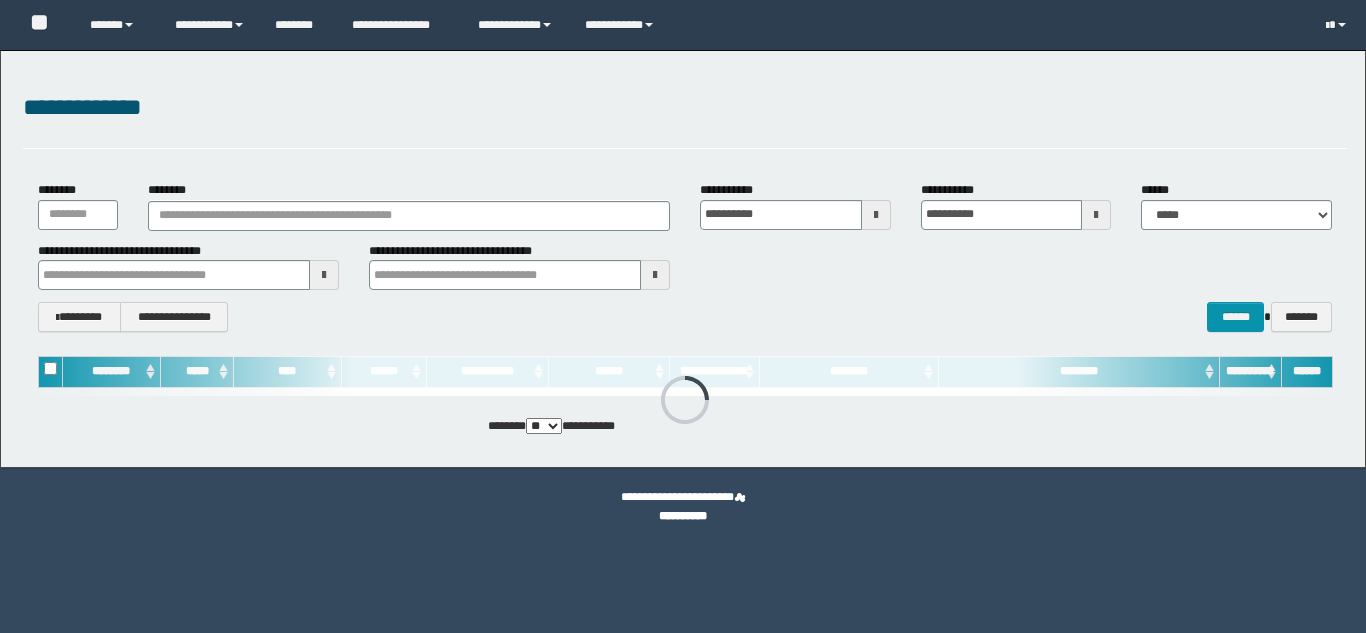scroll, scrollTop: 0, scrollLeft: 0, axis: both 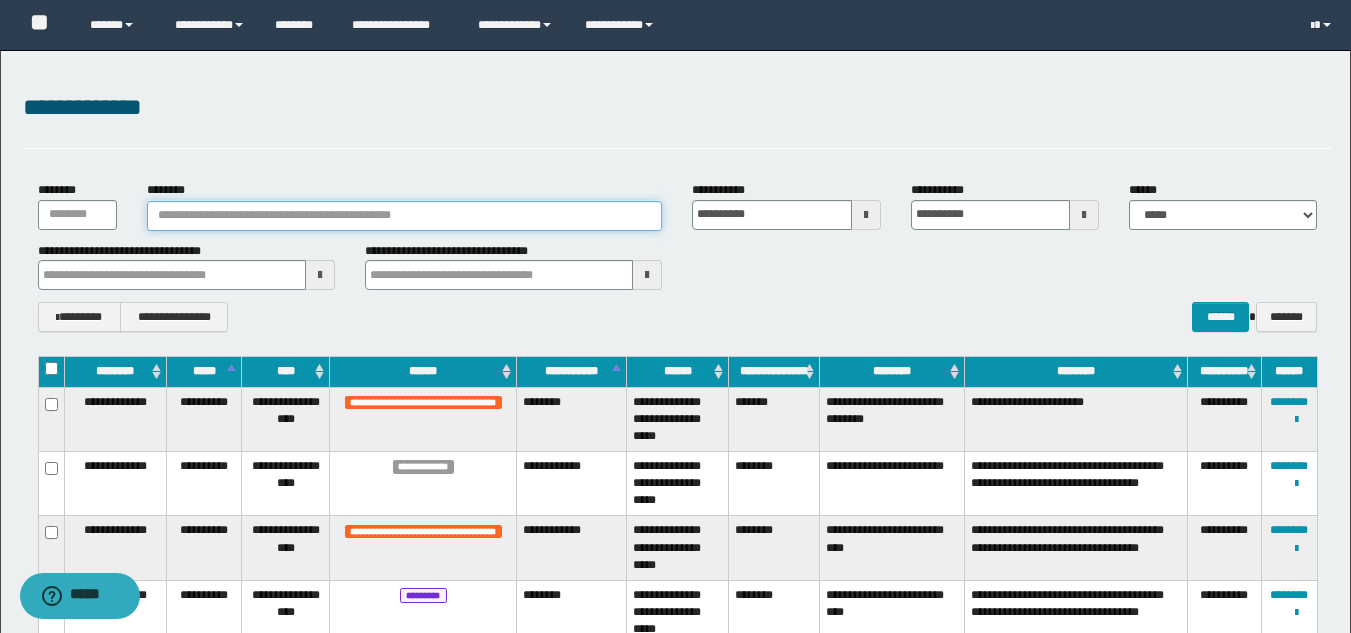 click on "********" at bounding box center (405, 216) 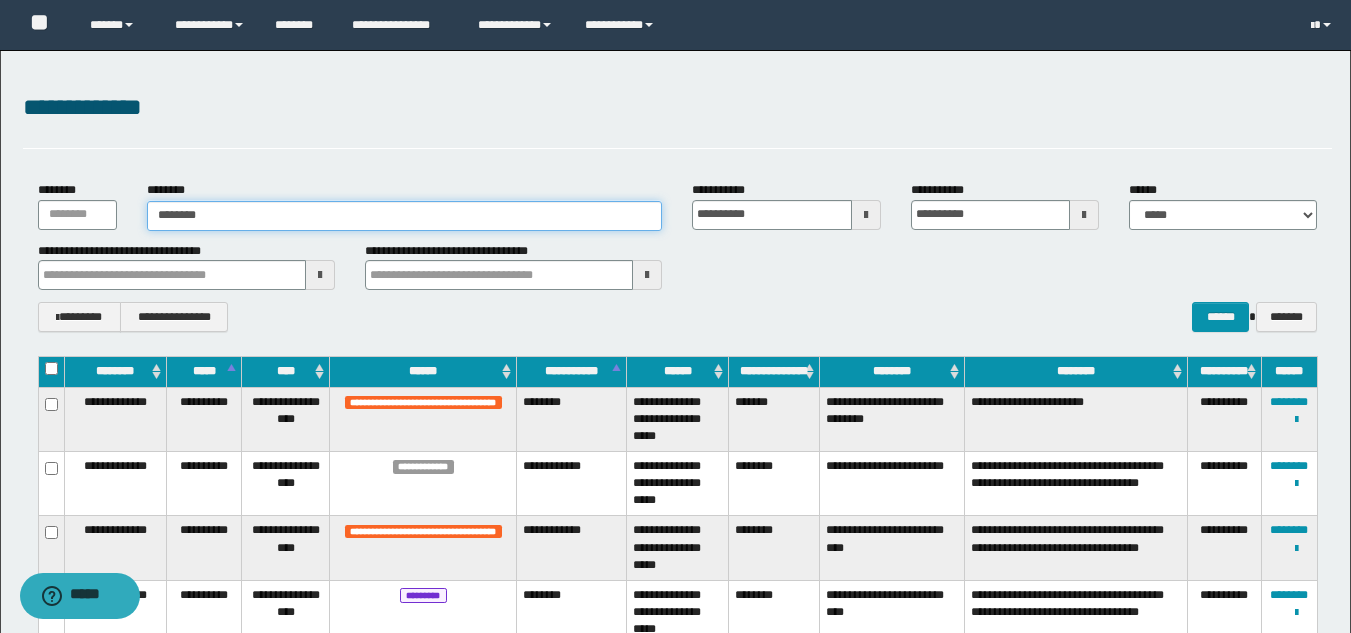 type on "********" 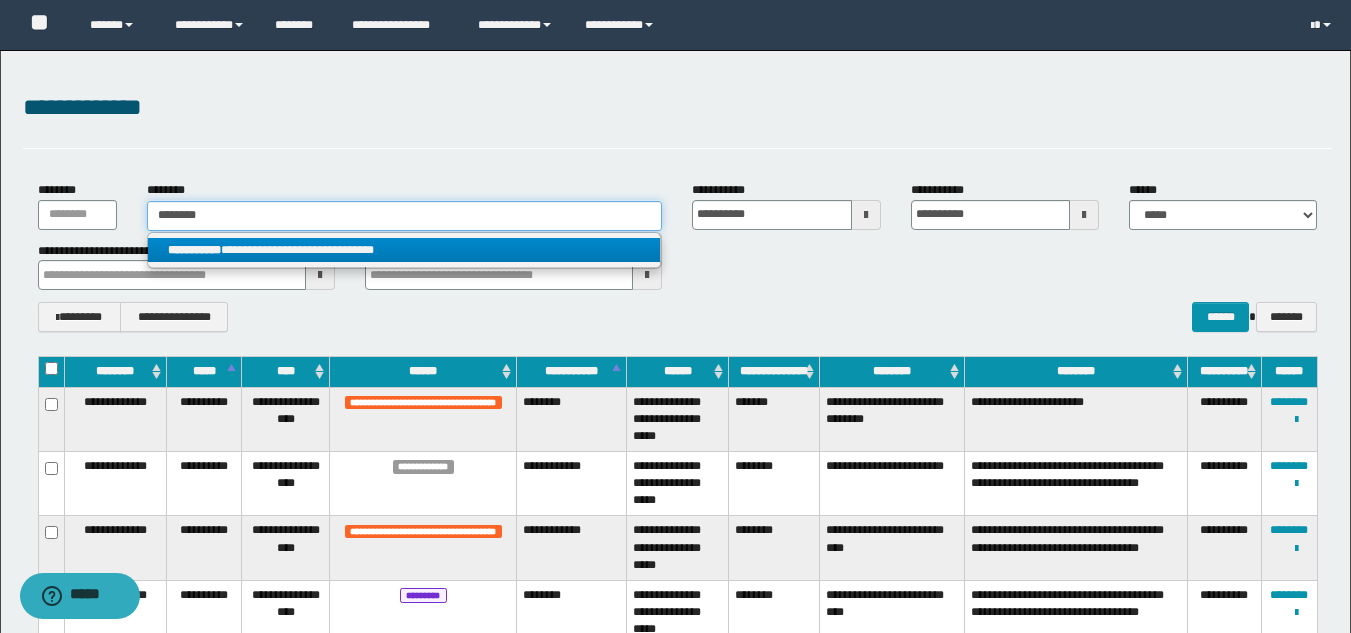 type on "********" 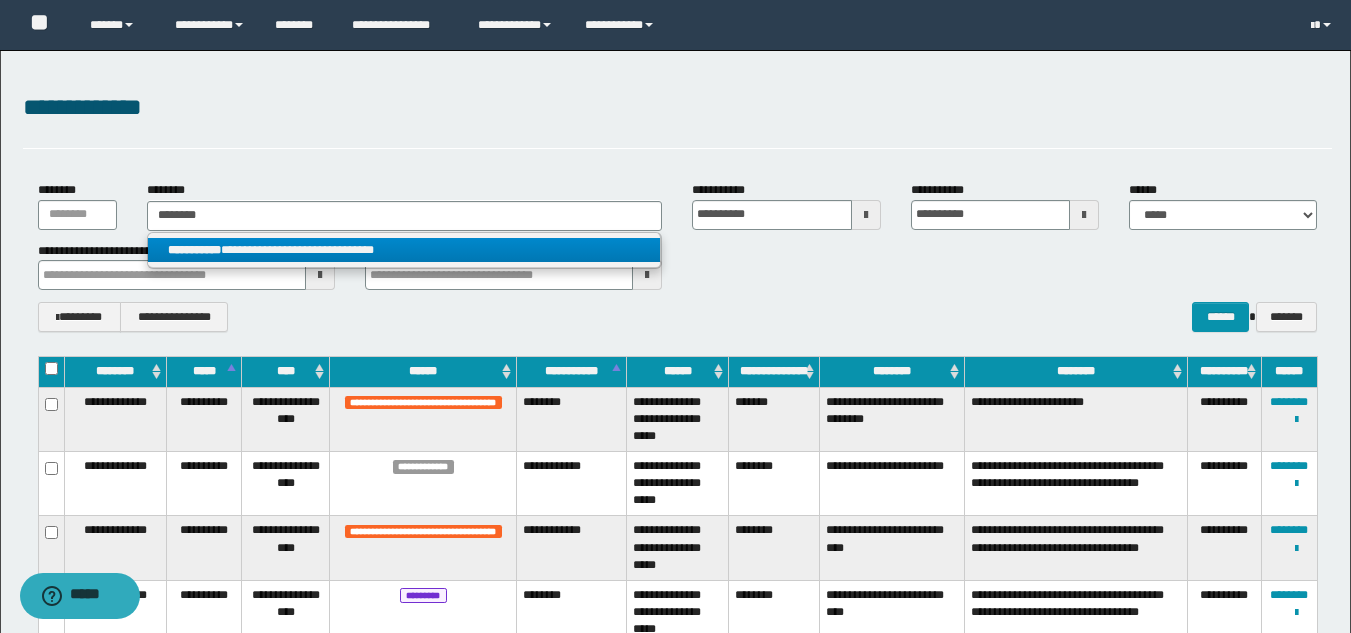 click on "**********" at bounding box center (404, 250) 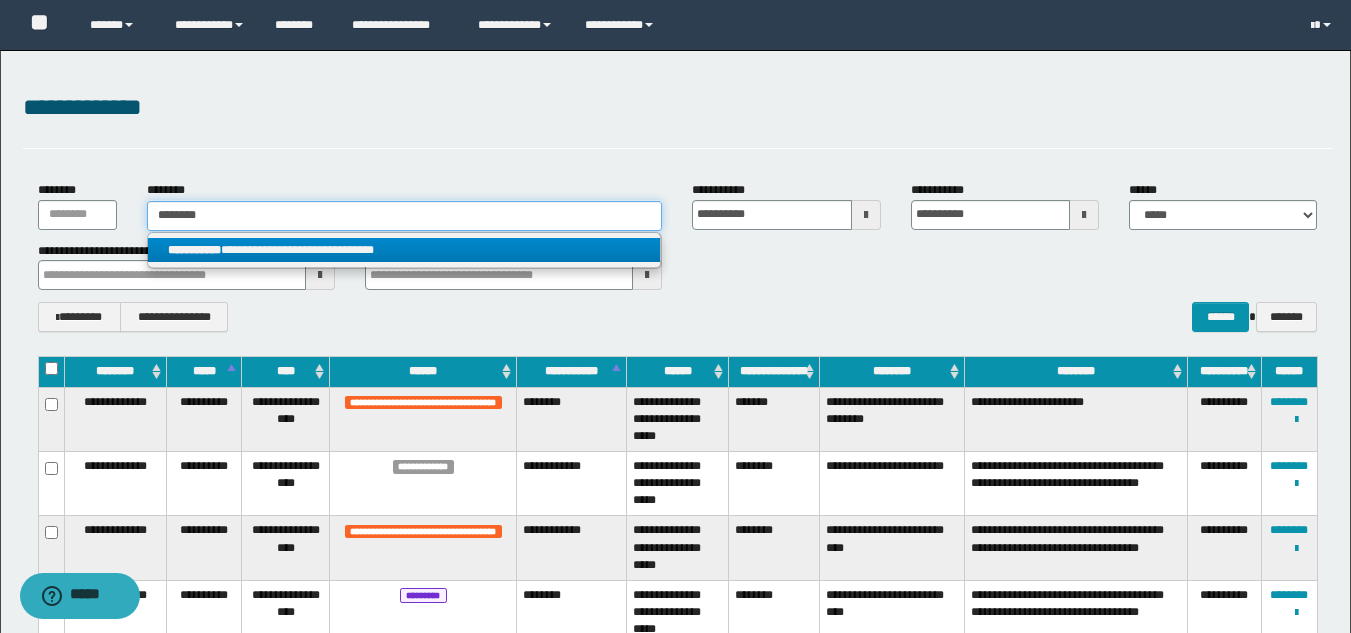 type 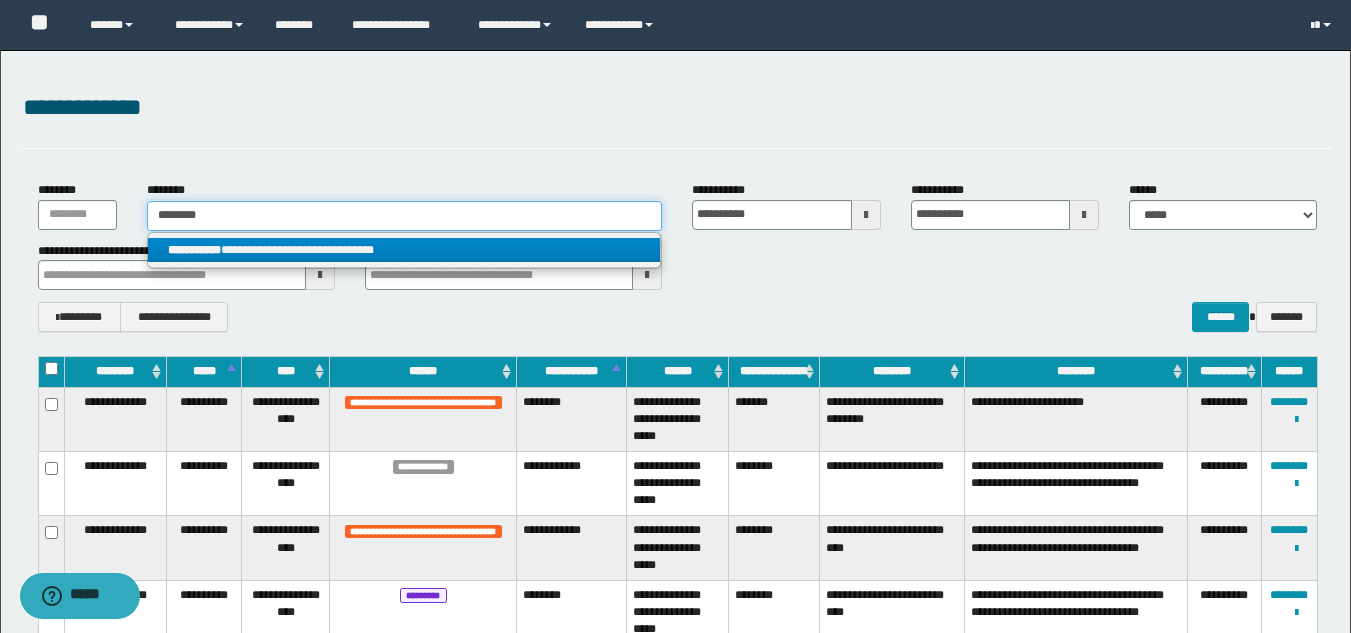 type on "**********" 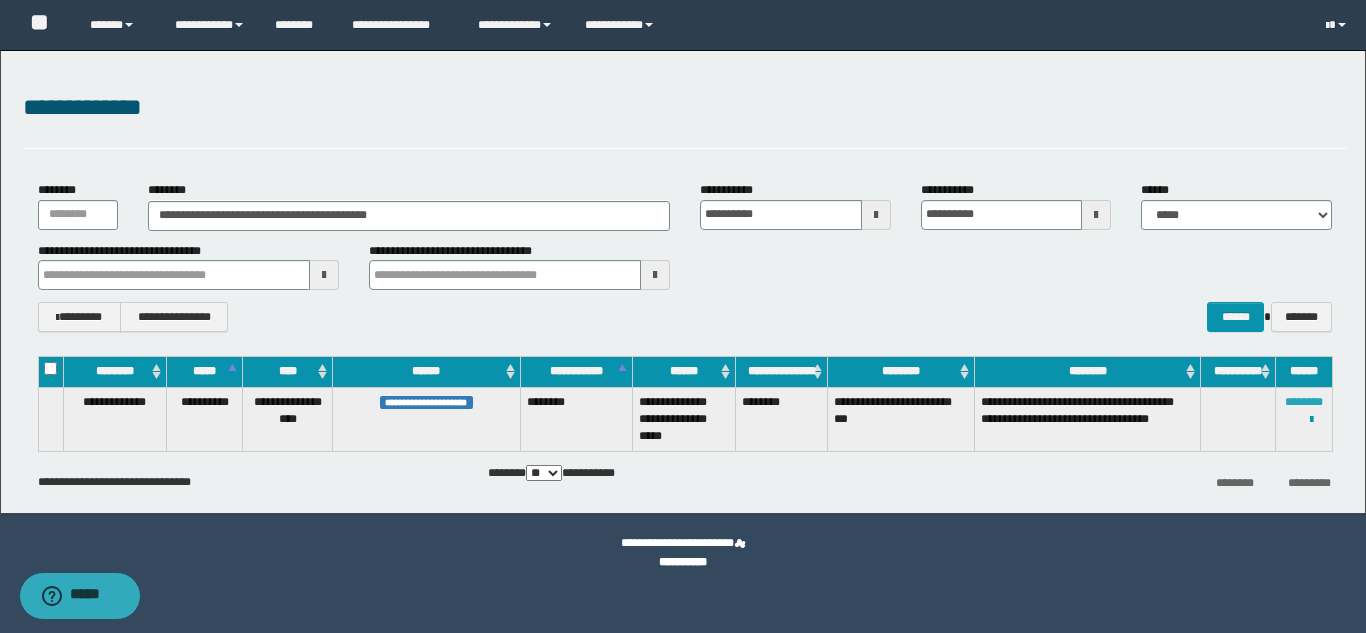 click on "********" at bounding box center [1304, 402] 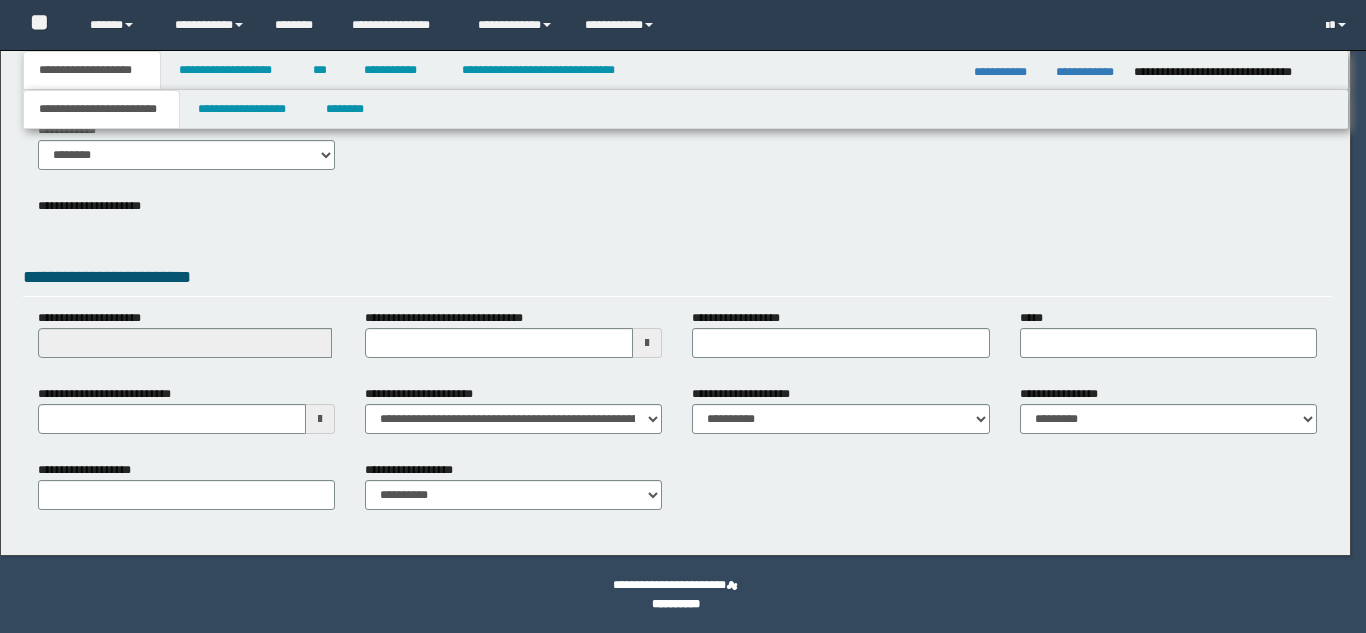 scroll, scrollTop: 93, scrollLeft: 0, axis: vertical 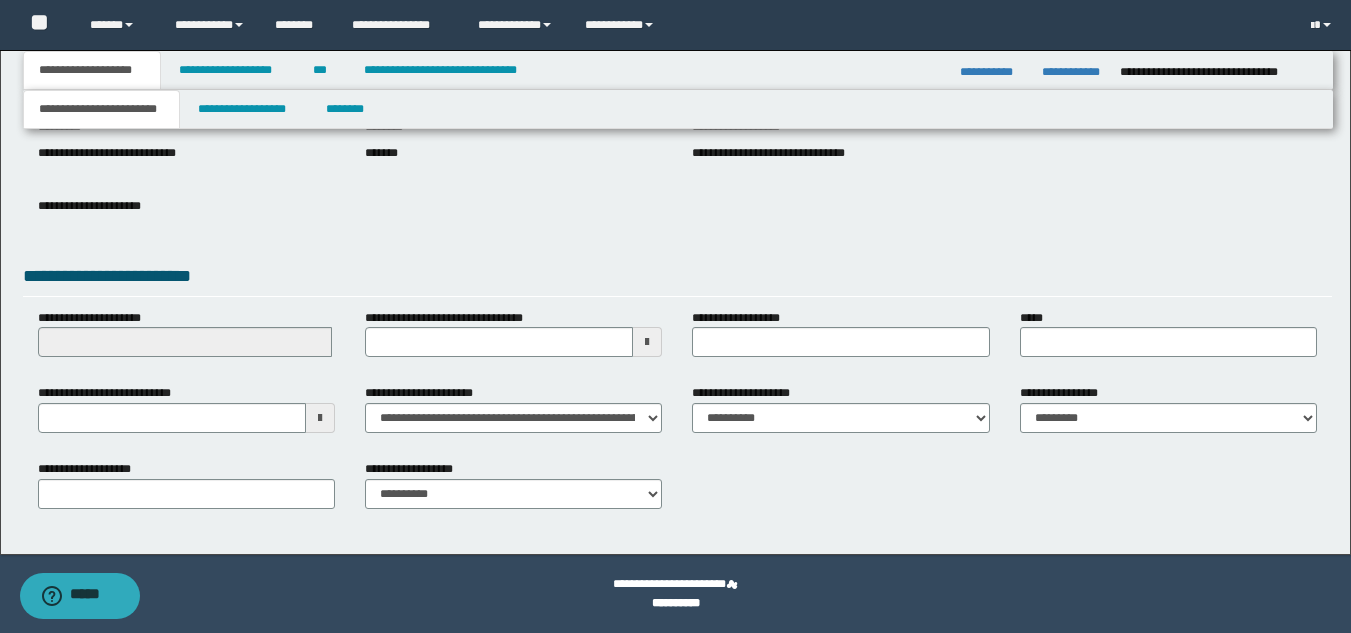 click at bounding box center [320, 418] 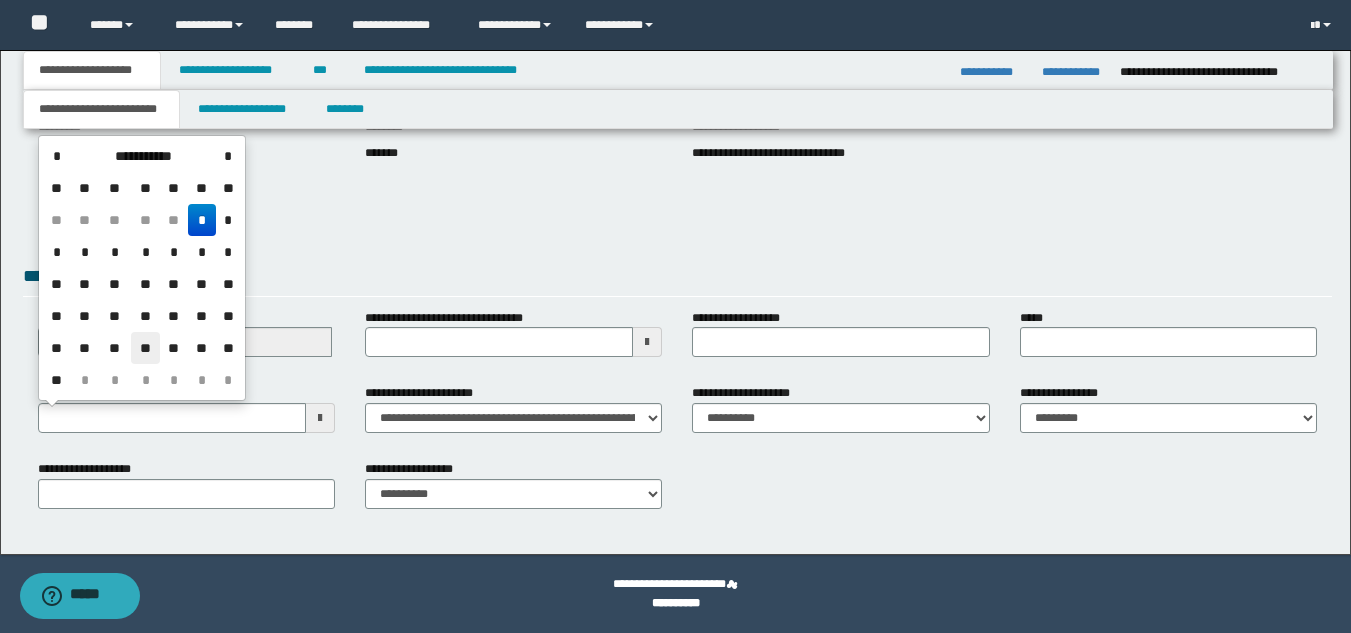 click on "**" at bounding box center [145, 348] 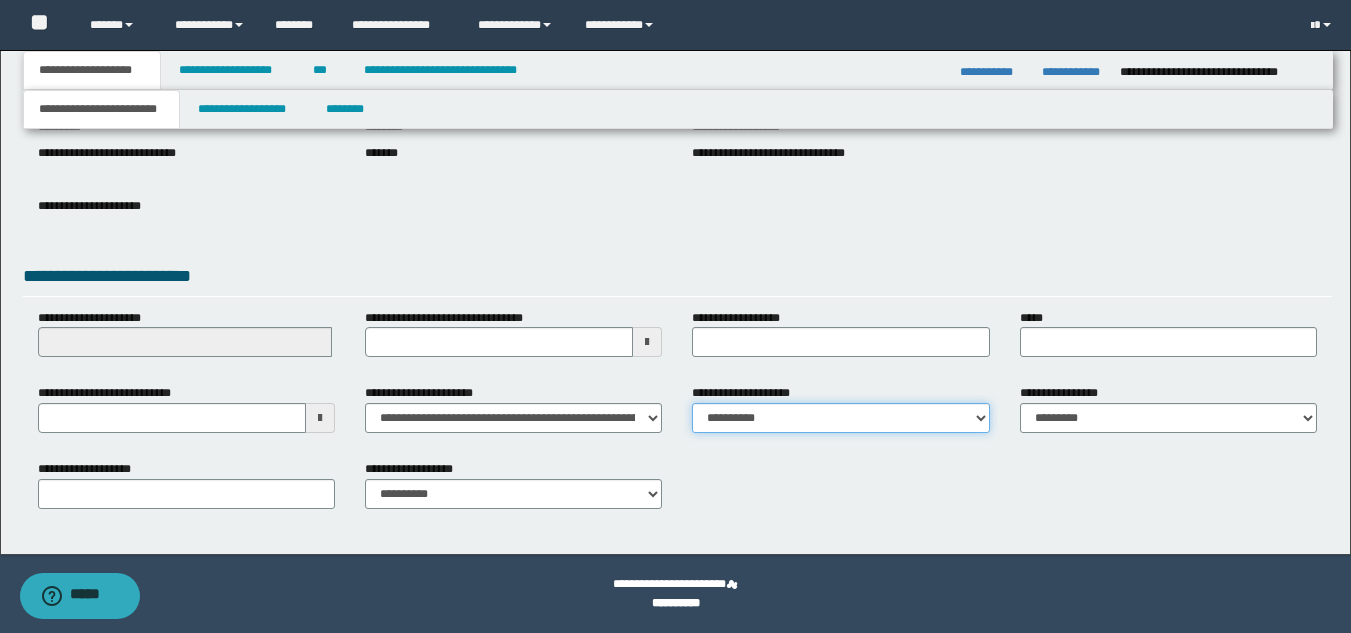 click on "**********" at bounding box center [840, 418] 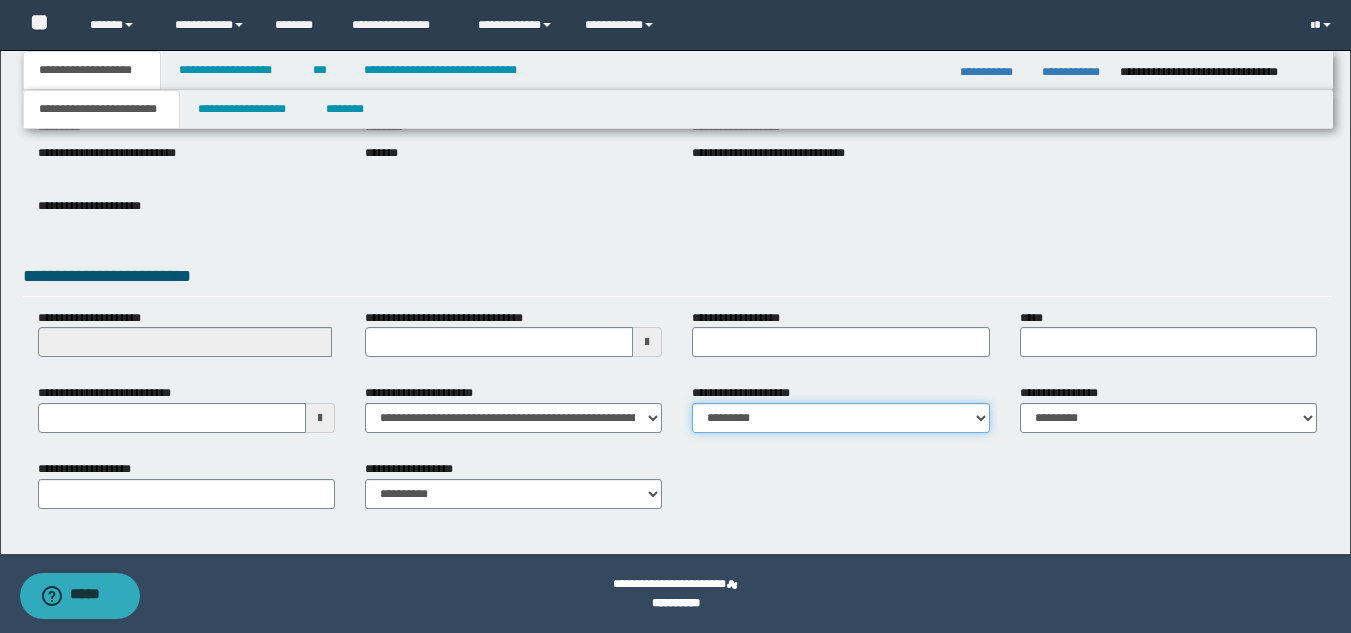 click on "**********" at bounding box center [840, 418] 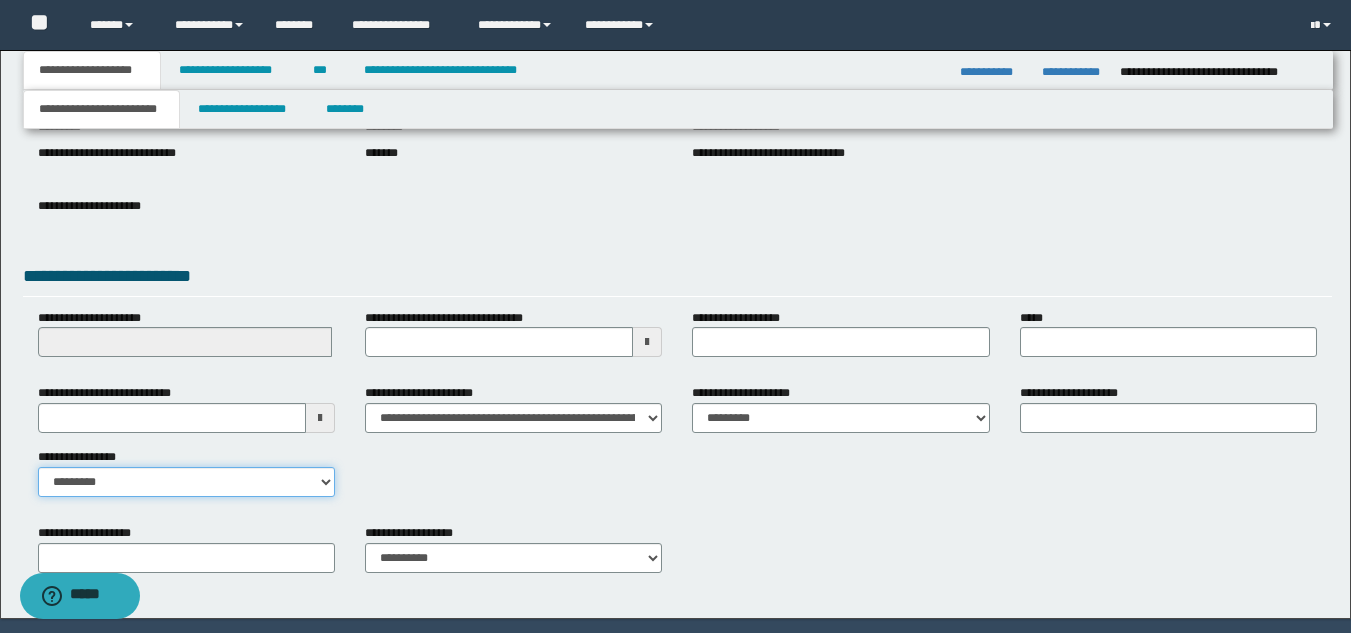 click on "**********" at bounding box center [186, 482] 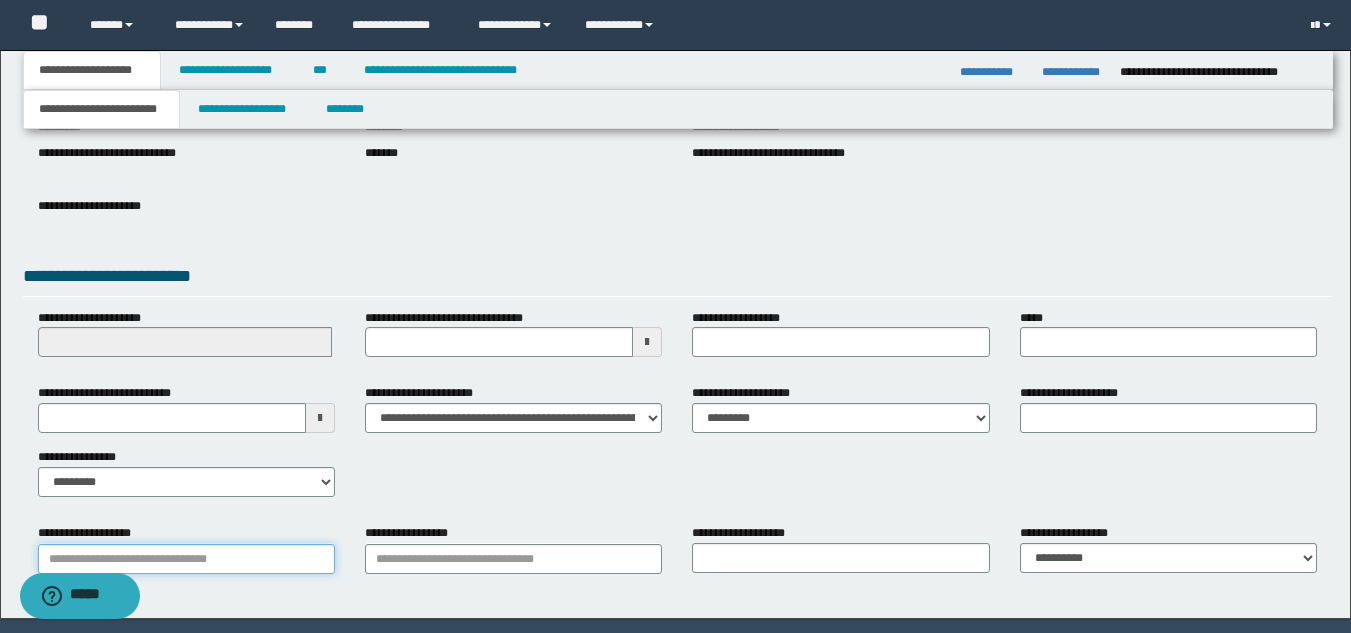 click on "**********" at bounding box center (186, 559) 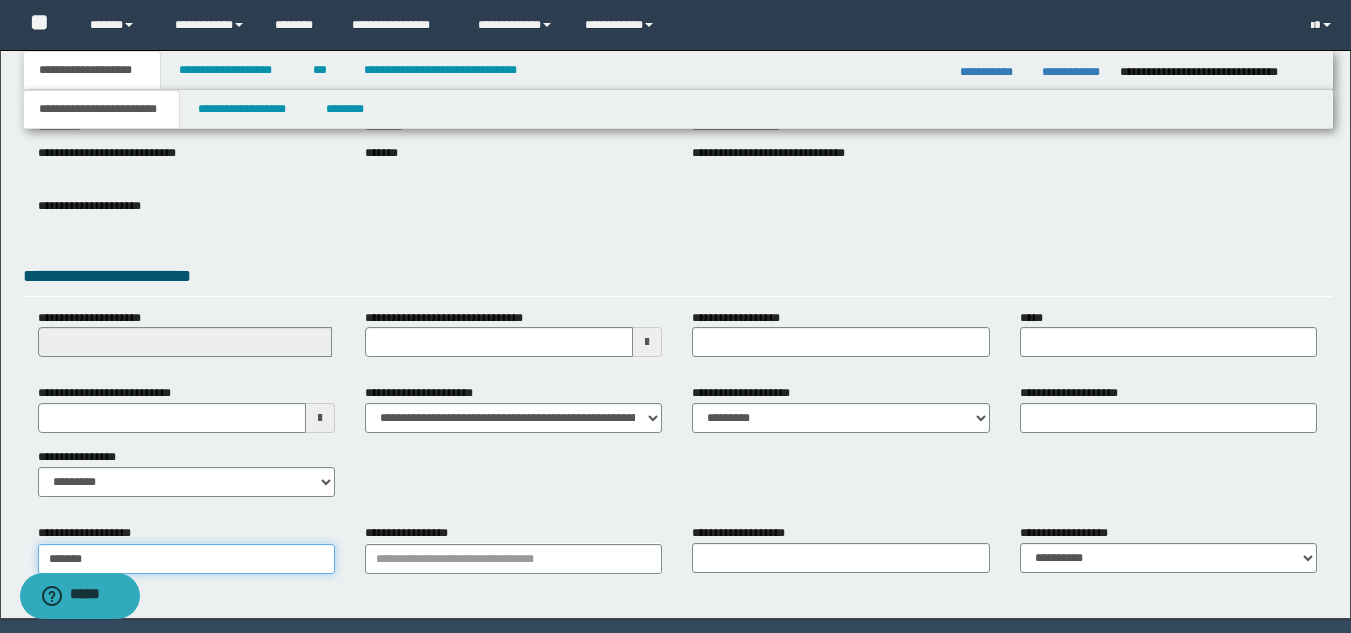 type on "********" 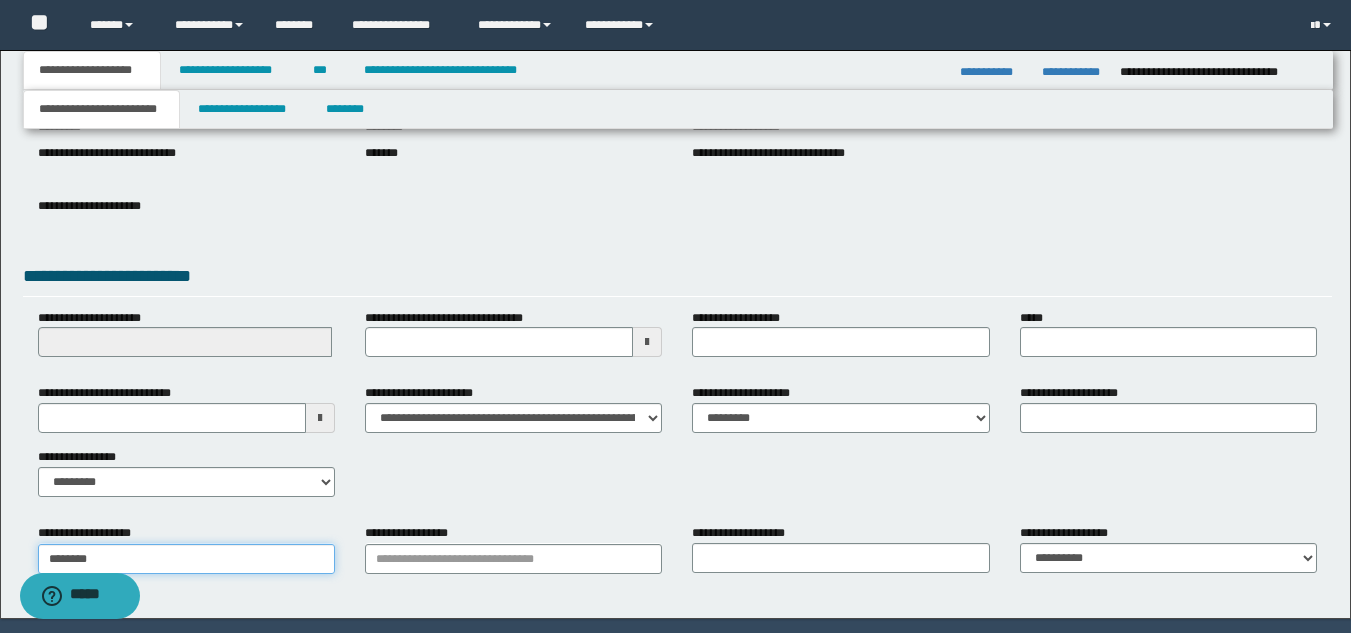 type on "********" 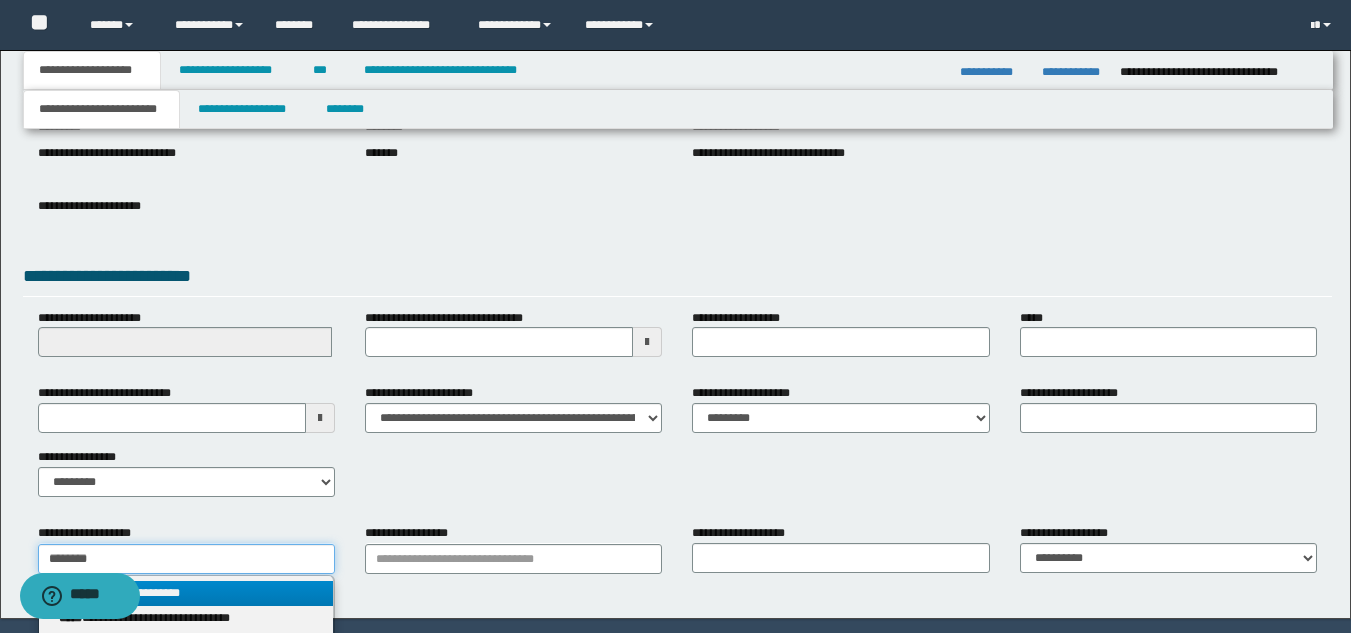 type on "********" 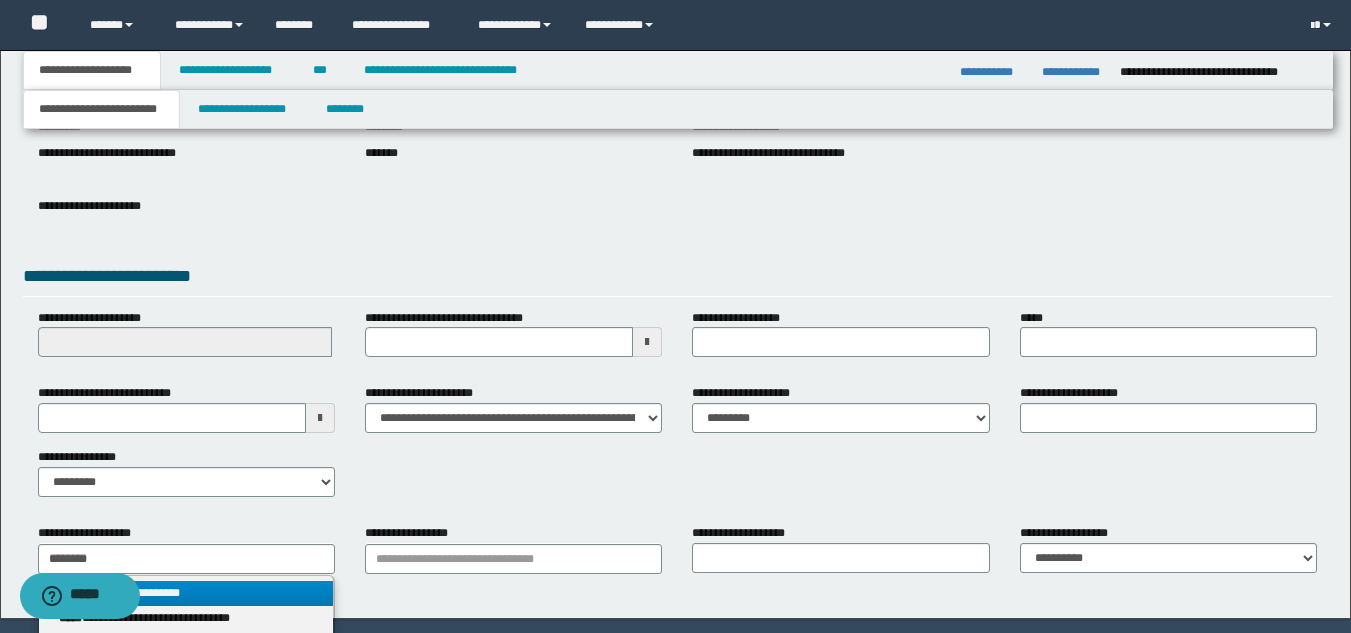 click on "**********" at bounding box center (186, 593) 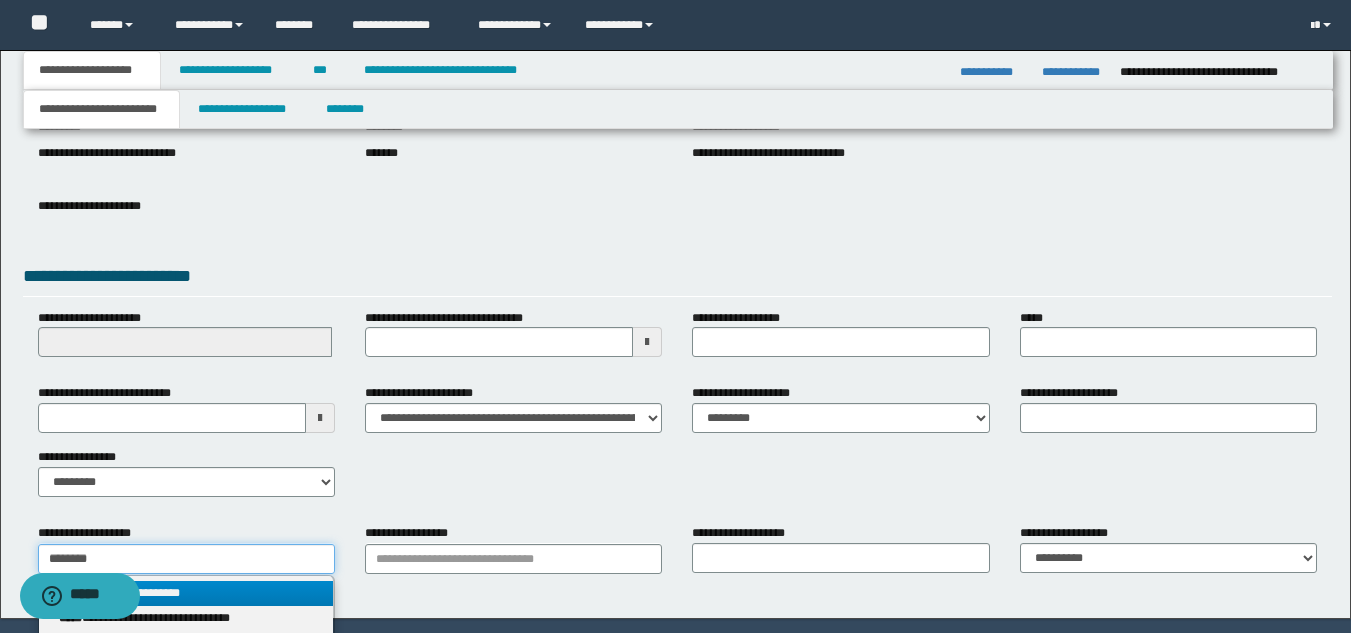 type 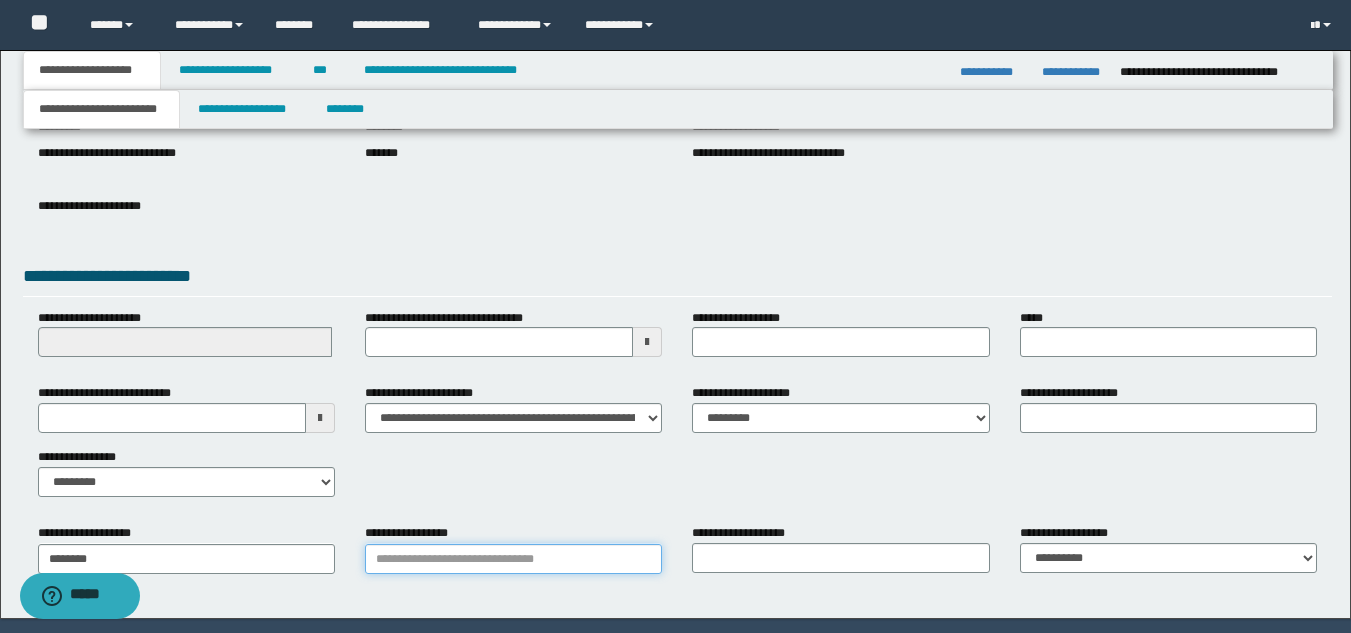 click on "**********" at bounding box center (513, 559) 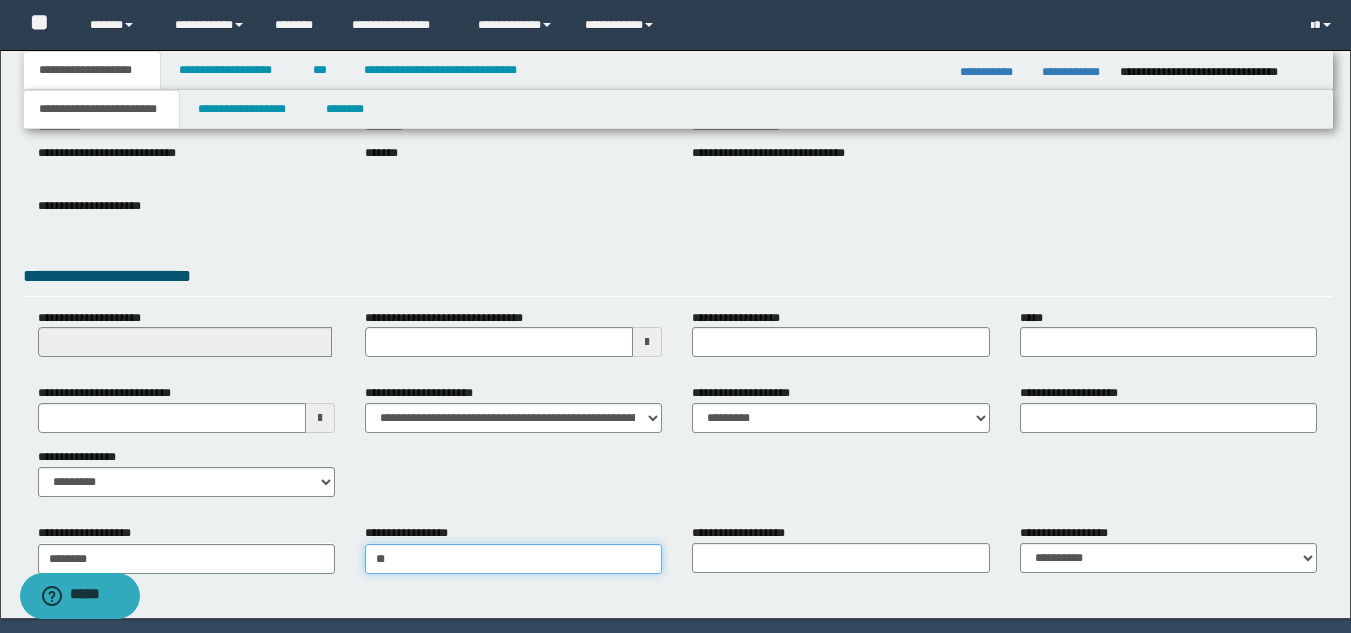 type on "*" 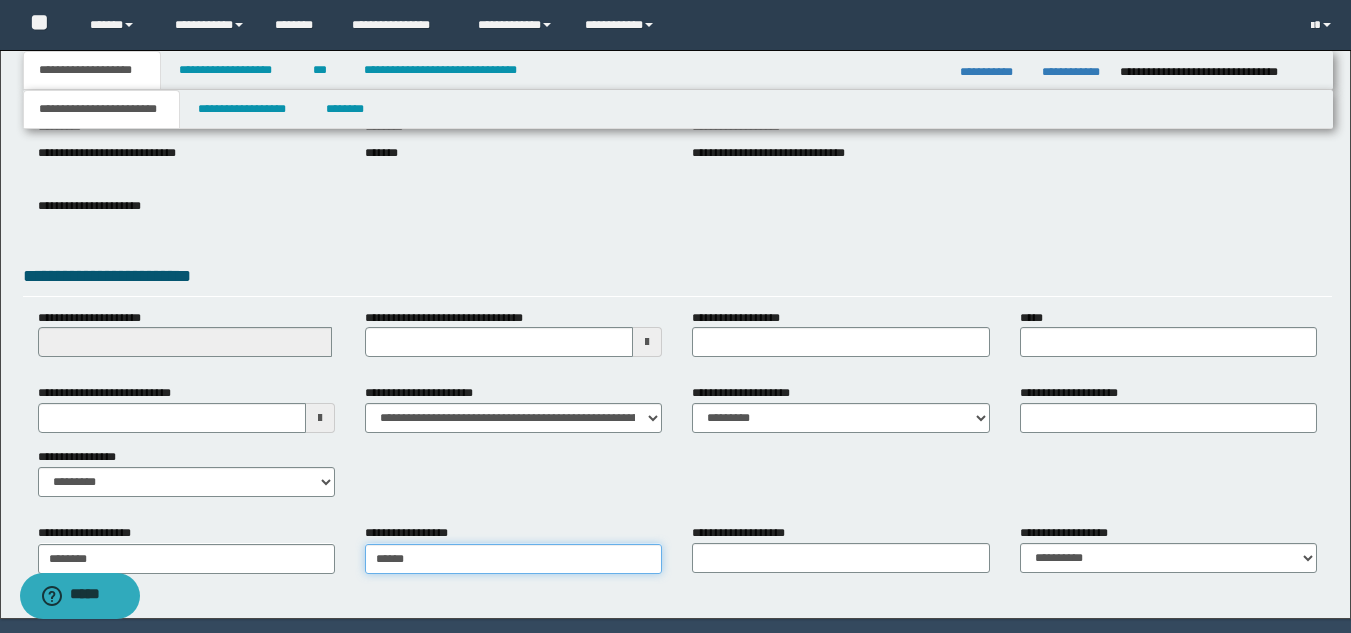 type on "*******" 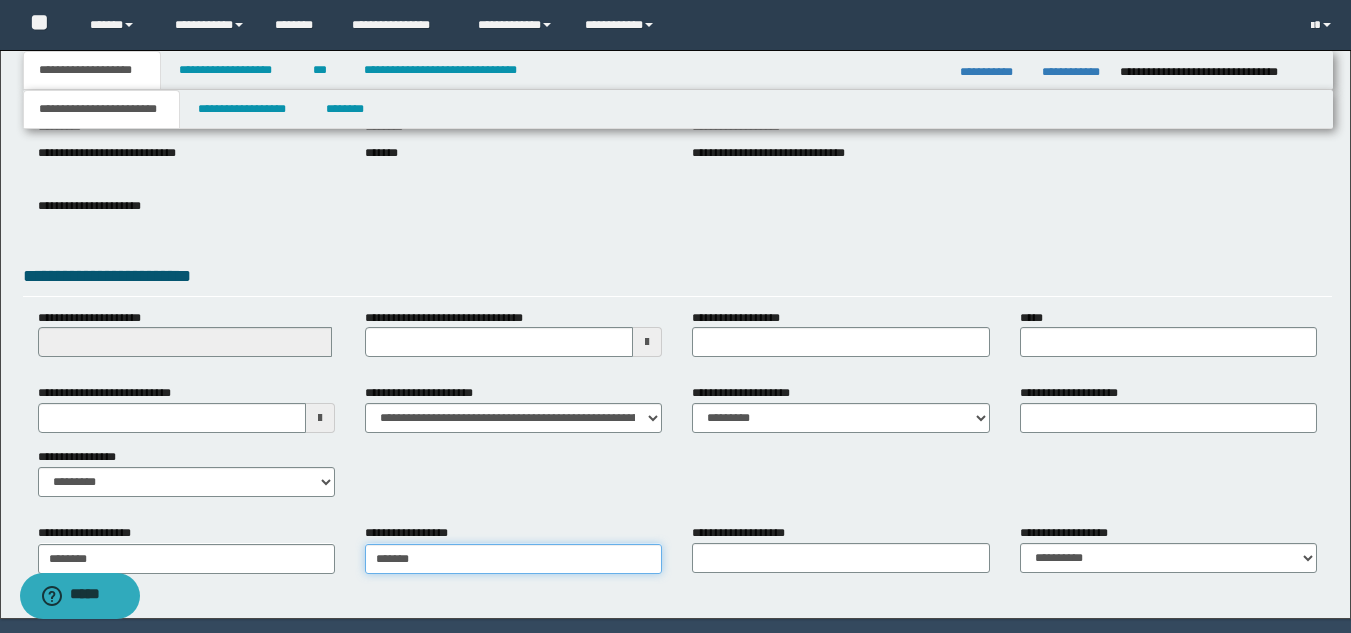 type on "*******" 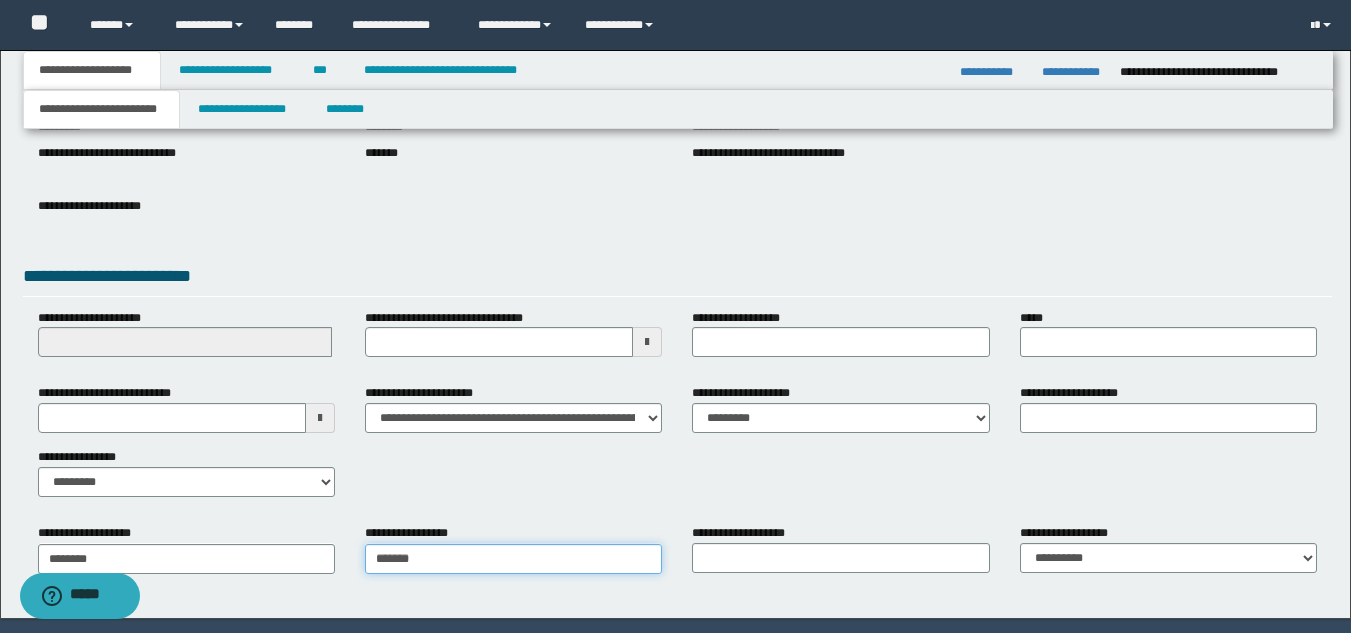 type 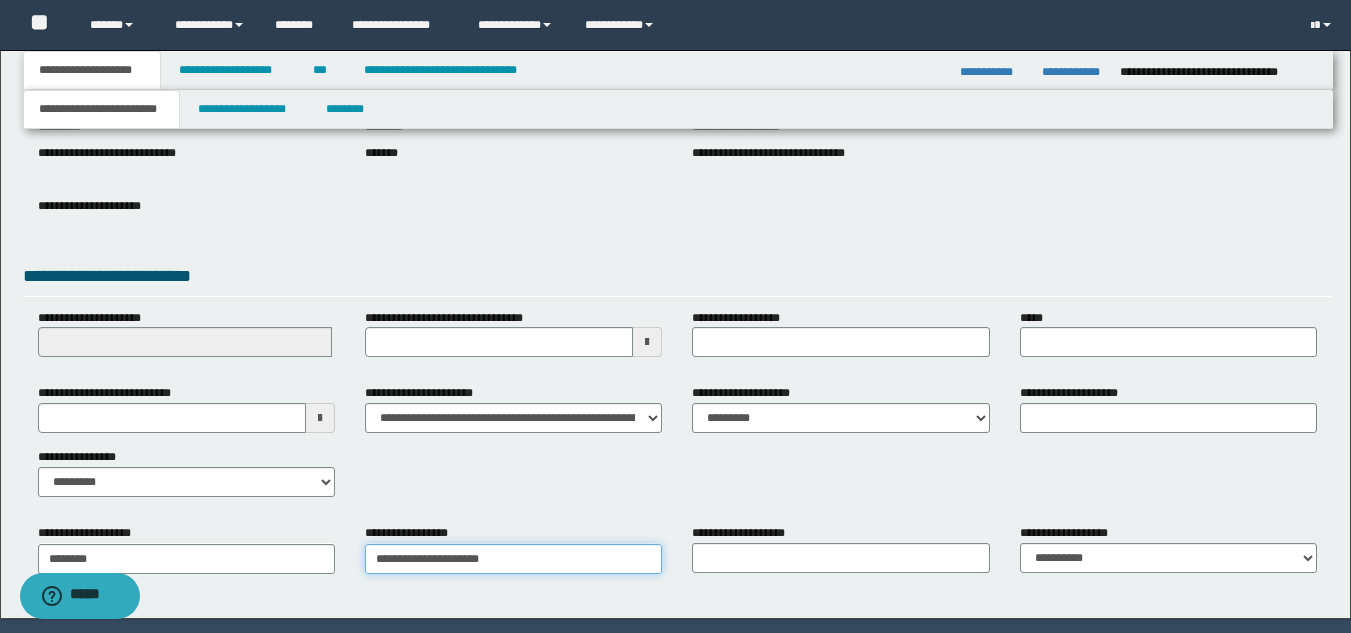 type on "**********" 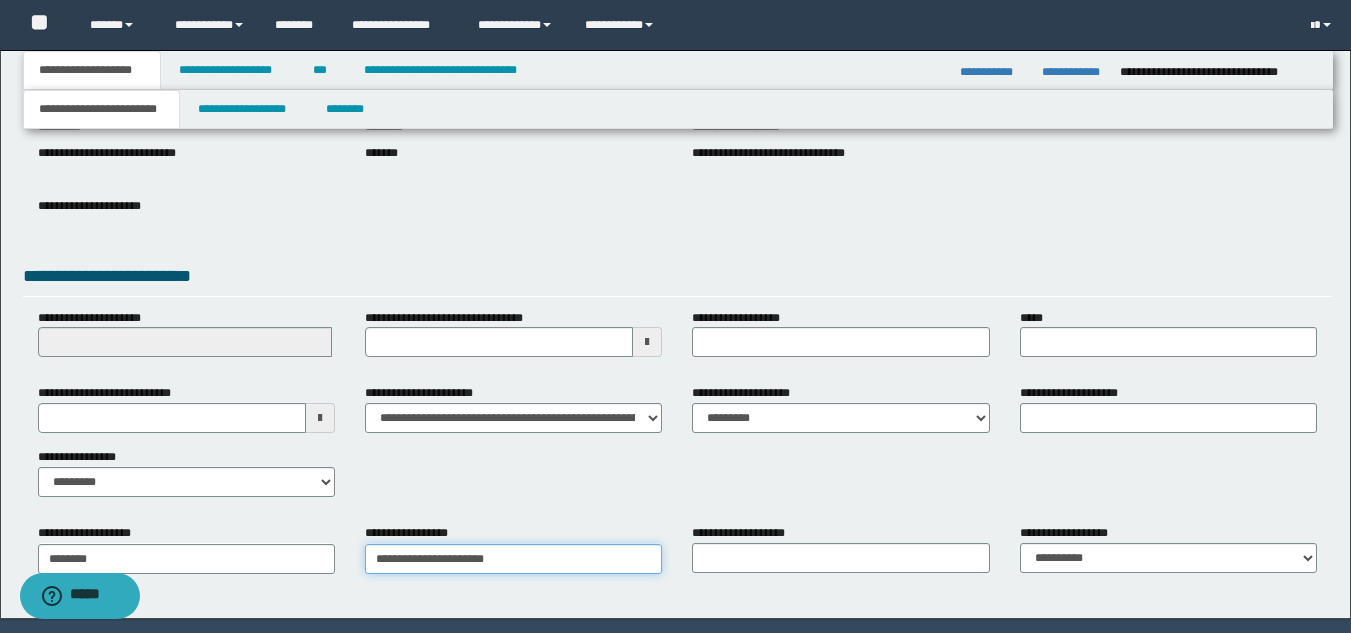 type on "**********" 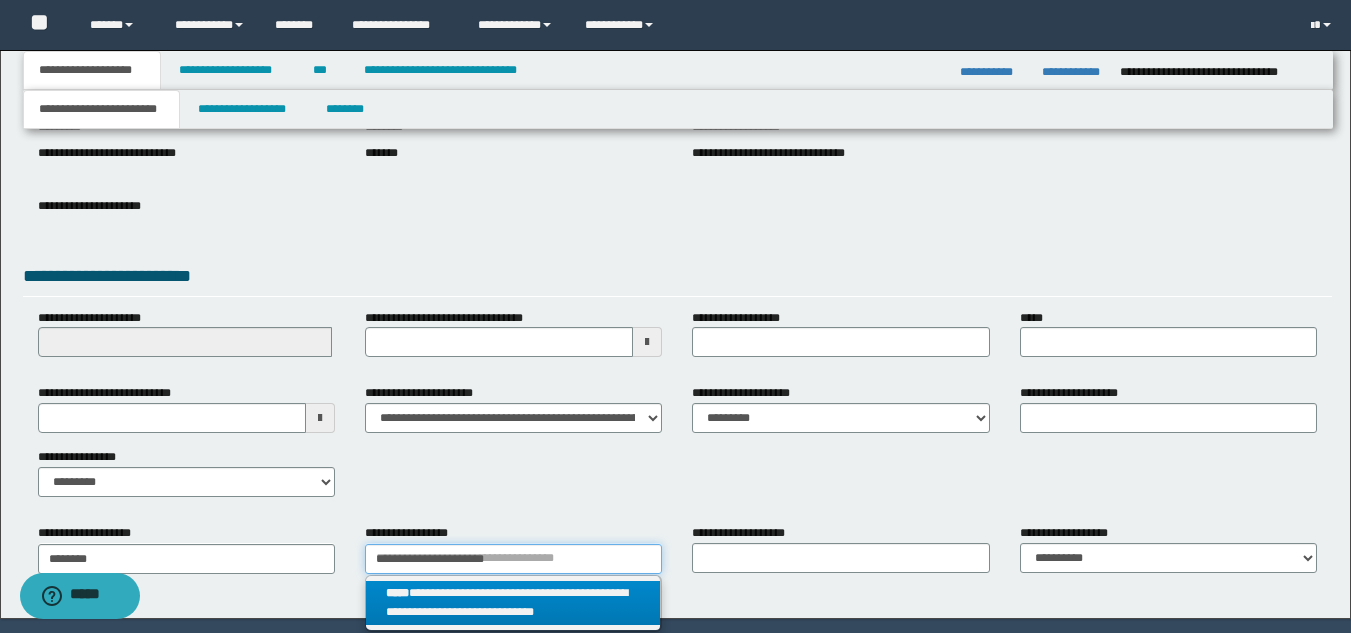type on "**********" 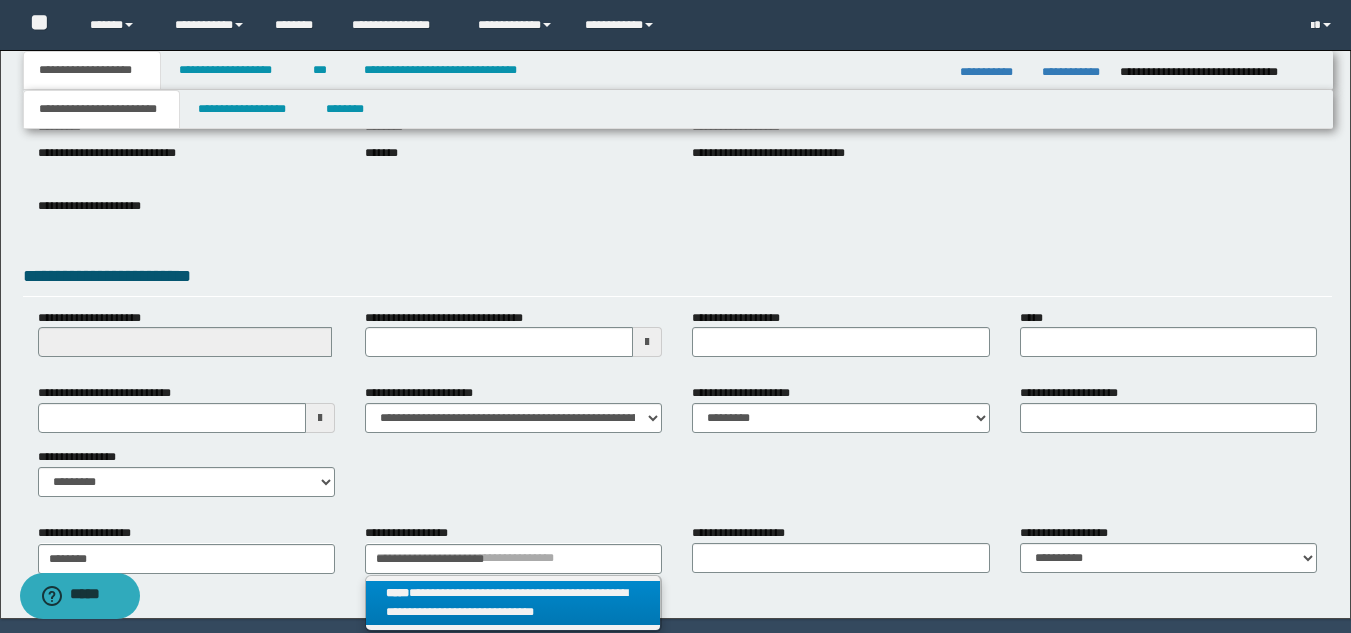 click on "**********" at bounding box center (513, 603) 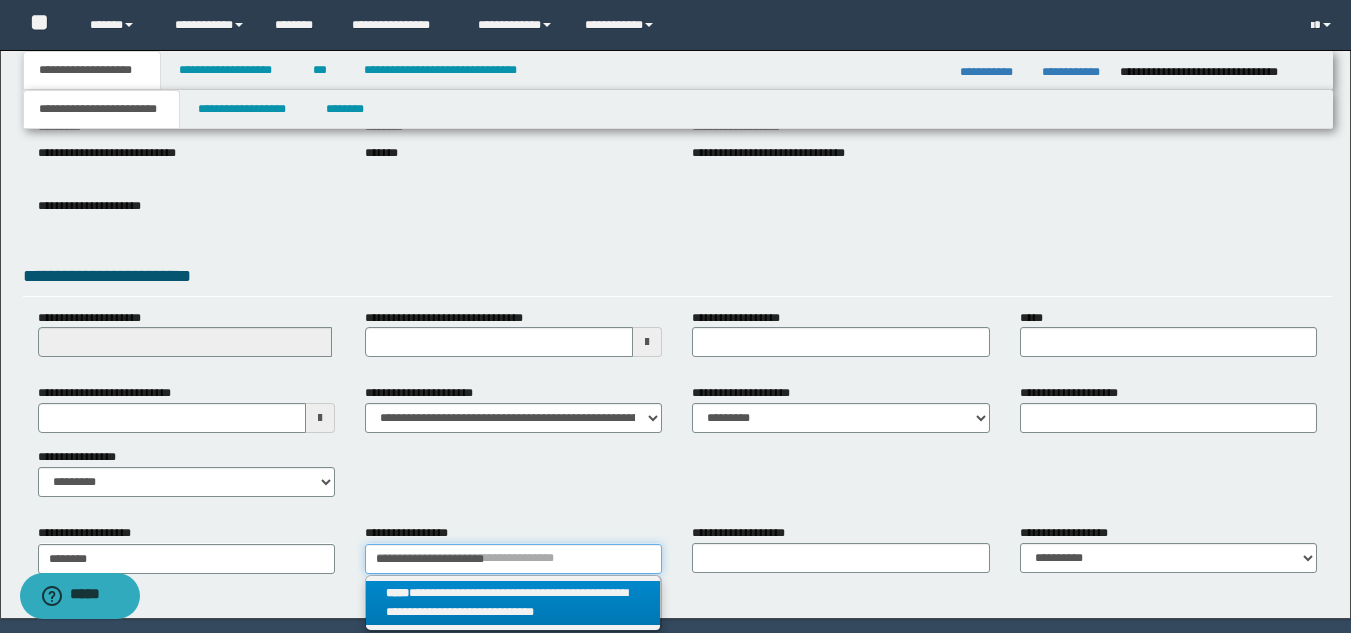 type 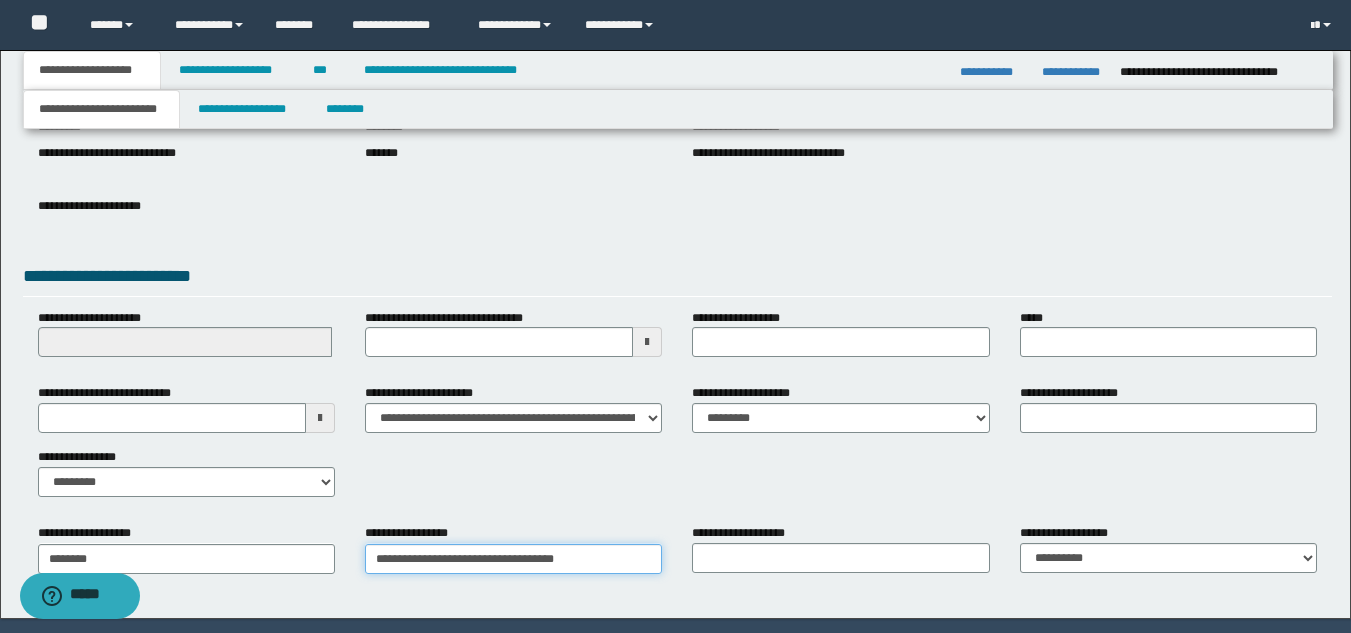 type on "**********" 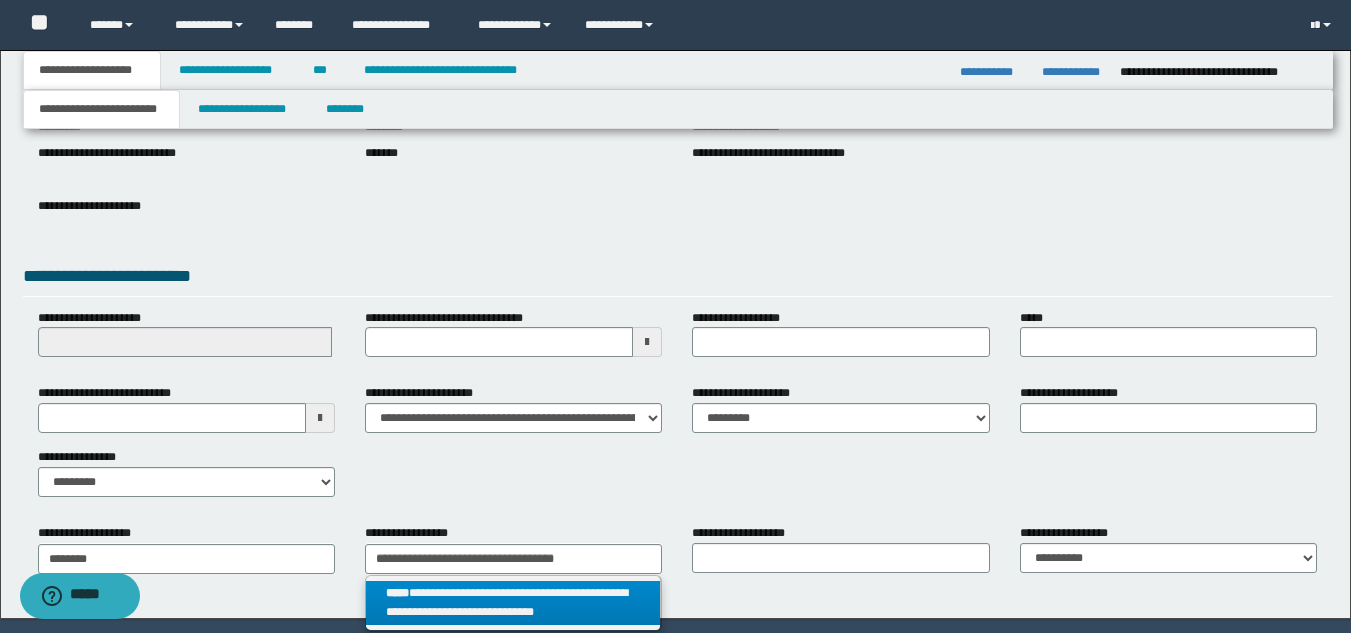 click on "**********" at bounding box center [513, 603] 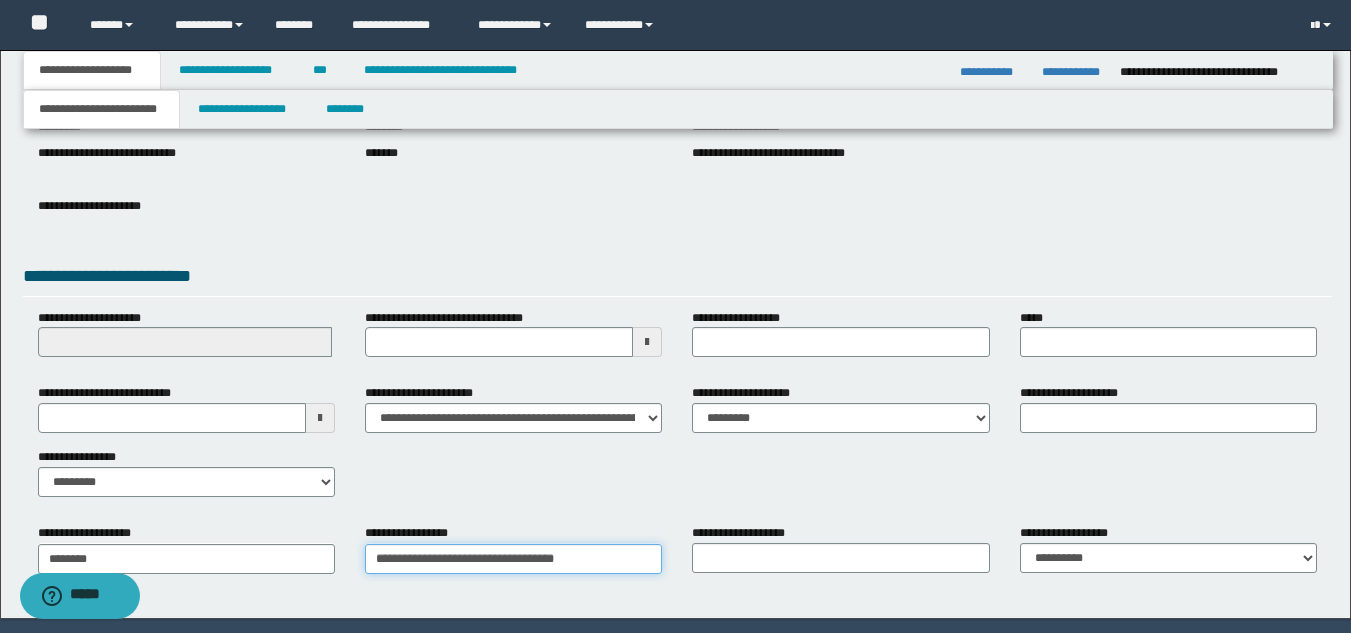 type 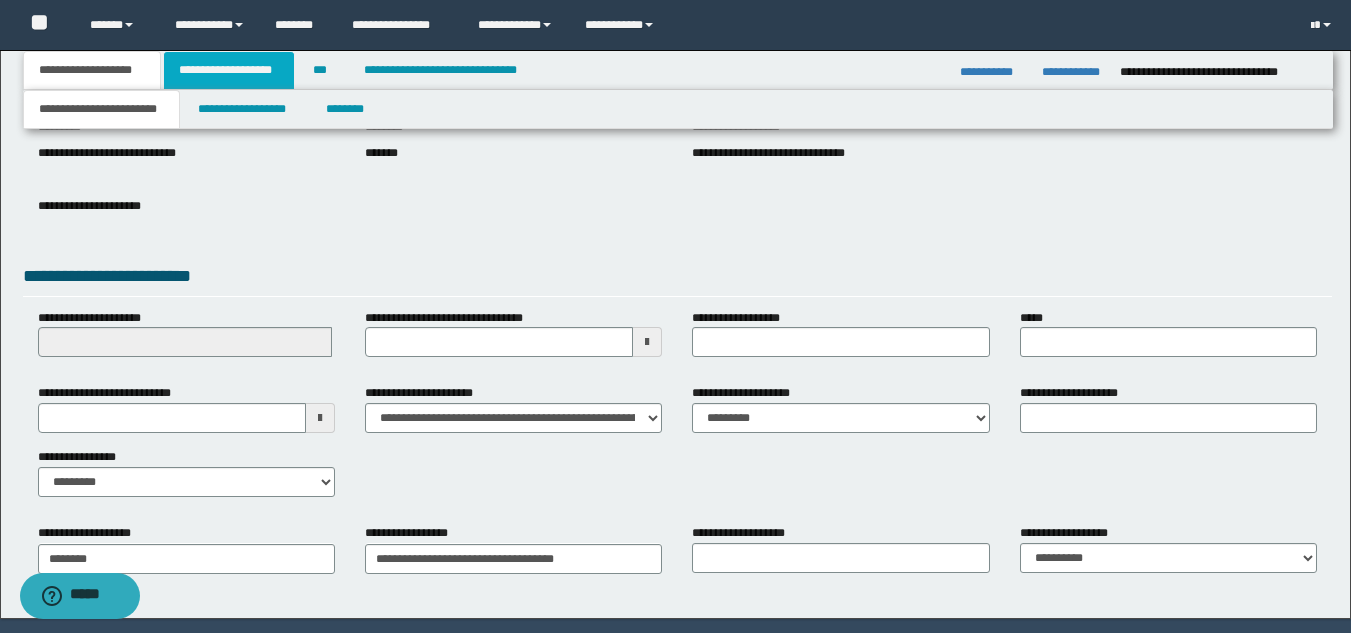 click on "**********" at bounding box center [229, 70] 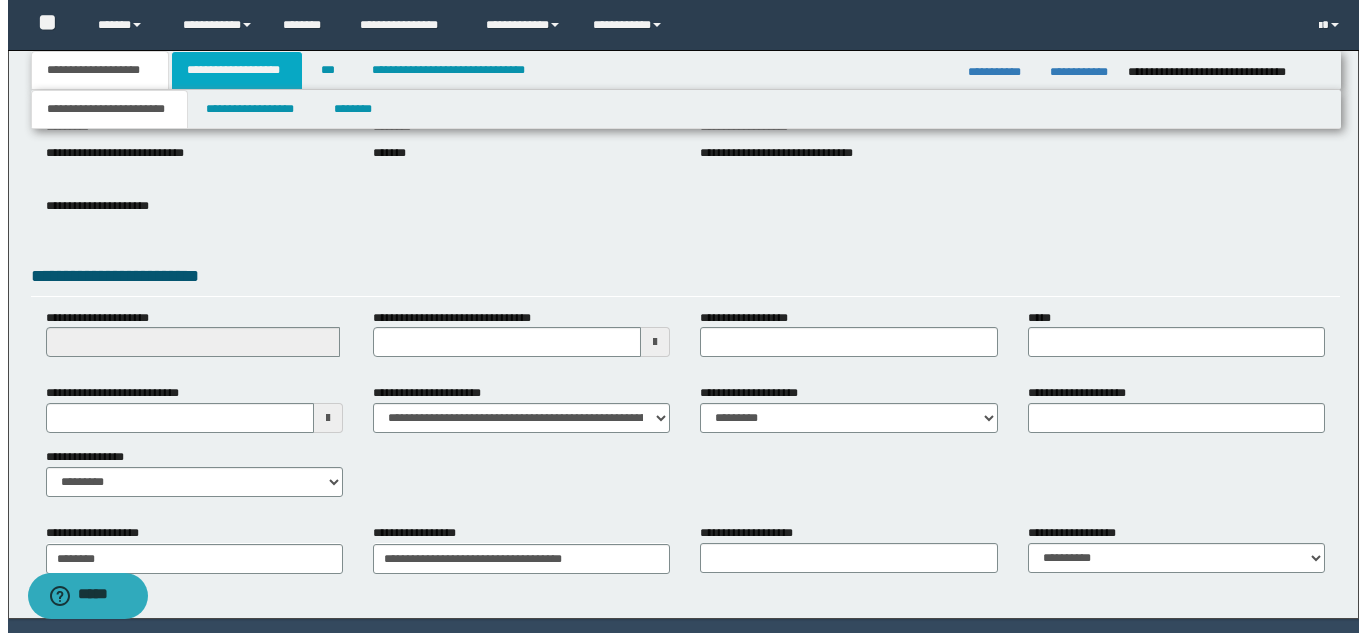 scroll, scrollTop: 0, scrollLeft: 0, axis: both 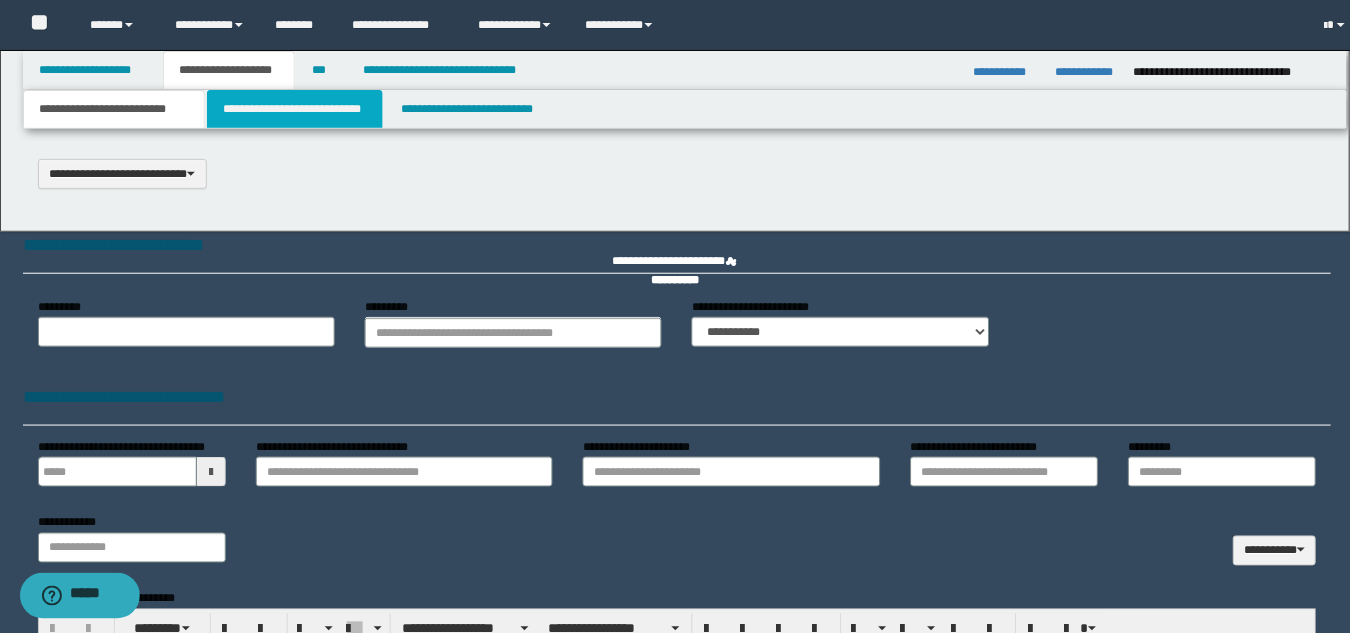 click on "**********" at bounding box center [295, 109] 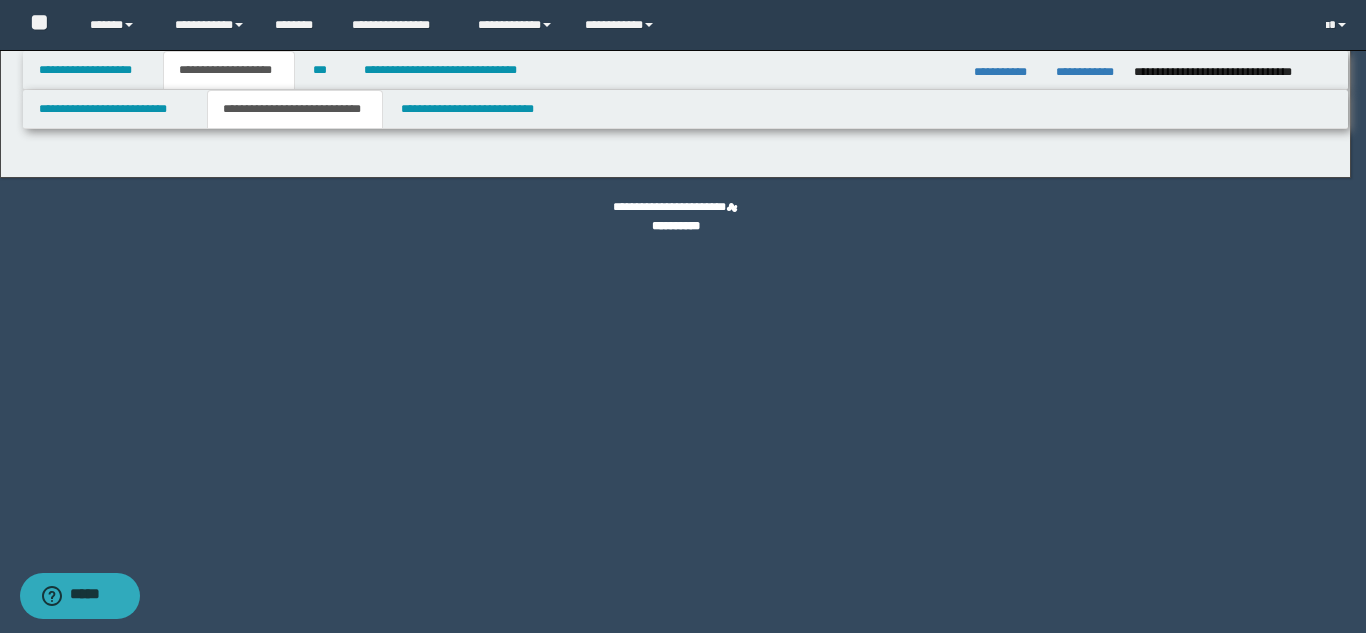 scroll, scrollTop: 0, scrollLeft: 0, axis: both 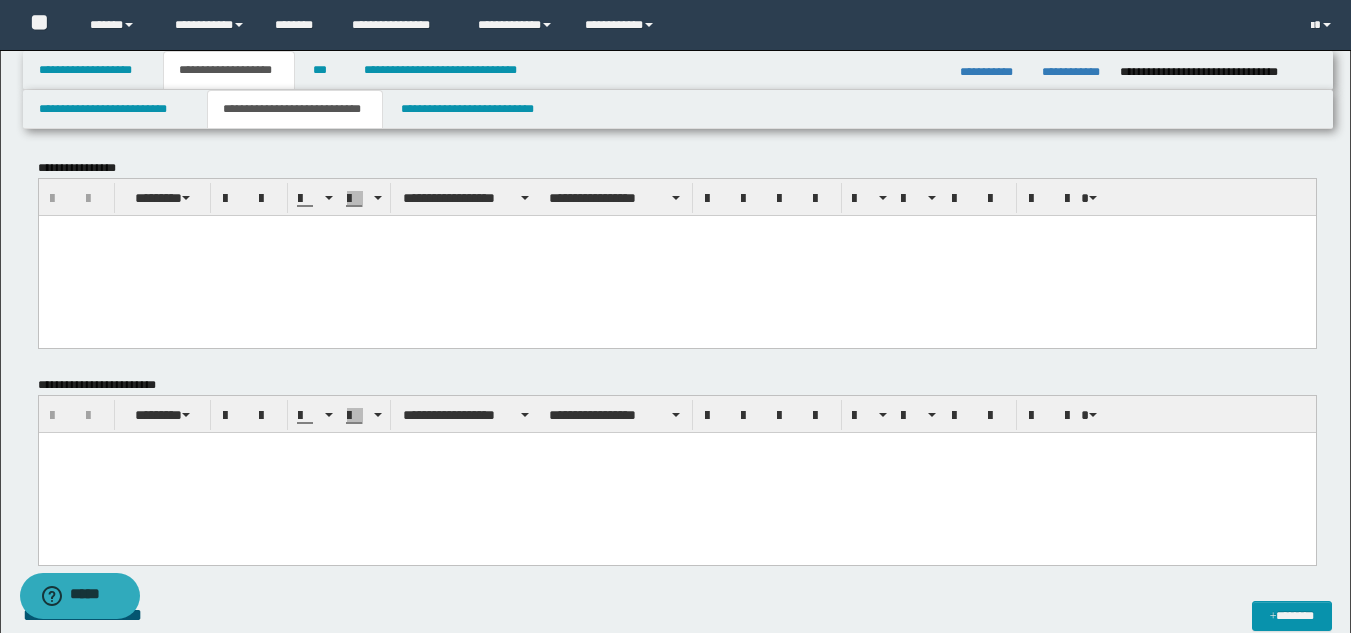click at bounding box center [676, 255] 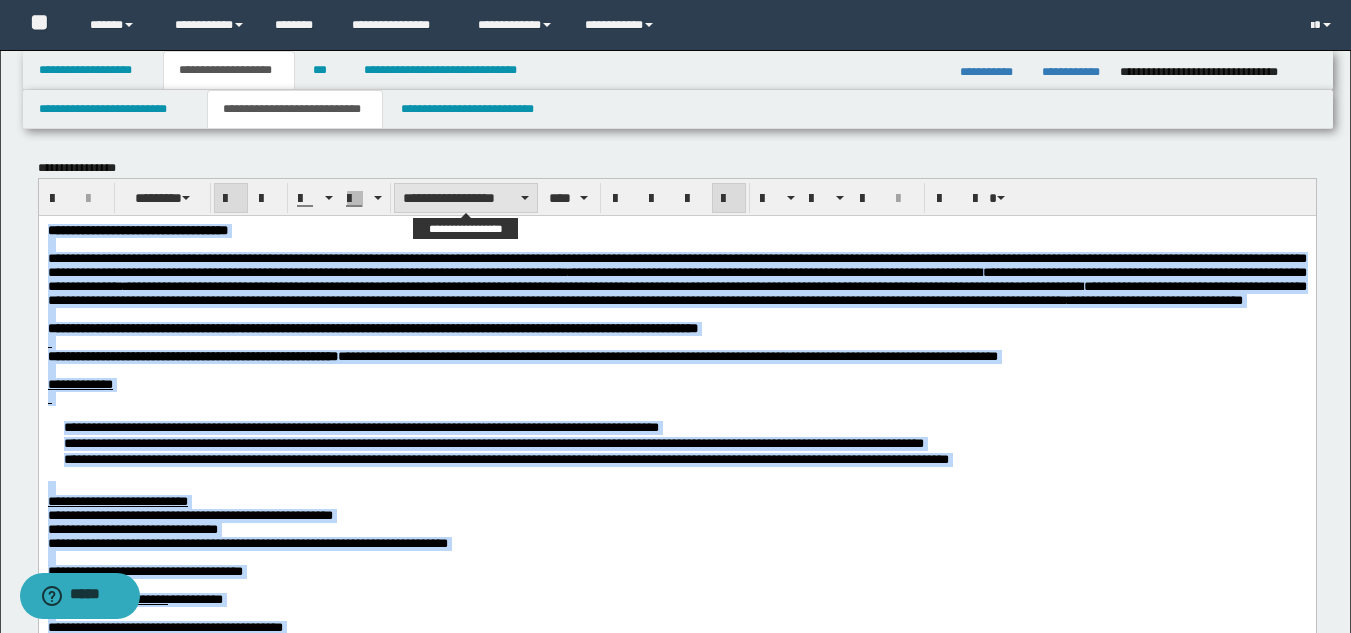click on "**********" at bounding box center [466, 198] 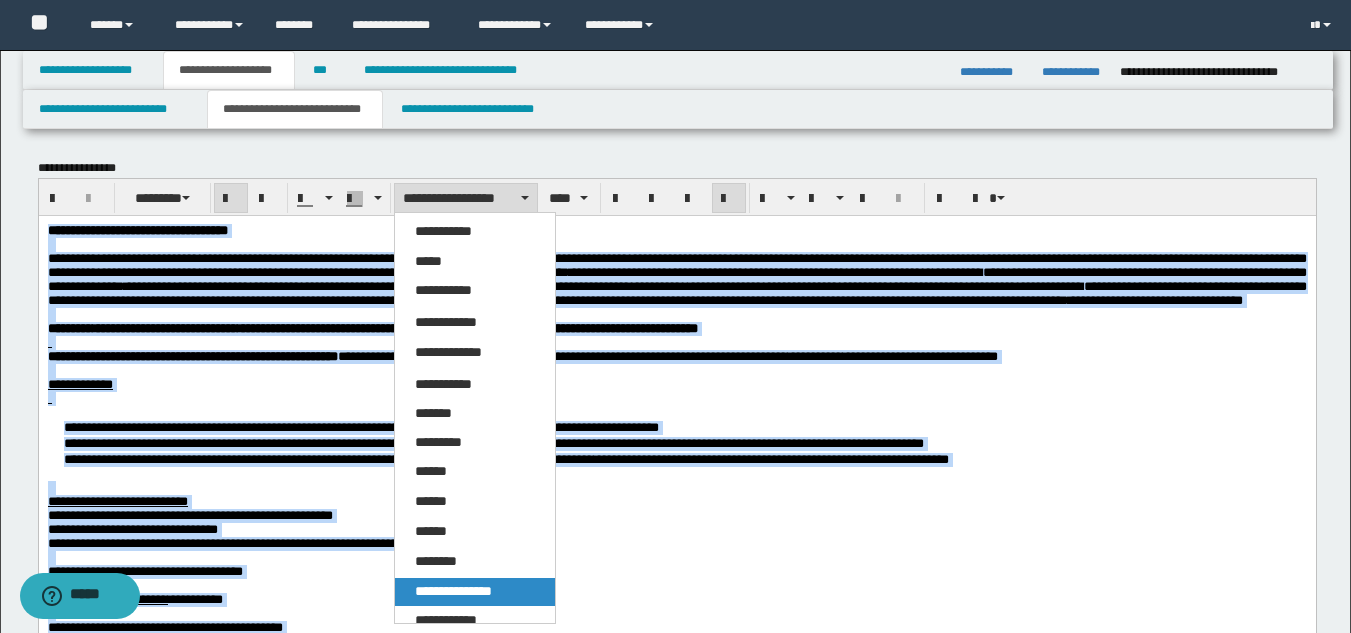 click on "**********" at bounding box center (453, 591) 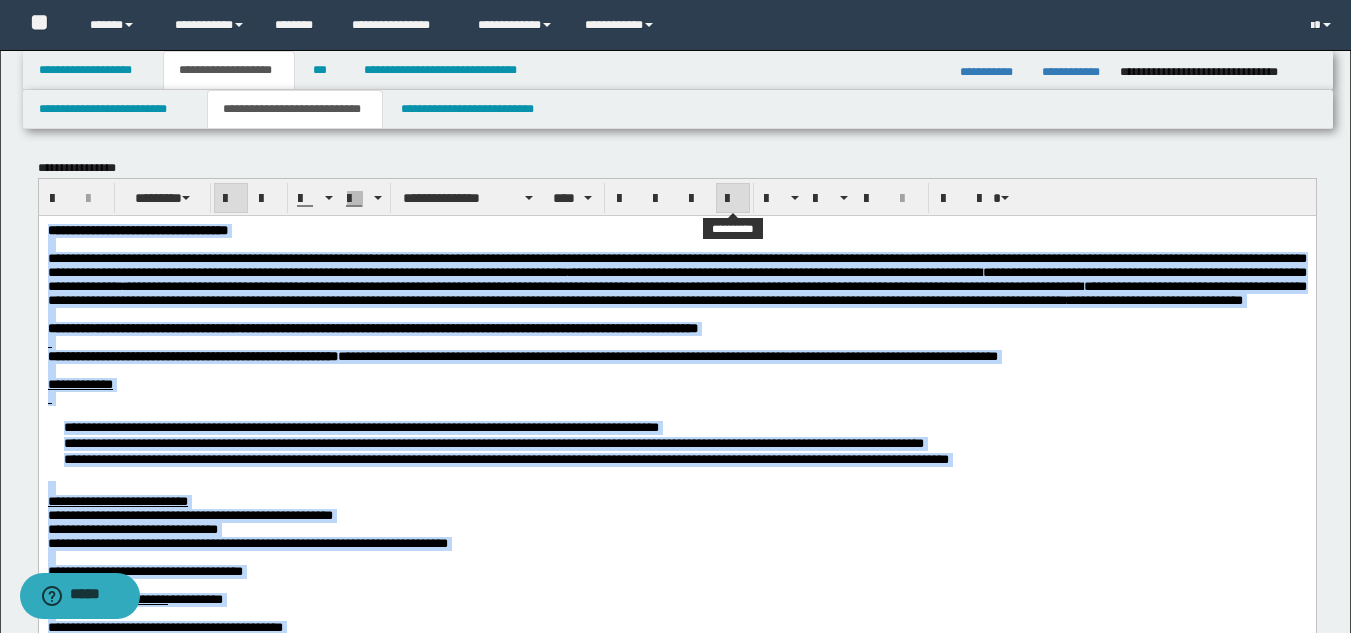 click at bounding box center [733, 198] 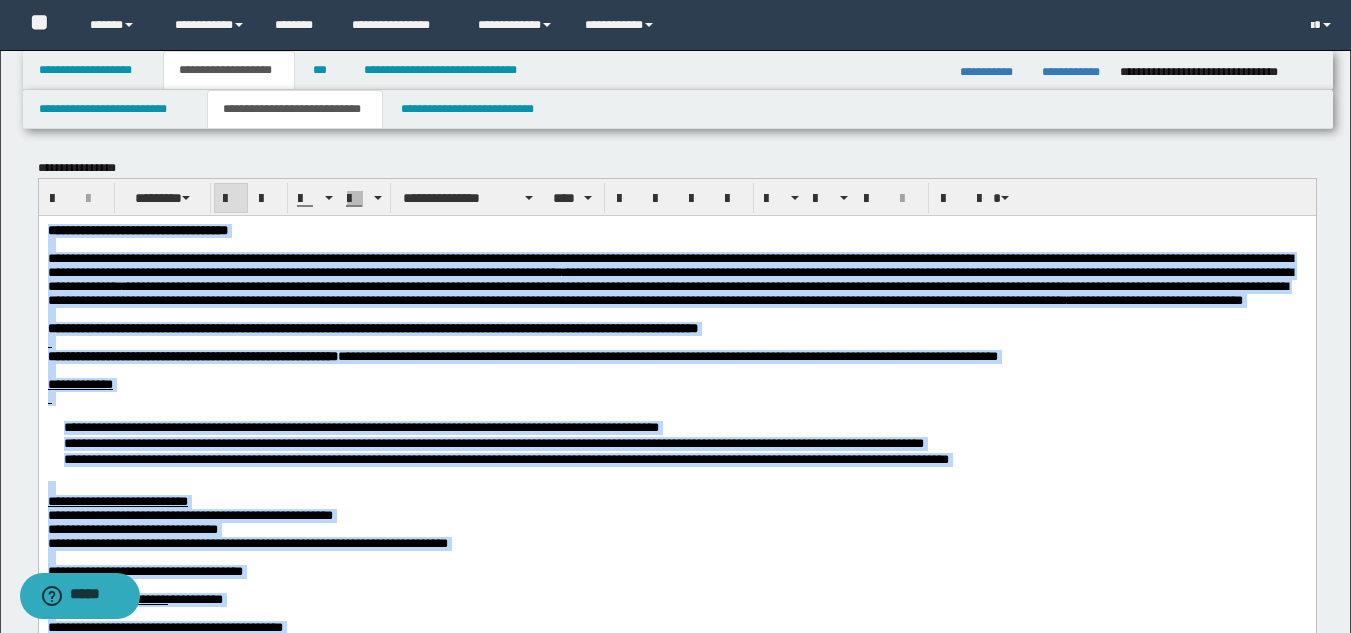 click at bounding box center (733, 199) 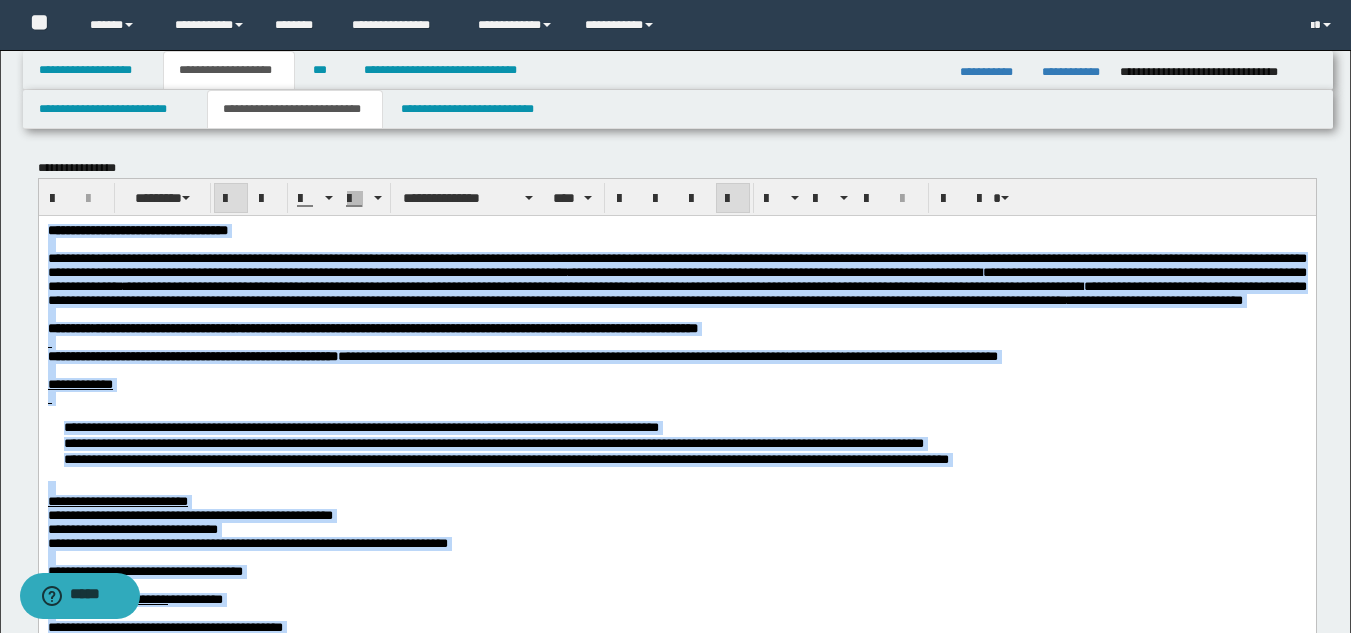 click on "**********" at bounding box center [676, 230] 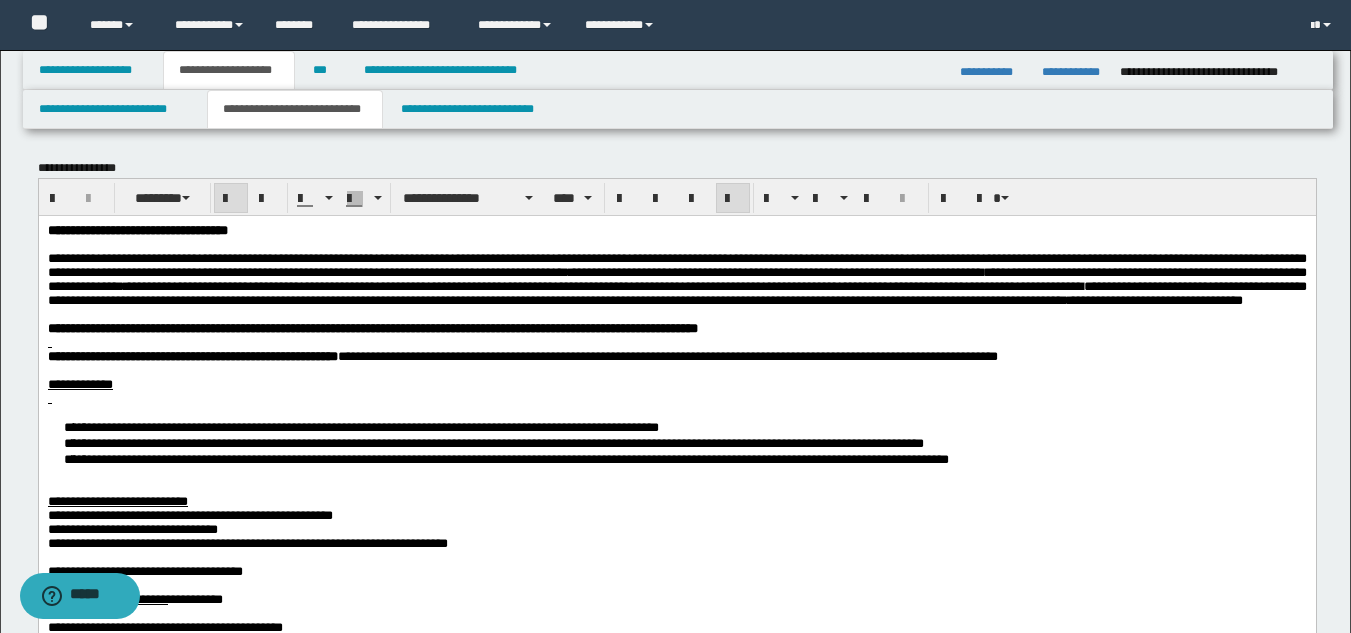 click on "**********" at bounding box center [137, 229] 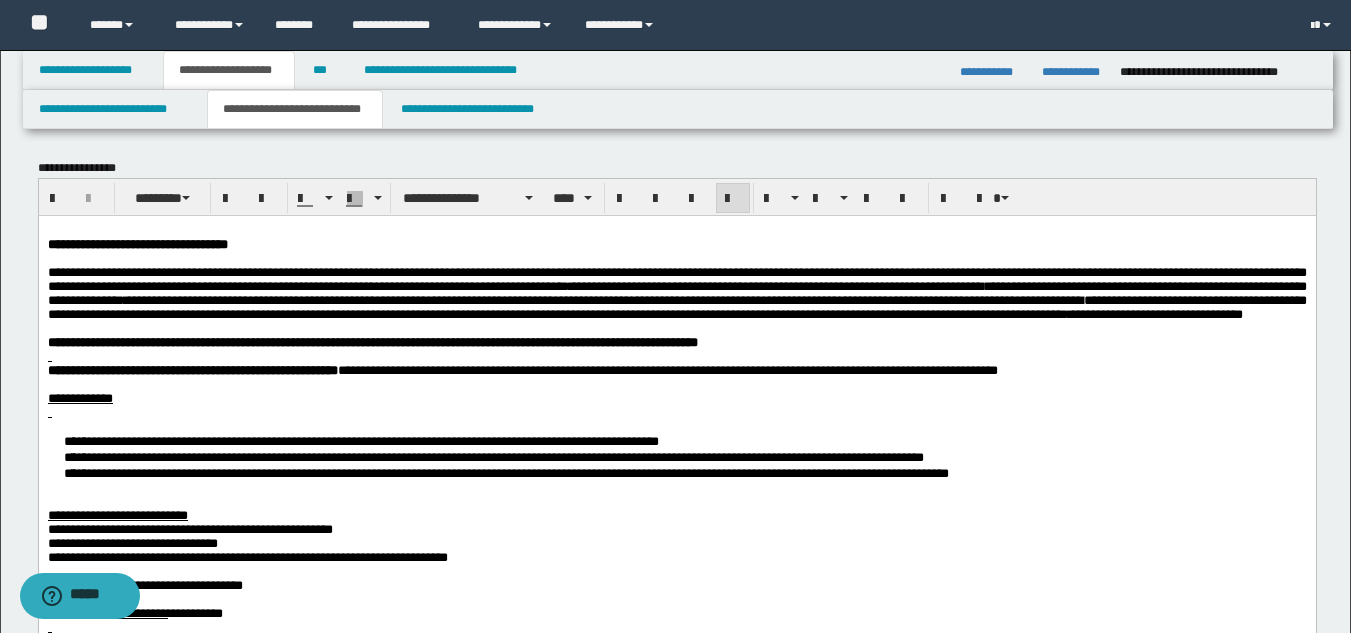 click at bounding box center [676, 328] 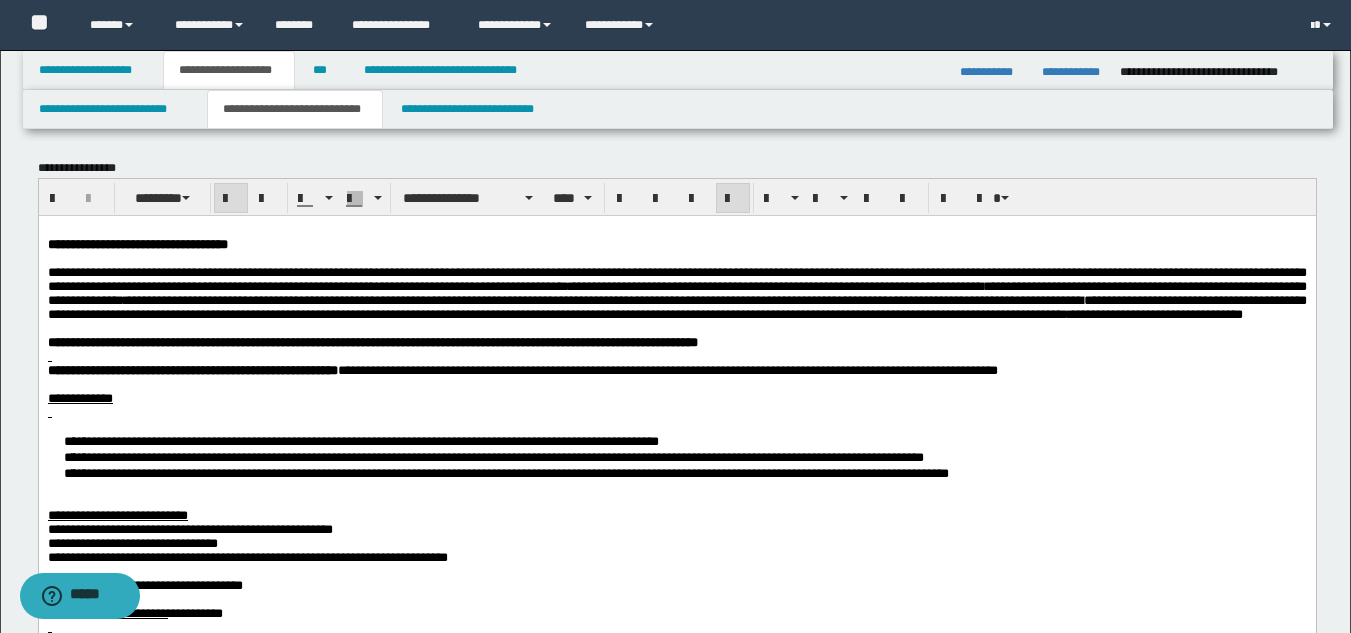 click on "**********" at bounding box center (562, 369) 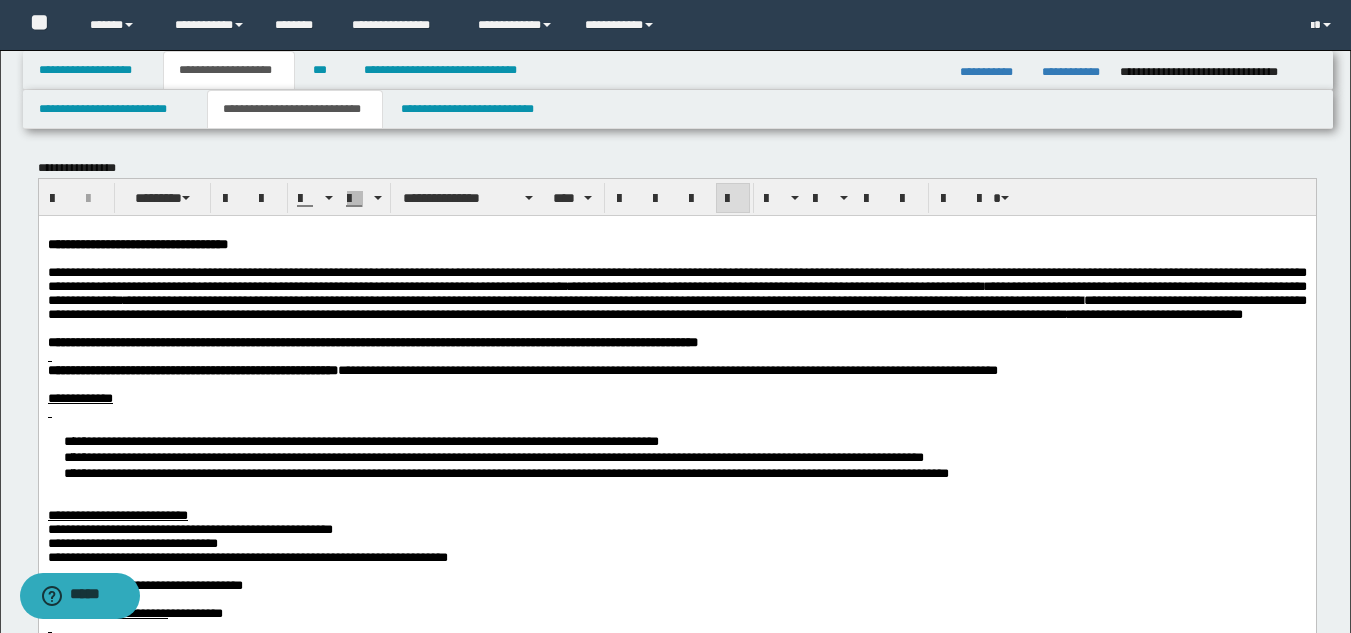 click at bounding box center [676, 356] 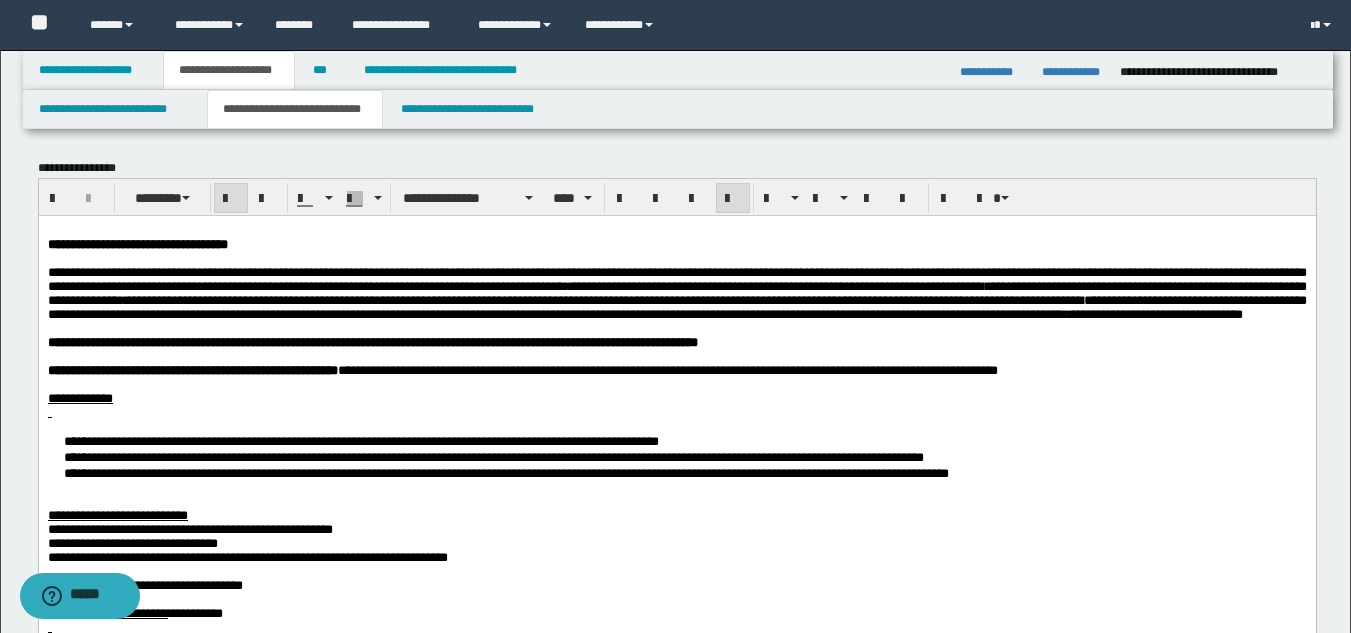 click on "**********" at bounding box center [676, 456] 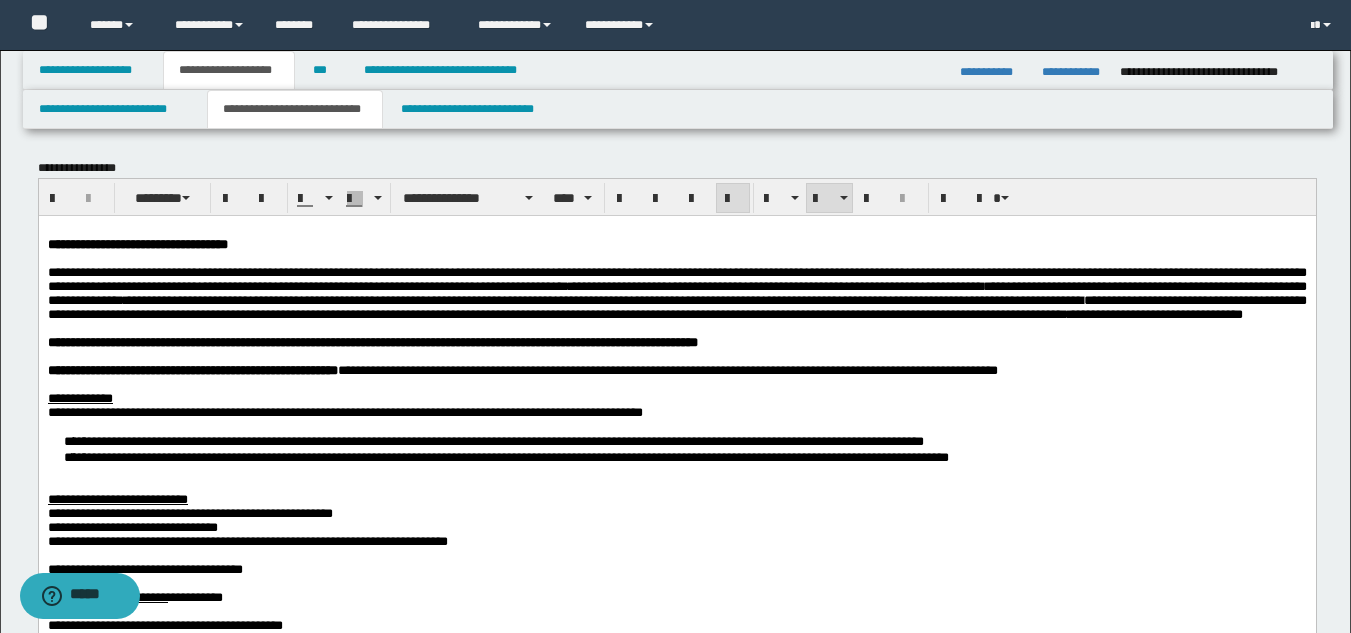 click on "**********" at bounding box center (676, 448) 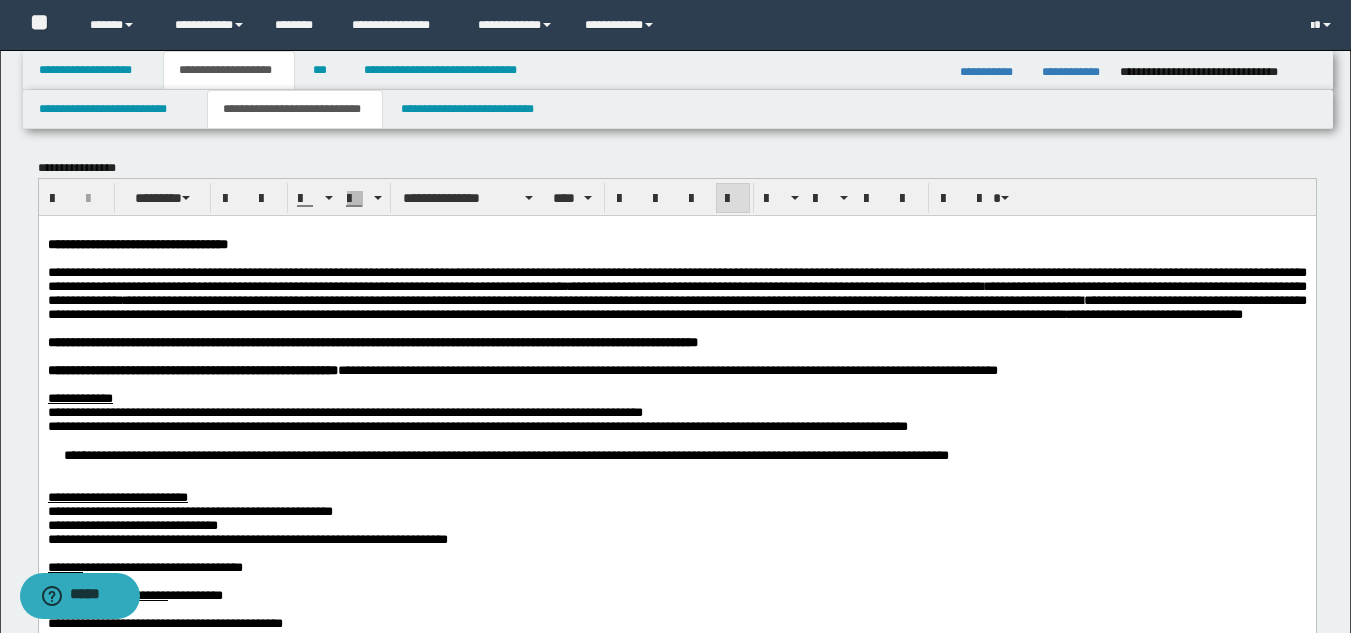 click on "**********" at bounding box center (676, 454) 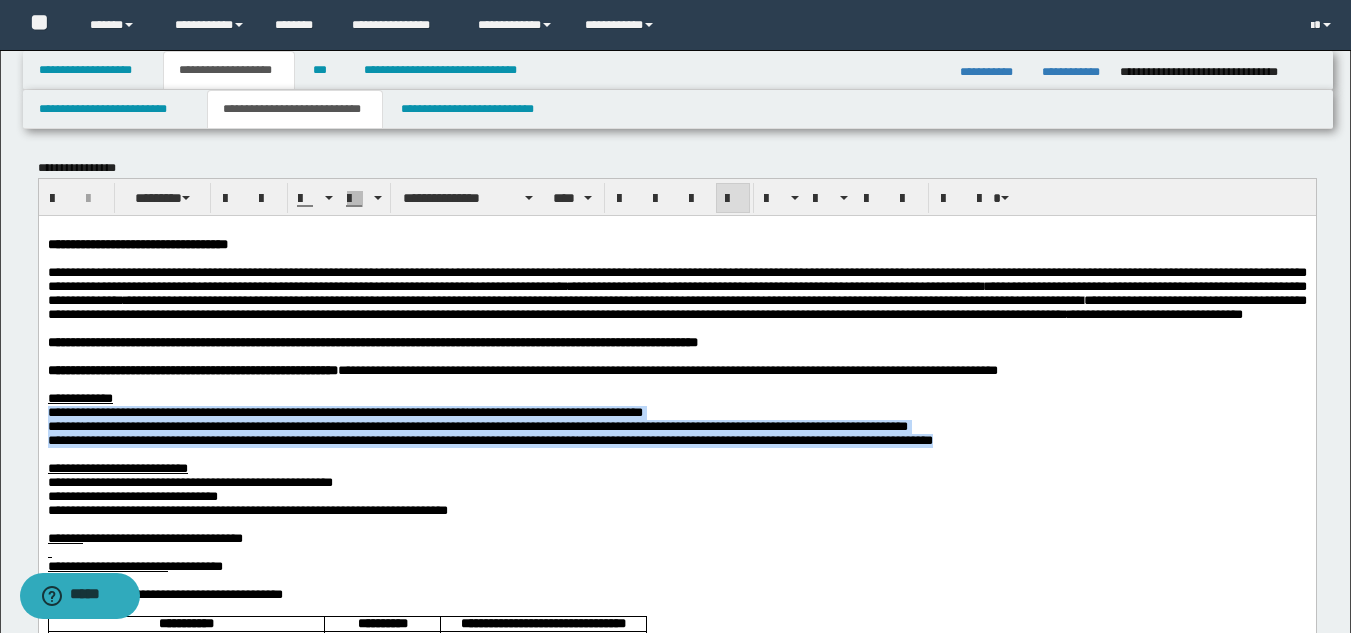 drag, startPoint x: 195, startPoint y: 522, endPoint x: 47, endPoint y: 450, distance: 164.58432 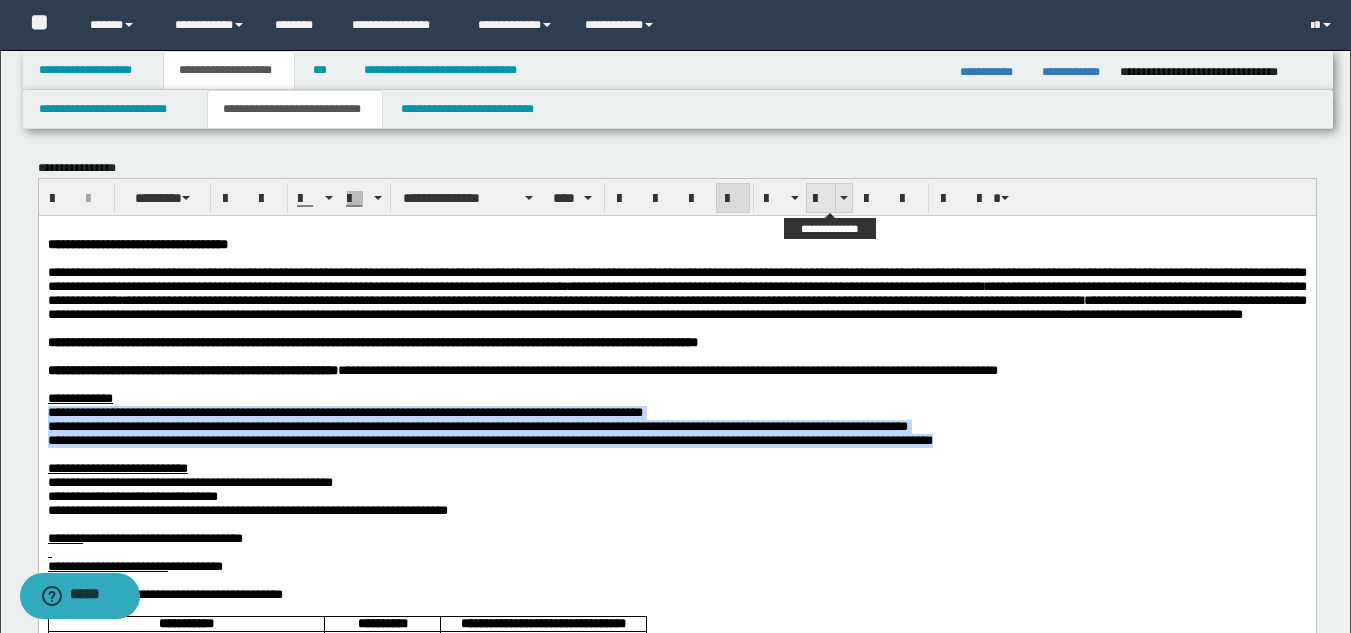 click at bounding box center (821, 199) 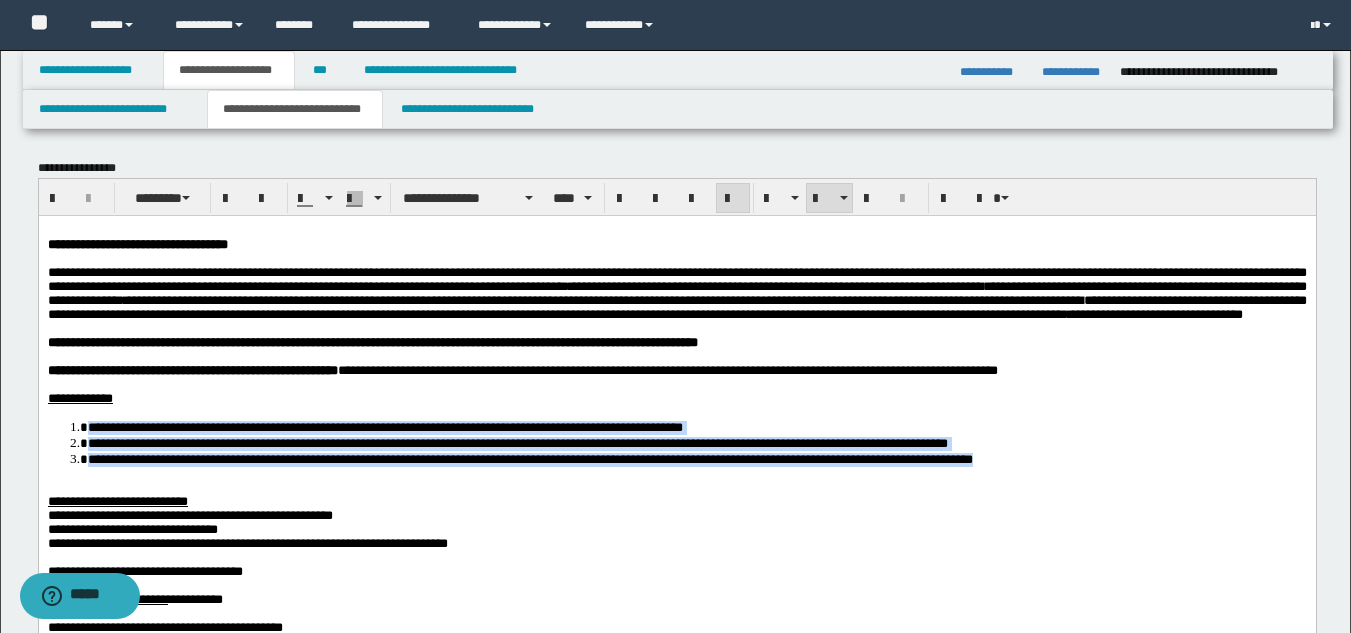 click on "**********" at bounding box center (696, 458) 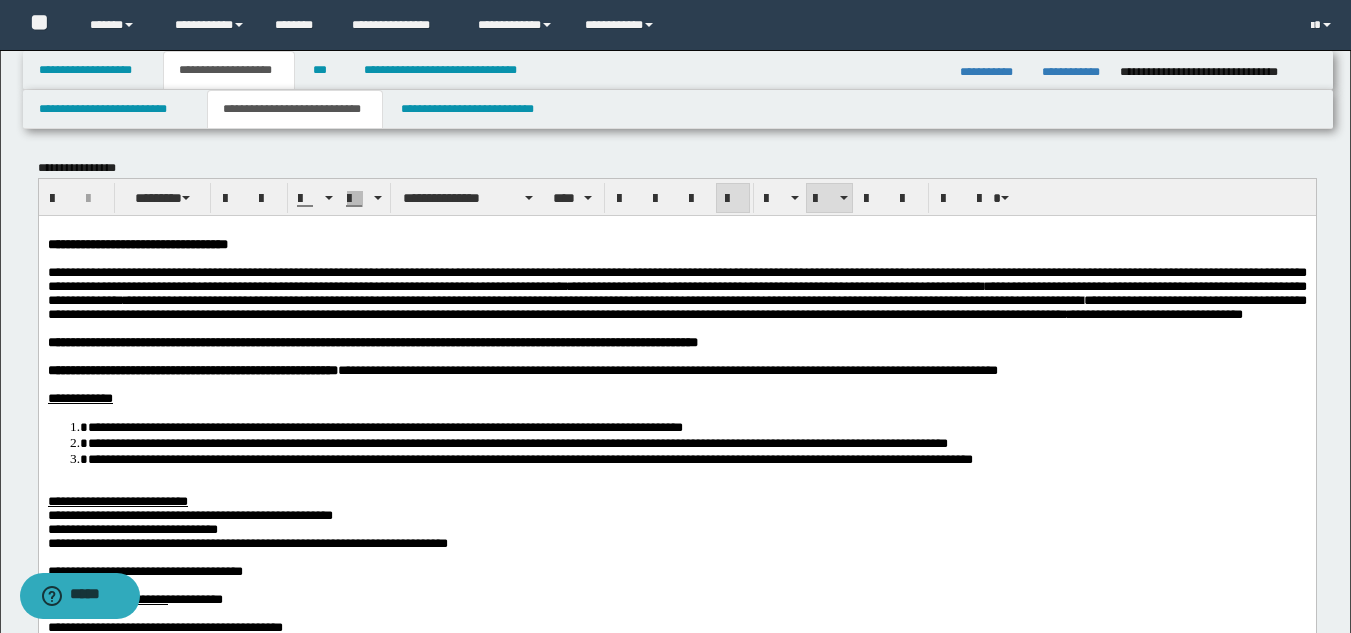 scroll, scrollTop: 100, scrollLeft: 0, axis: vertical 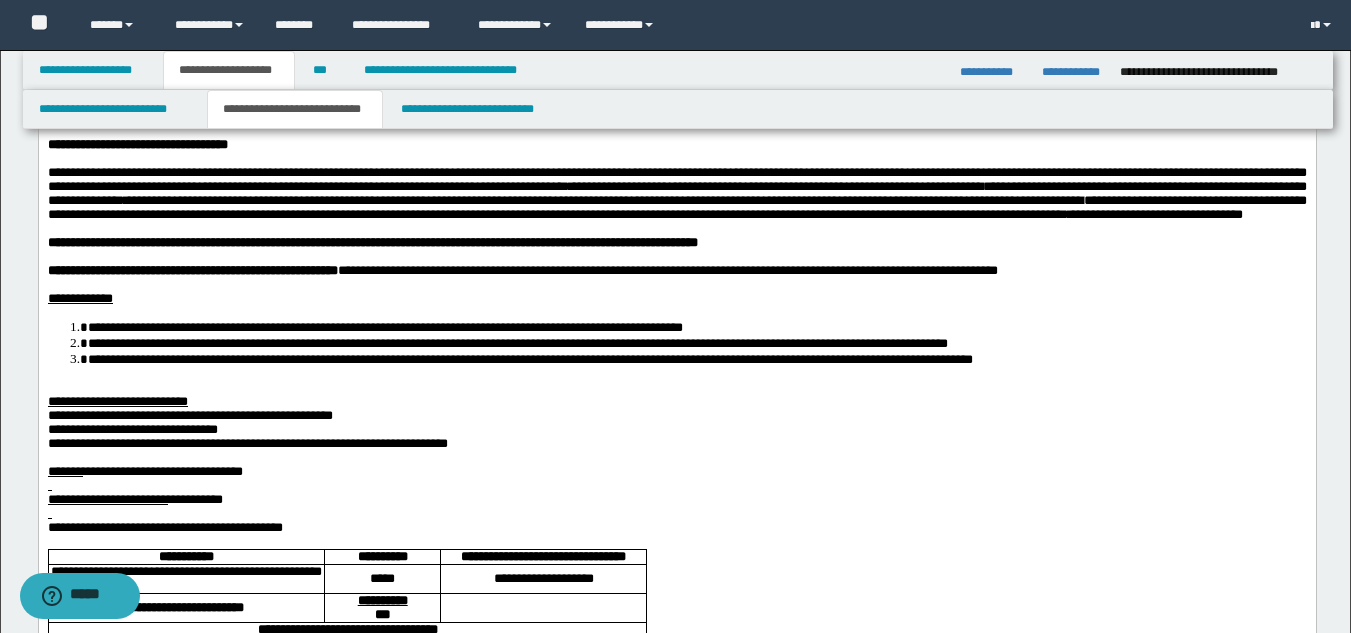 click on "**********" at bounding box center (117, 400) 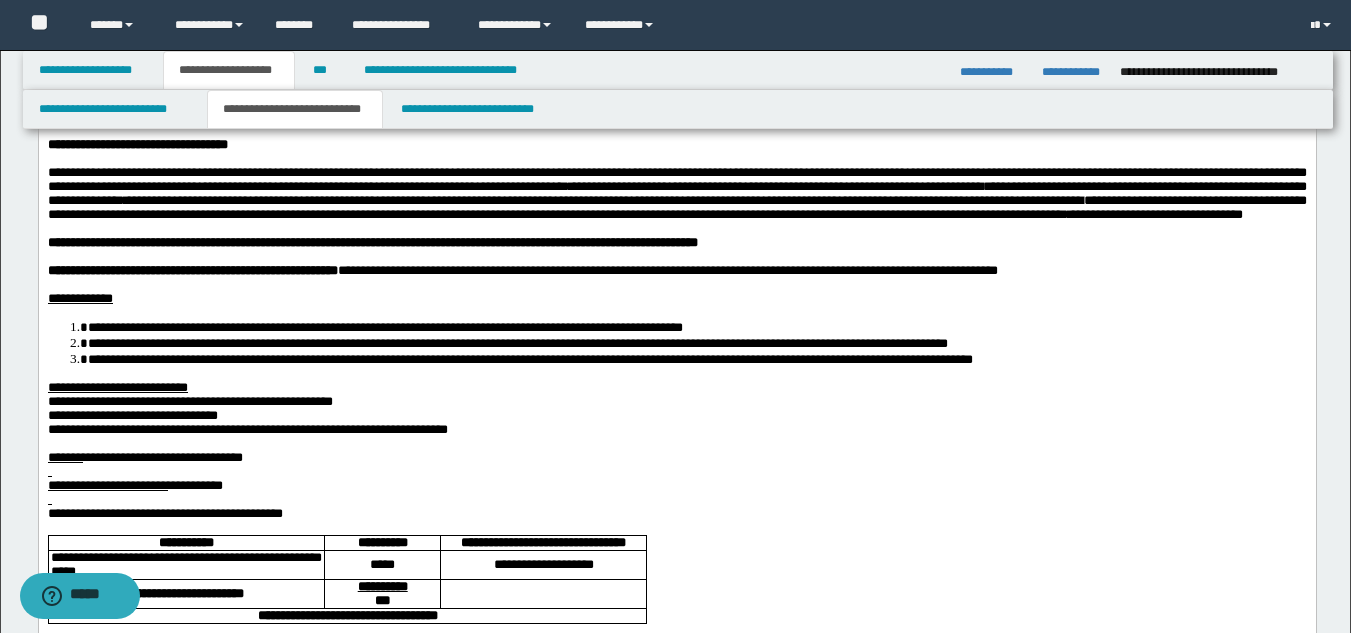 click on "**********" at bounding box center (189, 400) 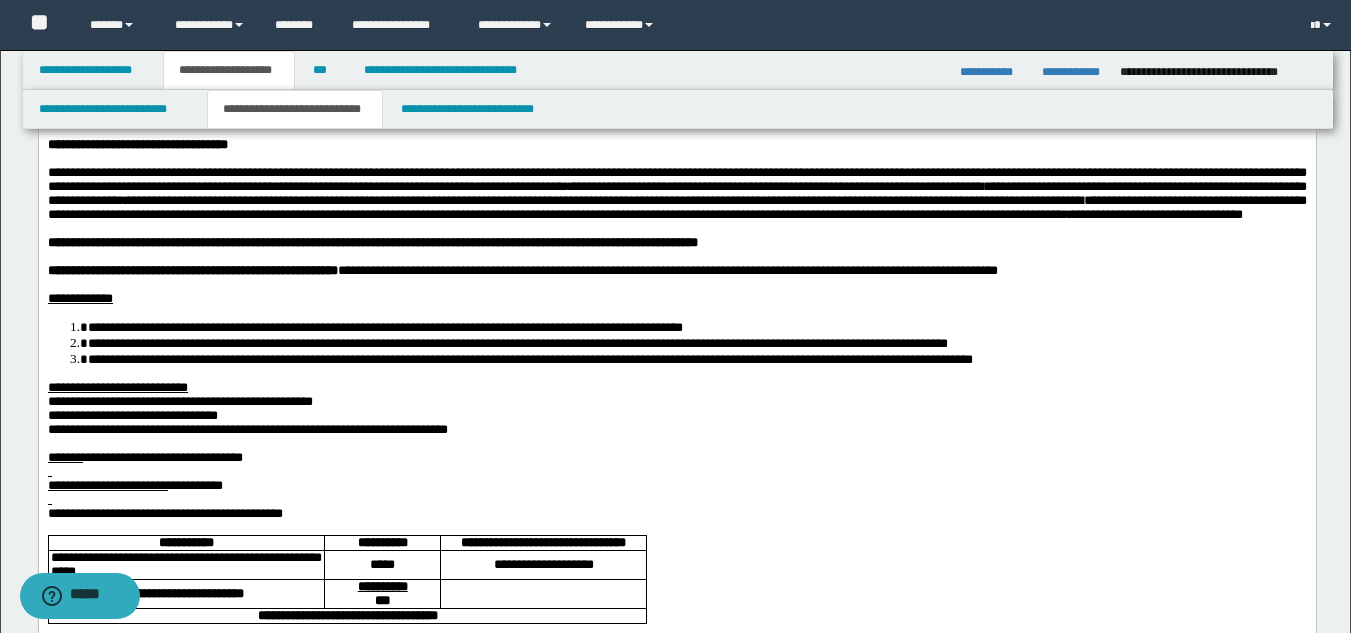 click on "**********" at bounding box center [247, 428] 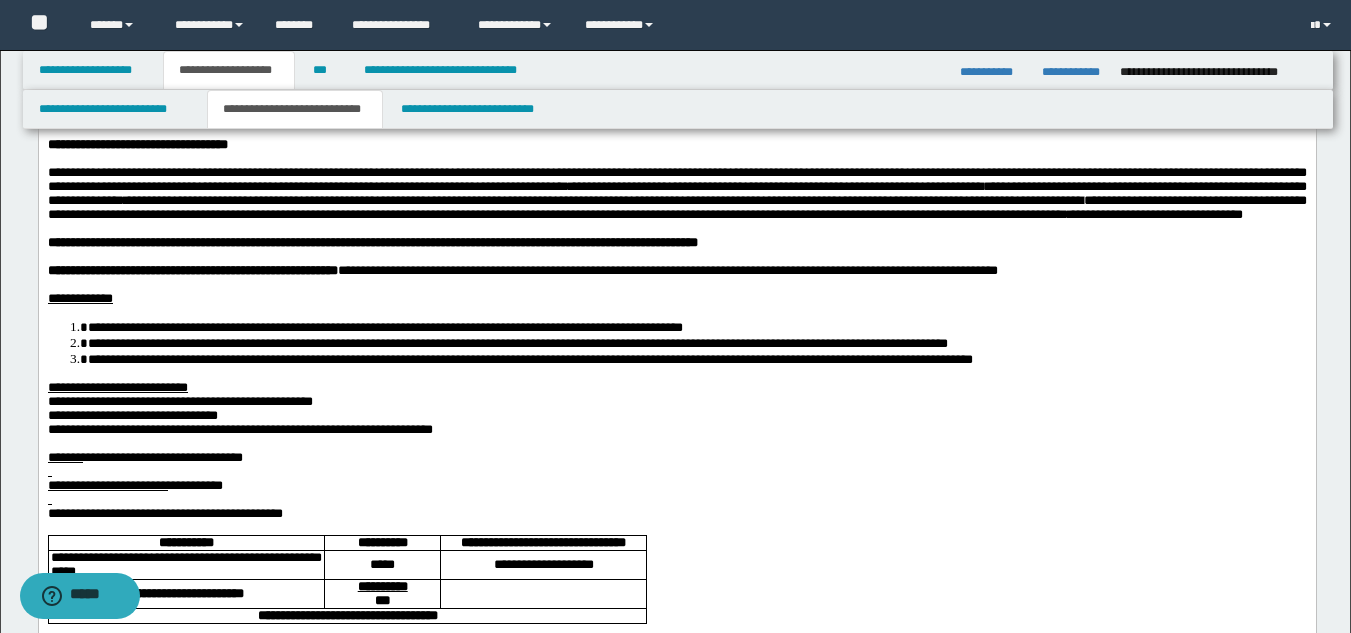 click on "**********" at bounding box center (162, 456) 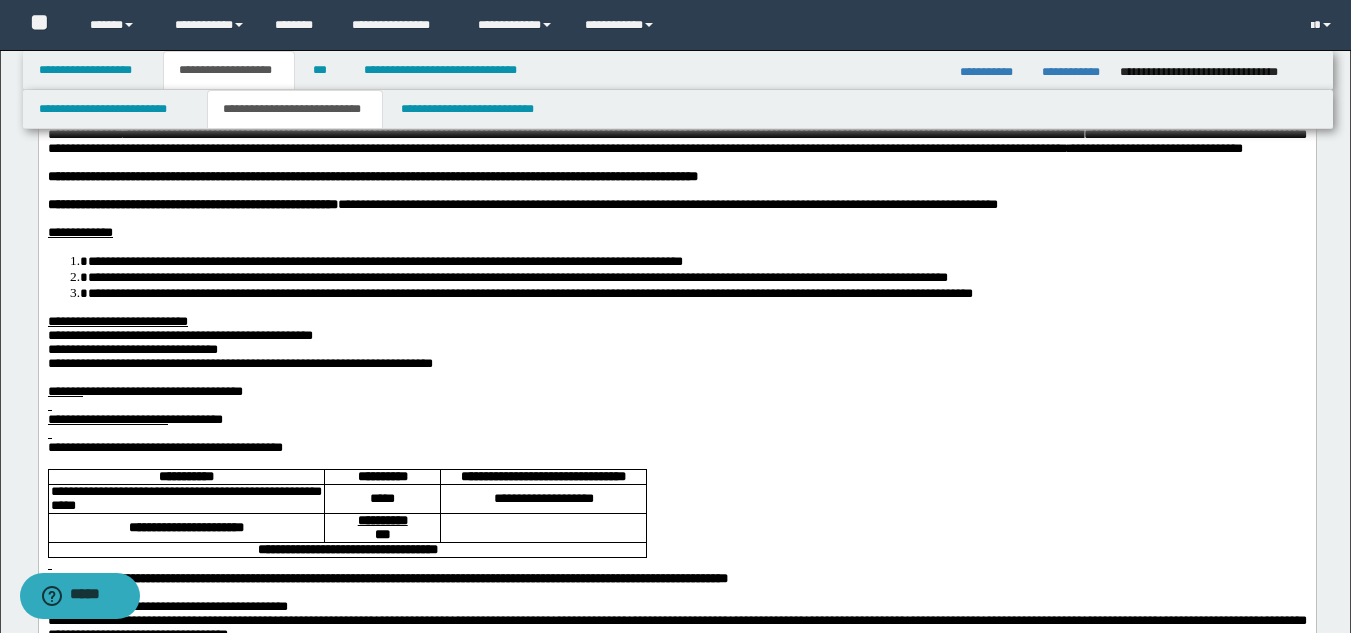 scroll, scrollTop: 200, scrollLeft: 0, axis: vertical 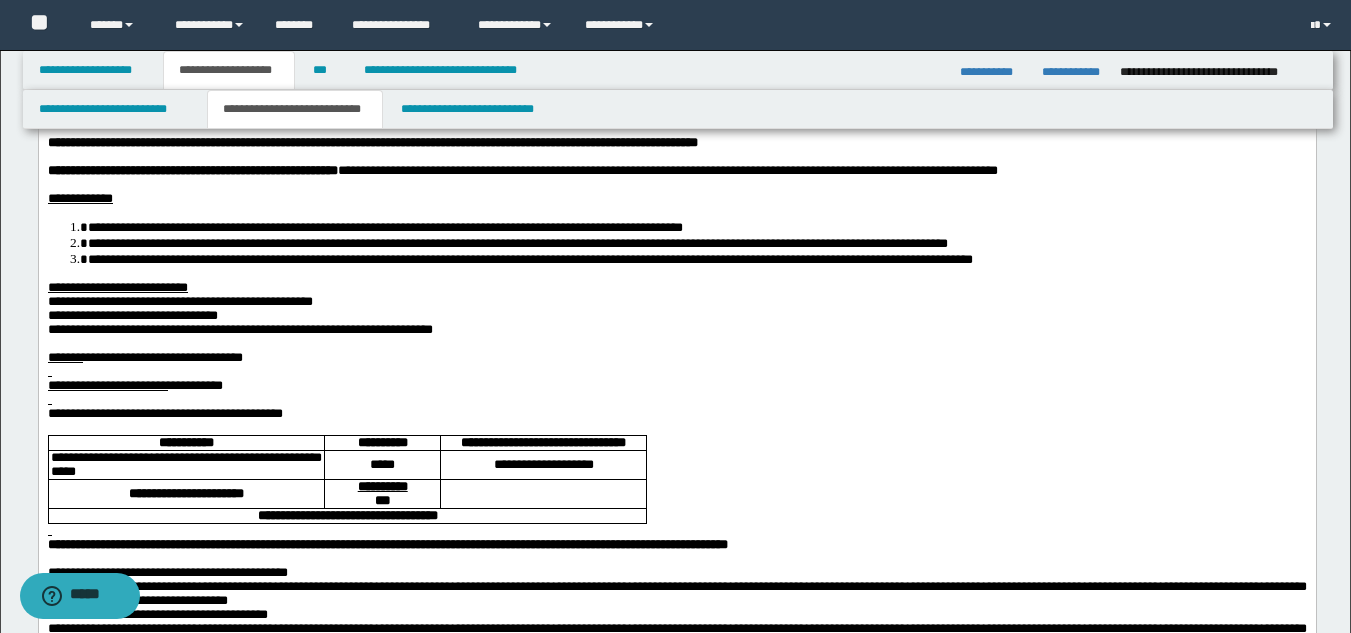 click at bounding box center [676, 371] 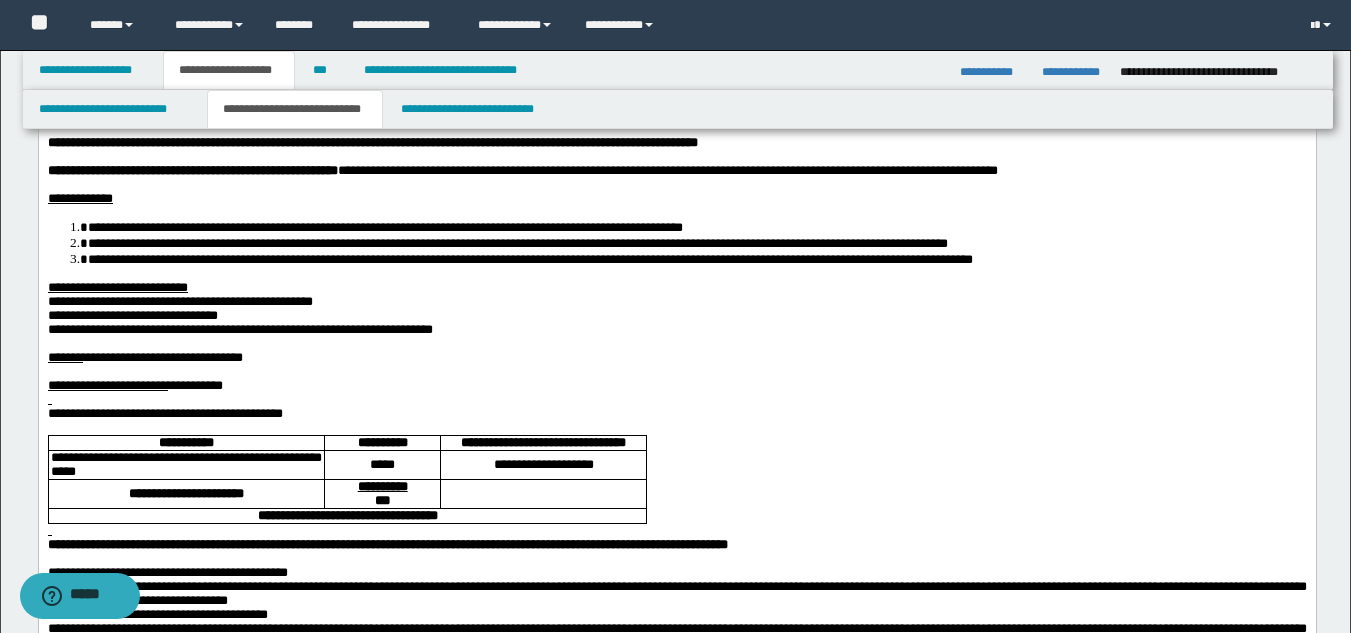 click at bounding box center [676, 399] 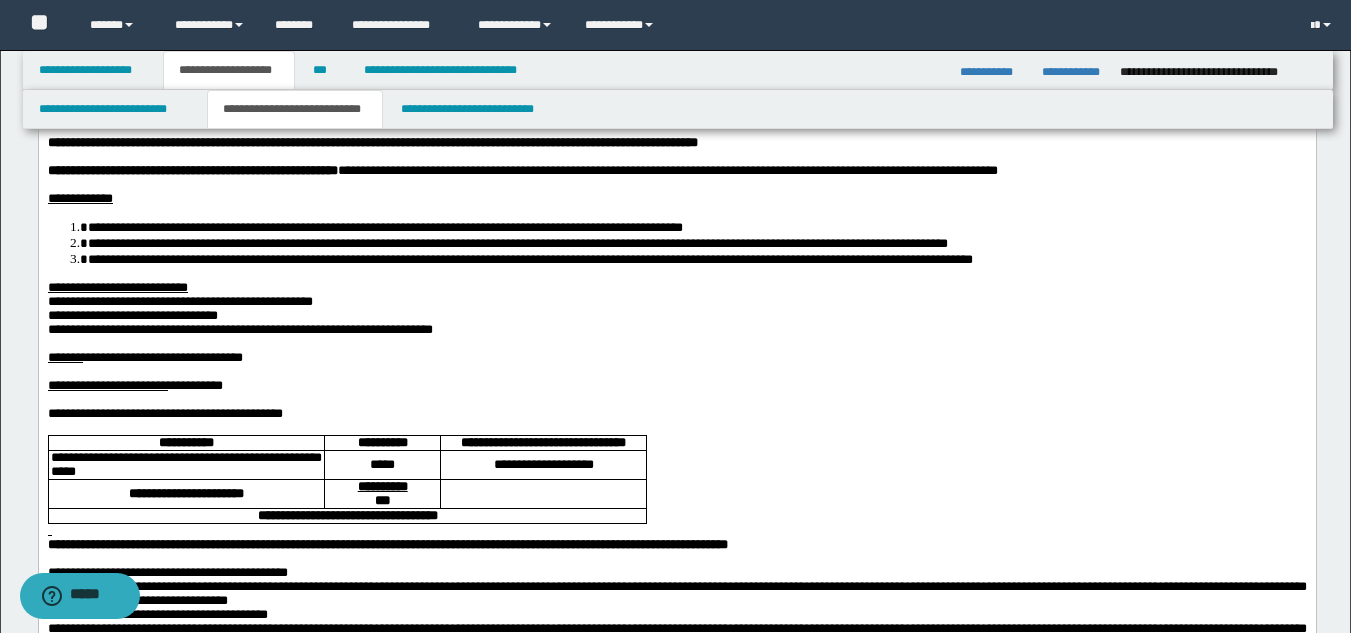 scroll, scrollTop: 500, scrollLeft: 0, axis: vertical 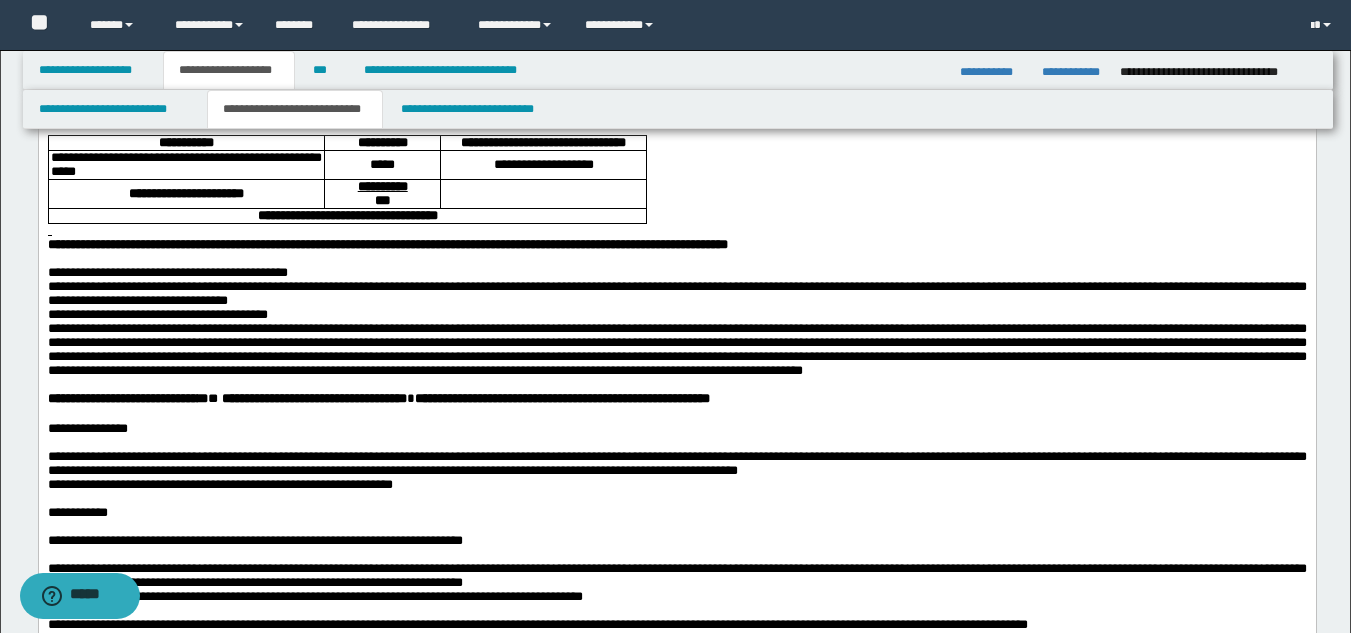 click on "**********" at bounding box center [157, 314] 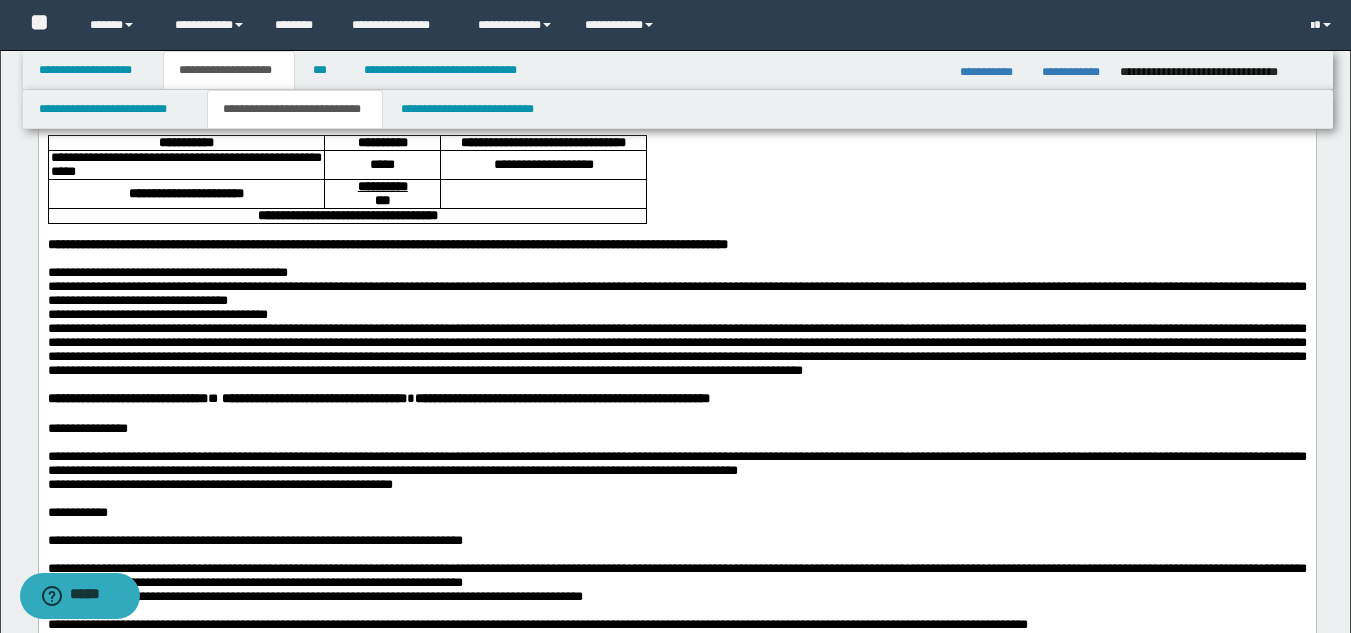 click on "**********" at bounding box center (676, 273) 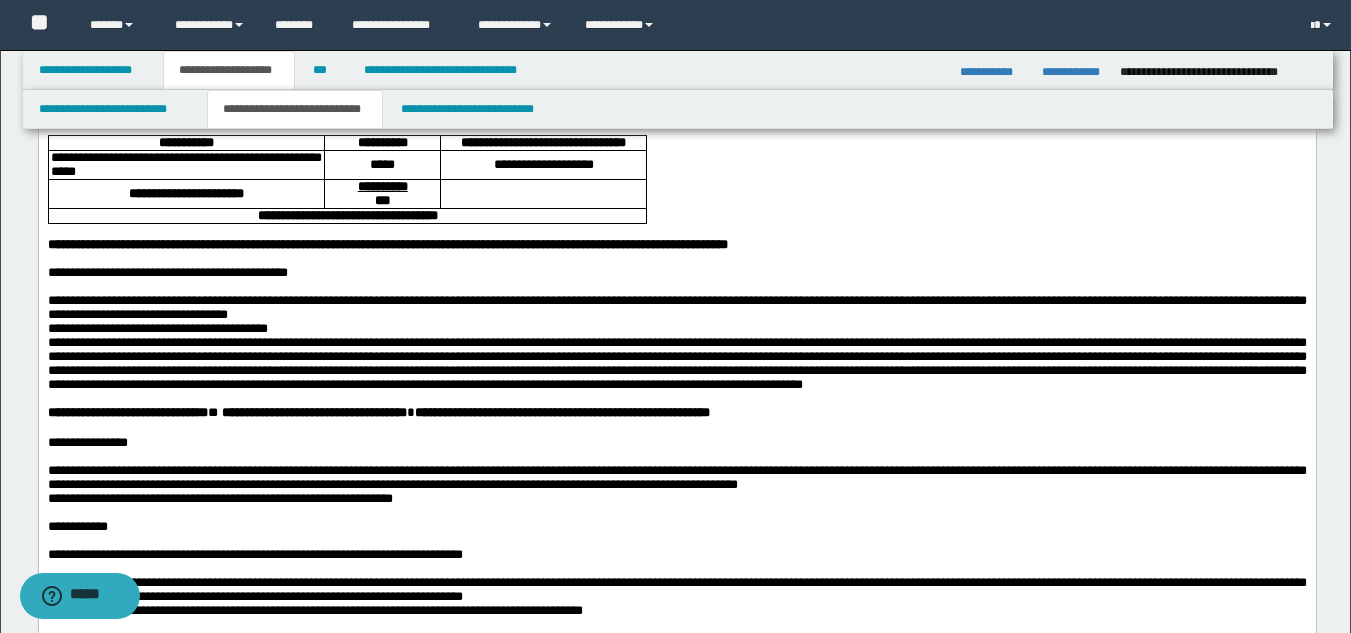 click on "**********" at bounding box center (676, 308) 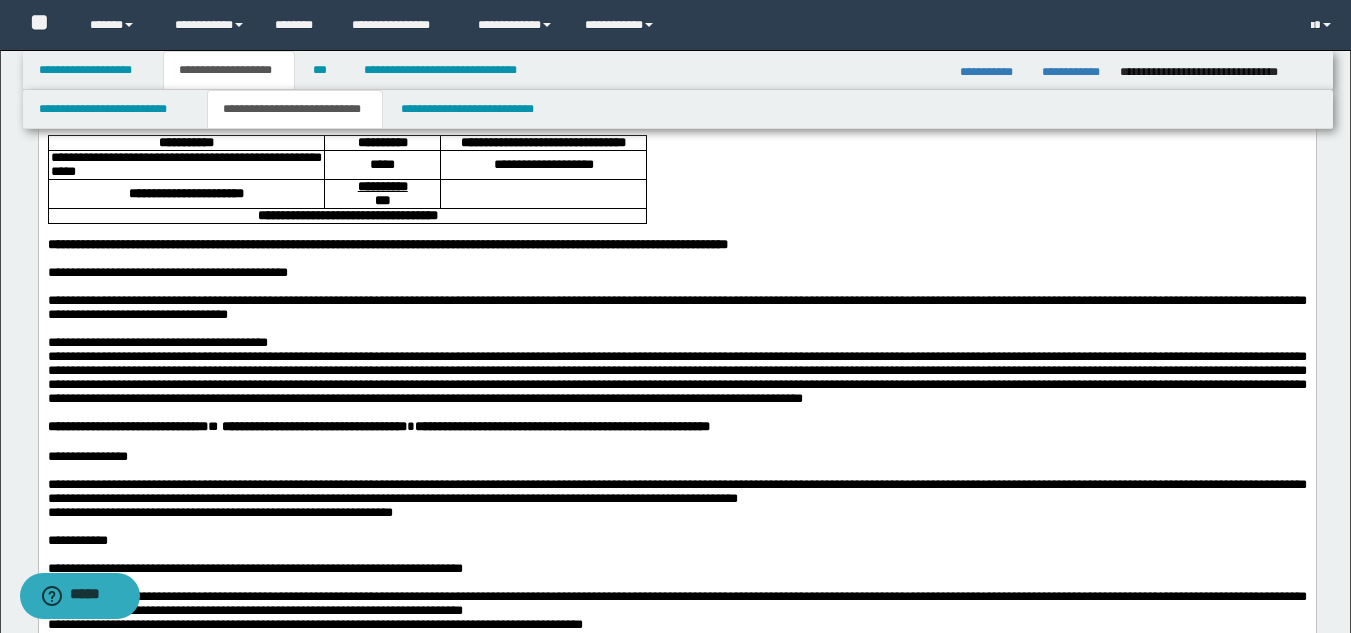click on "**********" at bounding box center [676, 343] 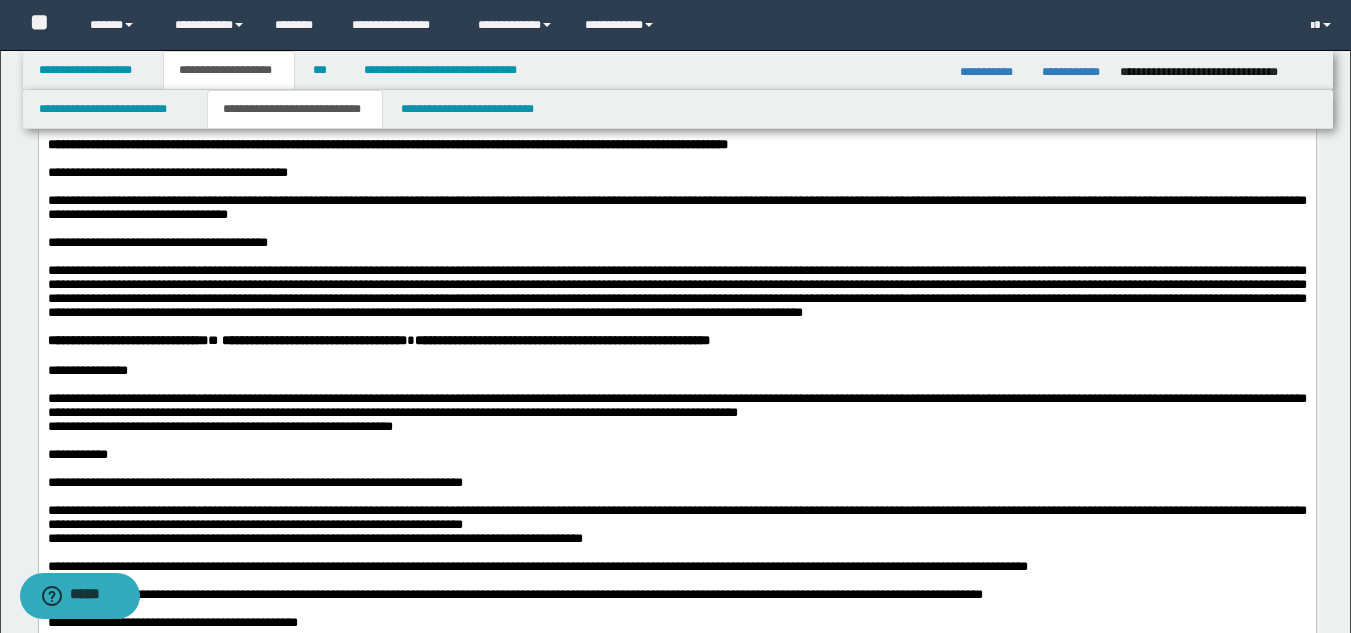 click on "**********" at bounding box center (676, 291) 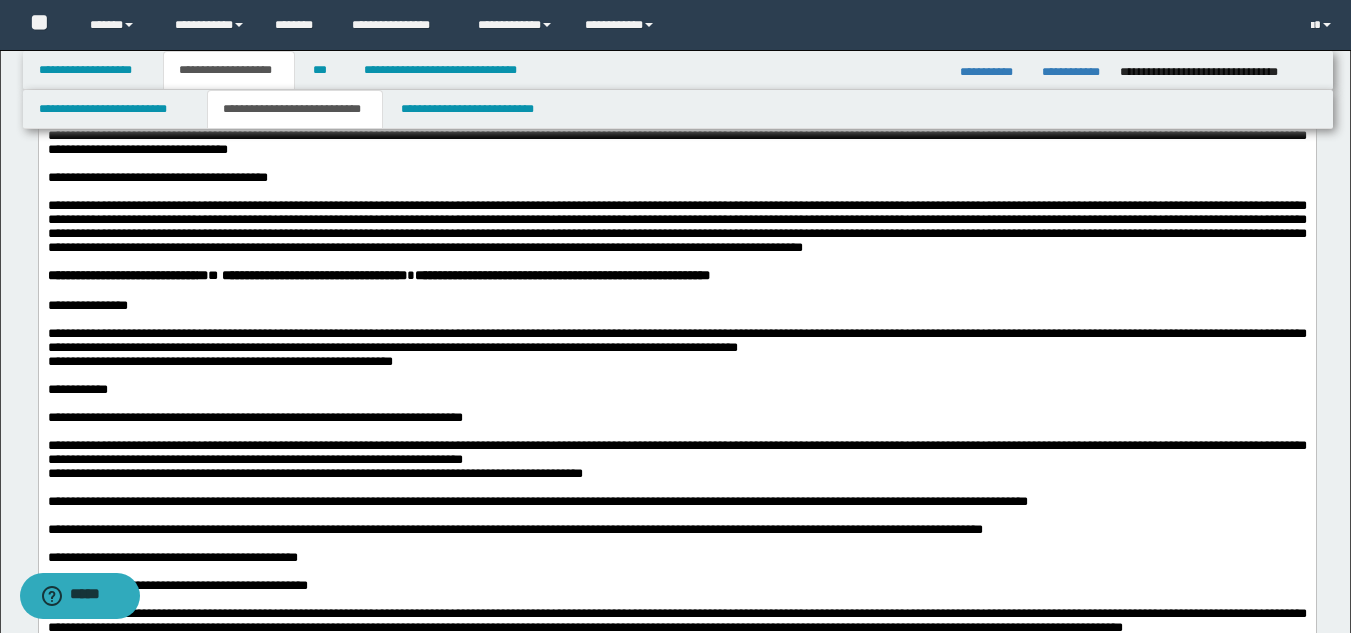 scroll, scrollTop: 700, scrollLeft: 0, axis: vertical 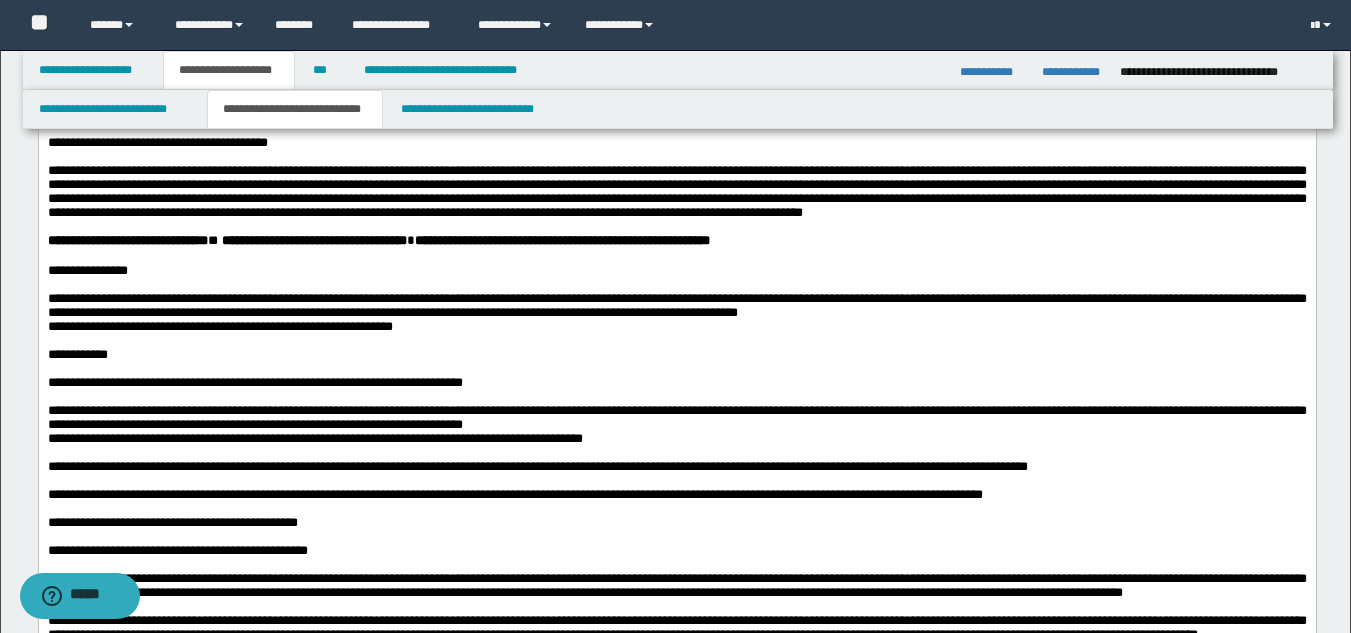 click on "**********" at bounding box center (676, 271) 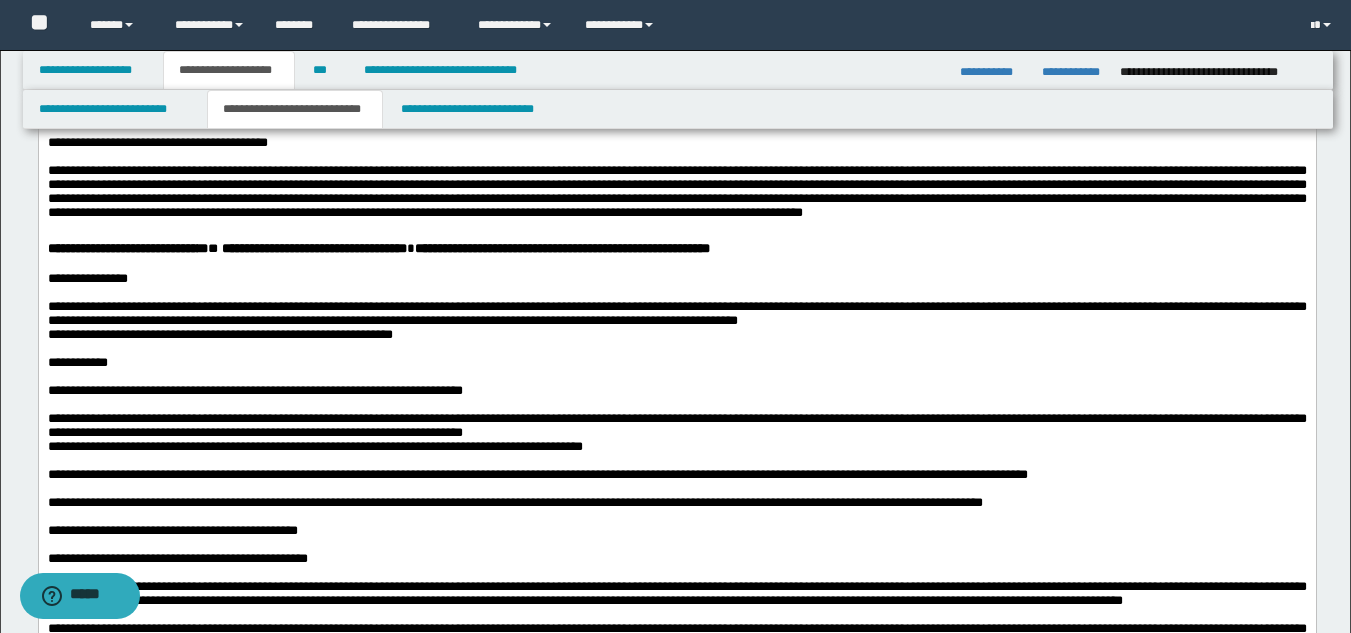 click on "**********" at bounding box center (676, 313) 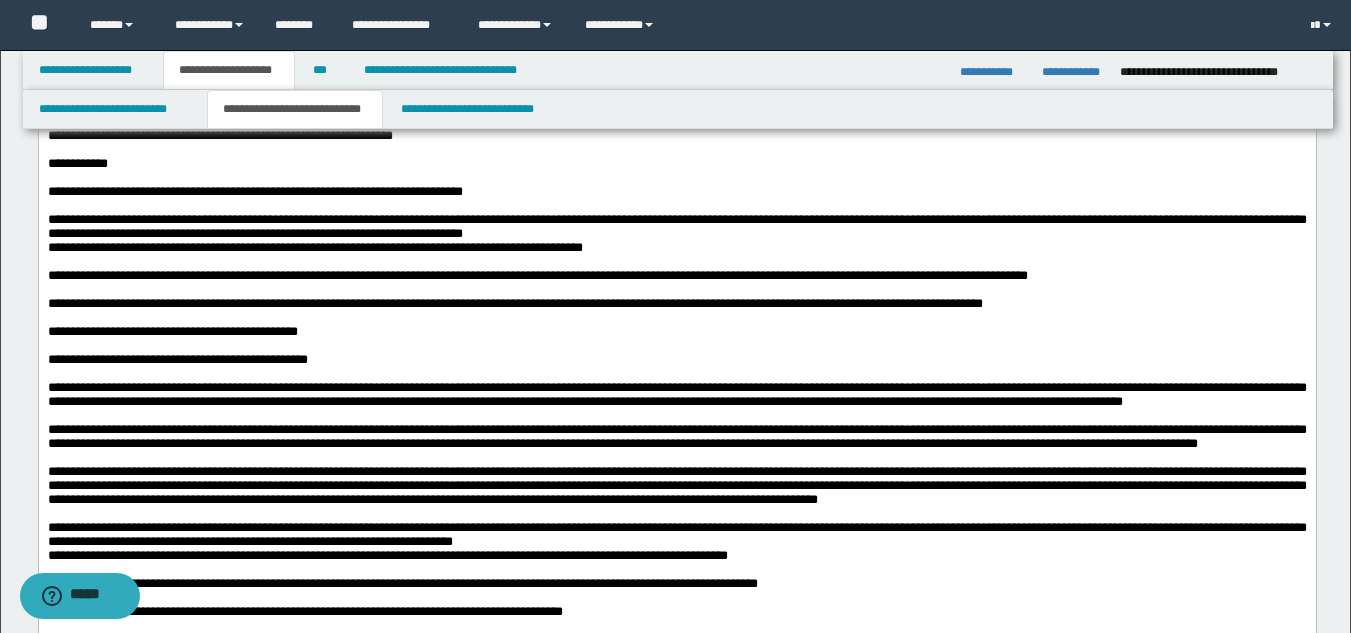 scroll, scrollTop: 900, scrollLeft: 0, axis: vertical 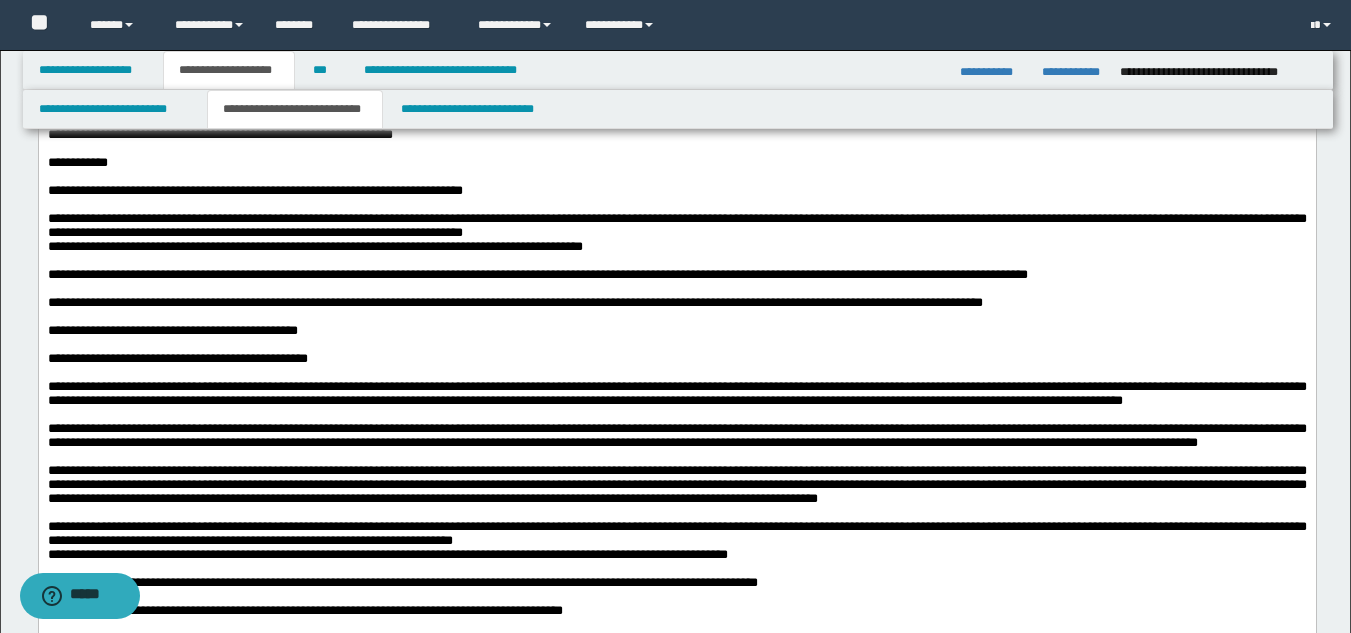 click on "**********" at bounding box center (537, 274) 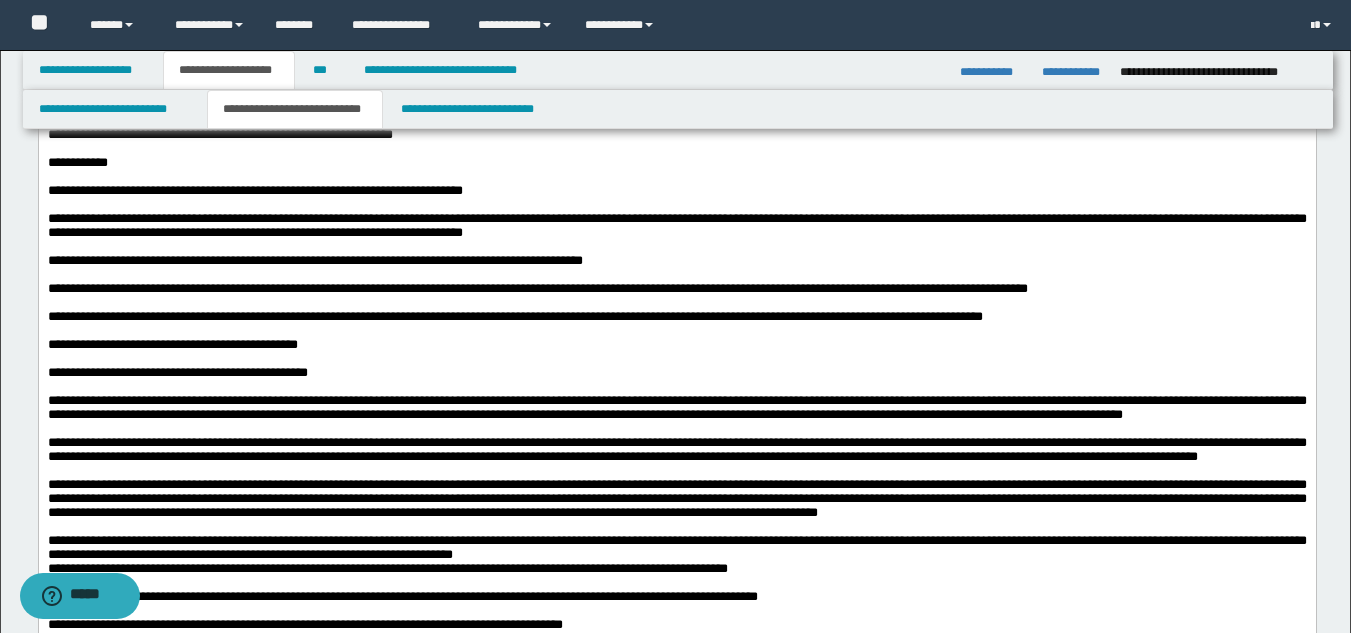 click on "**********" at bounding box center (314, 260) 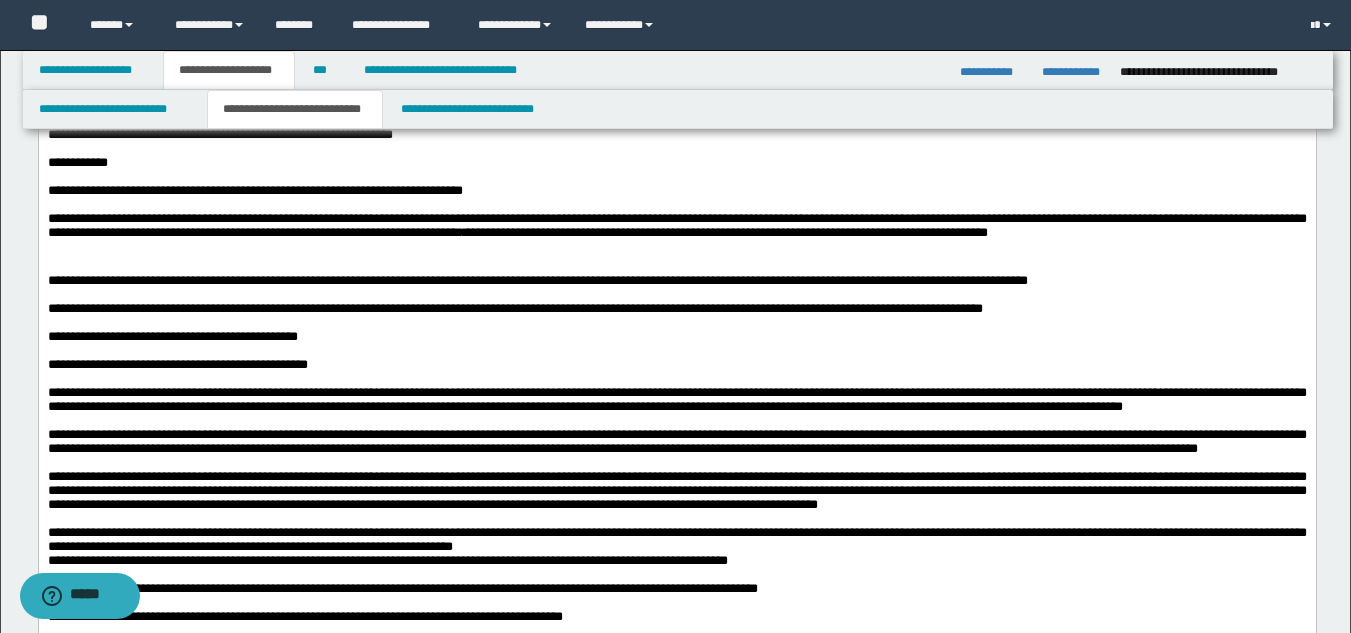 click on "**********" at bounding box center [676, 281] 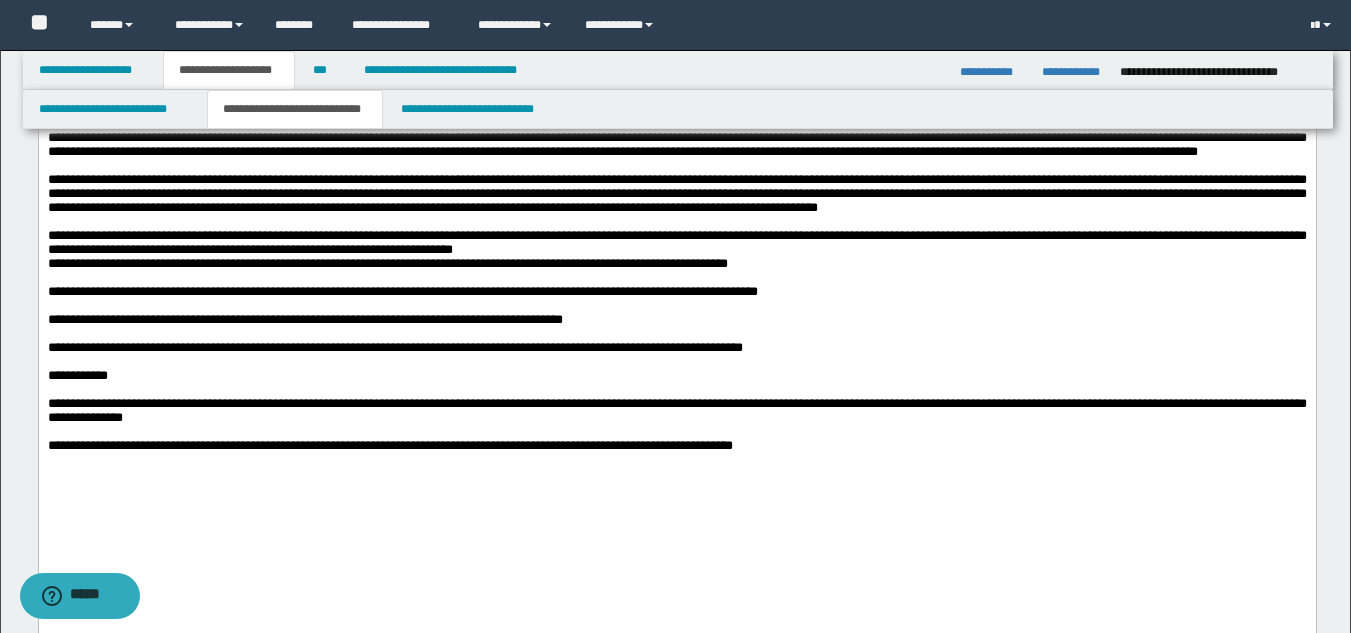 scroll, scrollTop: 1200, scrollLeft: 0, axis: vertical 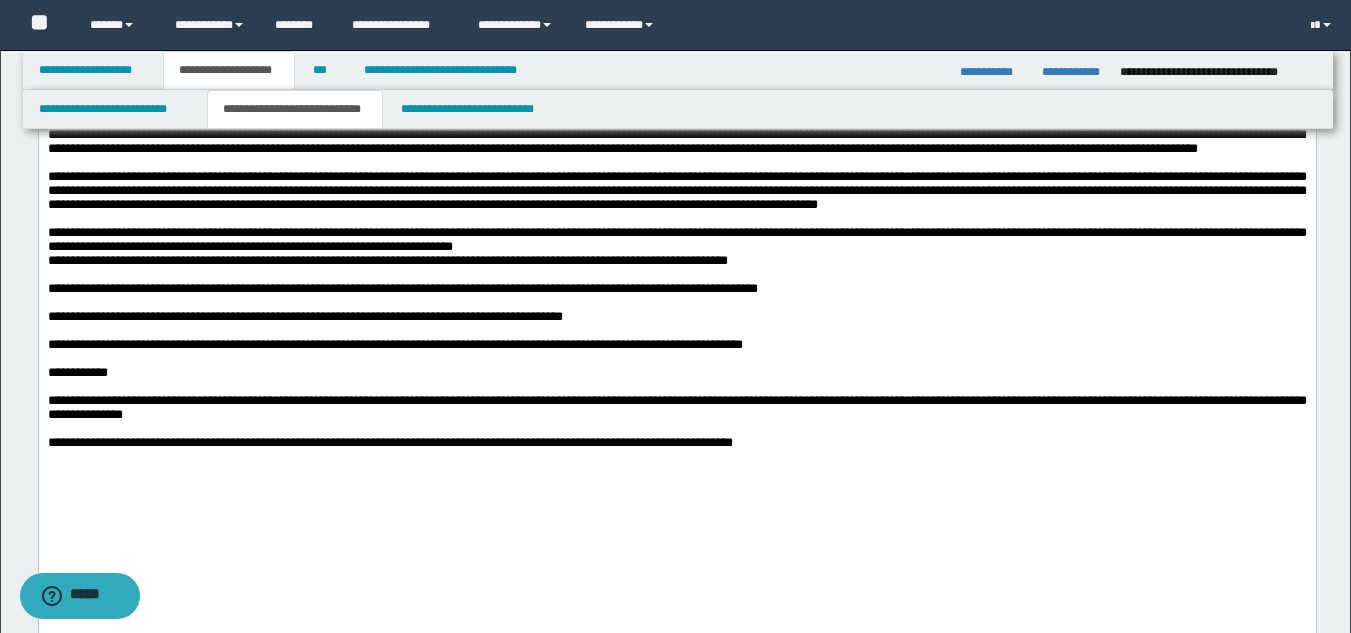click on "**********" at bounding box center (676, 141) 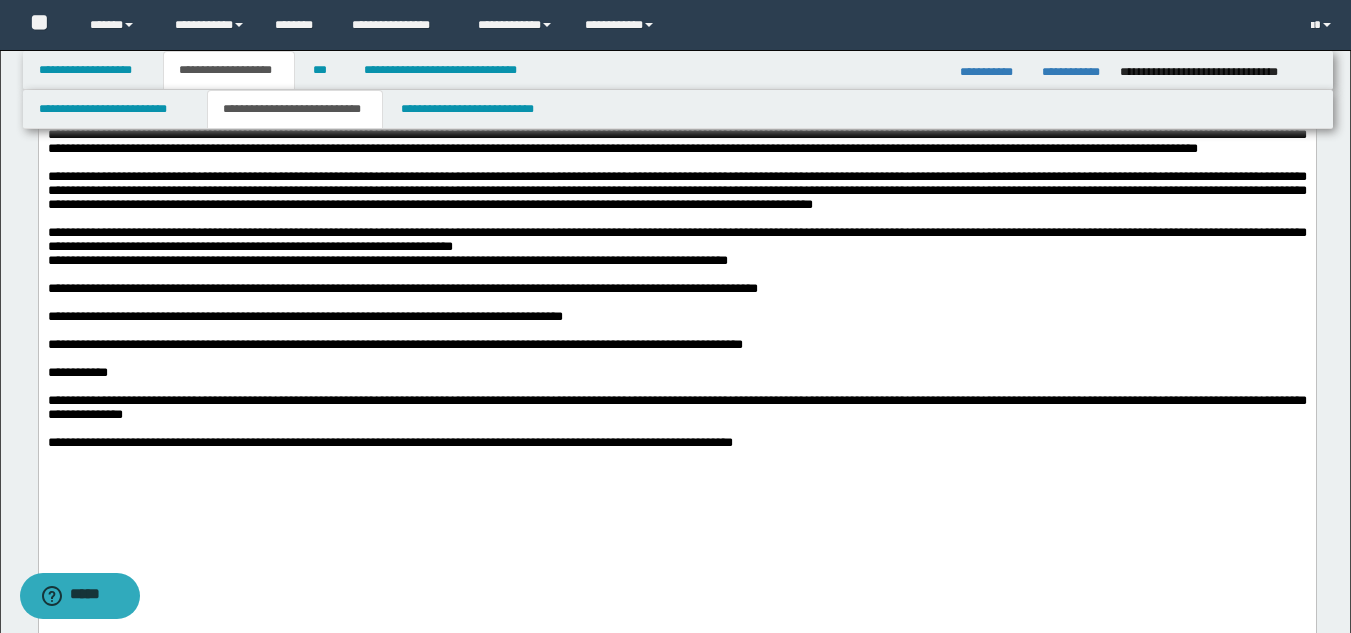 click on "**********" at bounding box center [676, 239] 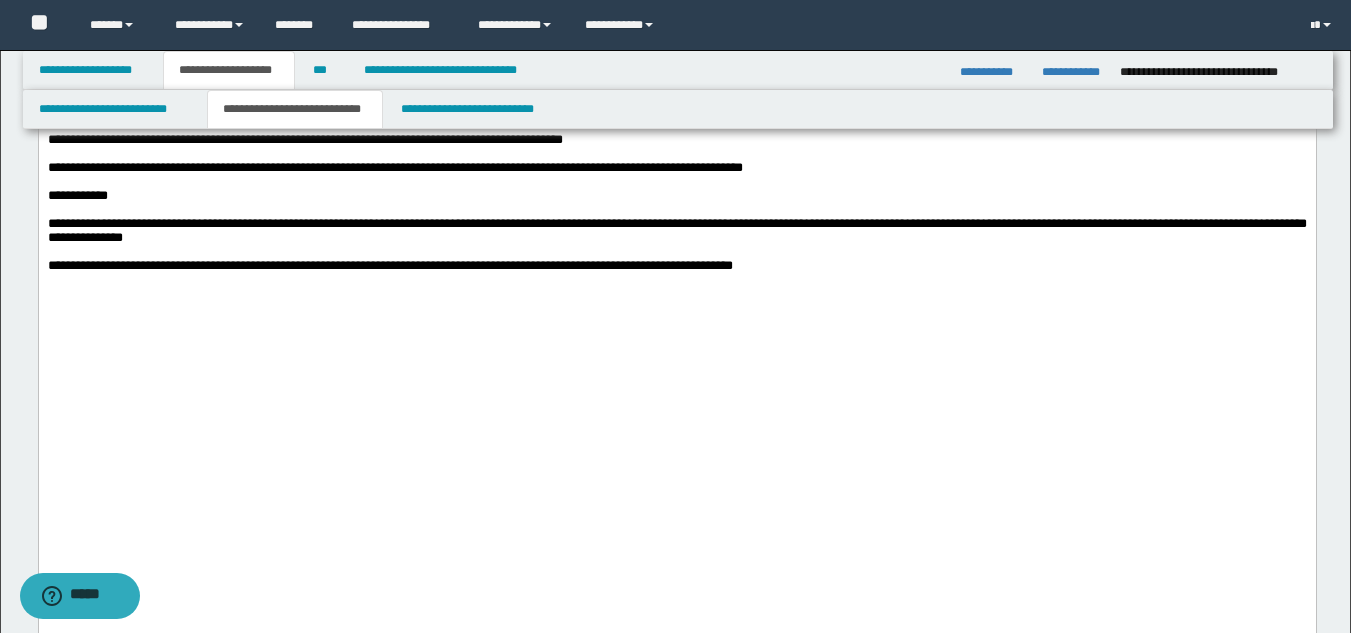 scroll, scrollTop: 1400, scrollLeft: 0, axis: vertical 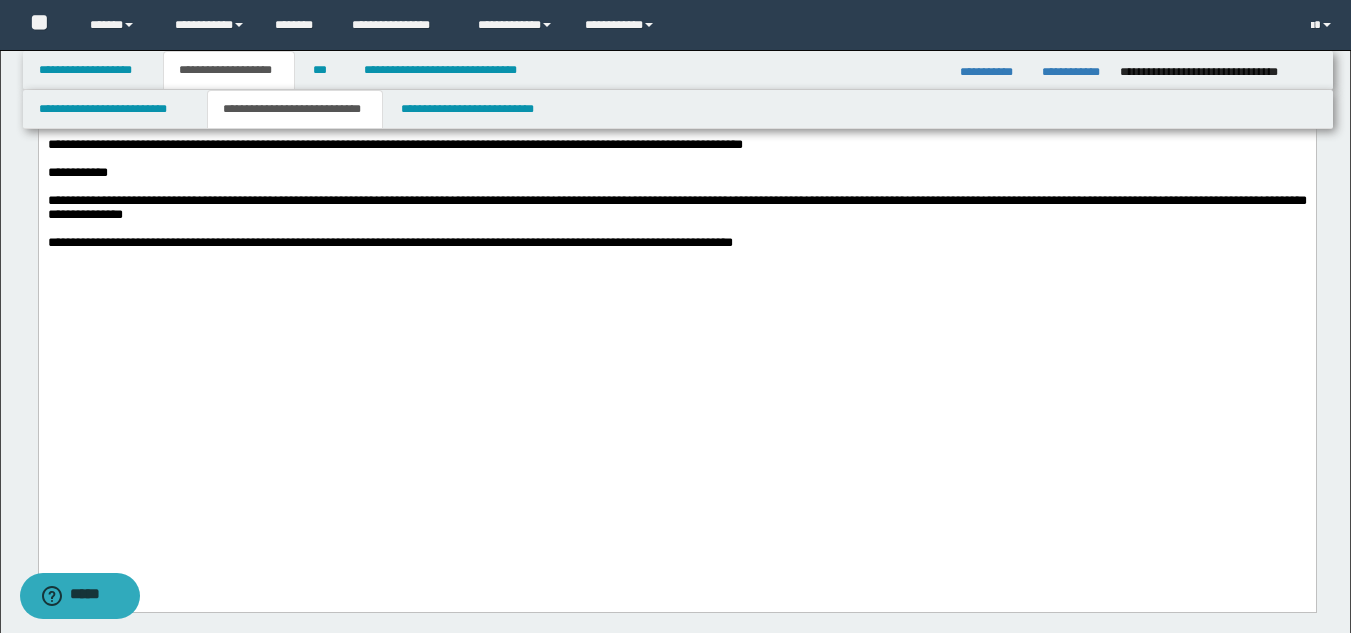 click at bounding box center [676, 75] 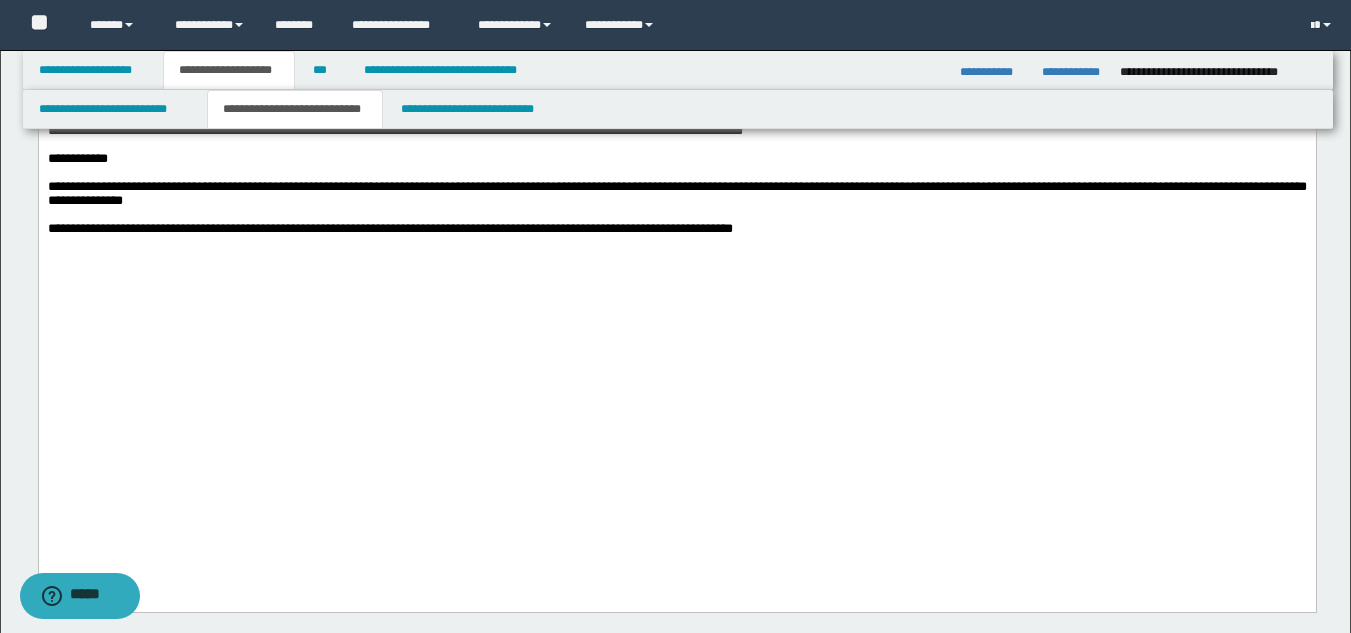click at bounding box center [676, 61] 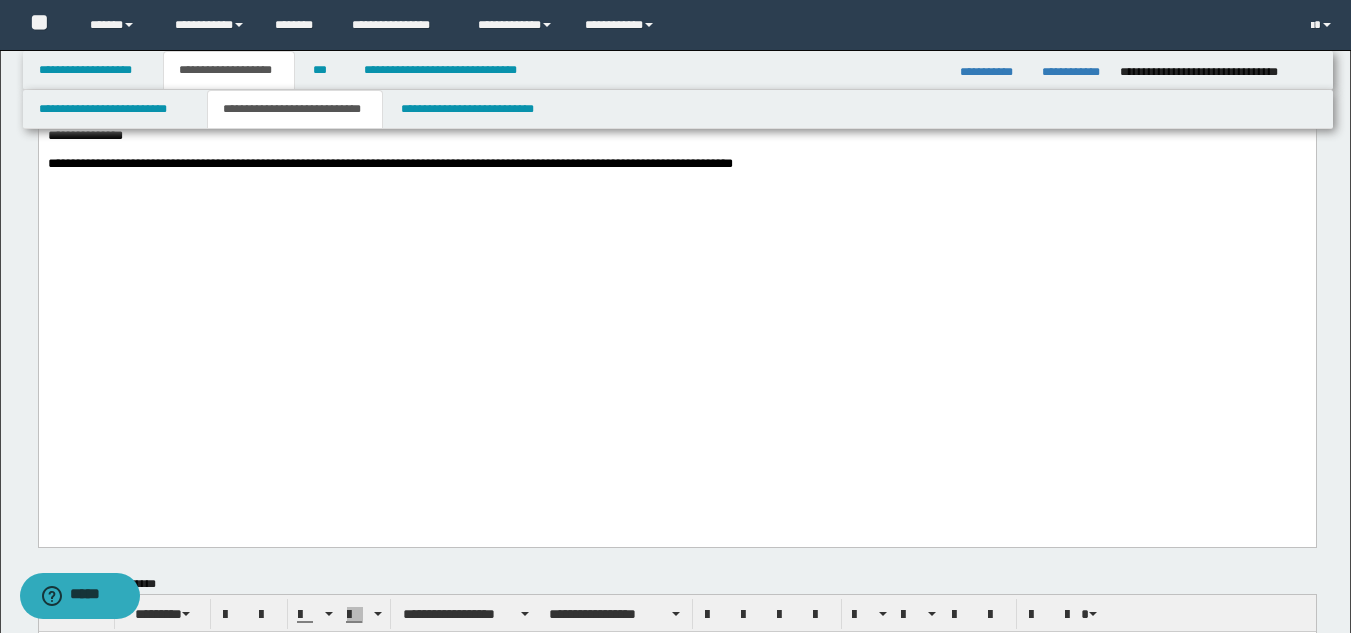 scroll, scrollTop: 1500, scrollLeft: 0, axis: vertical 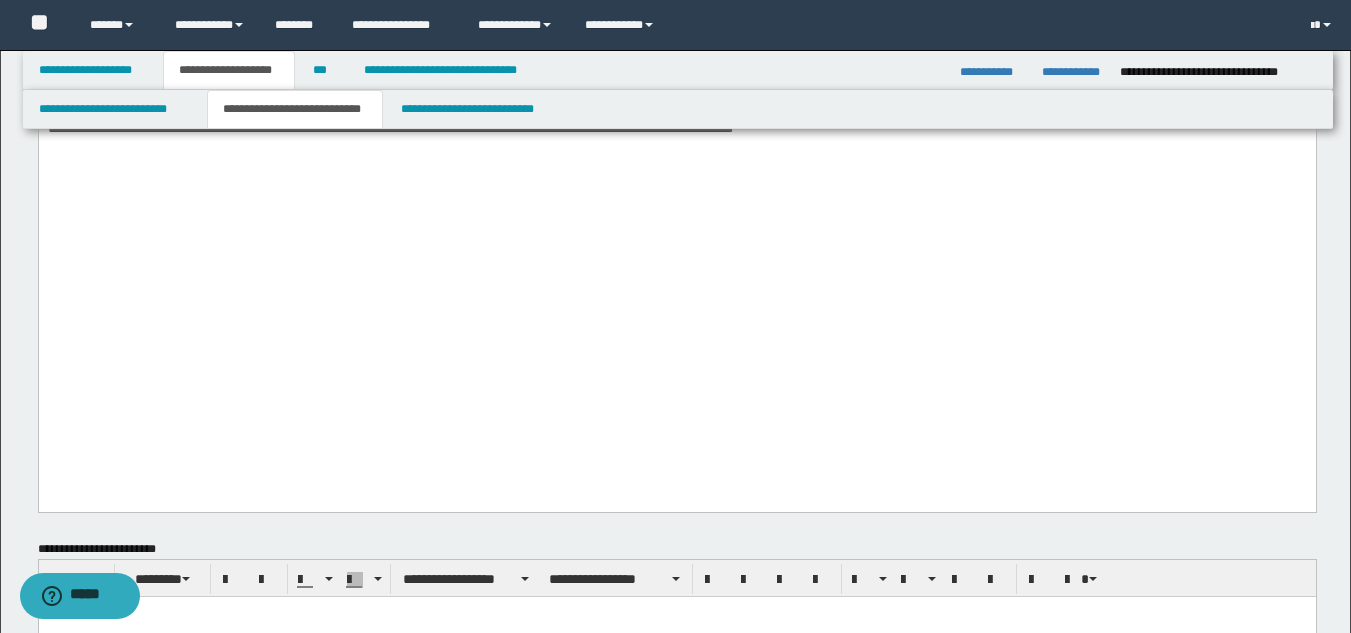 click at bounding box center [676, 73] 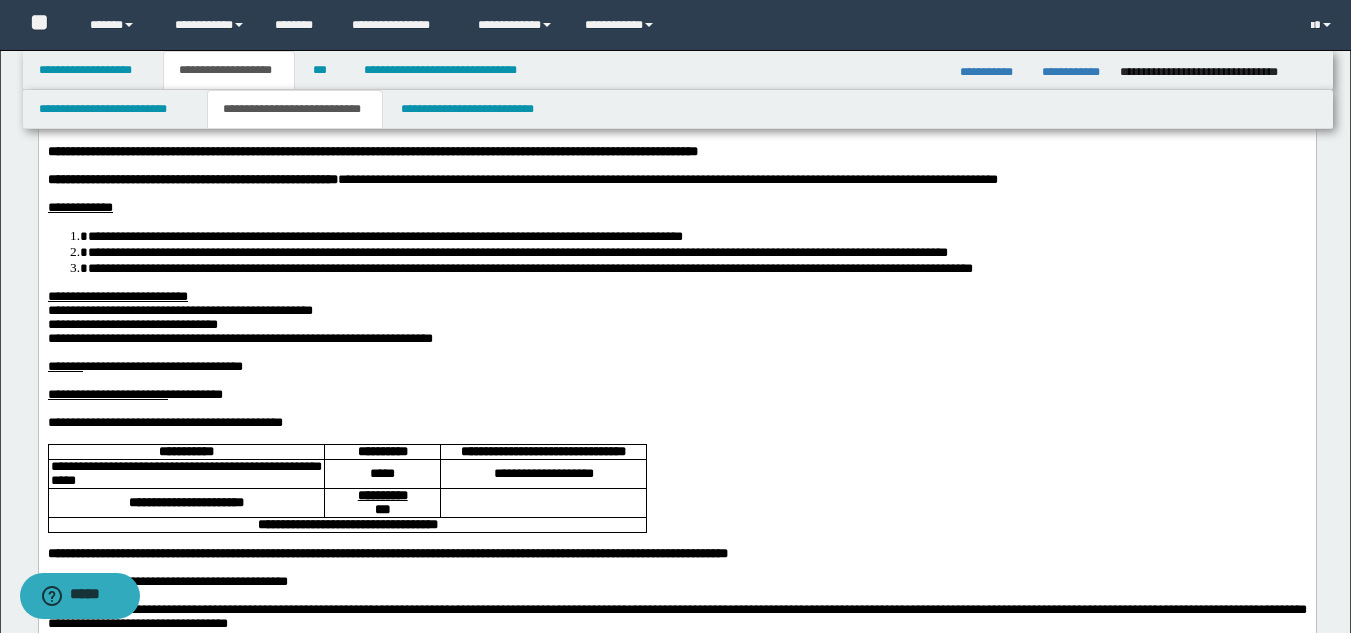 scroll, scrollTop: 0, scrollLeft: 0, axis: both 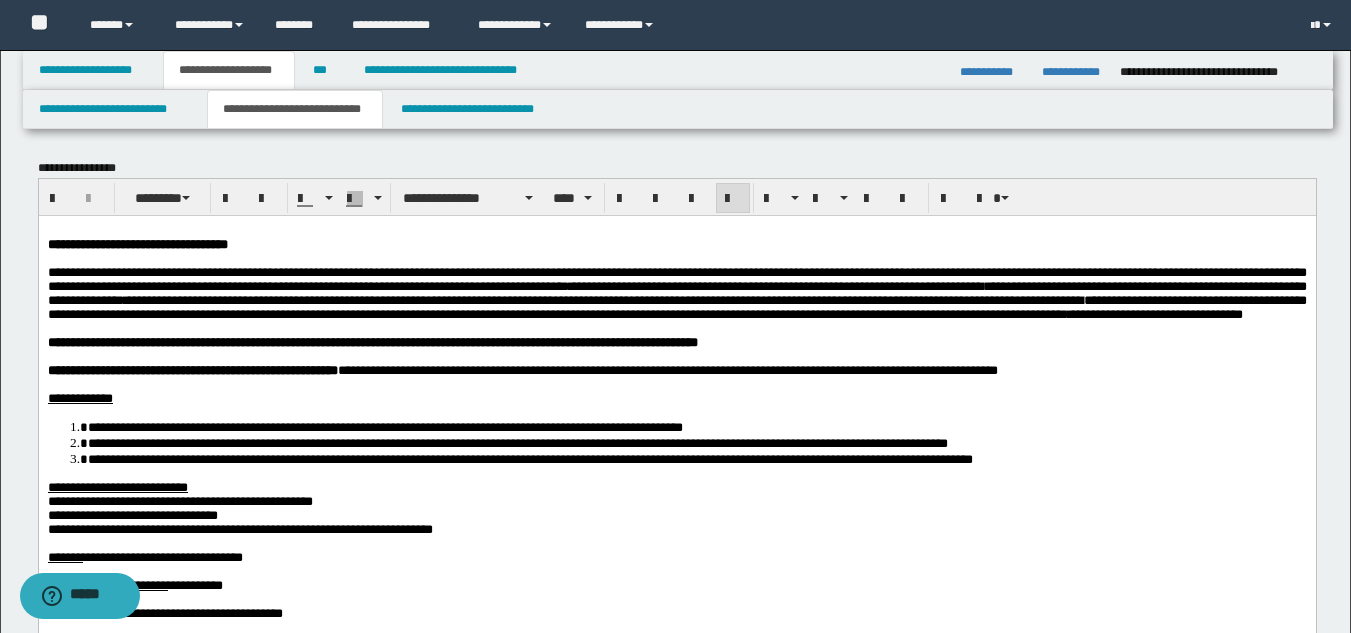 click on "**********" at bounding box center (676, 278) 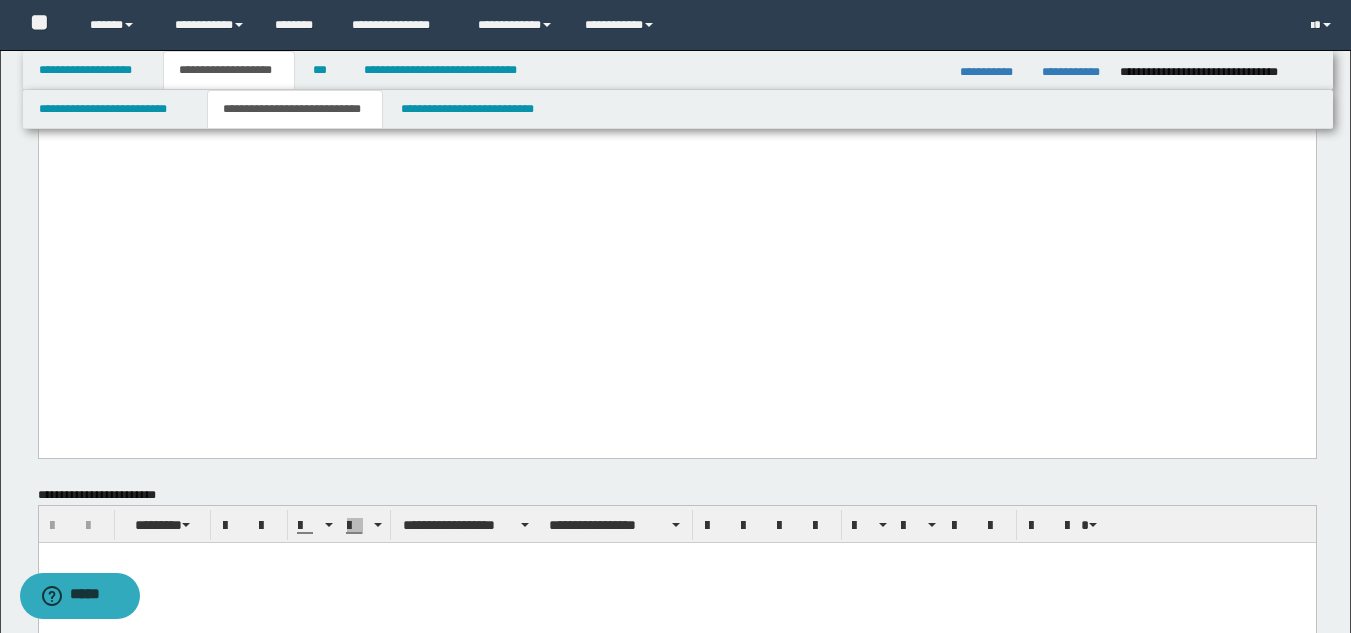 scroll, scrollTop: 1600, scrollLeft: 0, axis: vertical 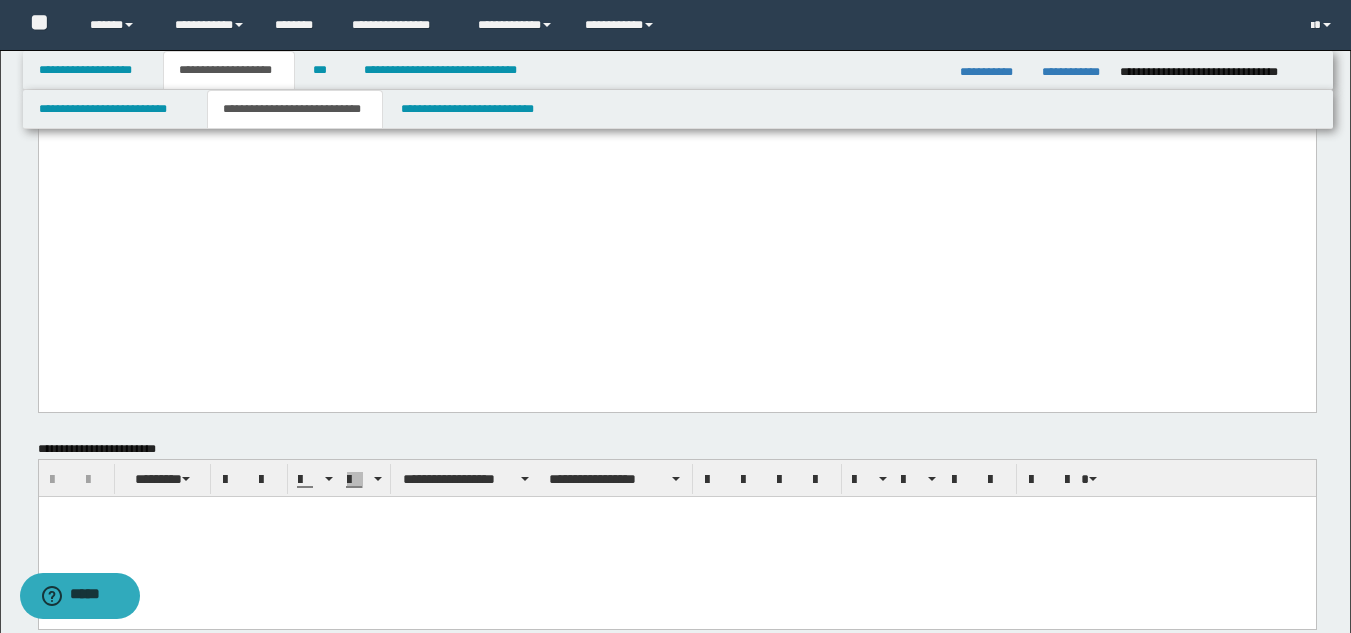 click on "**********" at bounding box center (676, -645) 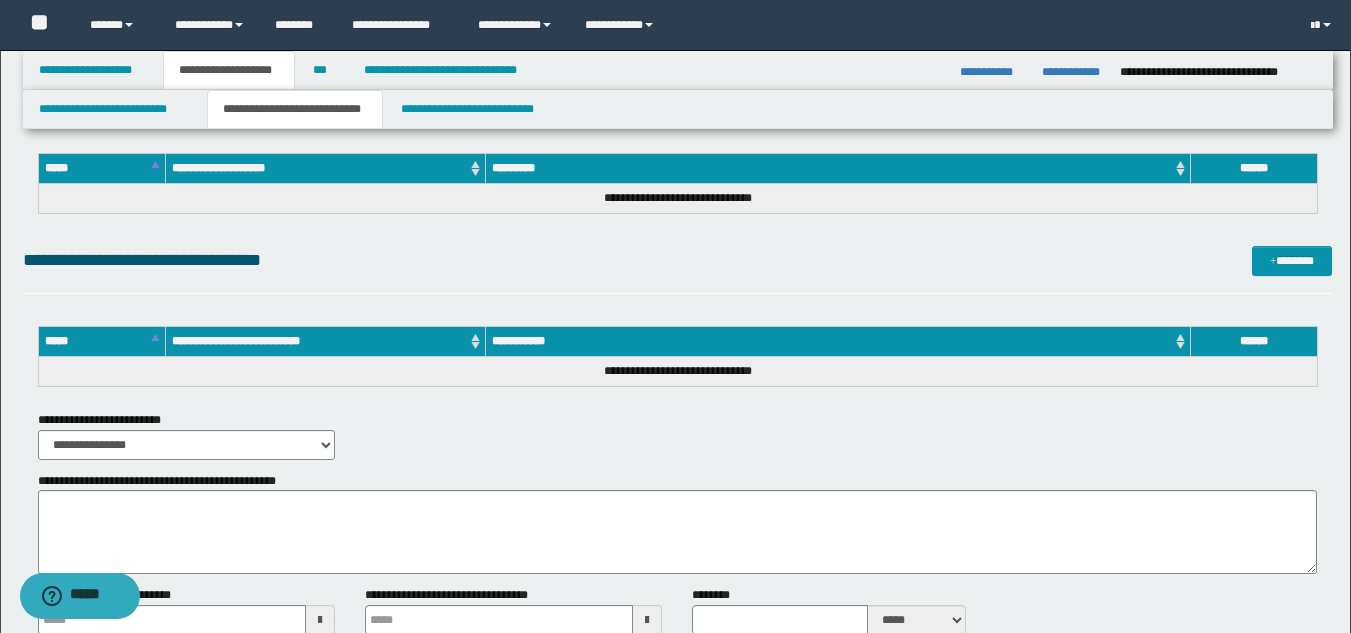scroll, scrollTop: 2710, scrollLeft: 0, axis: vertical 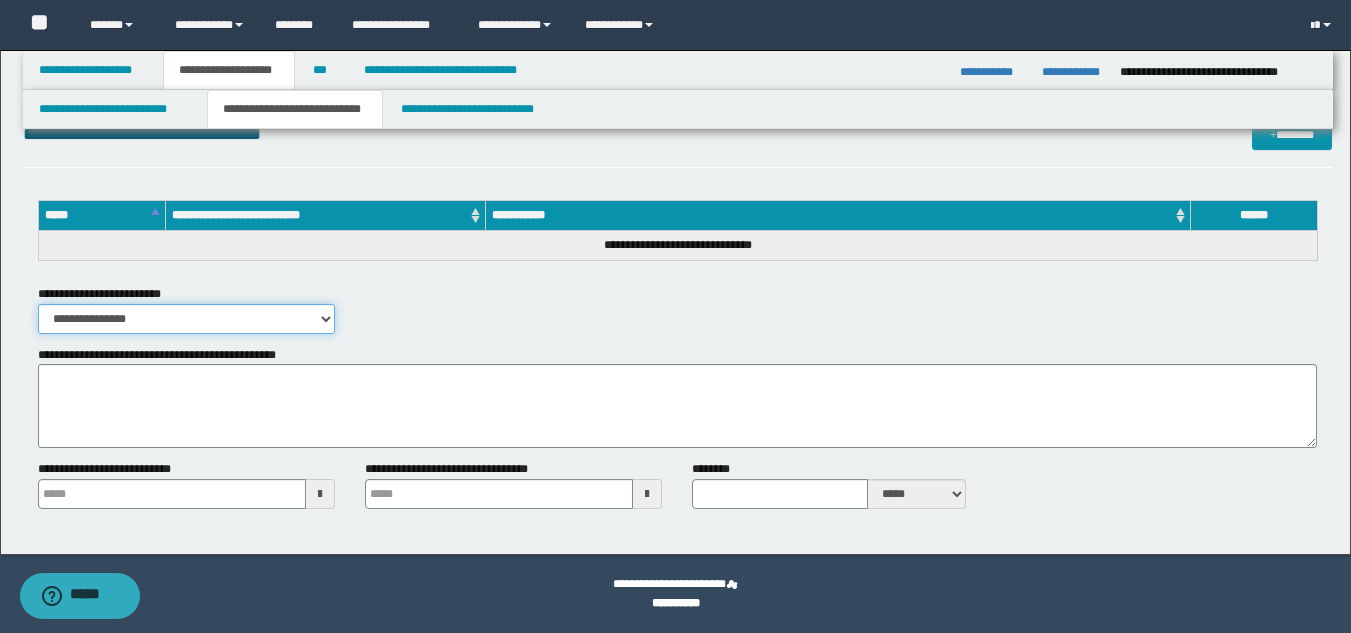 click on "**********" at bounding box center (186, 319) 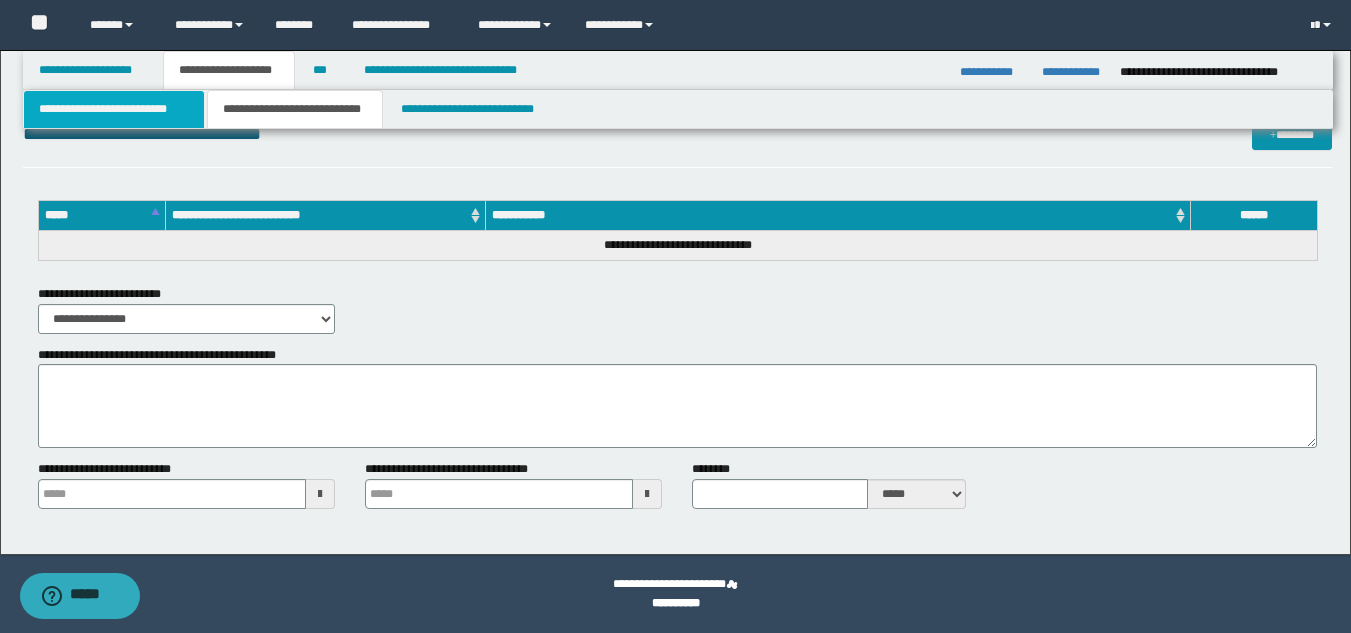 click on "**********" at bounding box center [114, 109] 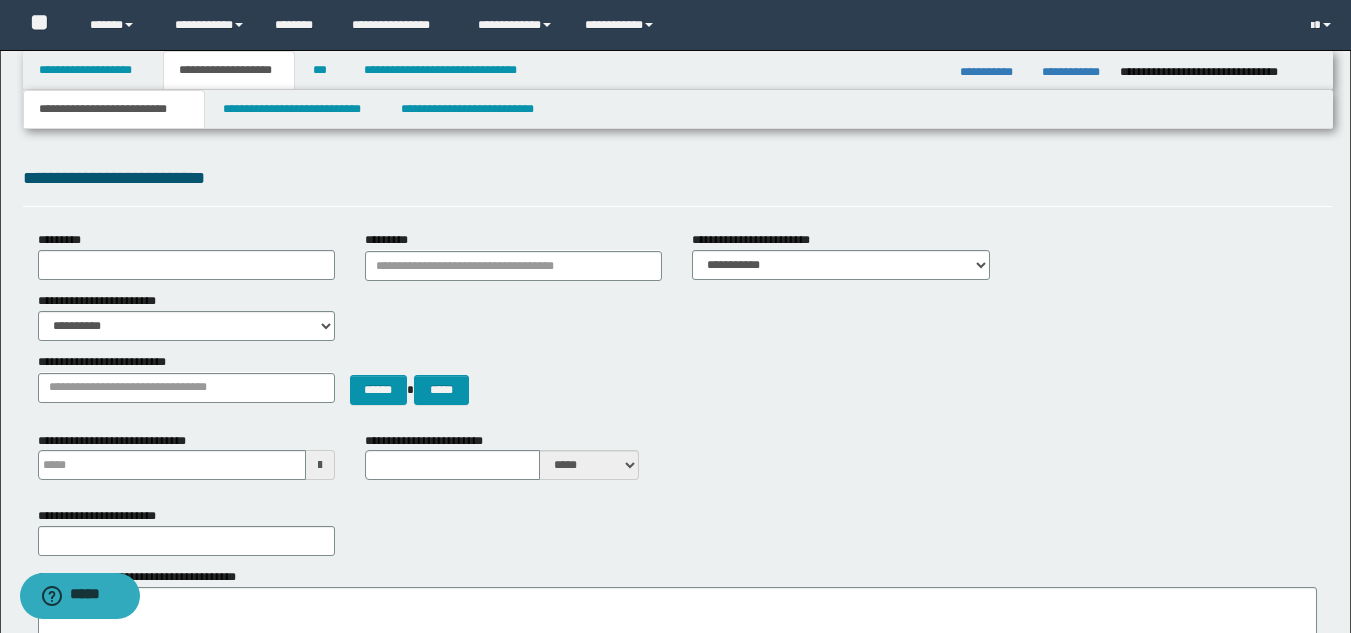 scroll, scrollTop: 39, scrollLeft: 0, axis: vertical 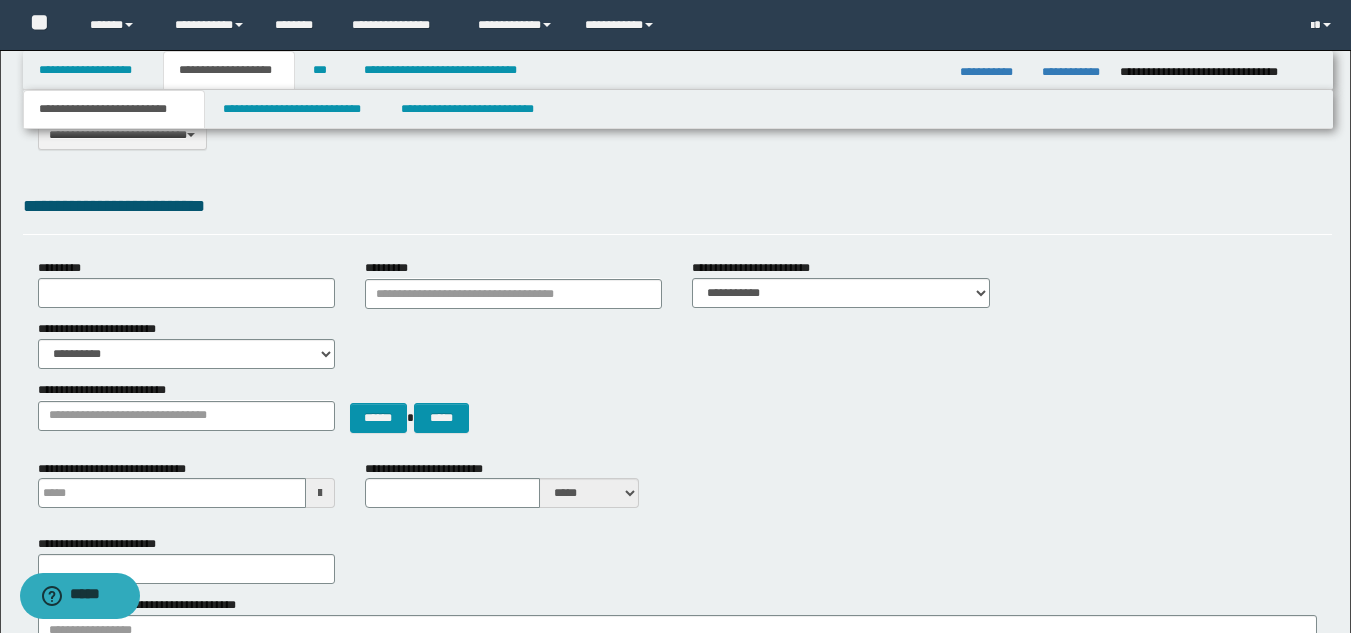 type 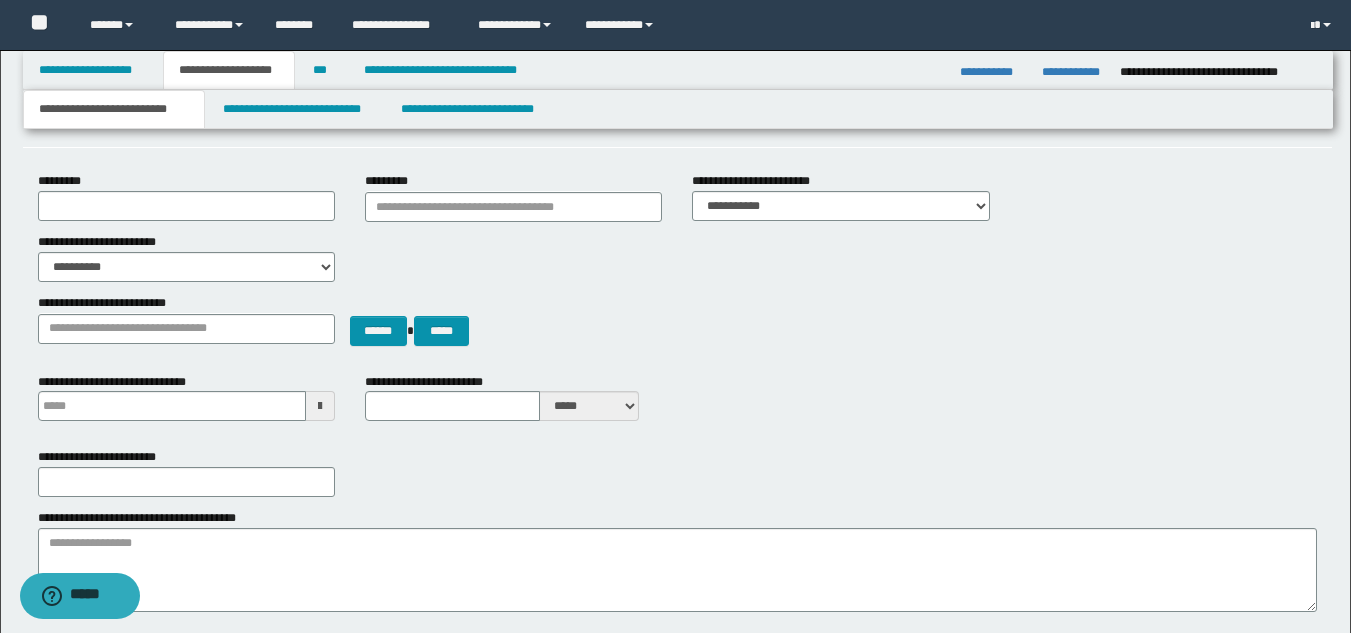 scroll, scrollTop: 239, scrollLeft: 0, axis: vertical 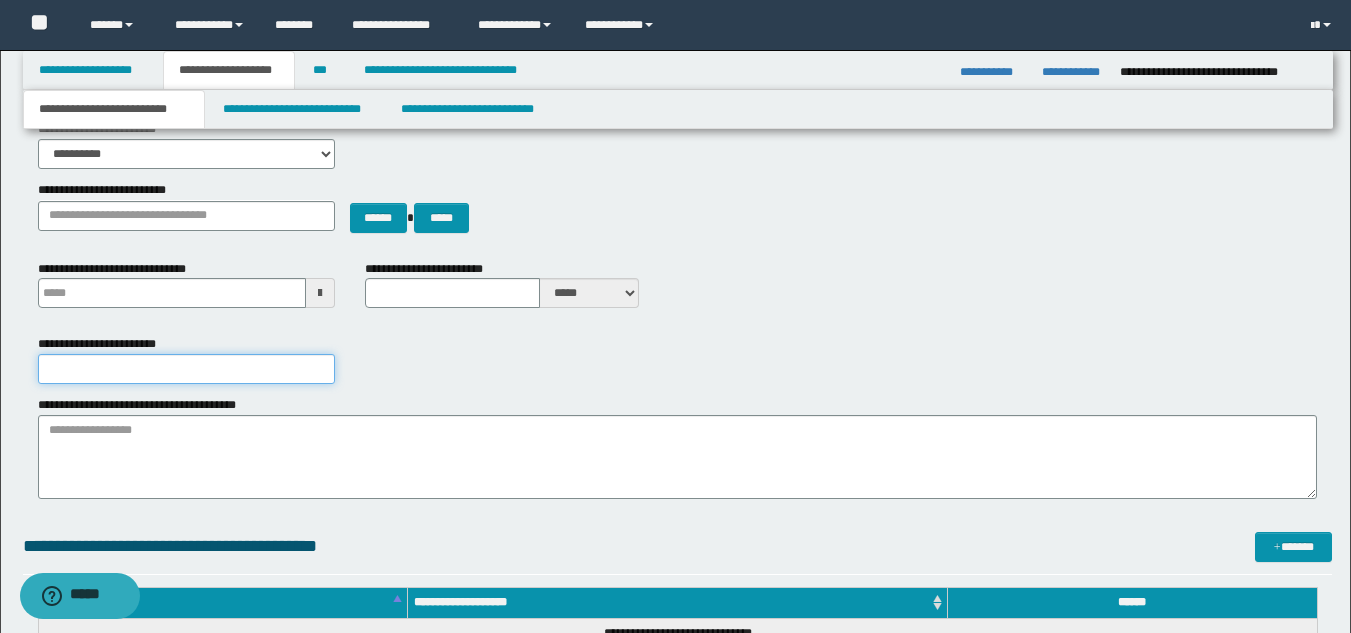 click on "**********" at bounding box center [186, 369] 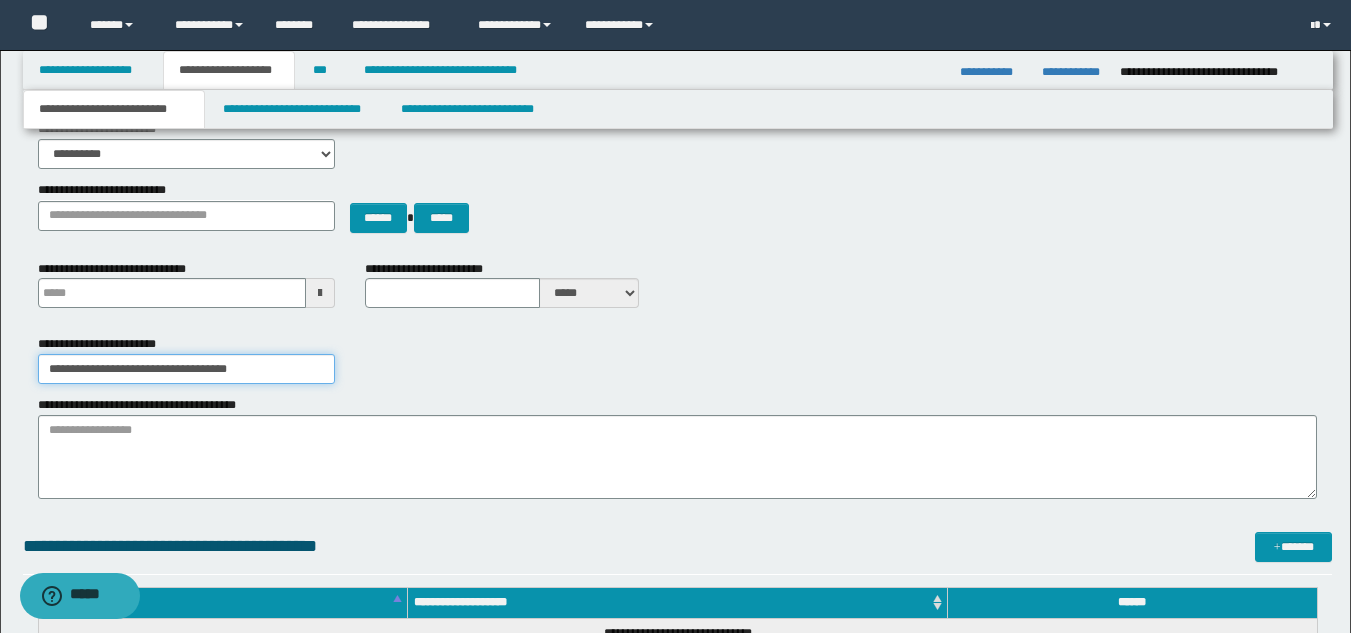 type on "**********" 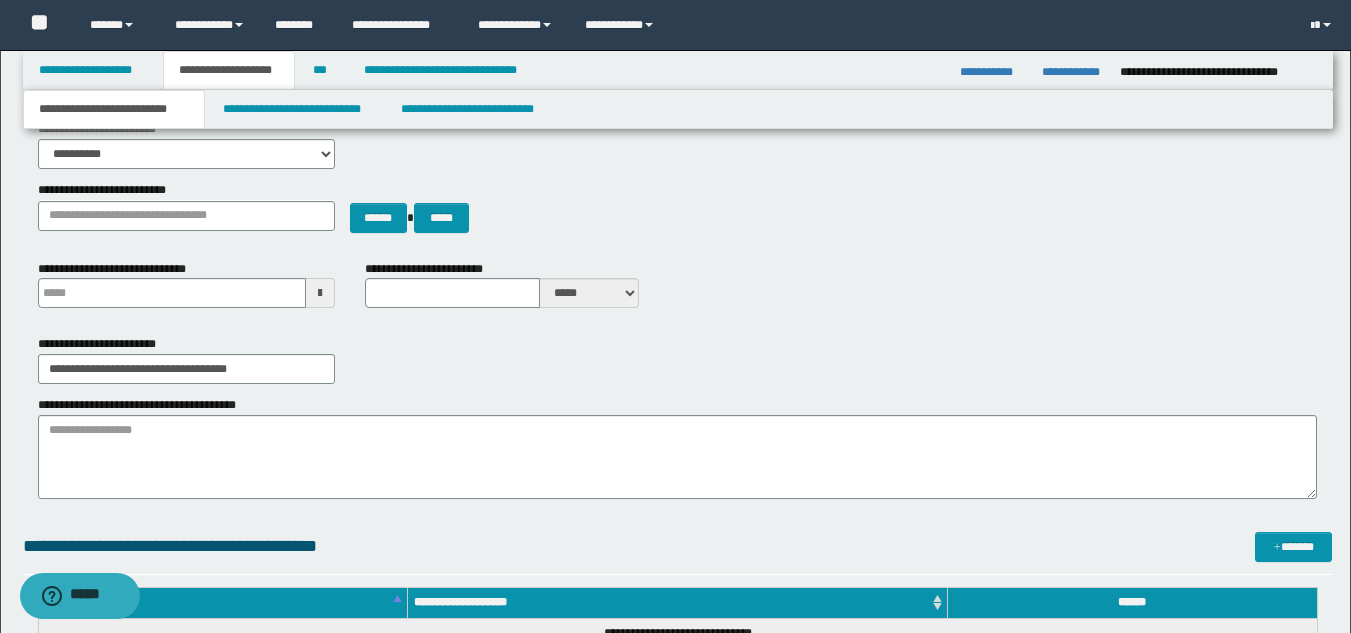 click on "**********" at bounding box center [677, 359] 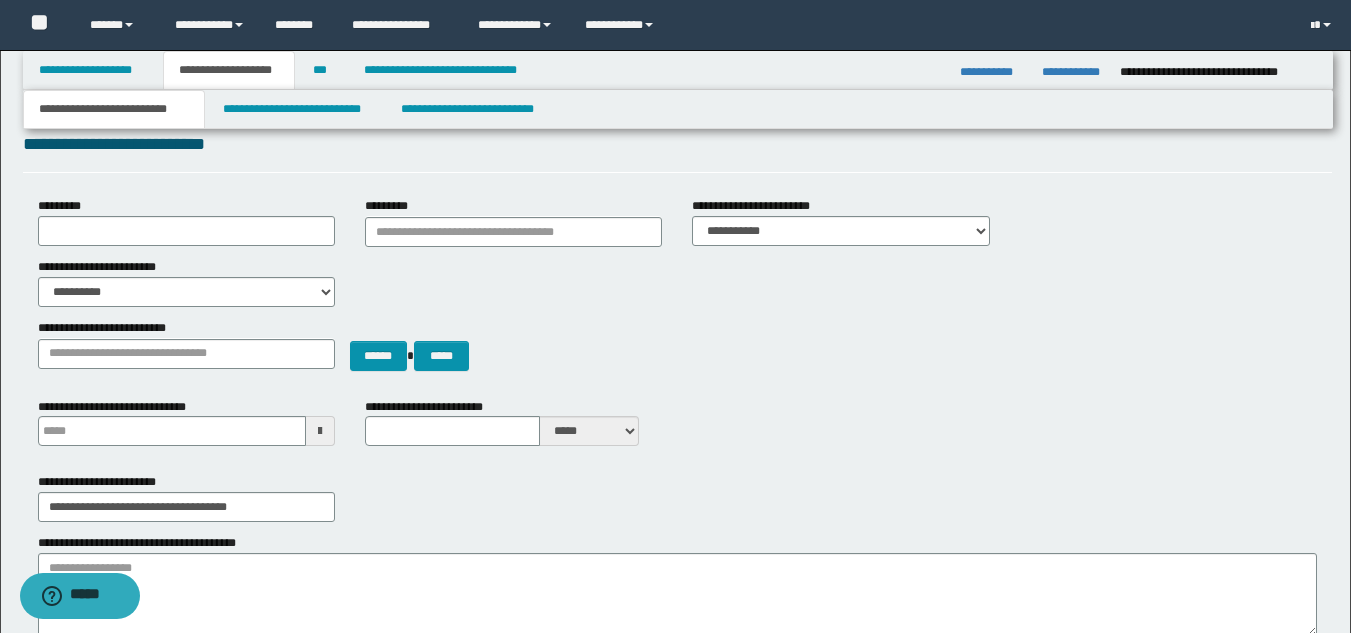 scroll, scrollTop: 0, scrollLeft: 0, axis: both 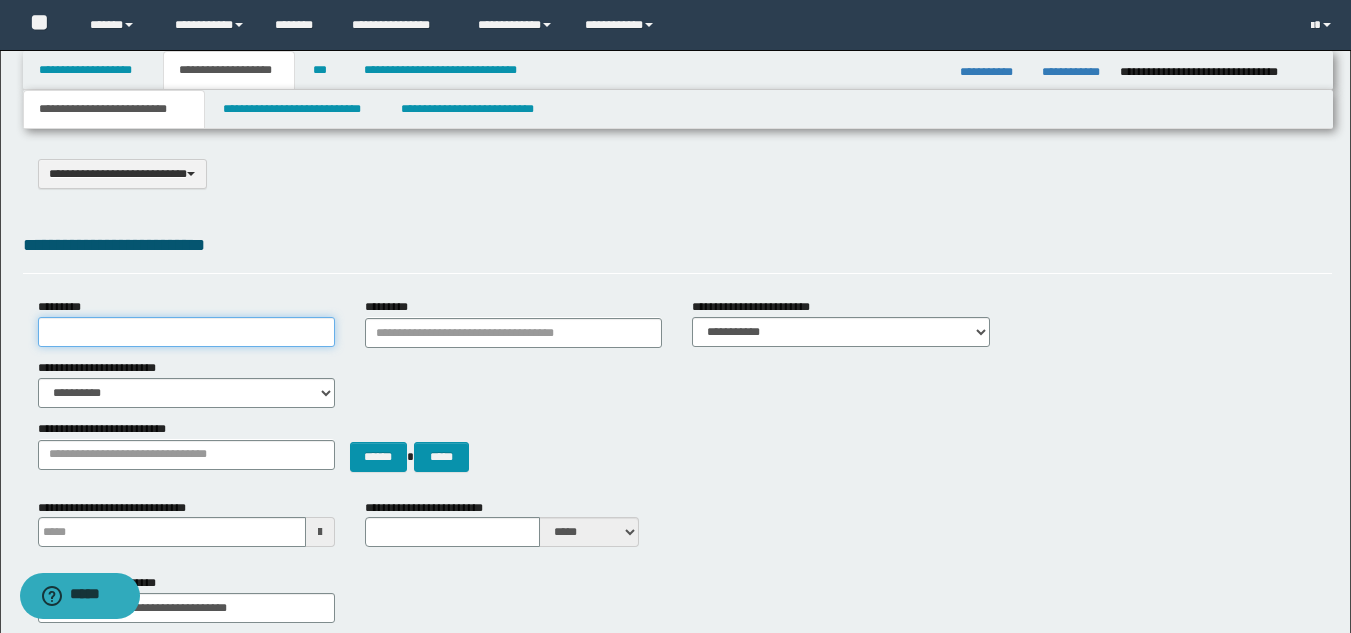 click on "*********" at bounding box center [186, 332] 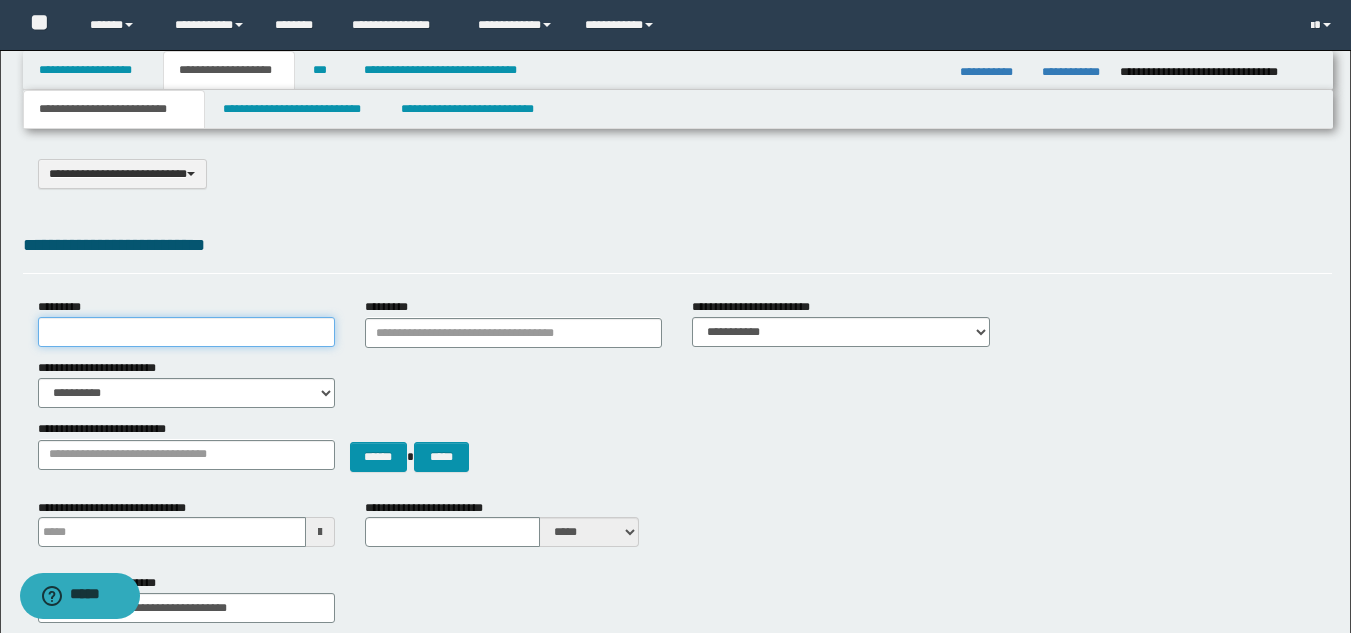 click on "*********" at bounding box center (186, 332) 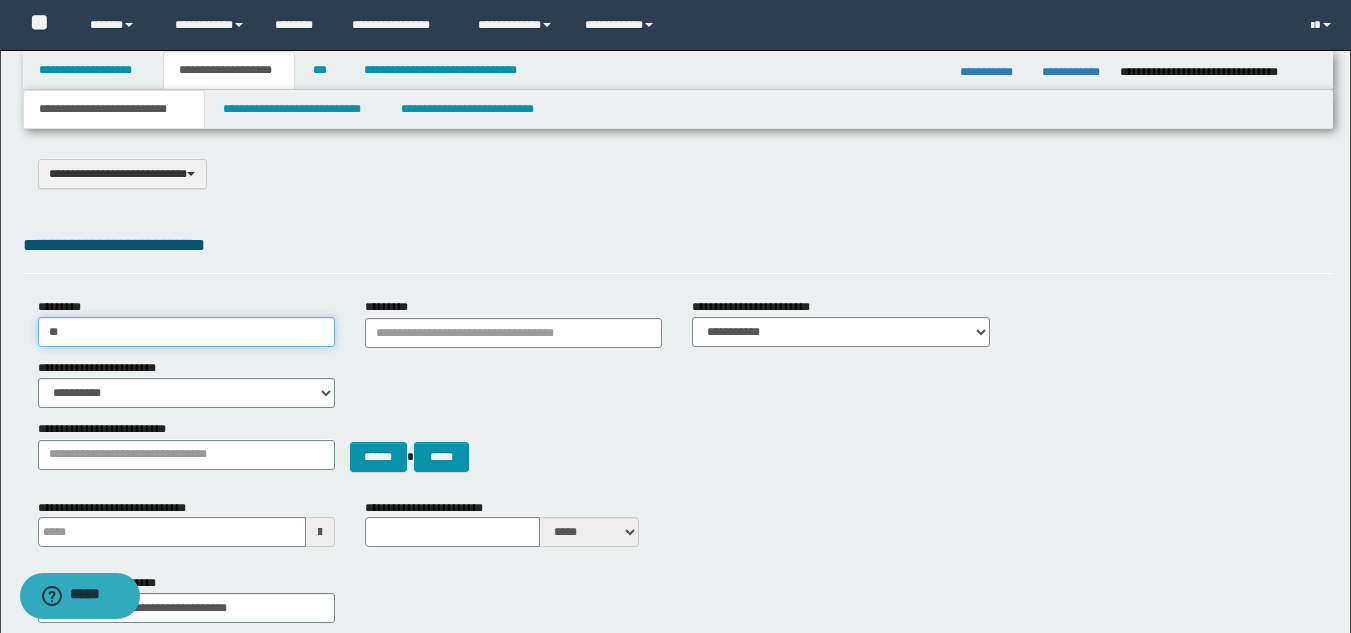 type on "**********" 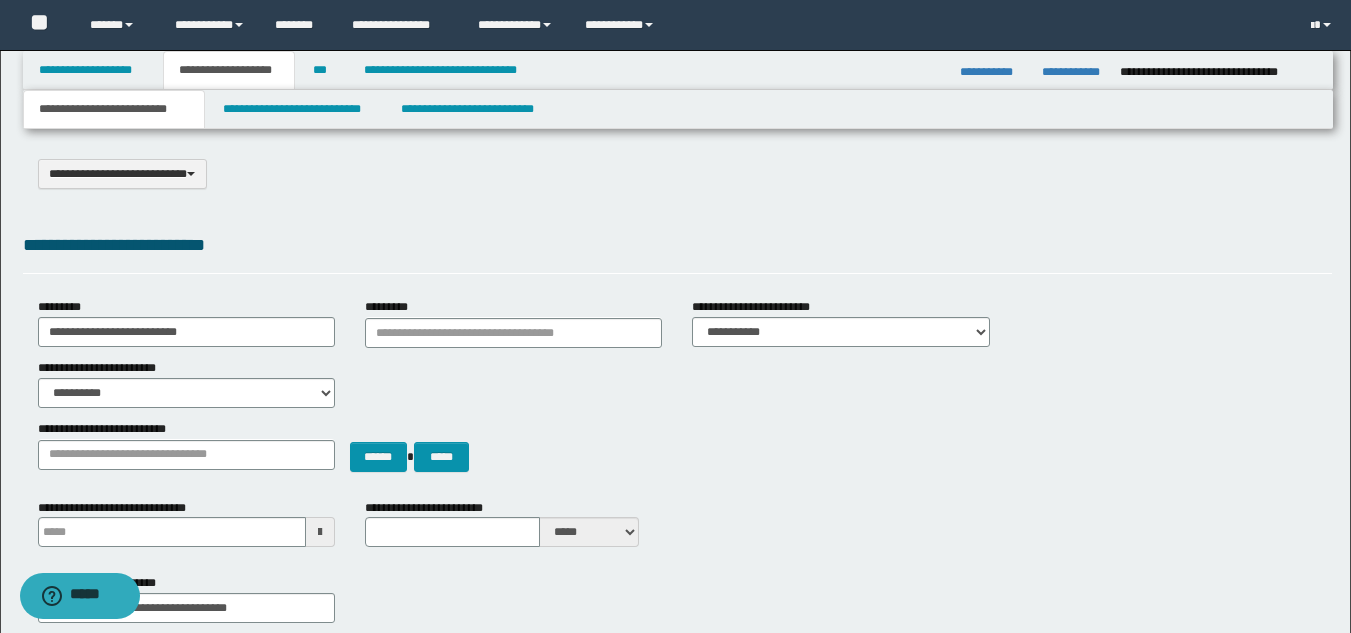 click on "**********" at bounding box center [677, 629] 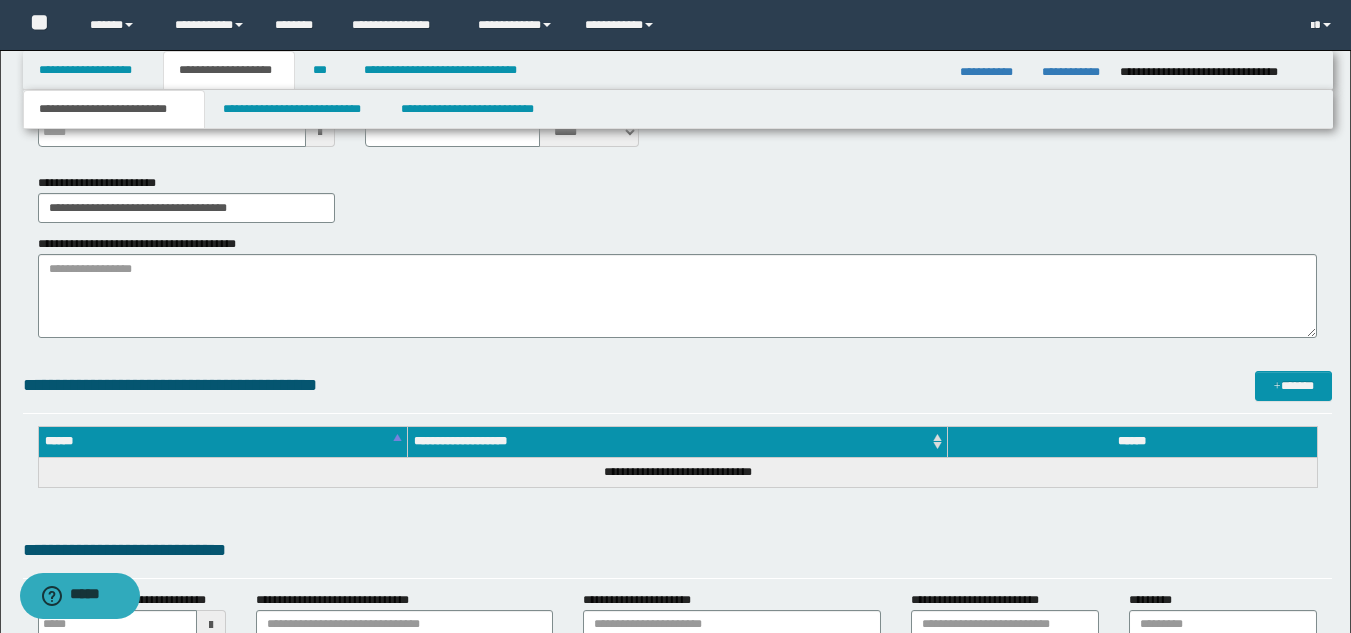 scroll, scrollTop: 0, scrollLeft: 0, axis: both 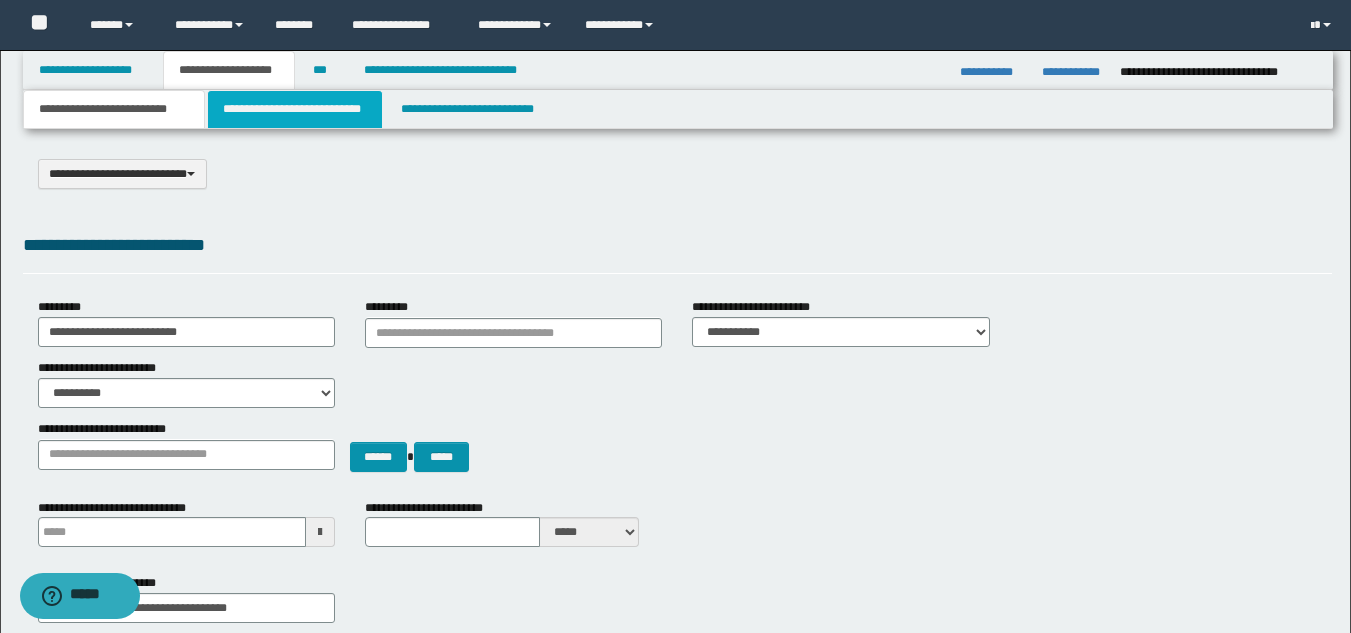 click on "**********" at bounding box center [295, 109] 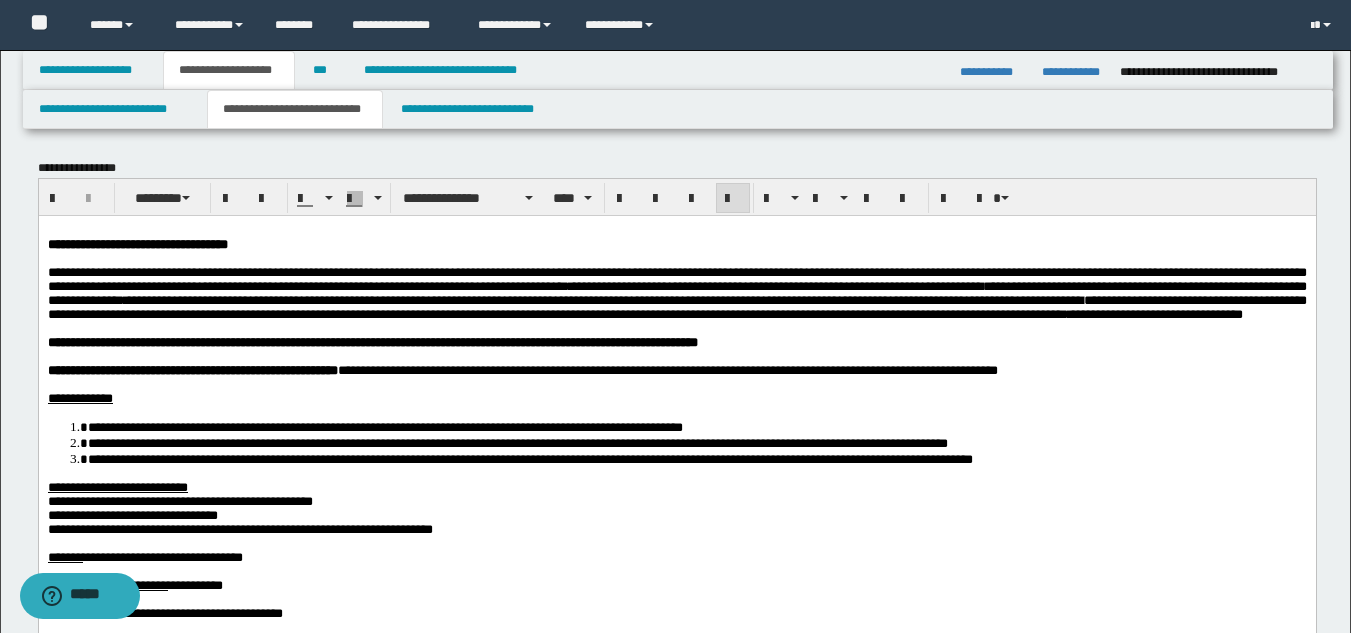 click at bounding box center [676, 384] 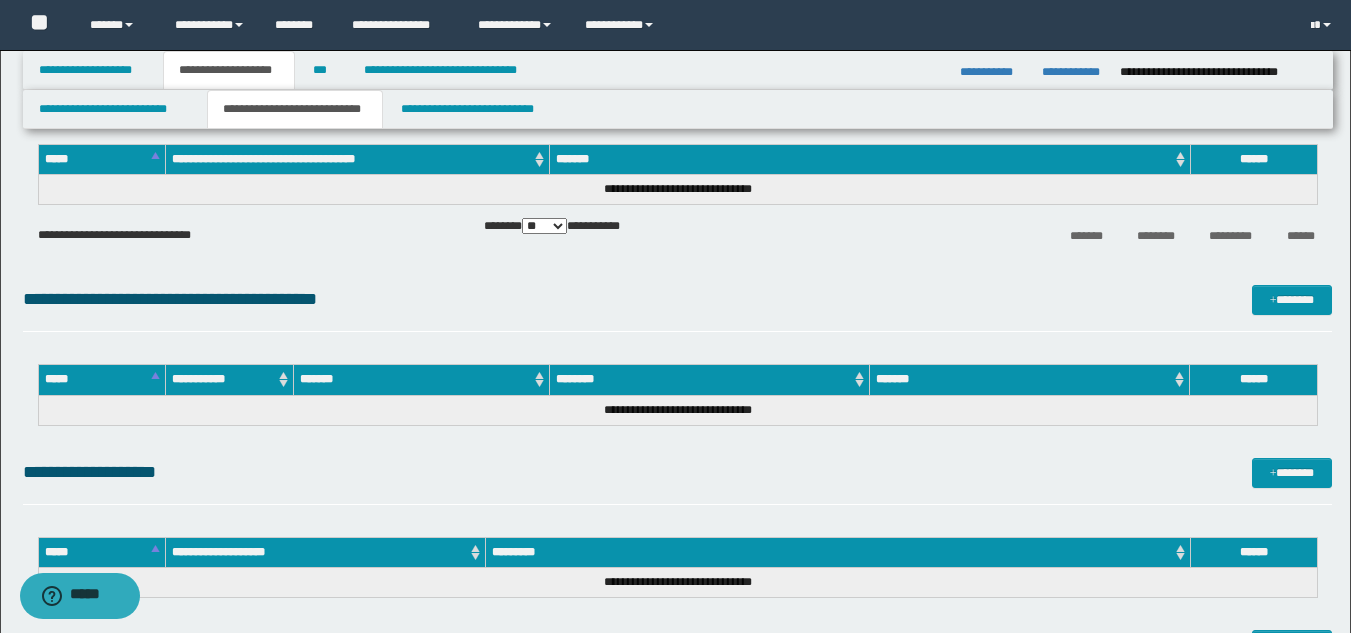 scroll, scrollTop: 2710, scrollLeft: 0, axis: vertical 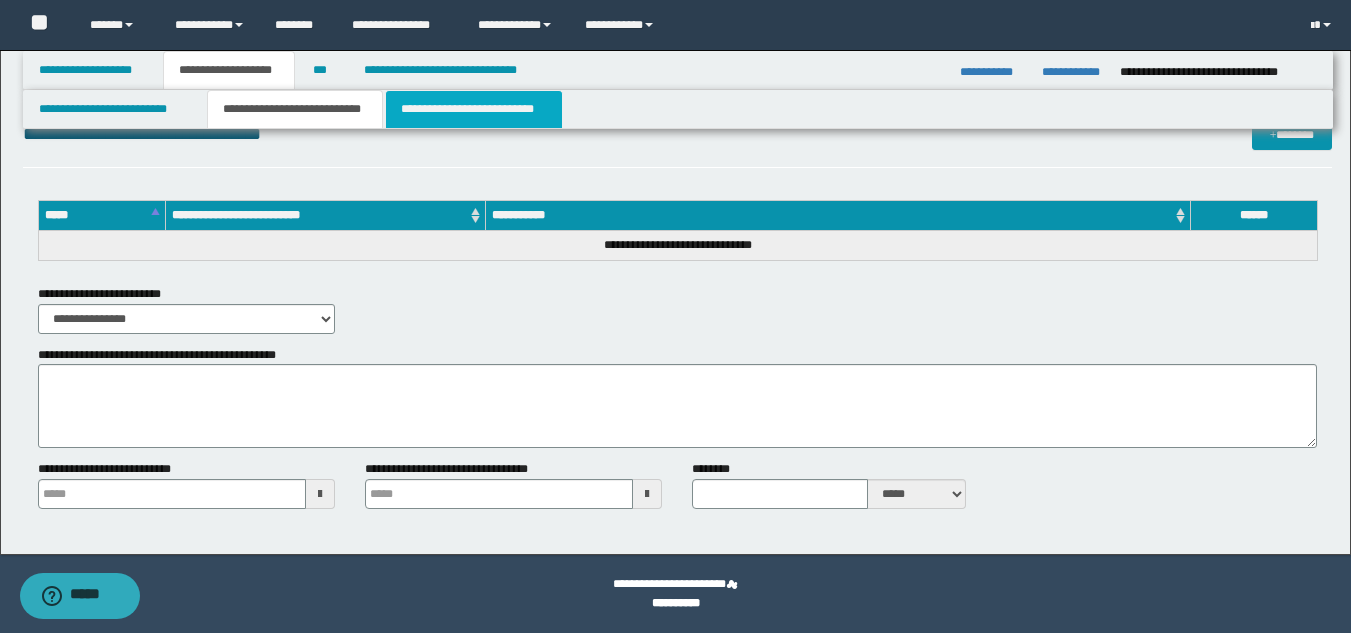 click on "**********" at bounding box center (474, 109) 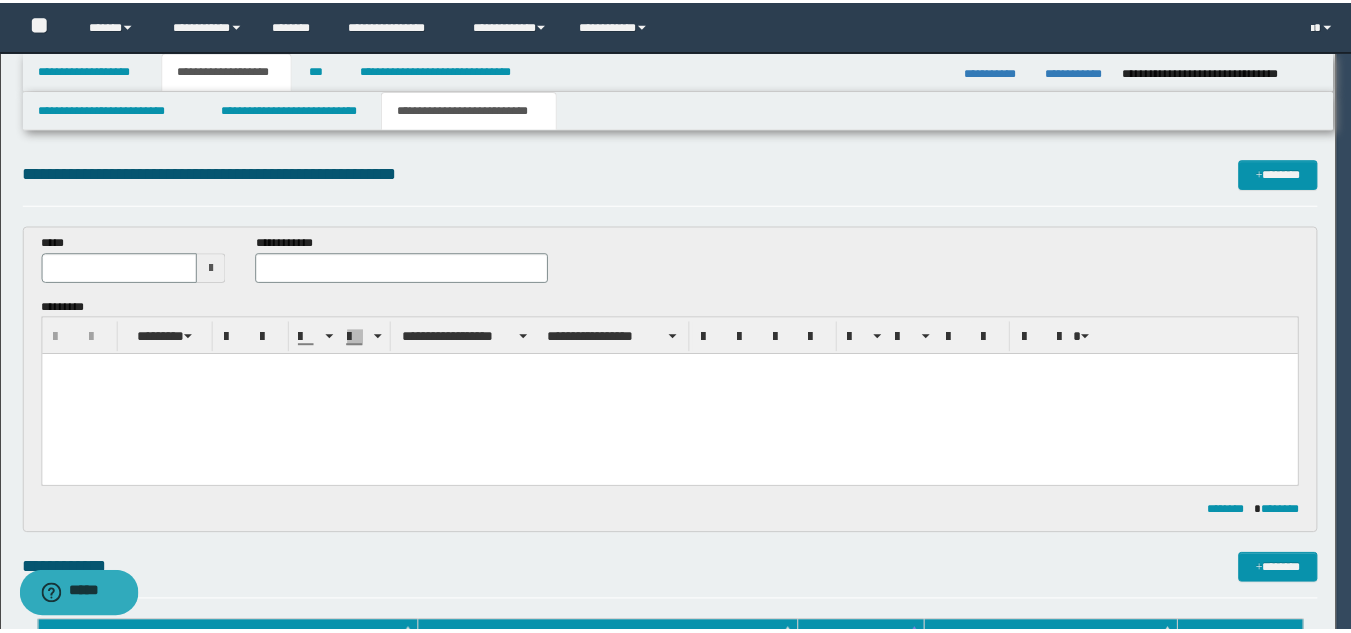 scroll, scrollTop: 0, scrollLeft: 0, axis: both 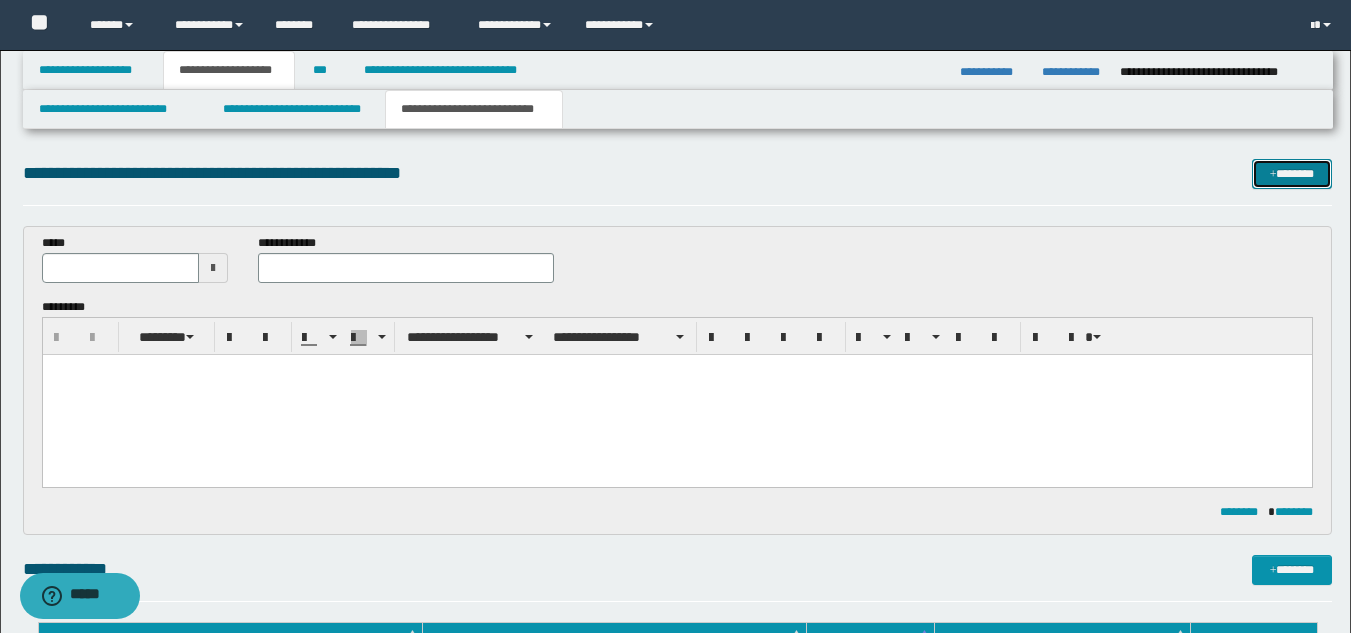 click on "*******" at bounding box center [1292, 174] 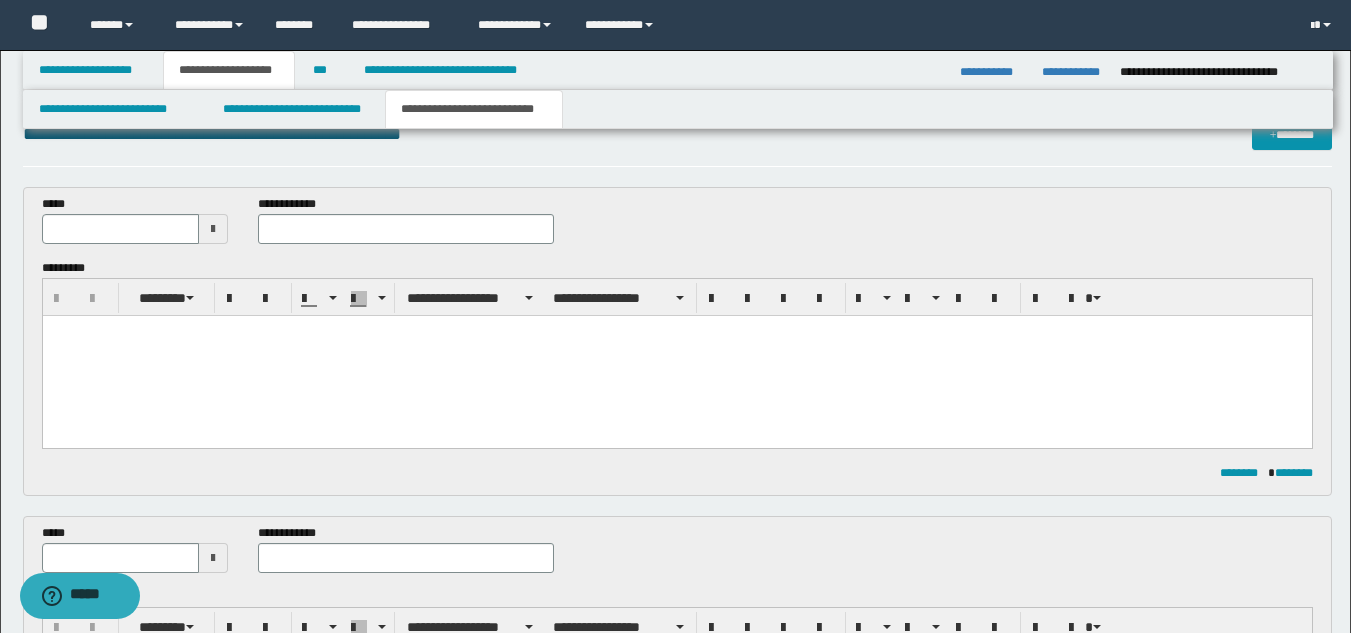 scroll, scrollTop: 0, scrollLeft: 0, axis: both 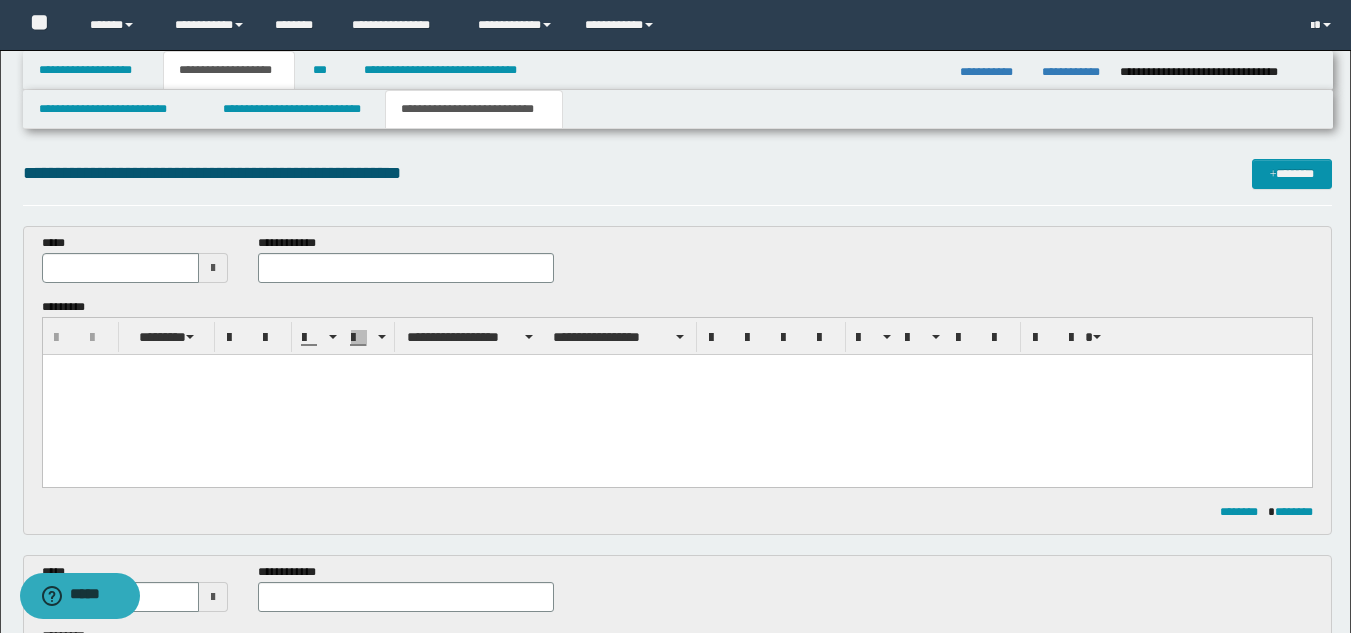 drag, startPoint x: 209, startPoint y: 263, endPoint x: 207, endPoint y: 275, distance: 12.165525 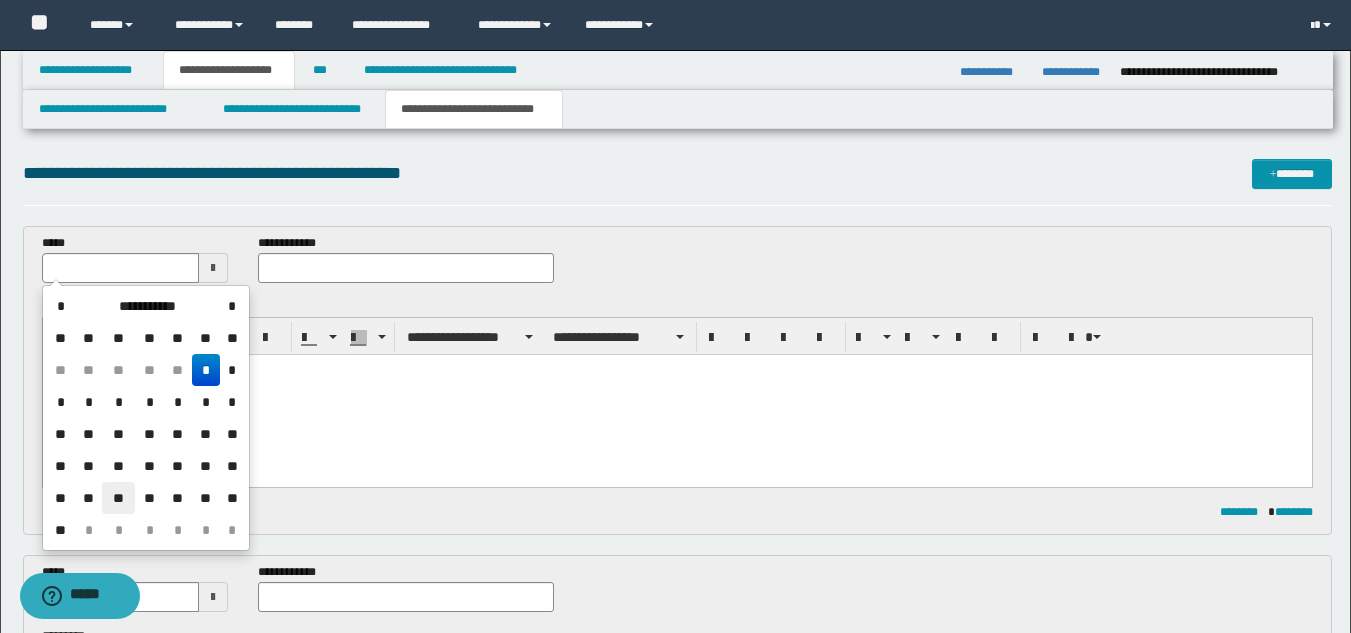 click on "**" at bounding box center (118, 498) 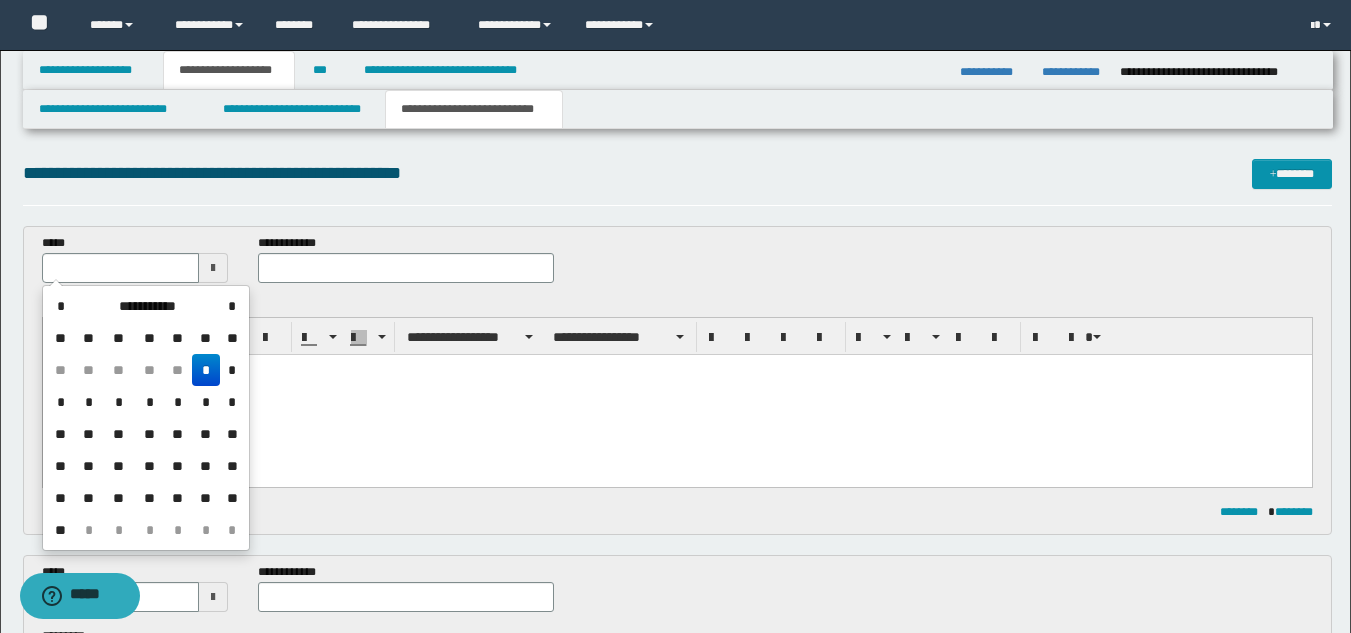 type on "**********" 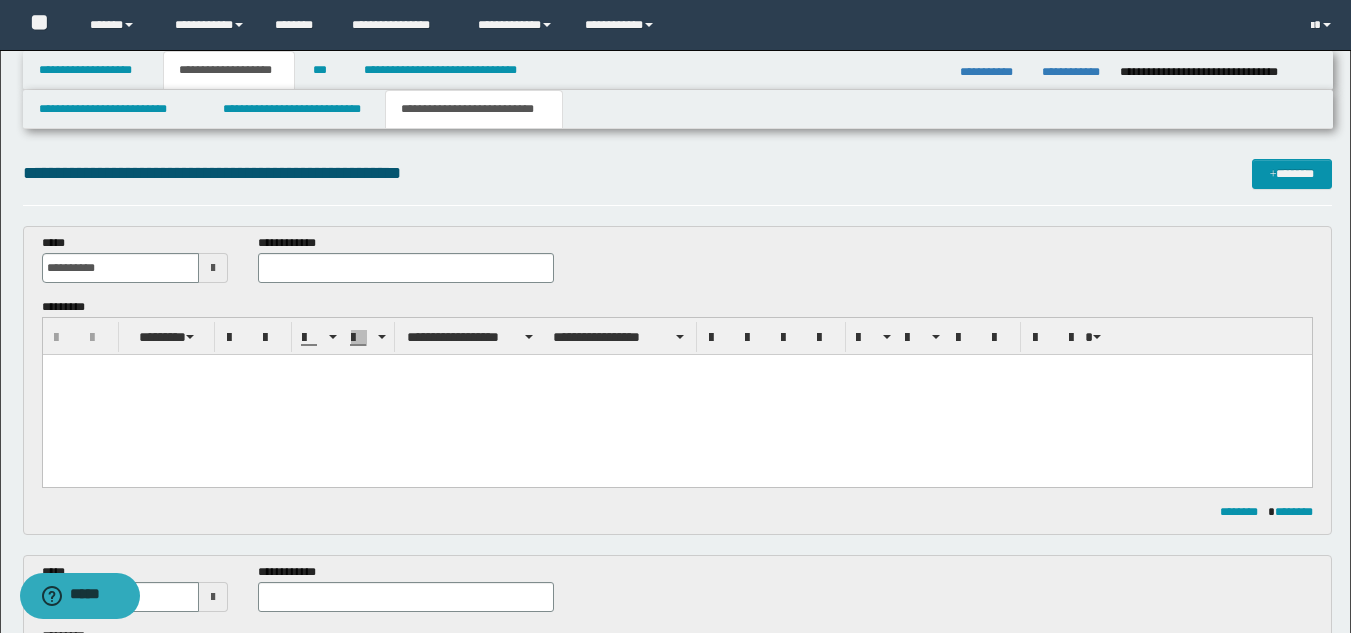 scroll, scrollTop: 100, scrollLeft: 0, axis: vertical 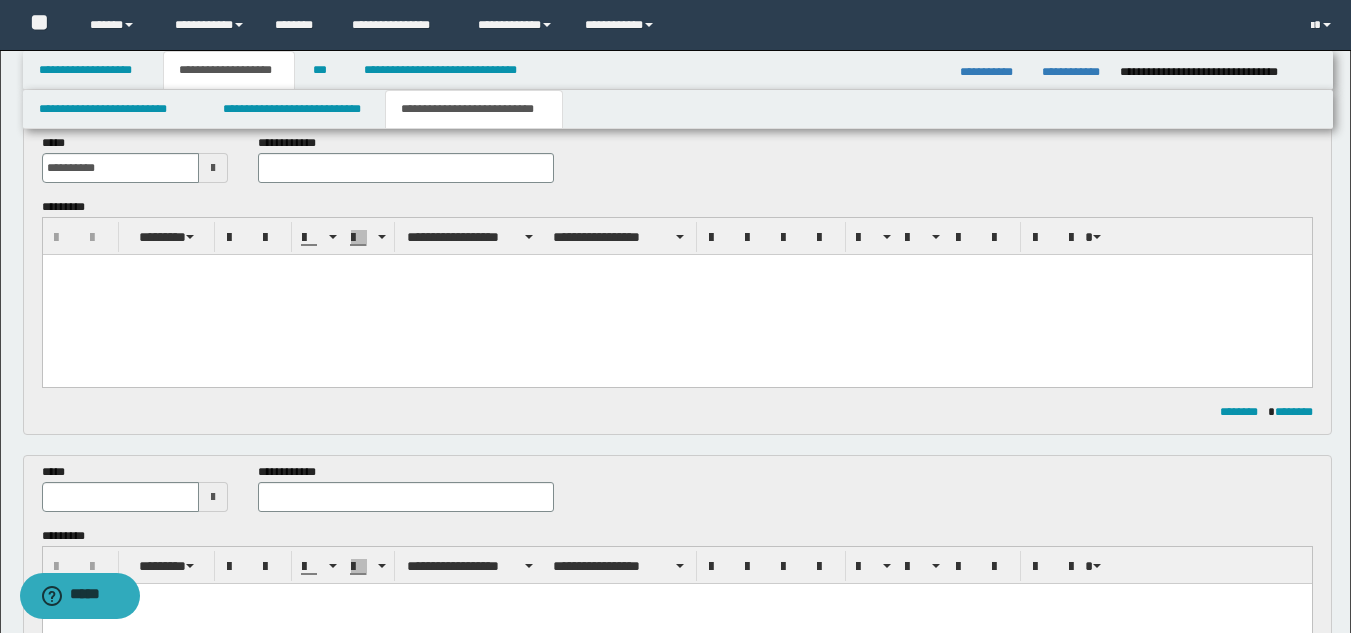 click at bounding box center (213, 497) 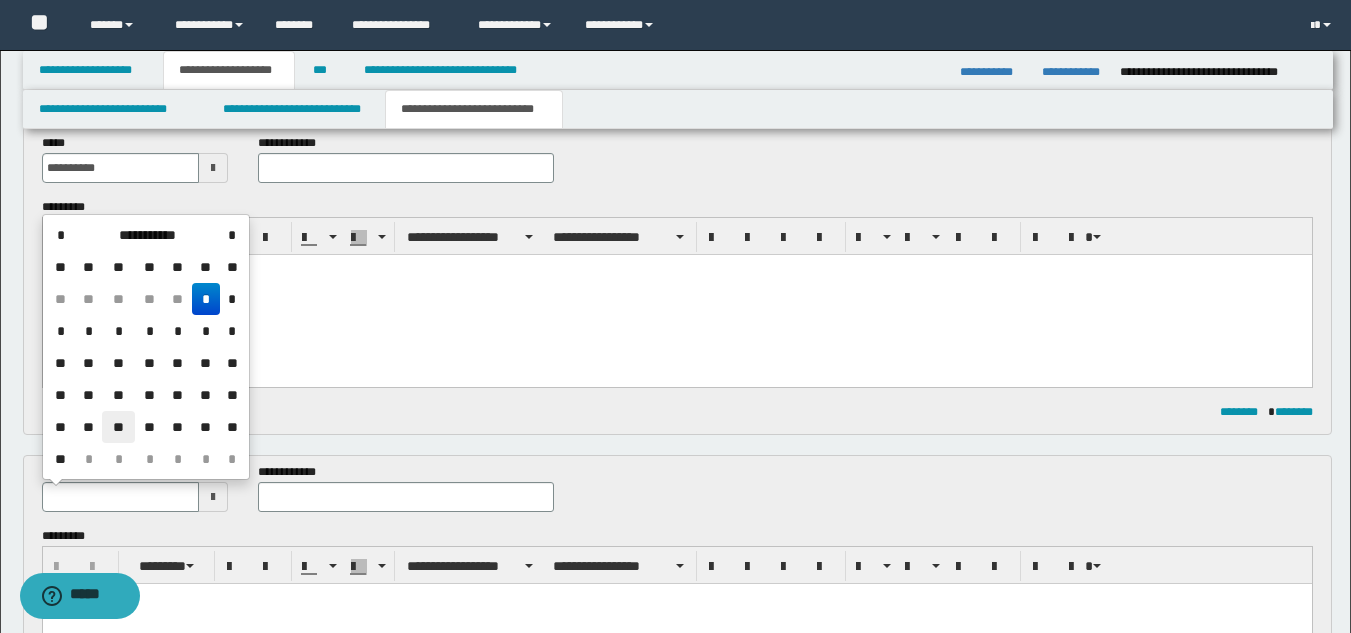 click on "**" at bounding box center [118, 427] 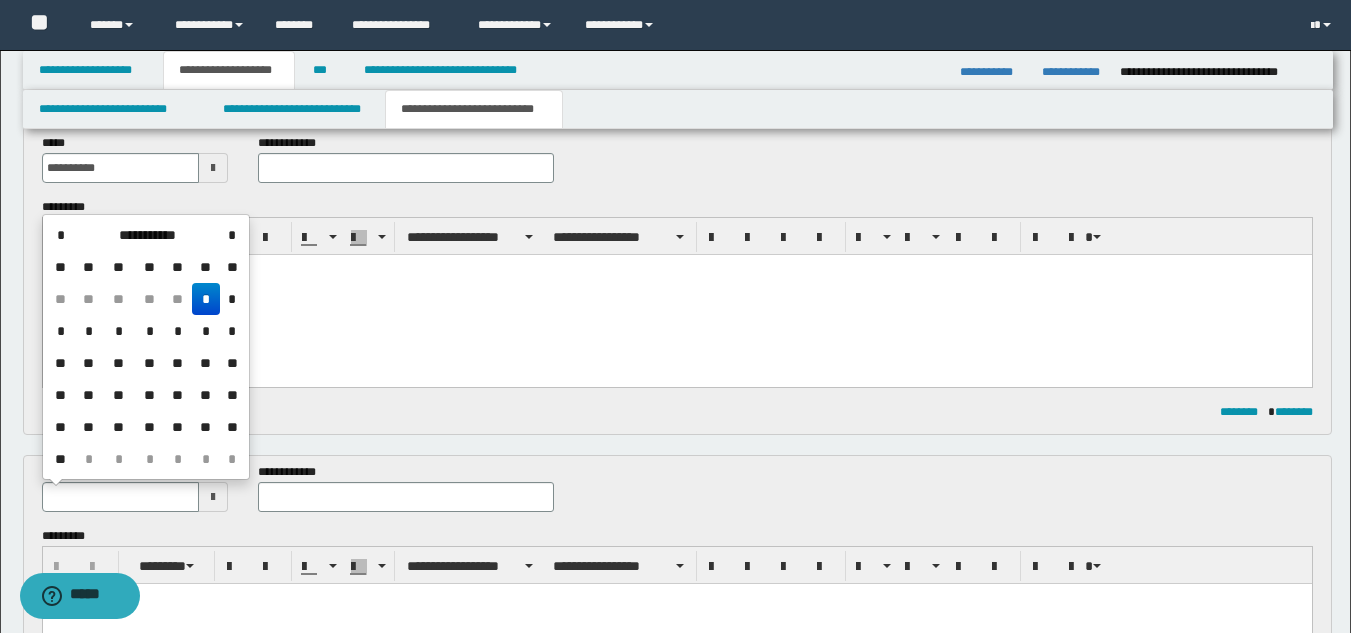 type on "**********" 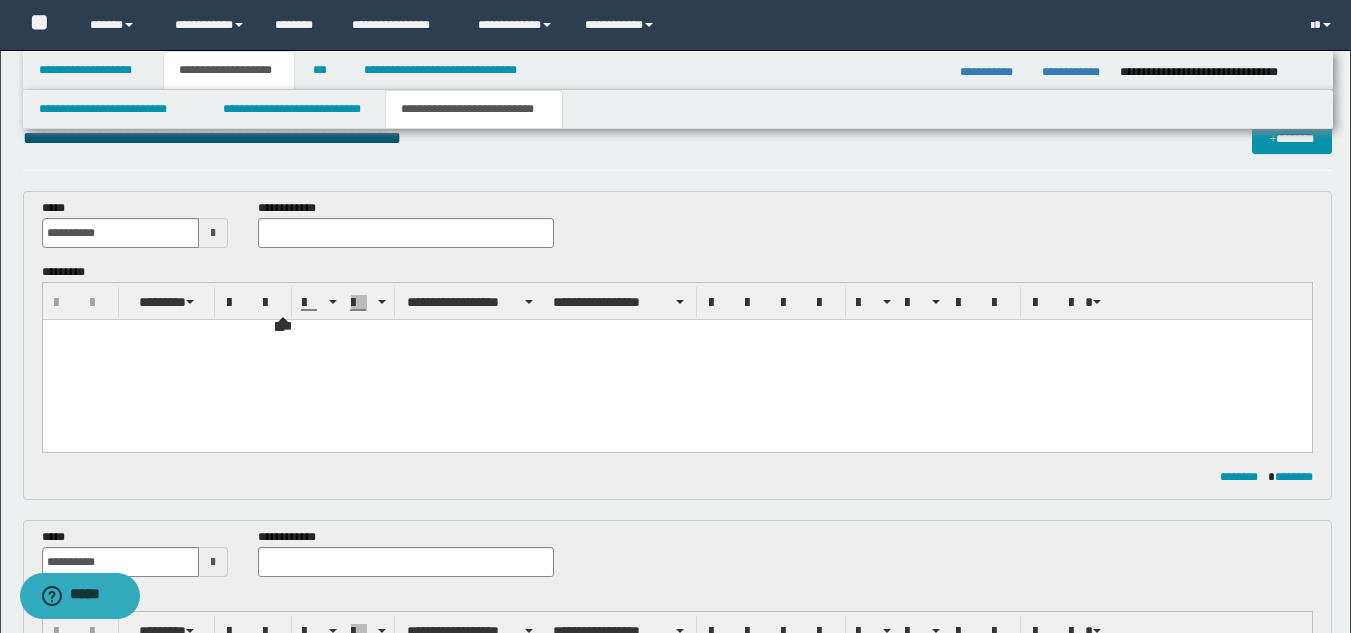 scroll, scrollTop: 0, scrollLeft: 0, axis: both 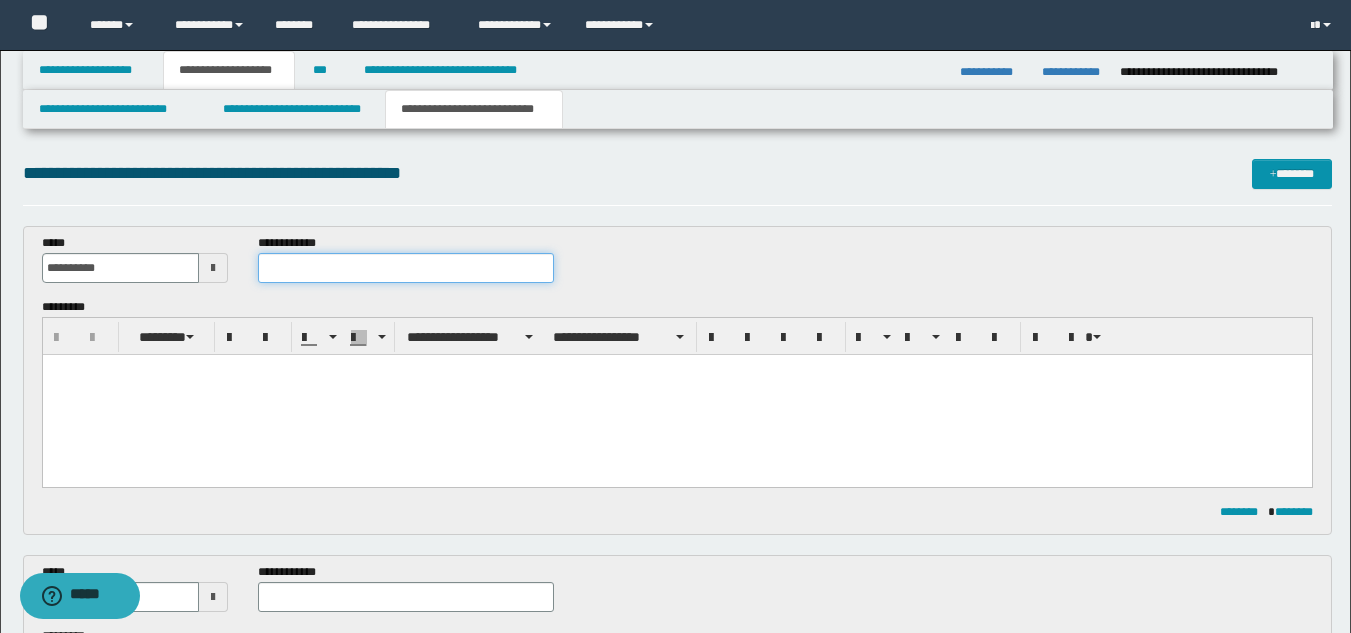 click at bounding box center (405, 268) 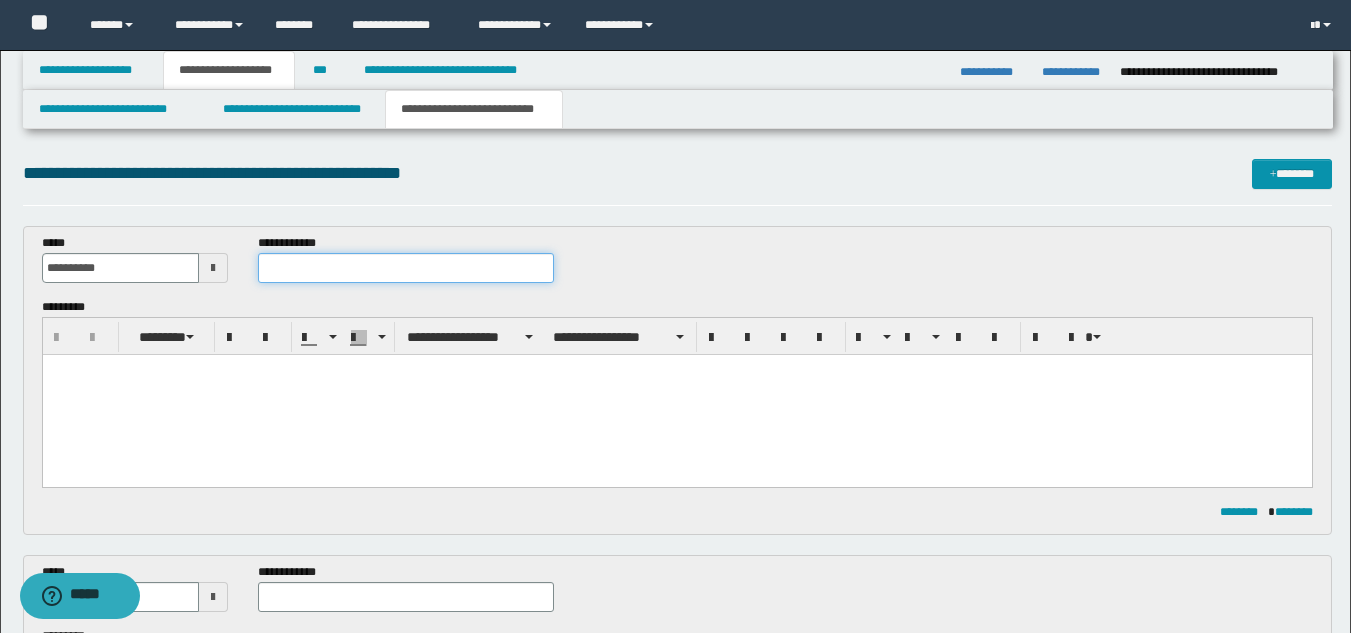 paste on "**********" 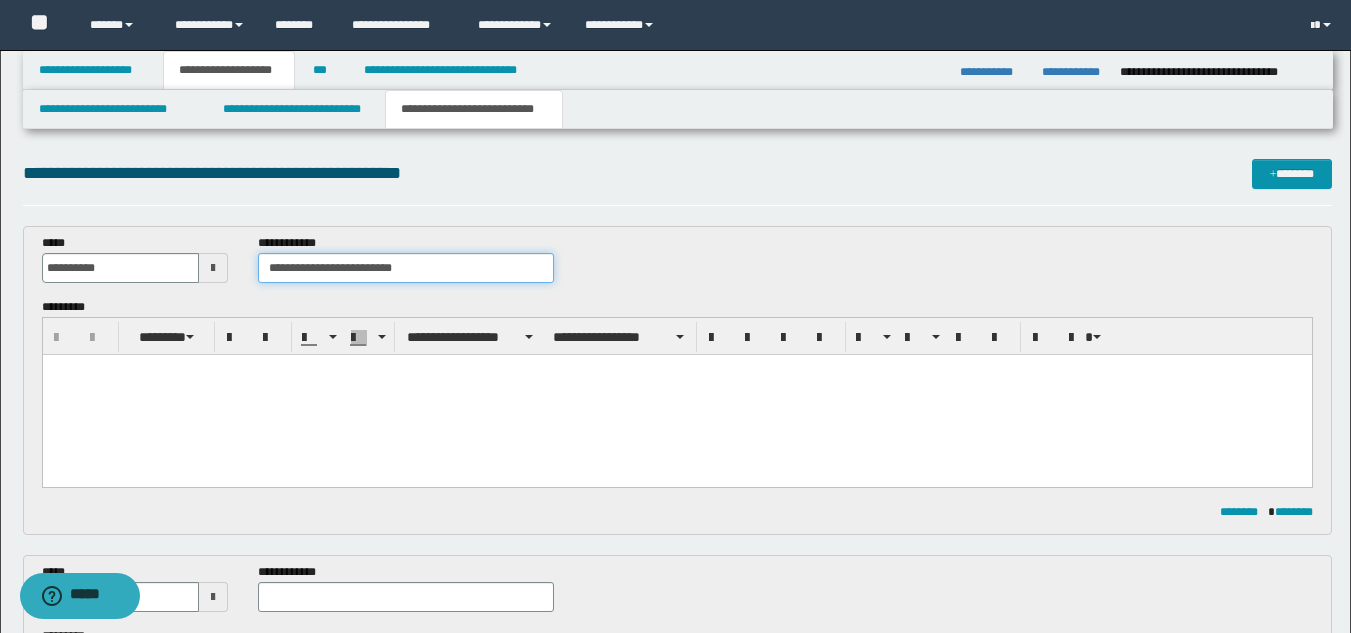 type on "**********" 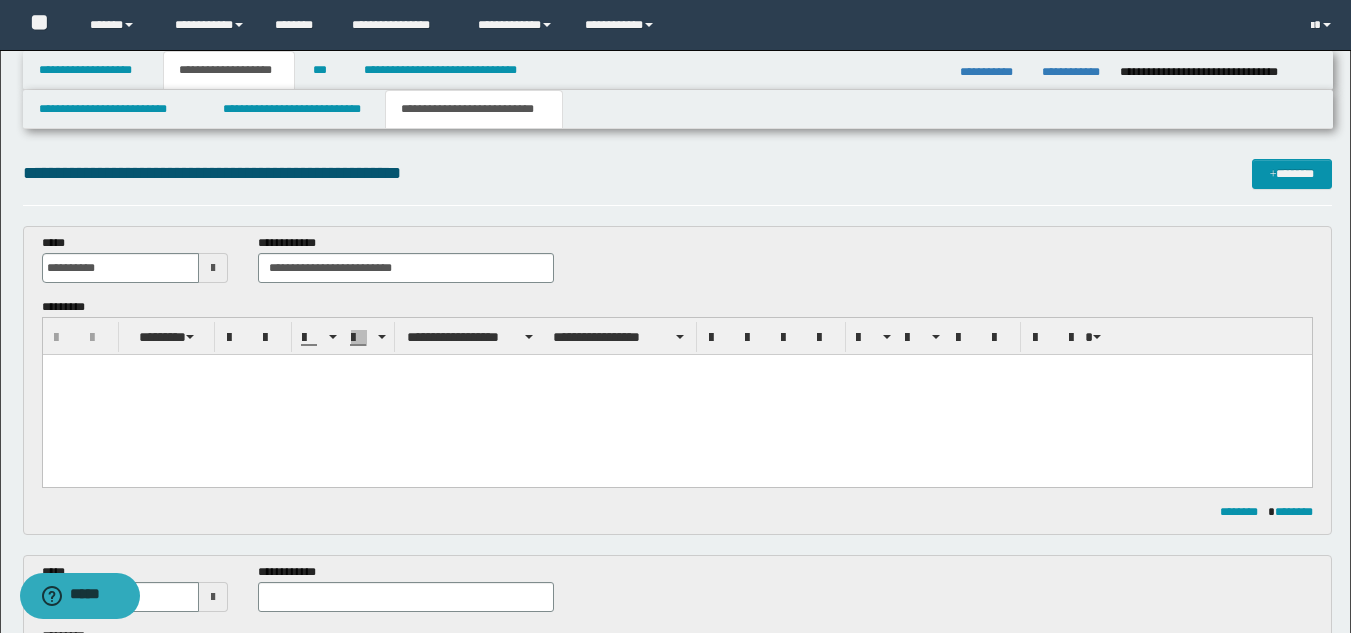 click at bounding box center (676, 395) 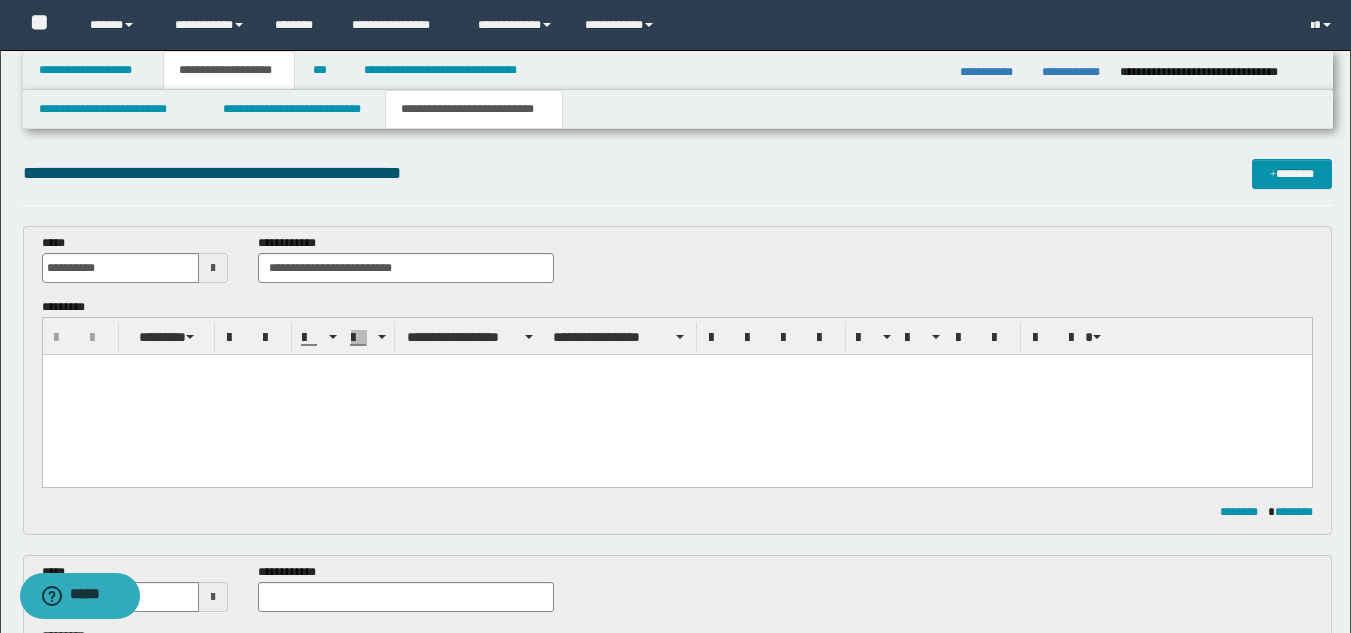 click at bounding box center [676, 395] 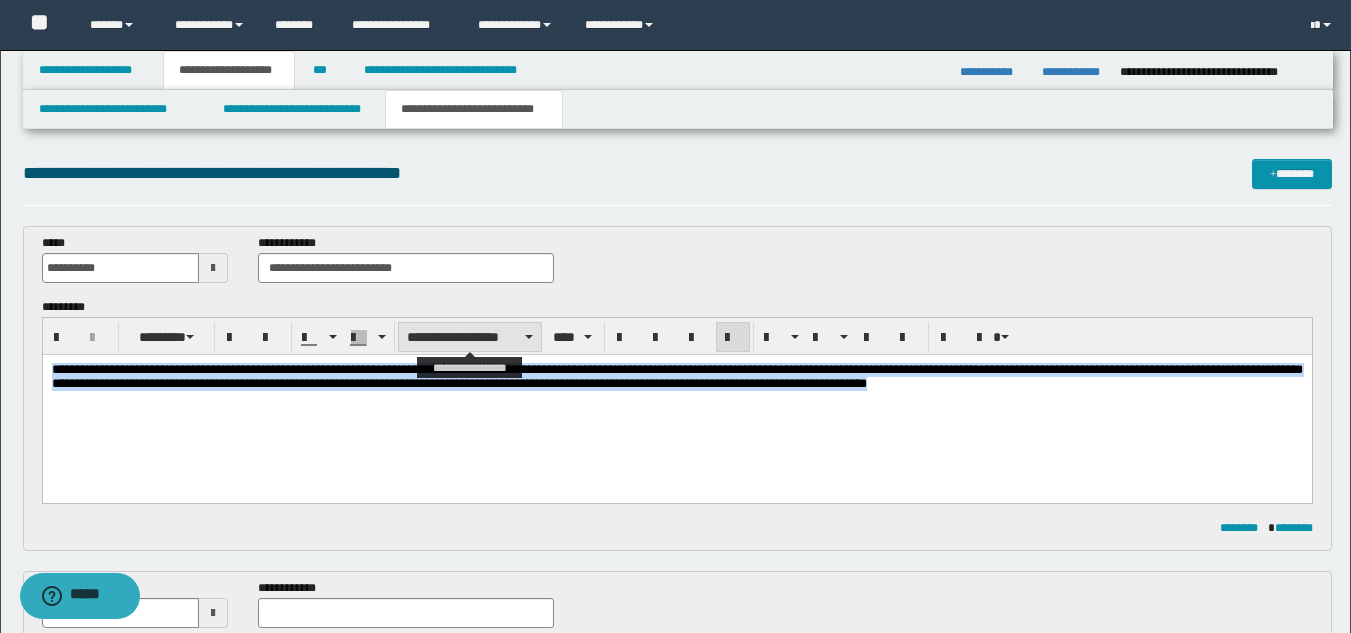 click on "**********" at bounding box center [470, 337] 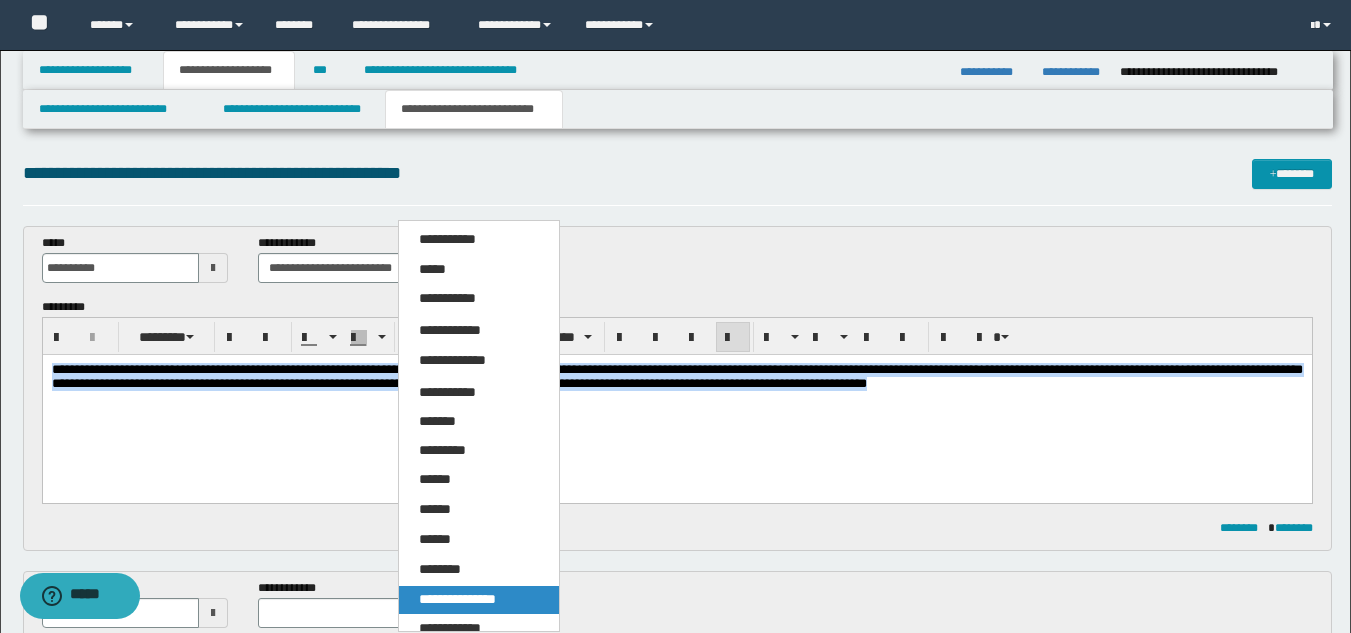 click on "**********" at bounding box center [457, 599] 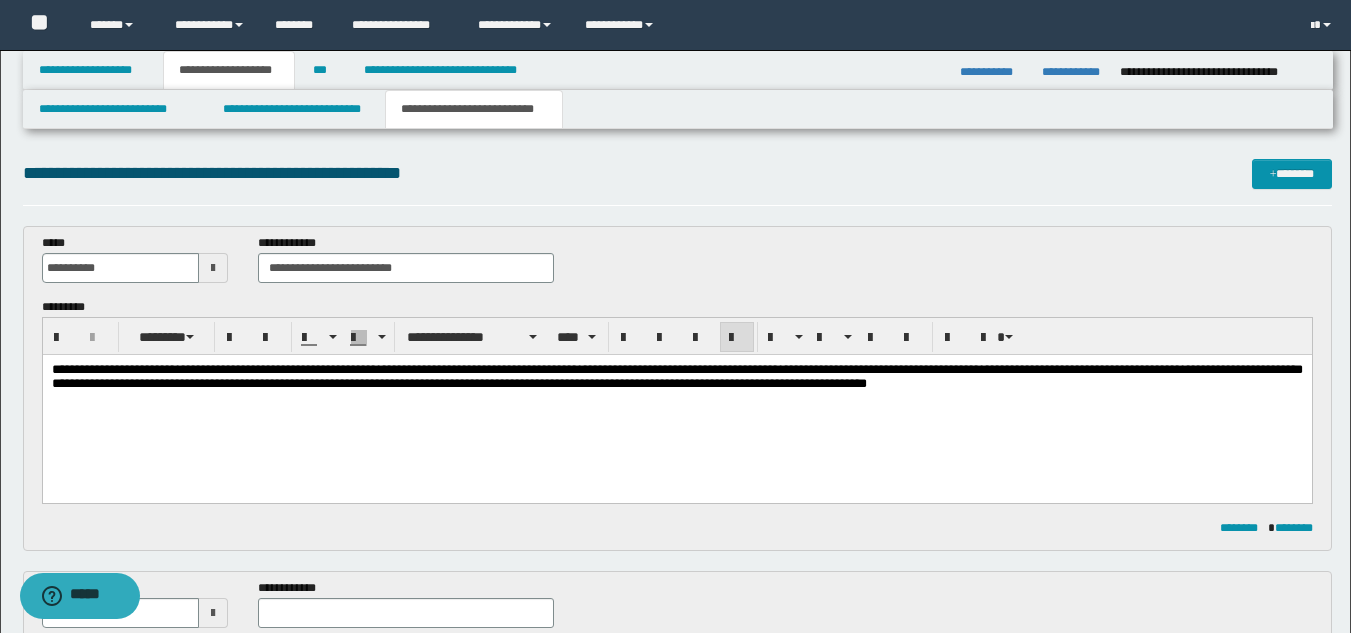 click at bounding box center (737, 338) 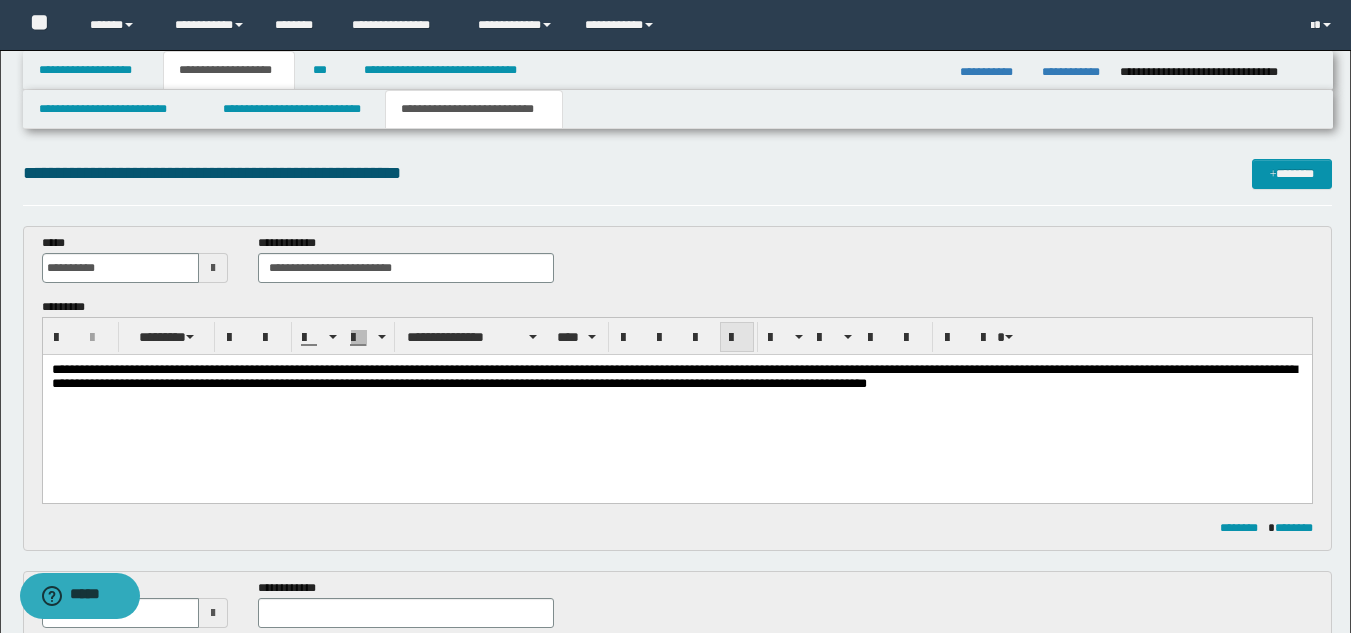 click at bounding box center (737, 338) 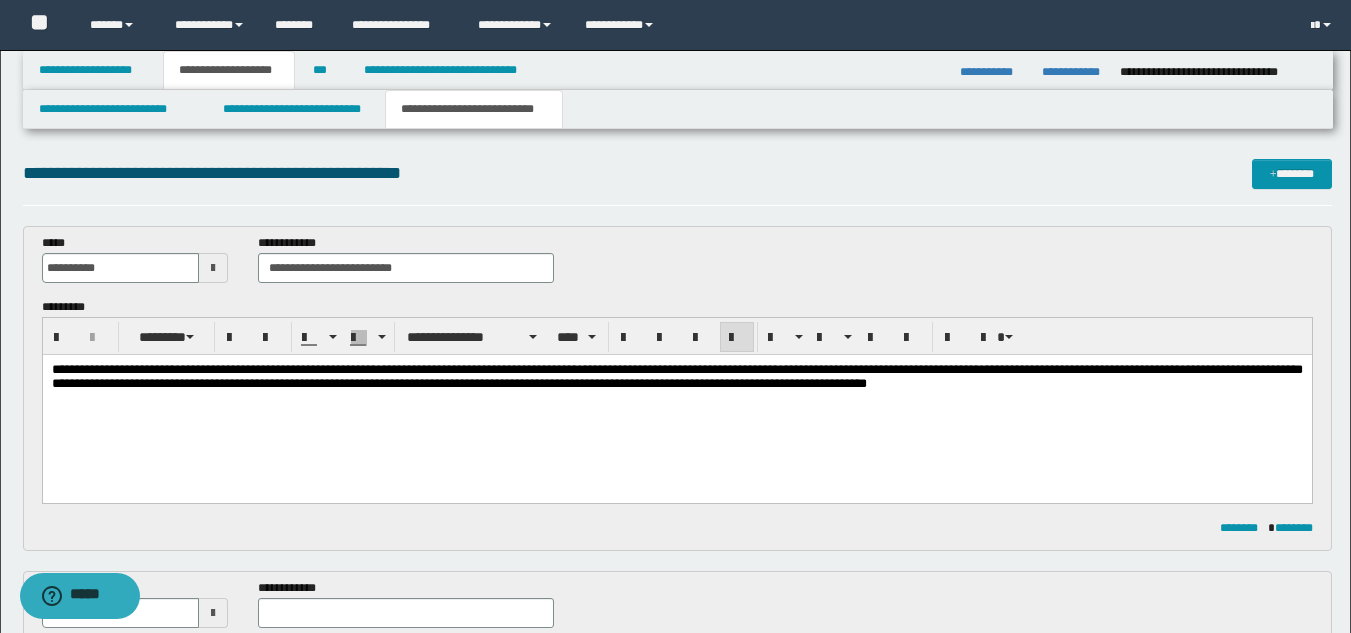 click on "**********" at bounding box center [676, 402] 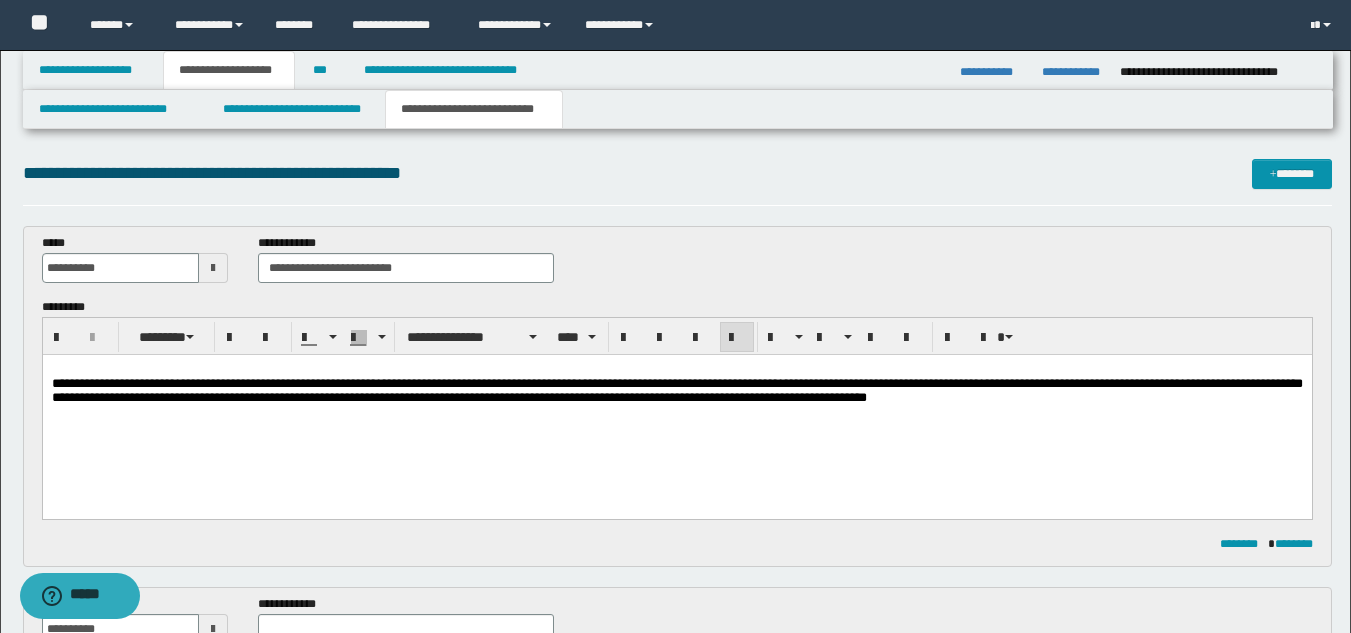click on "**********" at bounding box center (676, 409) 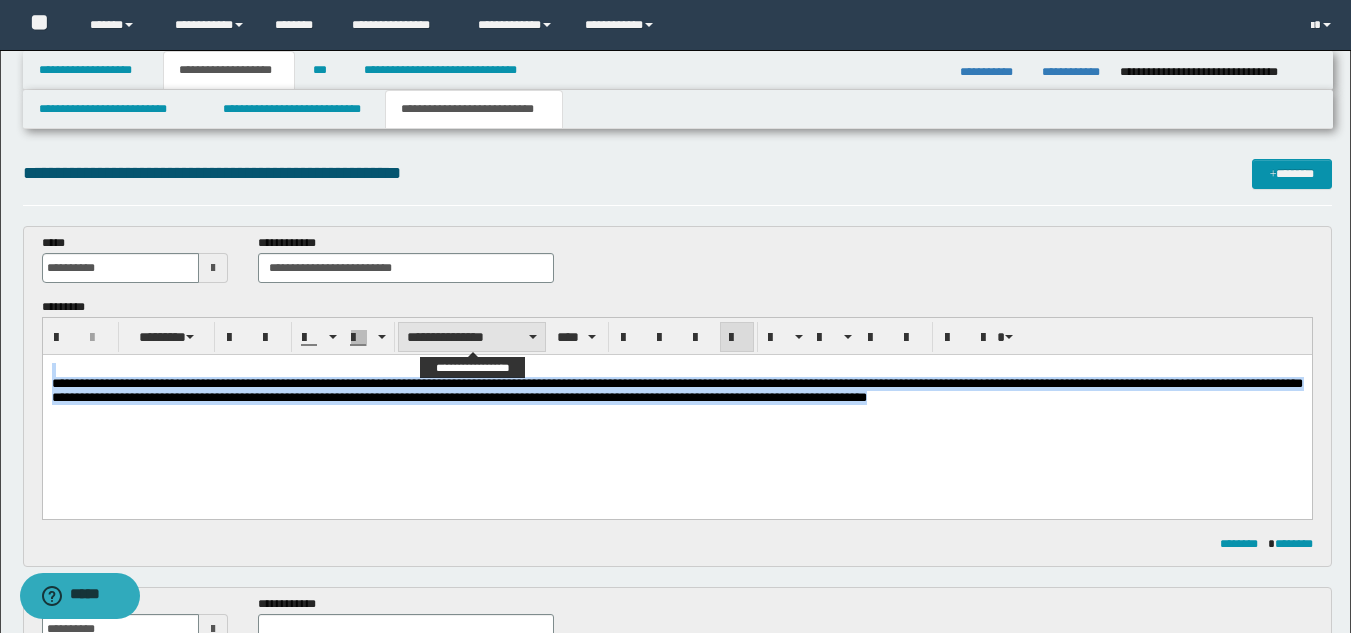click on "**********" at bounding box center [472, 337] 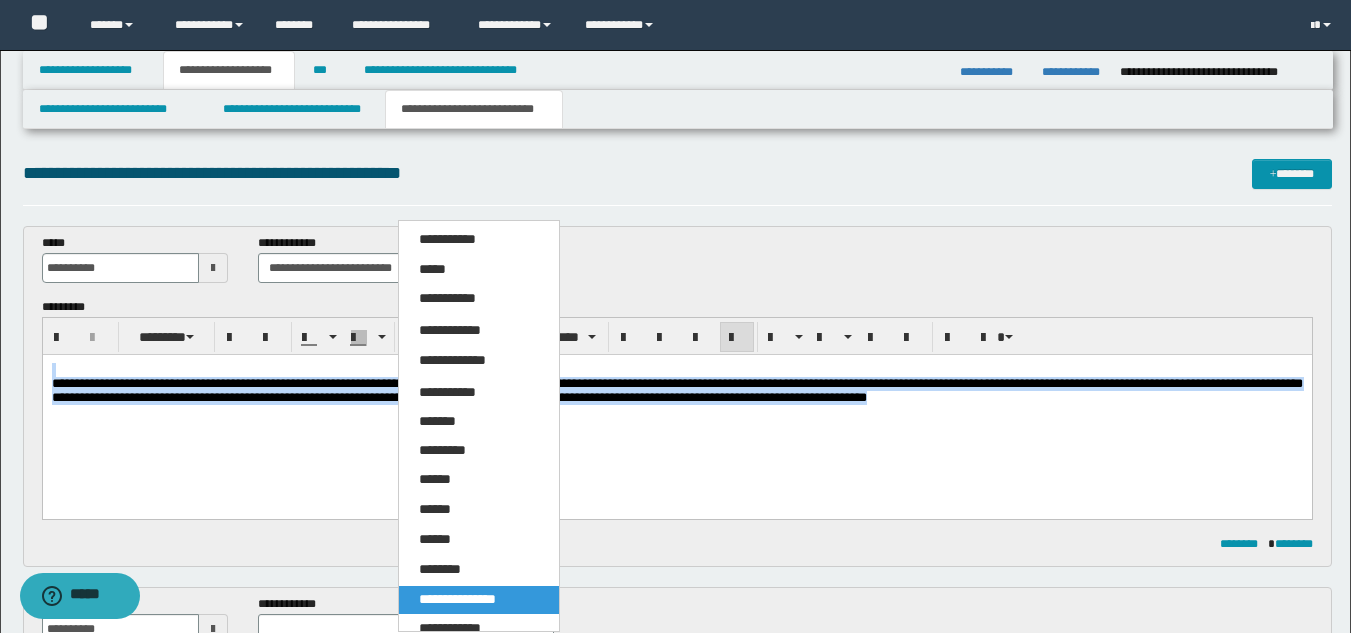 click on "**********" at bounding box center (676, 409) 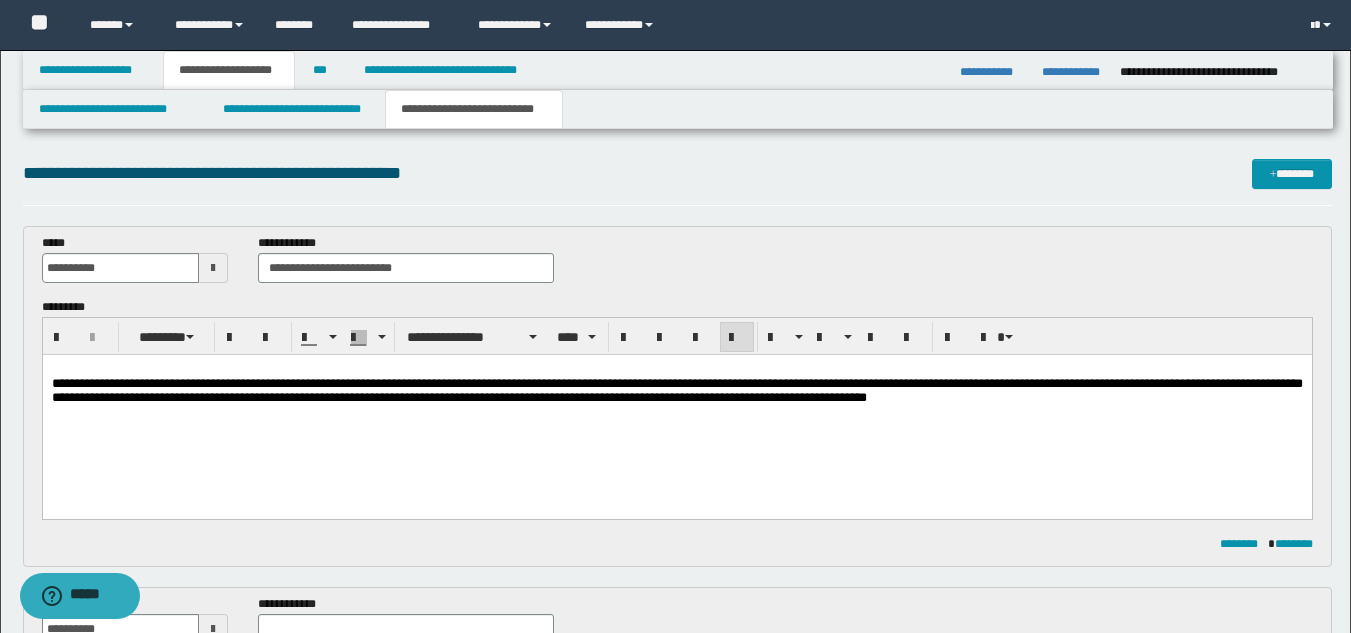 click on "**********" at bounding box center (676, 390) 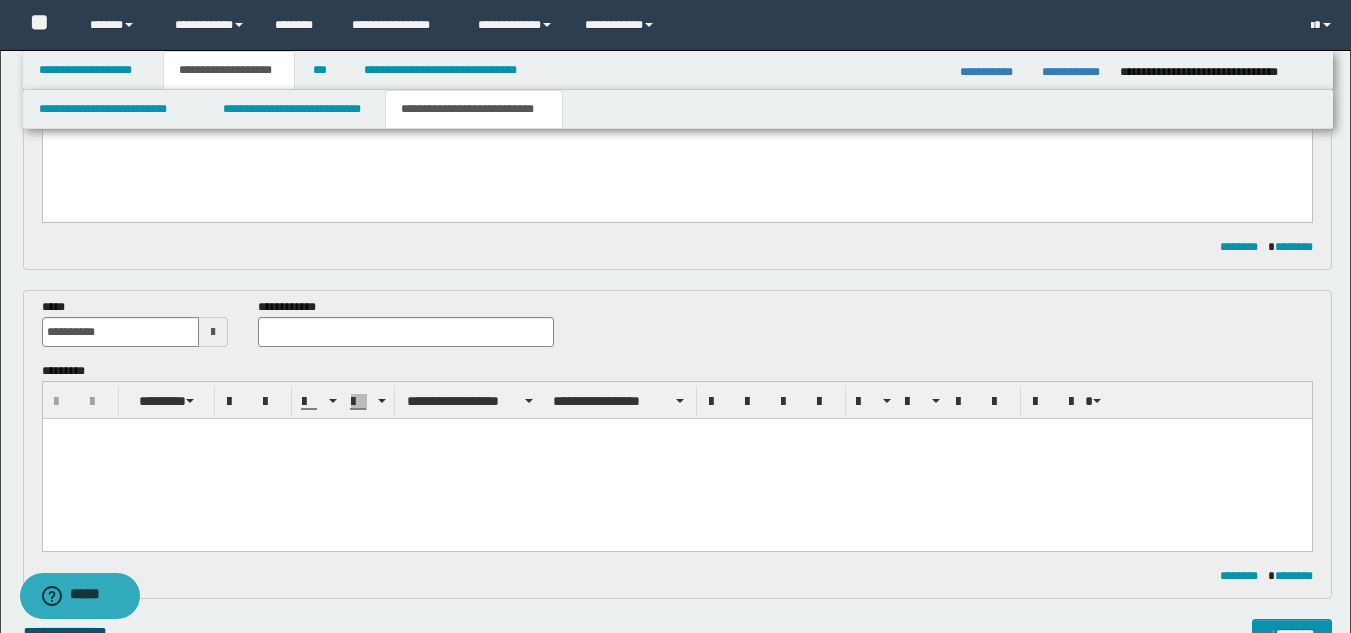 scroll, scrollTop: 300, scrollLeft: 0, axis: vertical 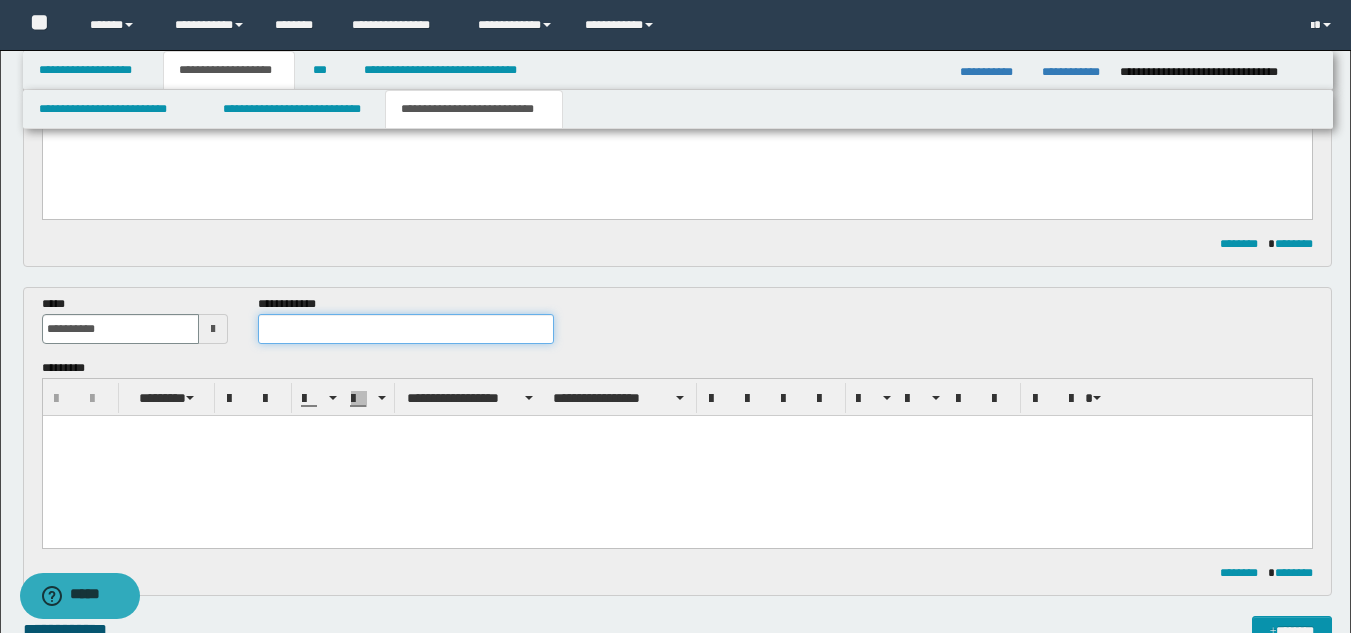 click at bounding box center (405, 329) 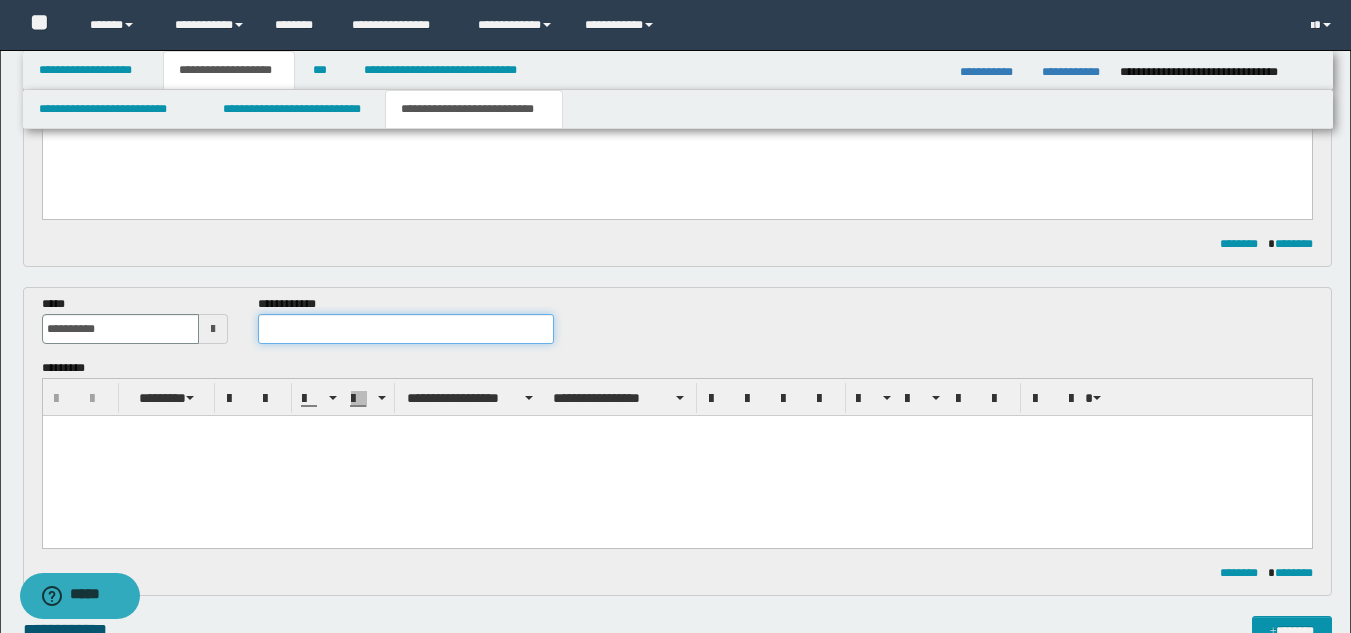 paste on "**********" 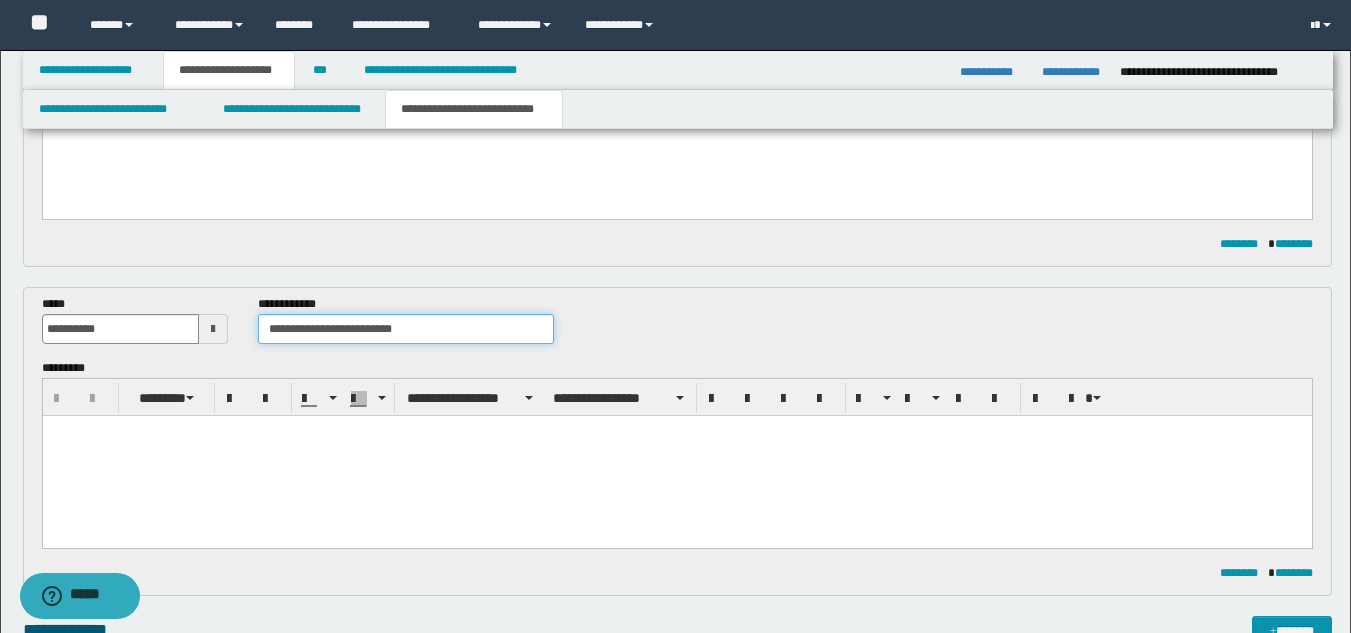 type on "**********" 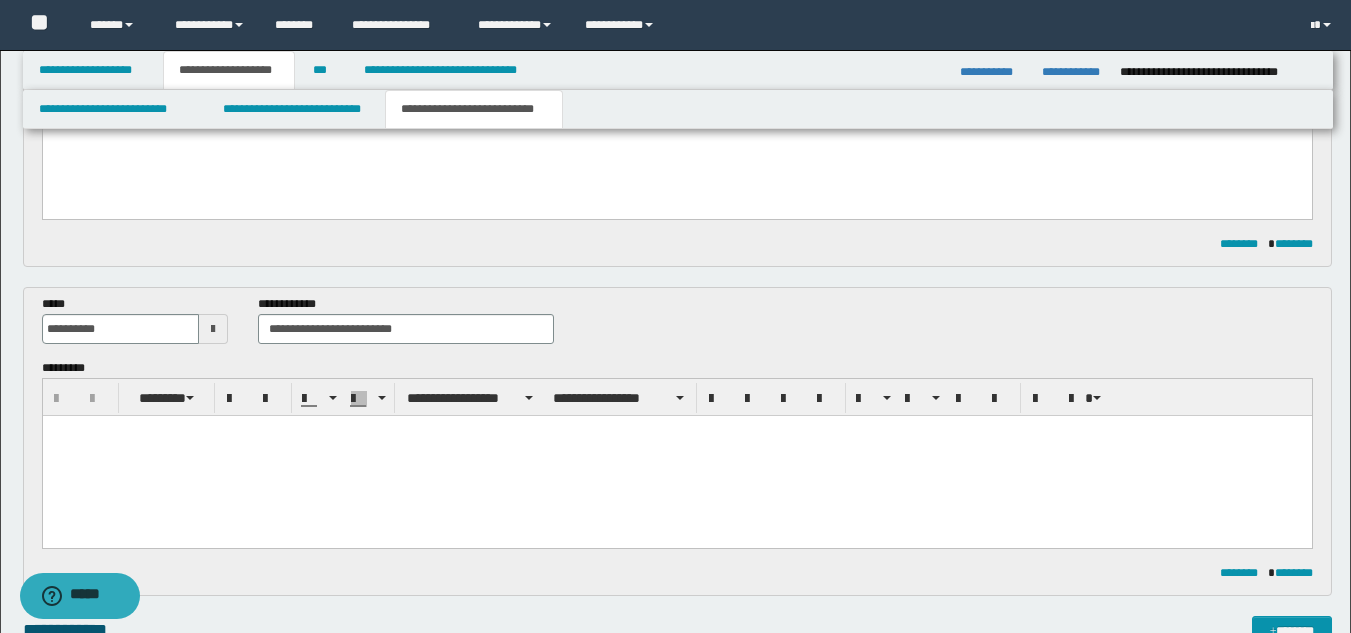 drag, startPoint x: 336, startPoint y: 476, endPoint x: 397, endPoint y: 490, distance: 62.58594 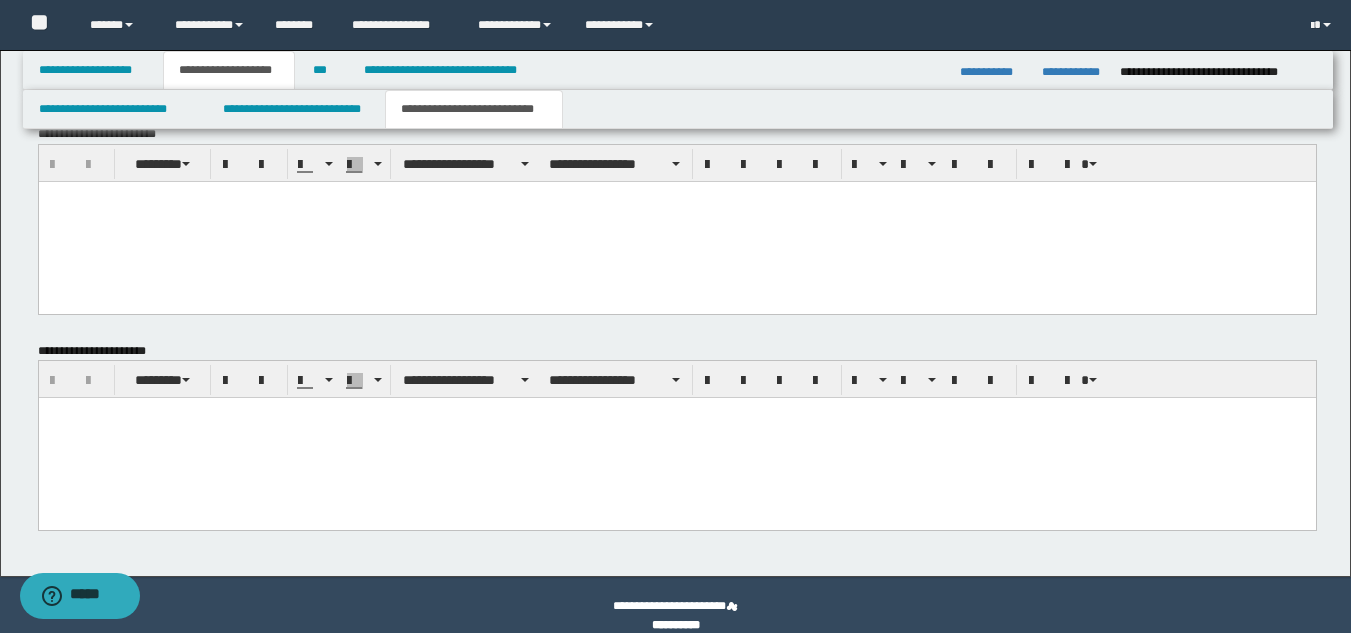 scroll, scrollTop: 1246, scrollLeft: 0, axis: vertical 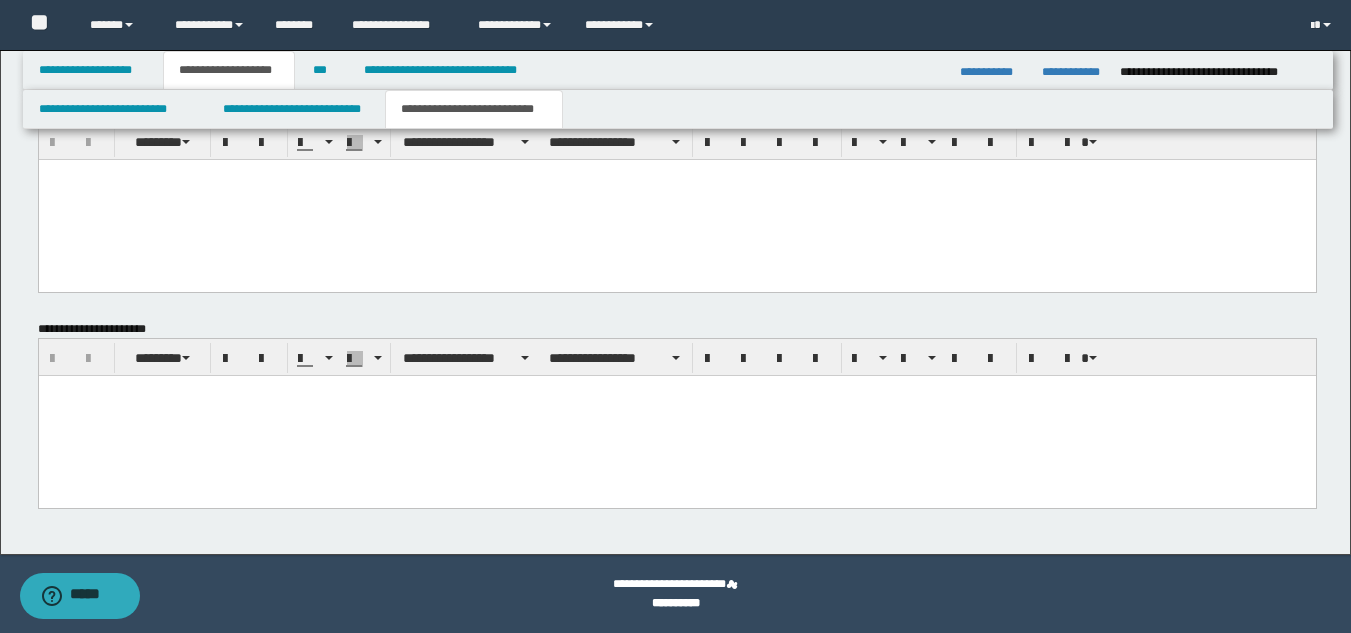 click at bounding box center (676, 416) 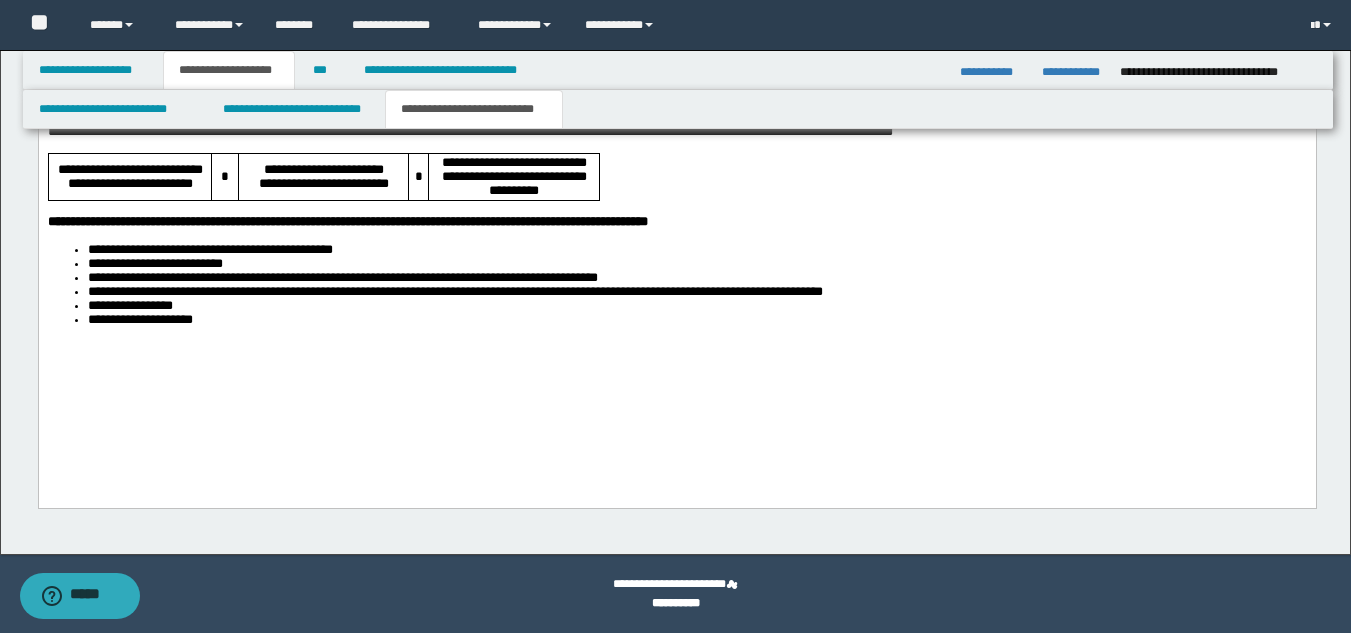 scroll, scrollTop: 1450, scrollLeft: 0, axis: vertical 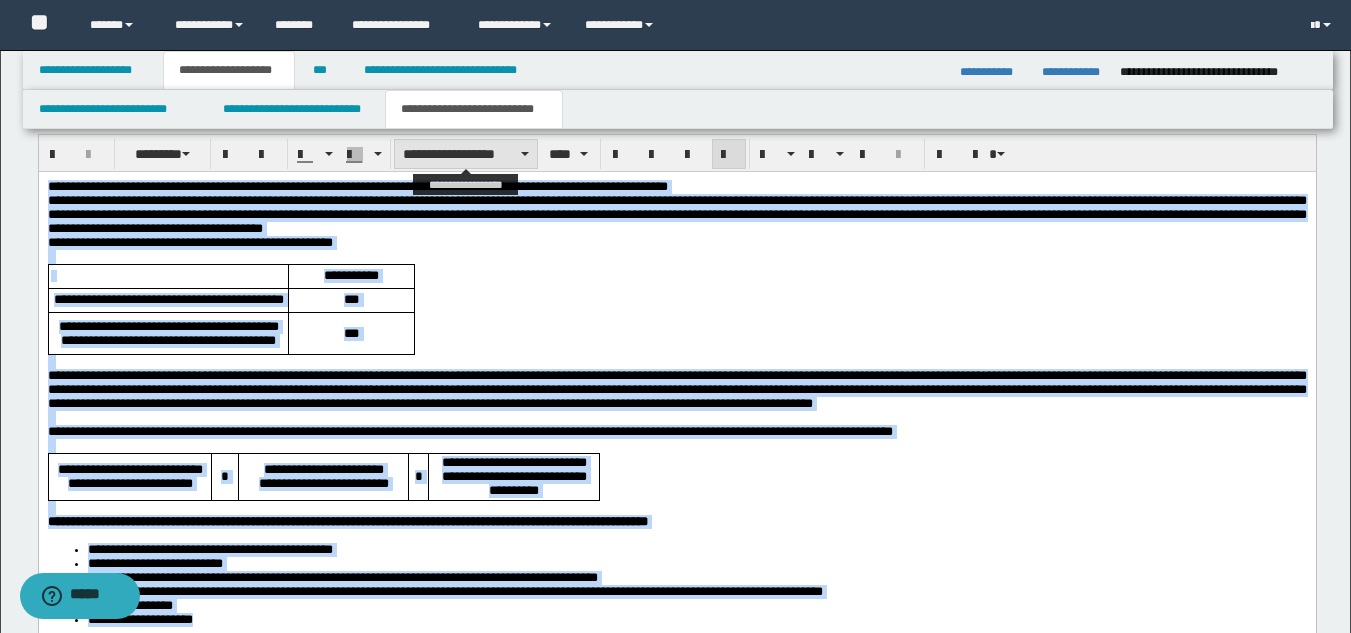 drag, startPoint x: 477, startPoint y: 149, endPoint x: 478, endPoint y: 164, distance: 15.033297 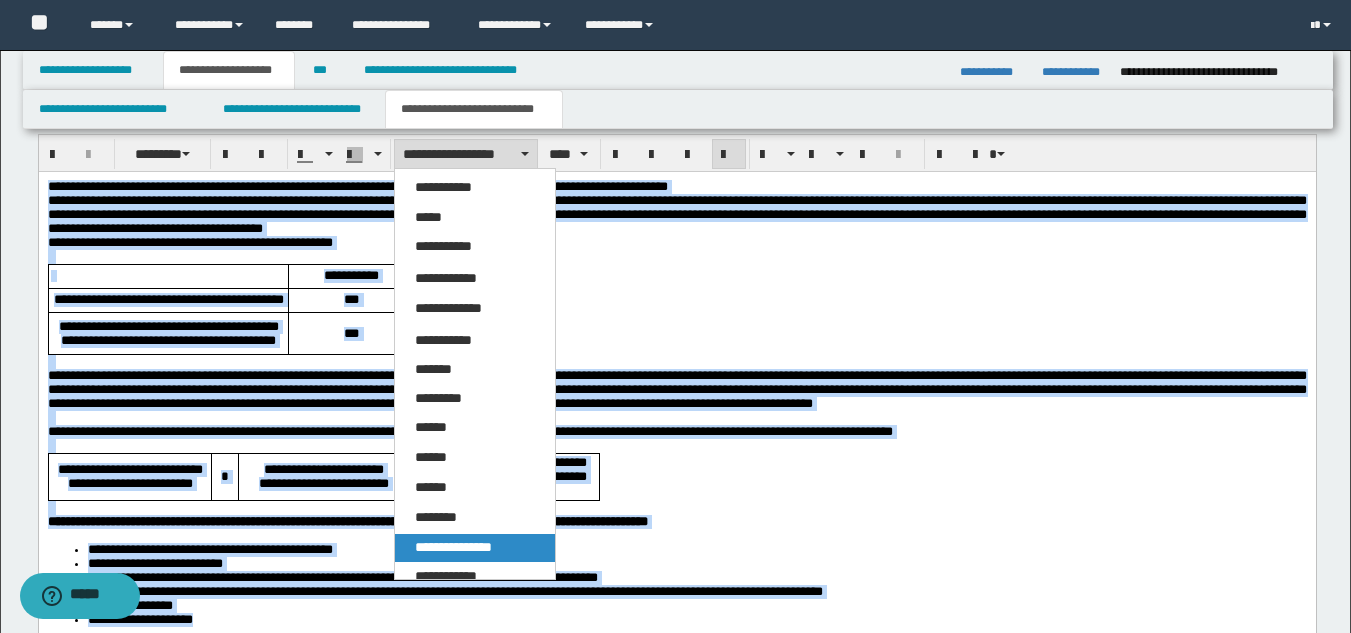 click on "**********" at bounding box center [453, 547] 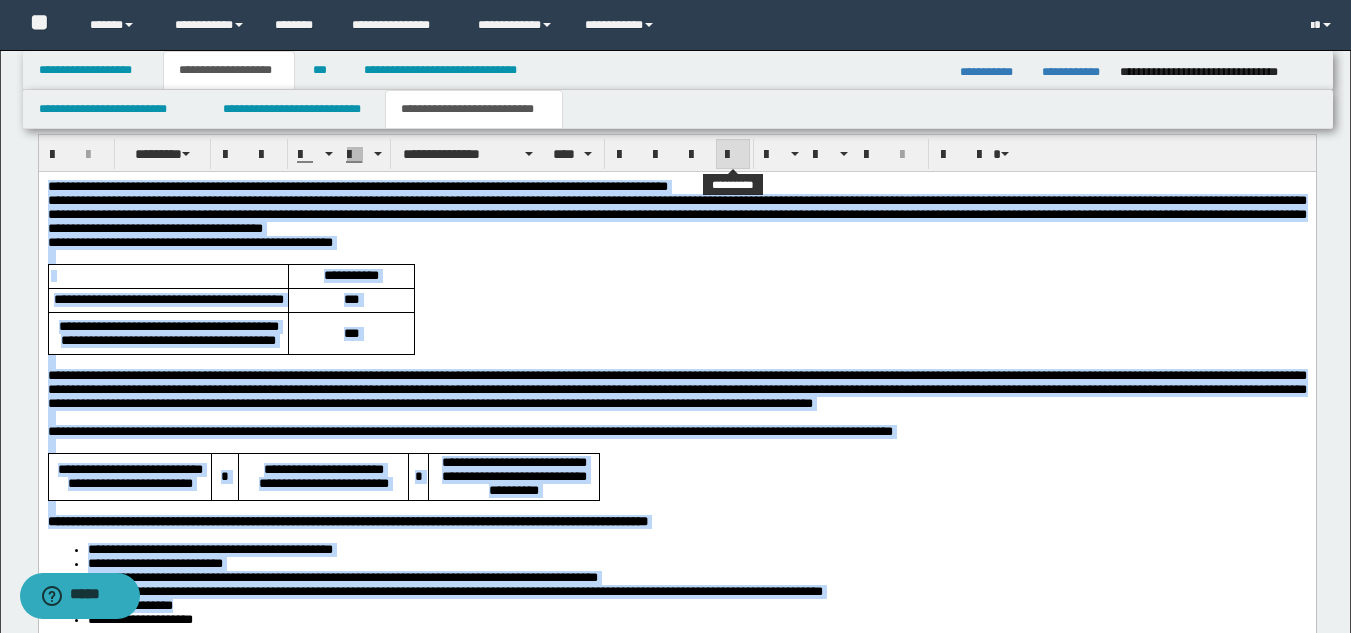 click at bounding box center (733, 155) 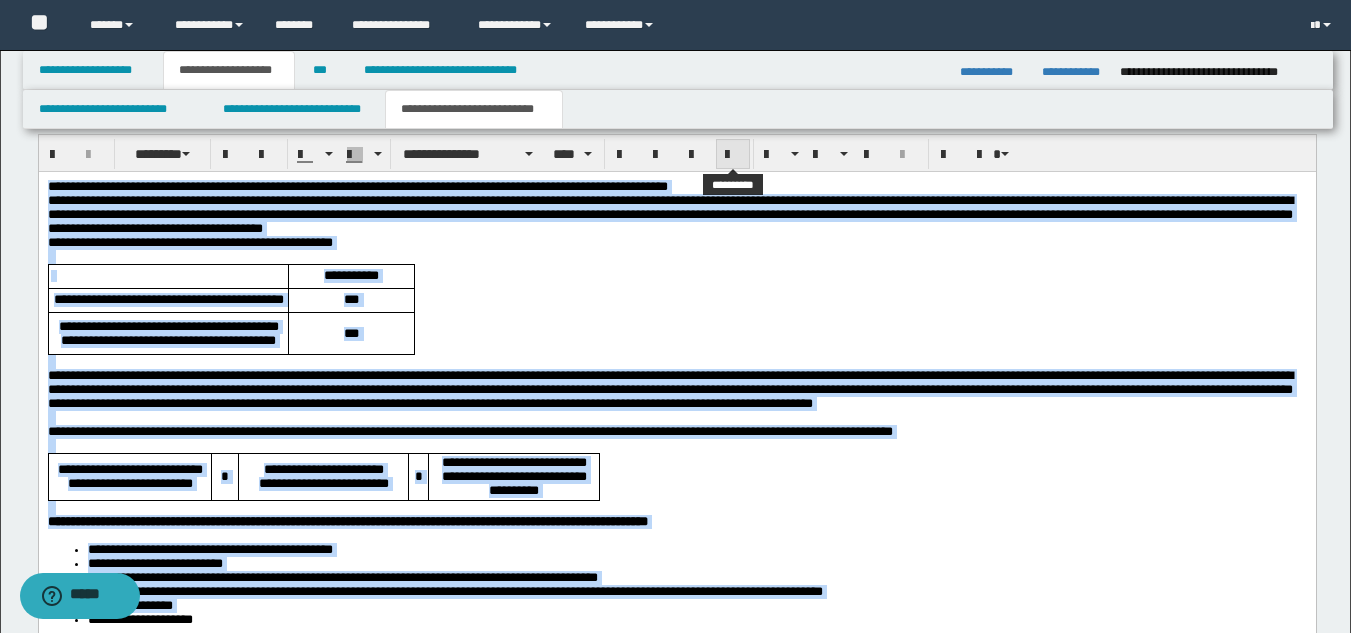 click at bounding box center [733, 155] 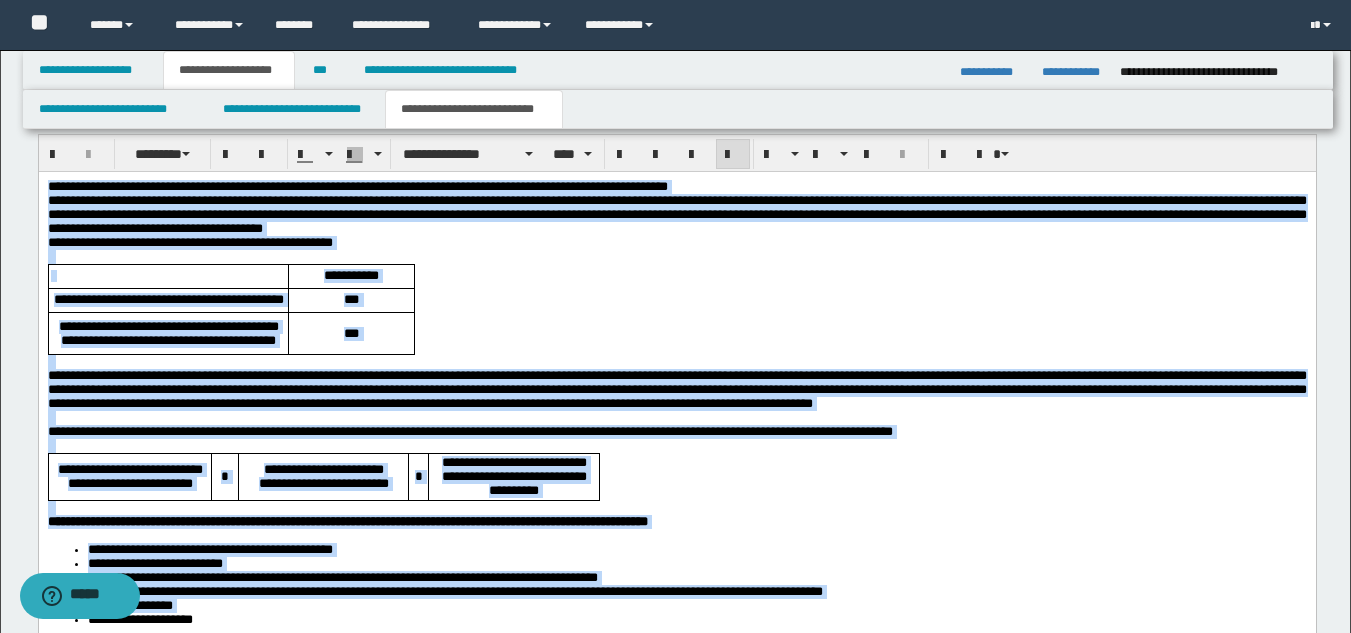 click on "**********" at bounding box center [676, 215] 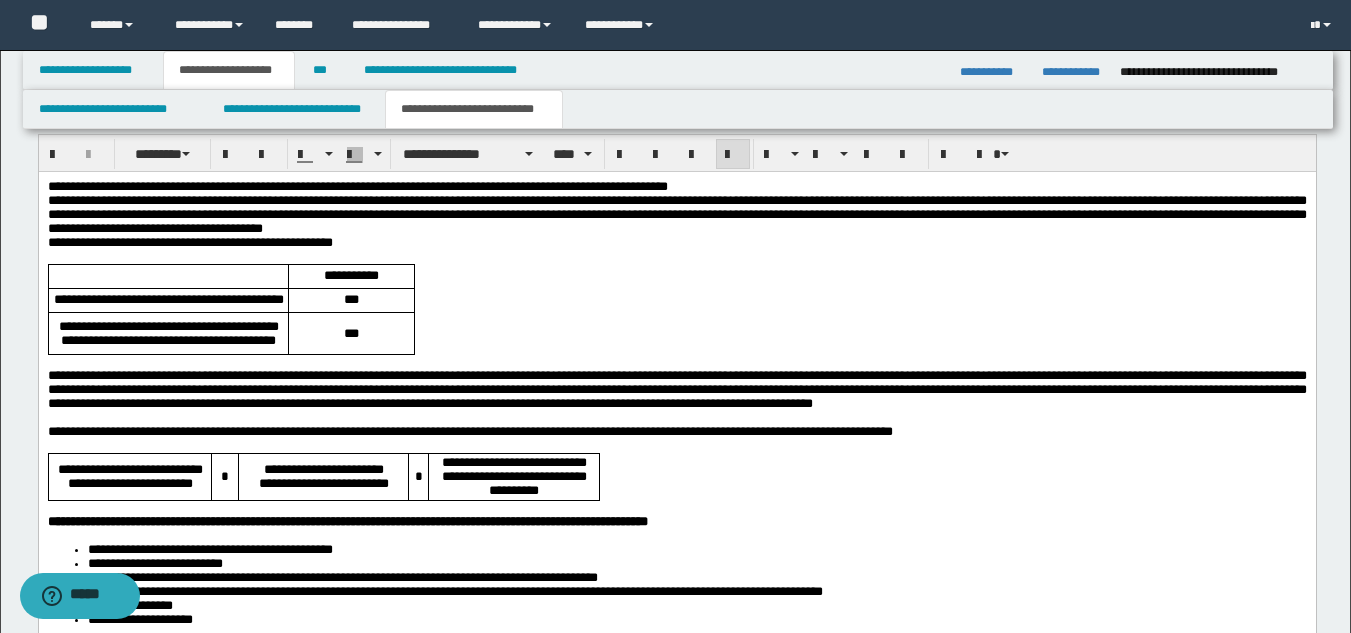click on "**********" at bounding box center (676, 187) 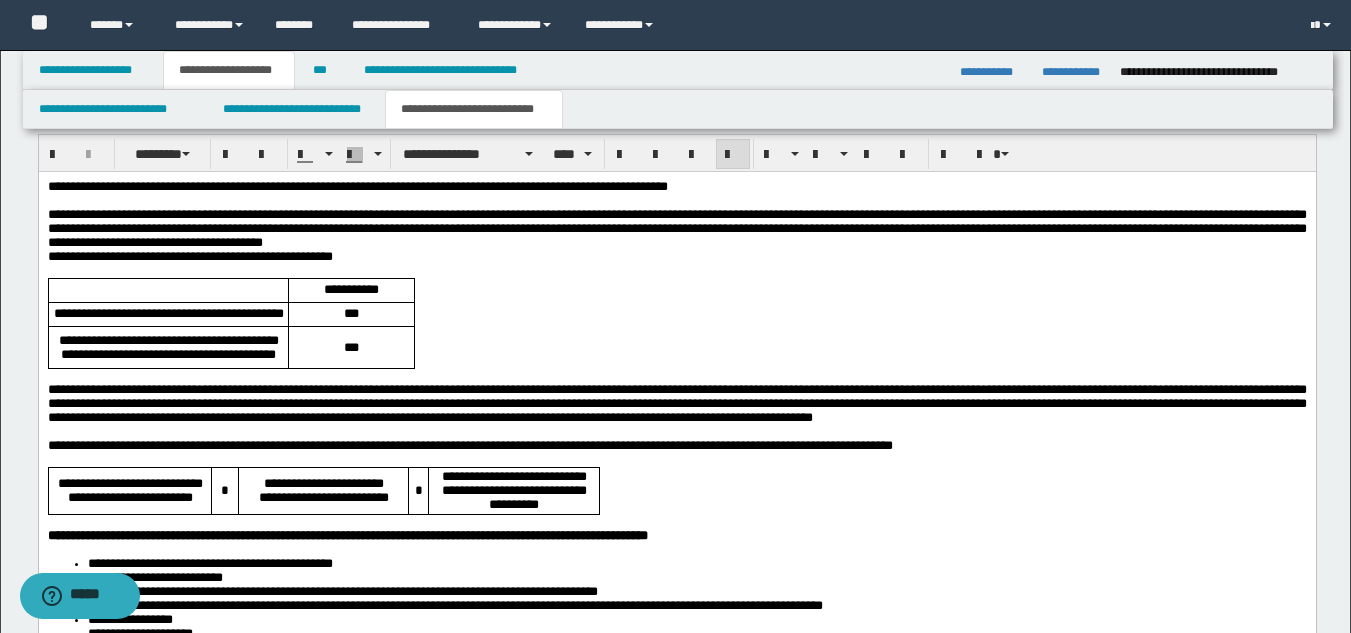 click on "**********" at bounding box center [357, 186] 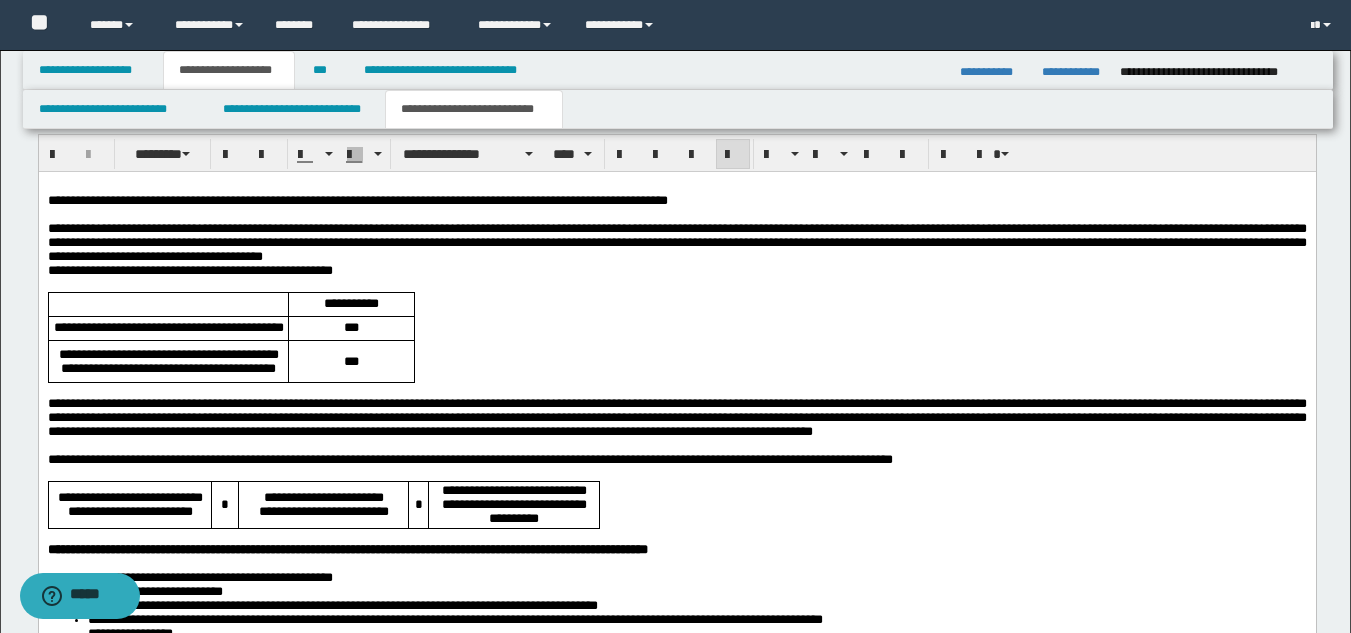click on "**********" at bounding box center (676, 243) 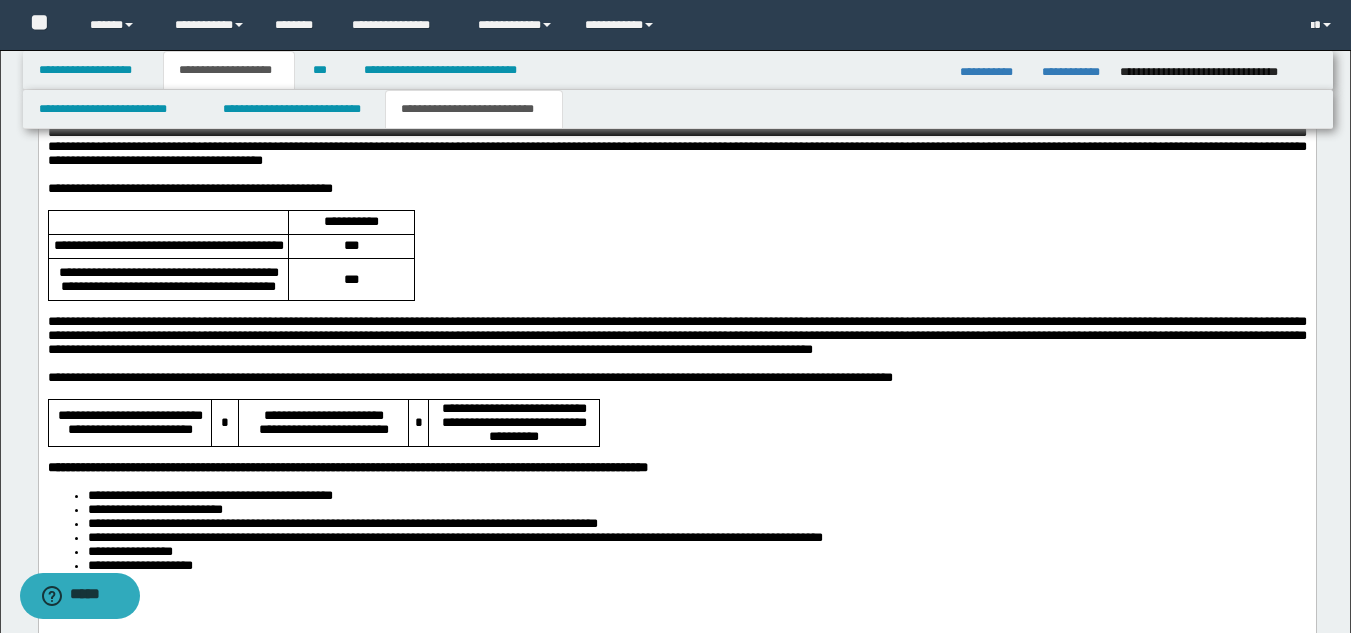 scroll, scrollTop: 1650, scrollLeft: 0, axis: vertical 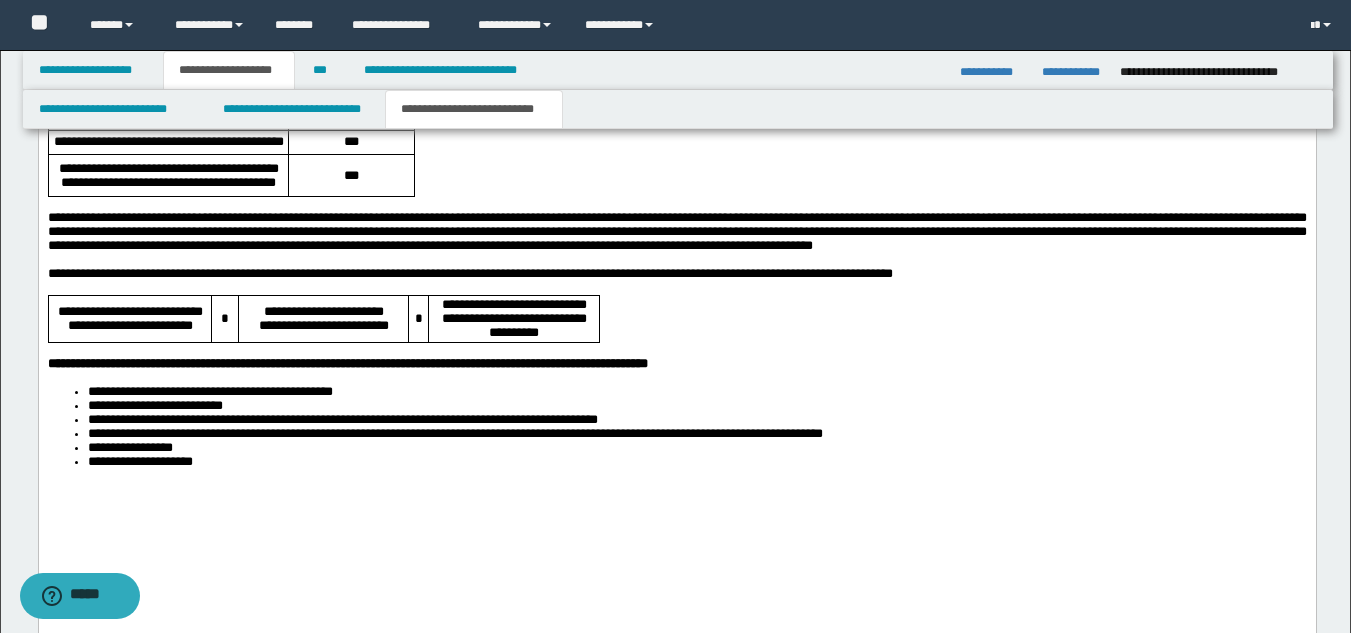 click on "**********" at bounding box center [676, 257] 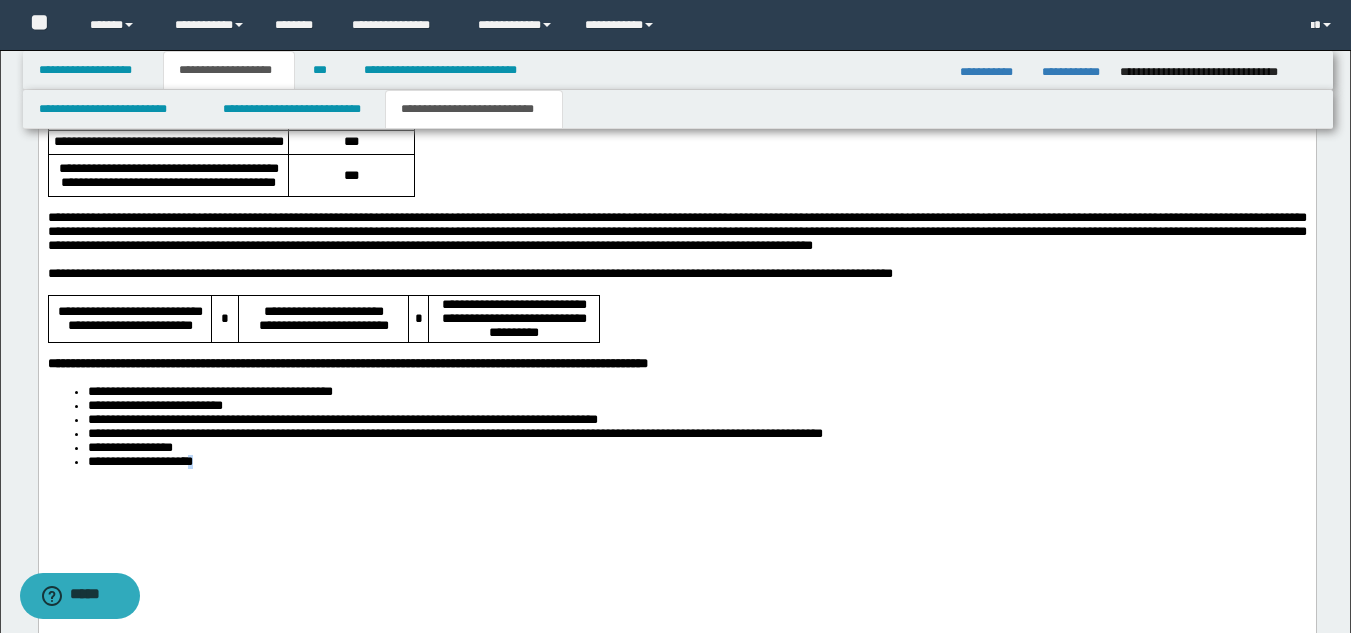drag, startPoint x: 205, startPoint y: 561, endPoint x: 226, endPoint y: 542, distance: 28.319605 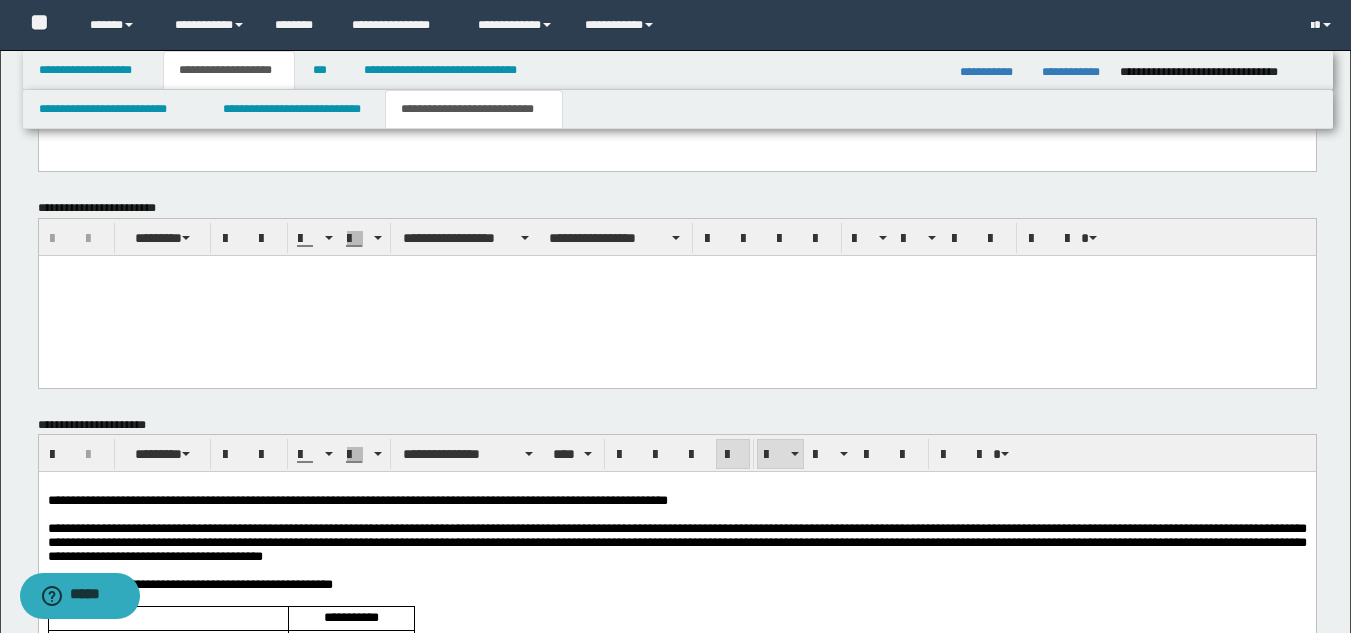 drag, startPoint x: 354, startPoint y: 564, endPoint x: 370, endPoint y: 550, distance: 21.260292 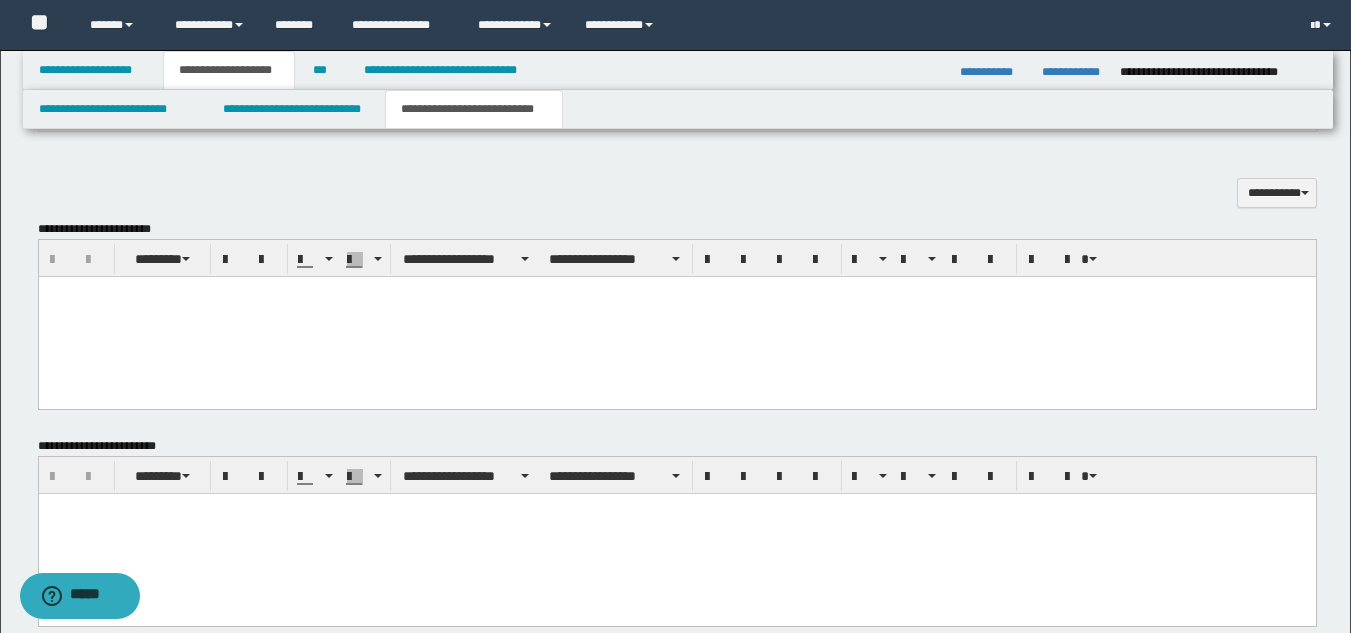 scroll, scrollTop: 850, scrollLeft: 0, axis: vertical 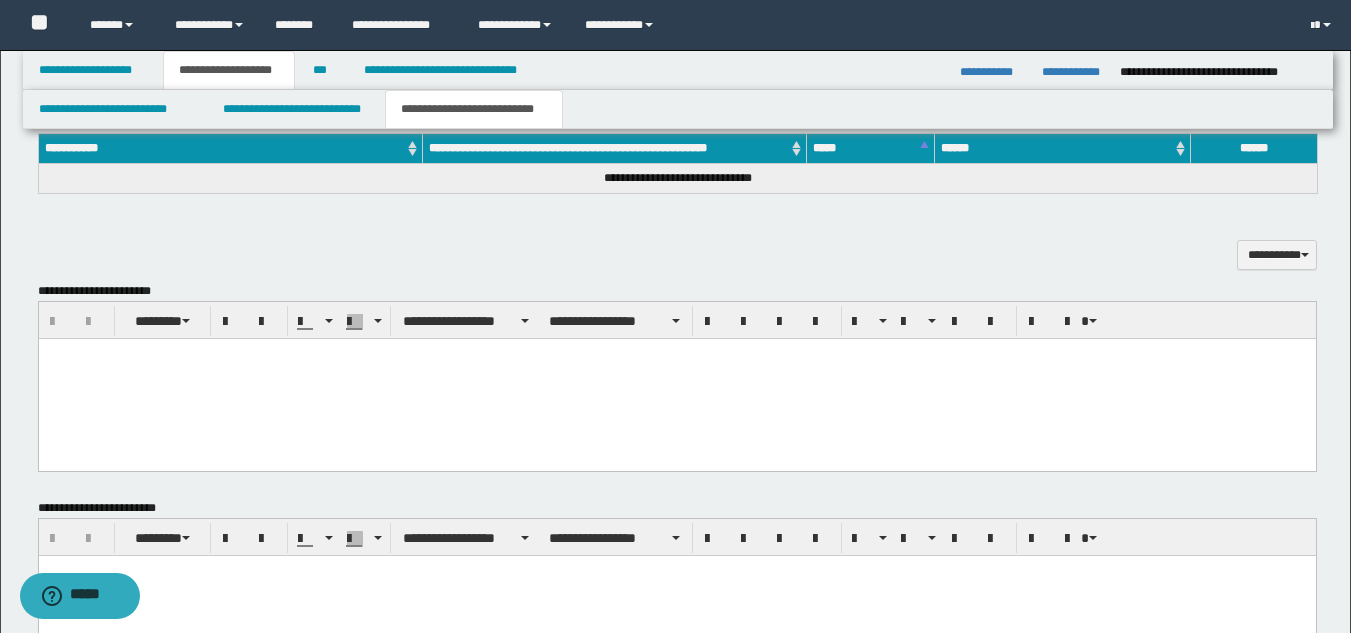 click at bounding box center [676, 378] 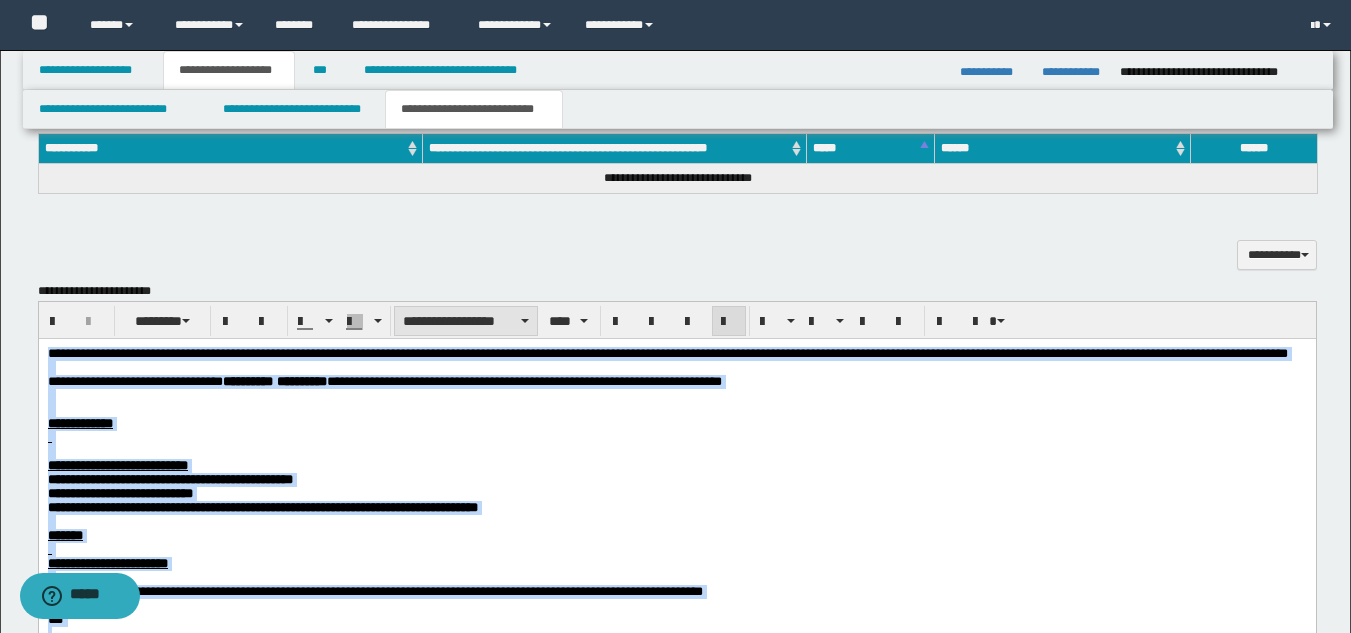 click on "**********" at bounding box center [466, 321] 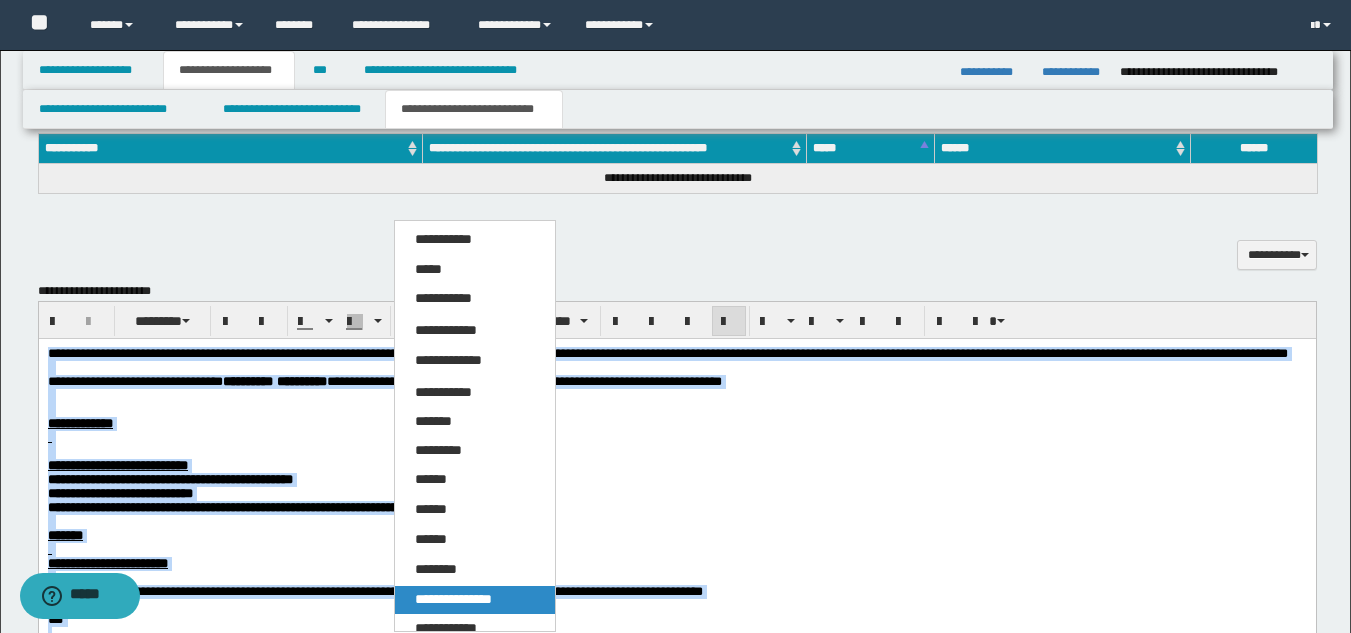 drag, startPoint x: 443, startPoint y: 601, endPoint x: 598, endPoint y: 92, distance: 532.0771 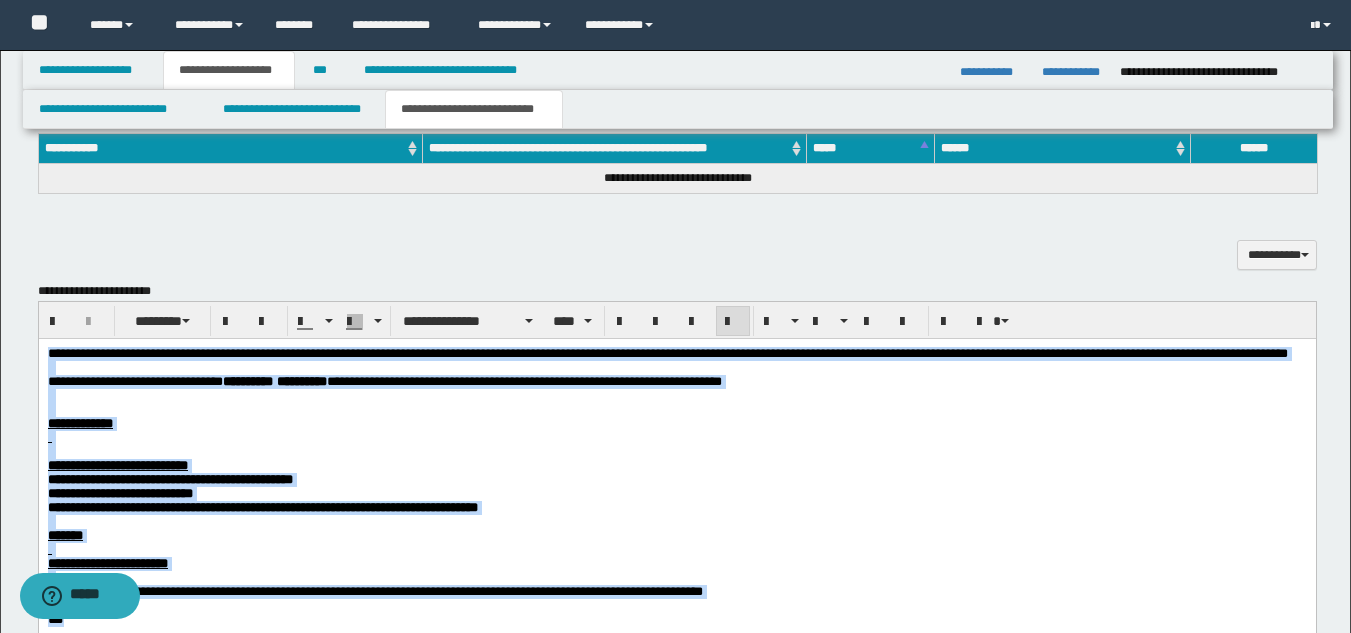 click at bounding box center [733, 322] 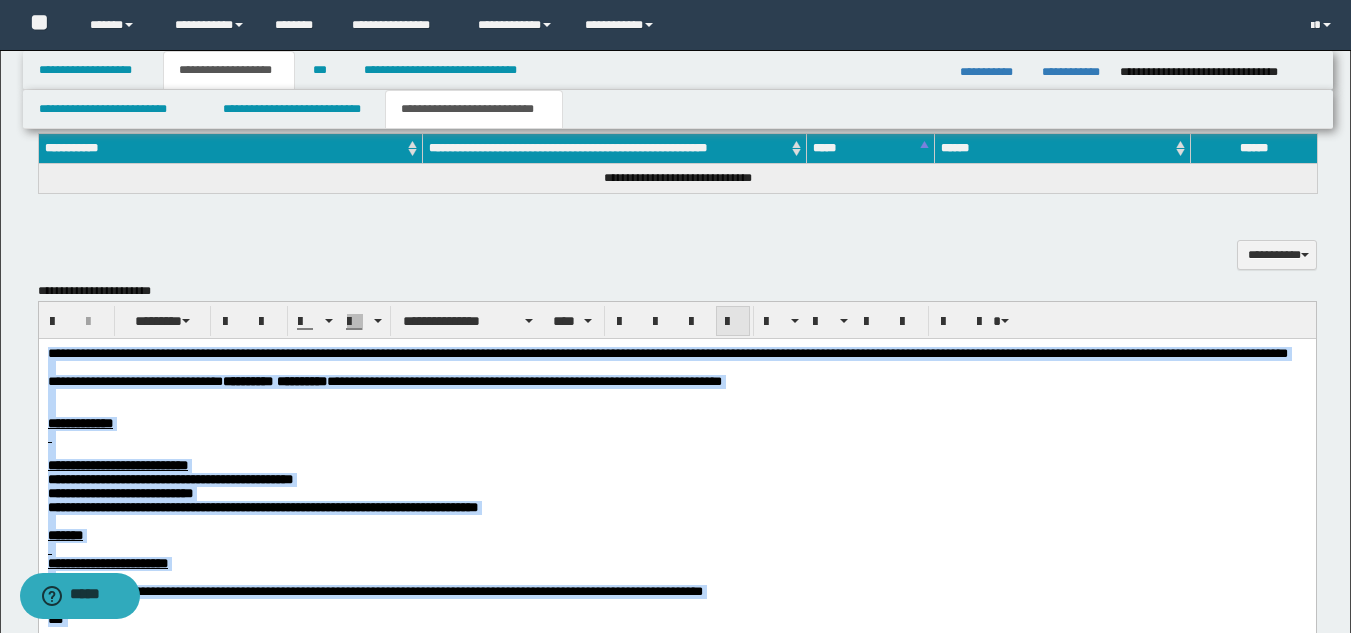 click at bounding box center (733, 322) 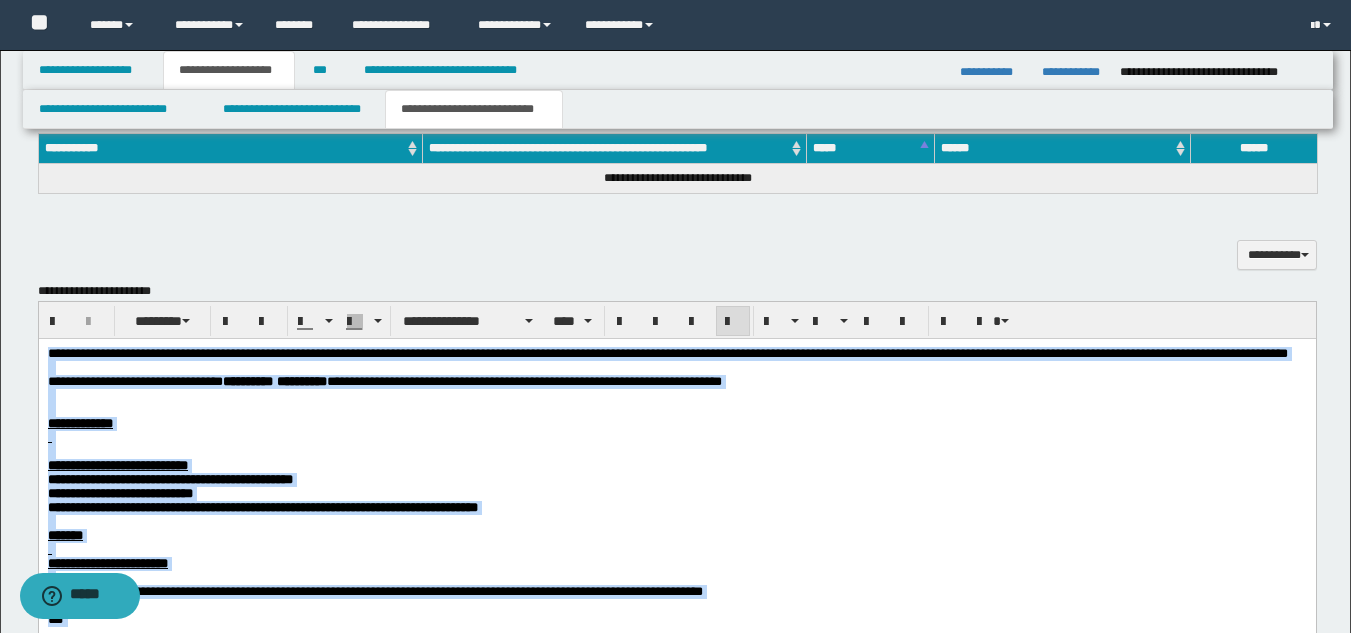 click at bounding box center [676, 367] 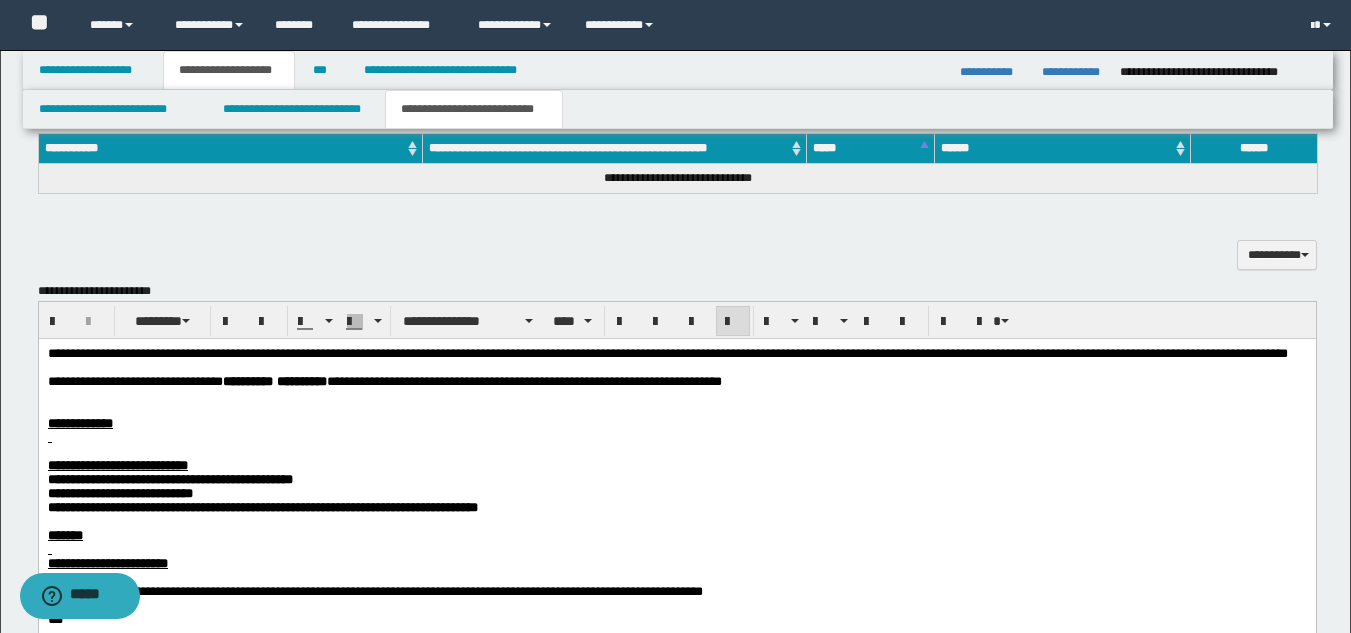 click on "**********" at bounding box center (667, 352) 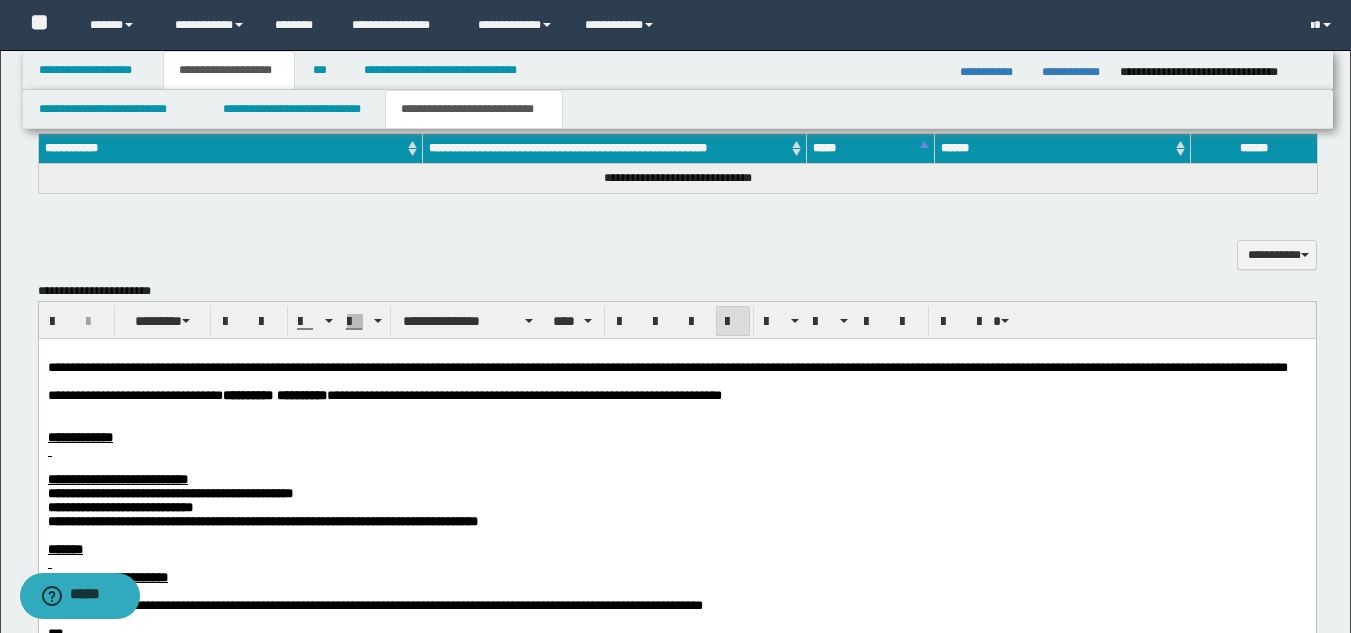 drag, startPoint x: 309, startPoint y: 442, endPoint x: 480, endPoint y: 475, distance: 174.1551 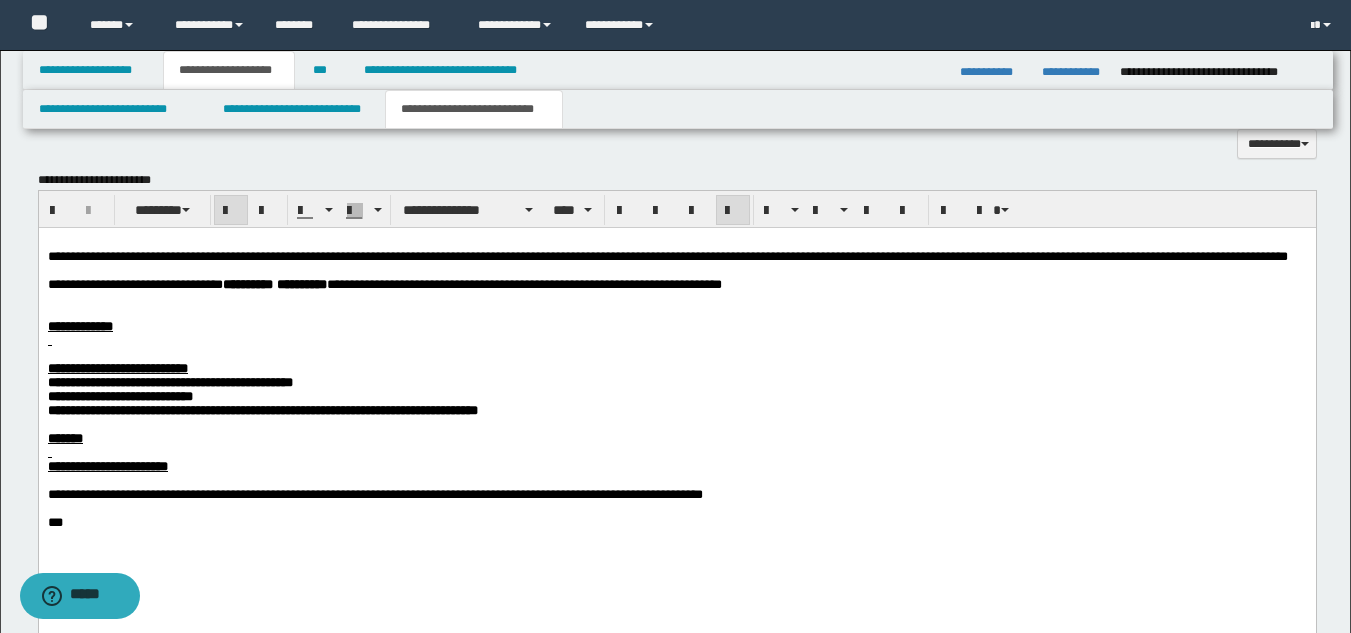 scroll, scrollTop: 1050, scrollLeft: 0, axis: vertical 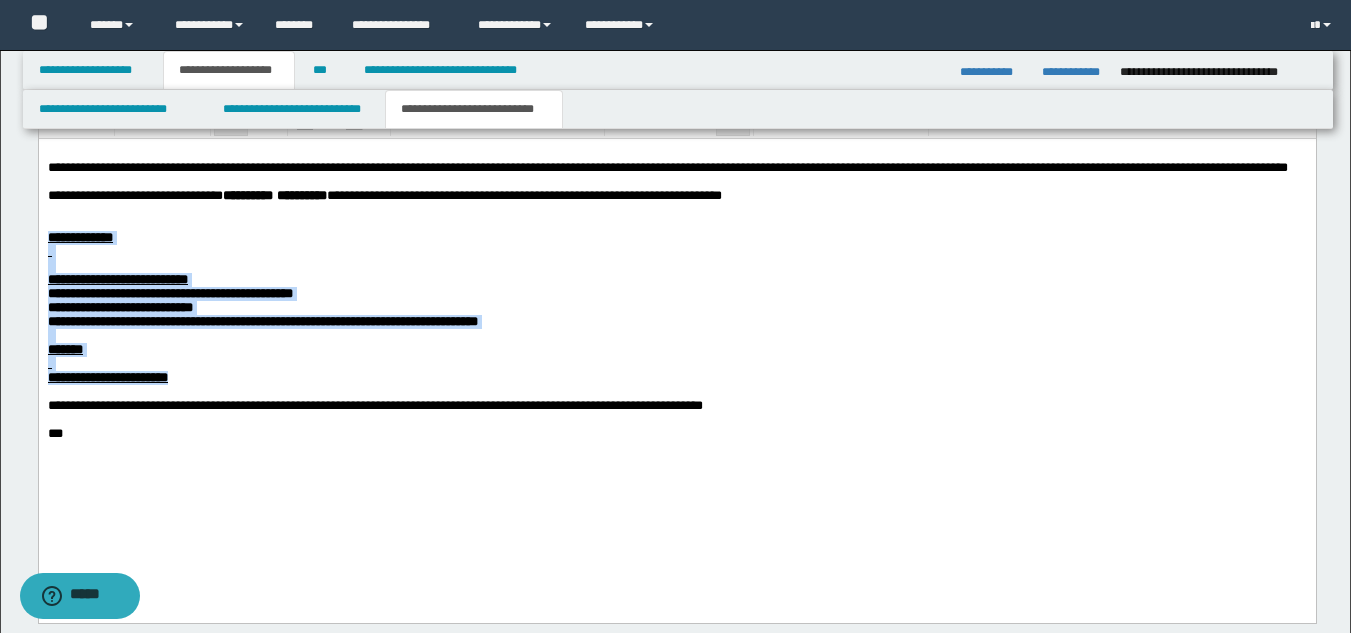 drag, startPoint x: 250, startPoint y: 429, endPoint x: 43, endPoint y: 264, distance: 264.71494 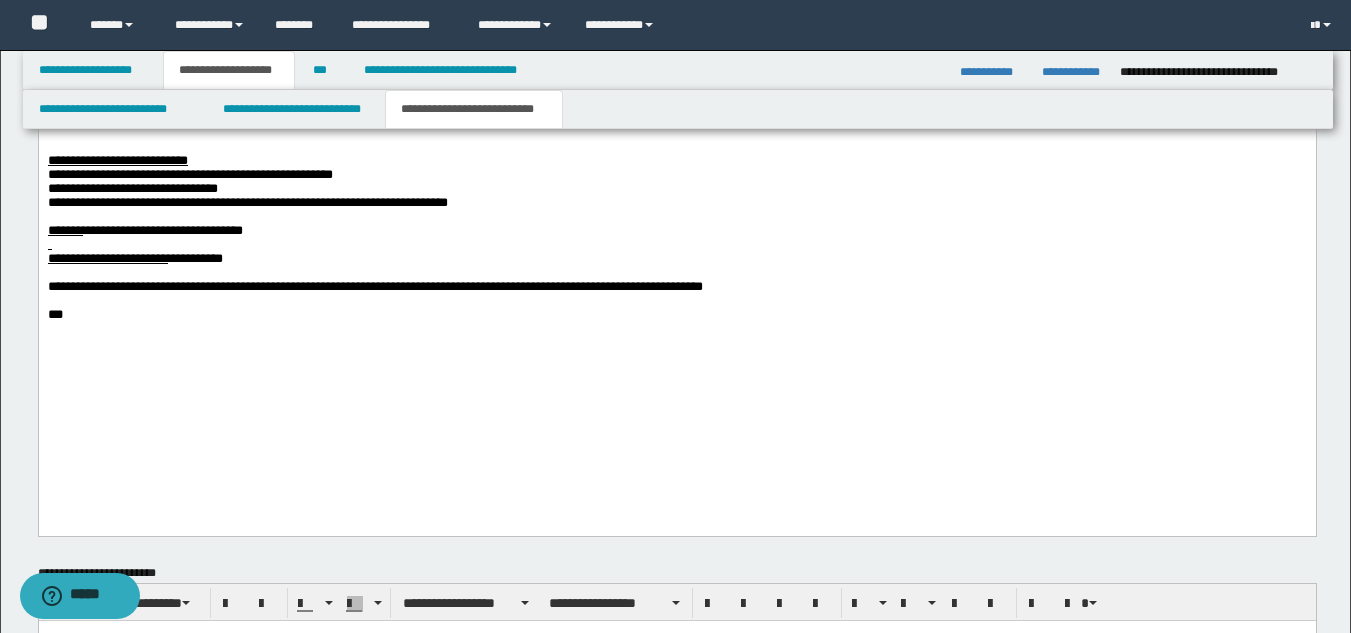 scroll, scrollTop: 1250, scrollLeft: 0, axis: vertical 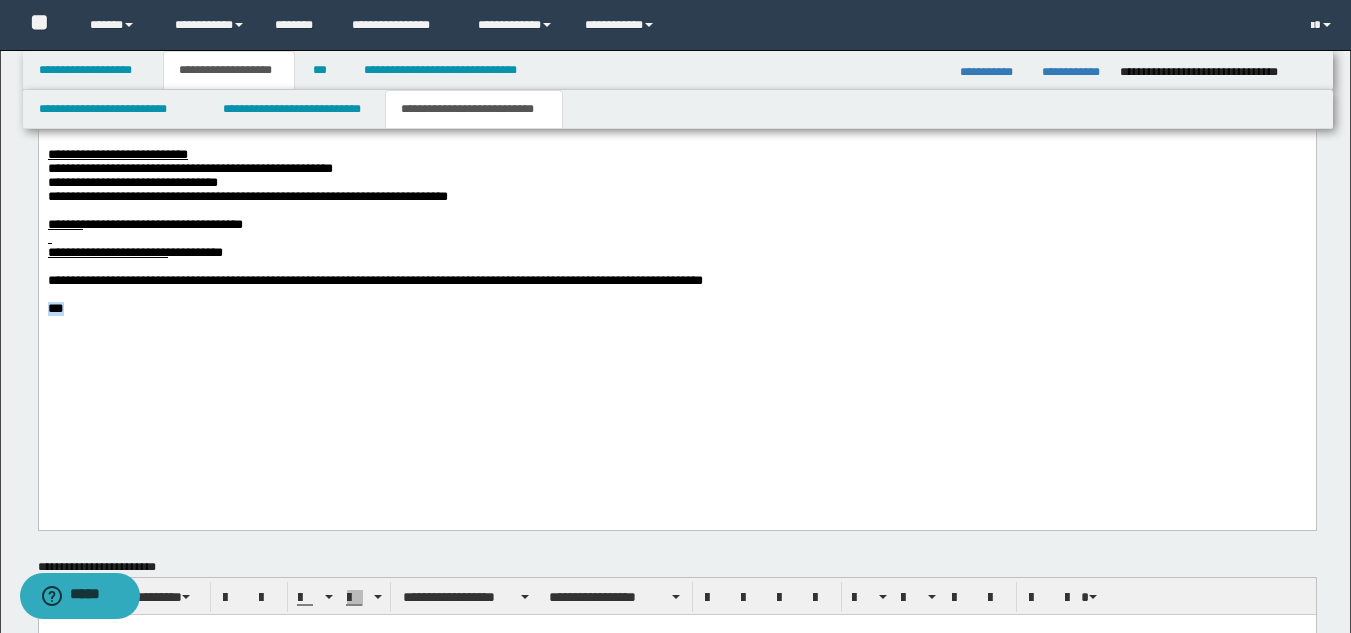 drag, startPoint x: 69, startPoint y: 395, endPoint x: 7, endPoint y: 395, distance: 62 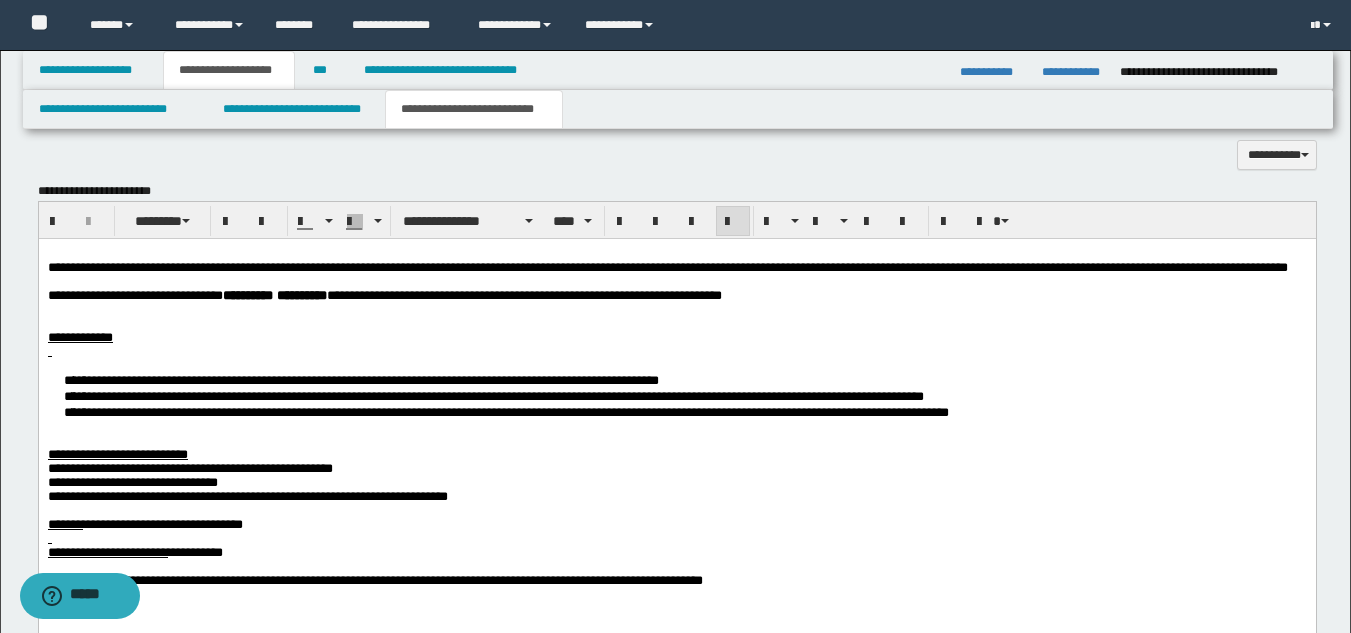 scroll, scrollTop: 1050, scrollLeft: 0, axis: vertical 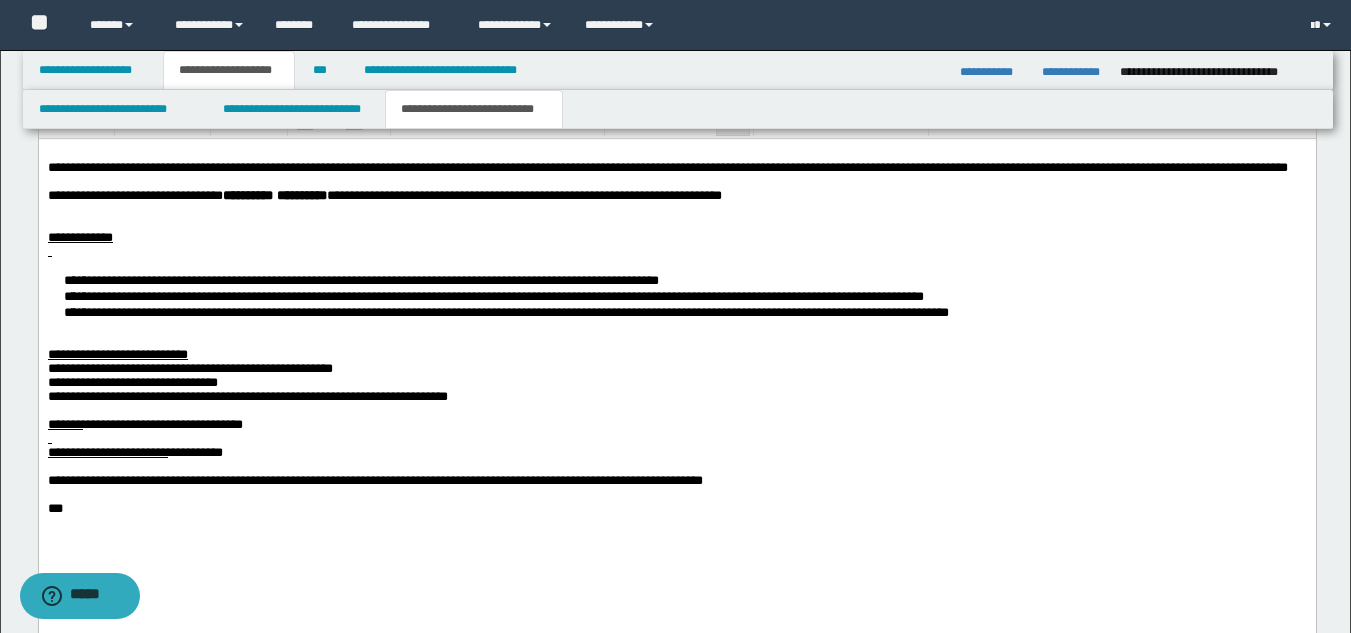 click at bounding box center (676, 438) 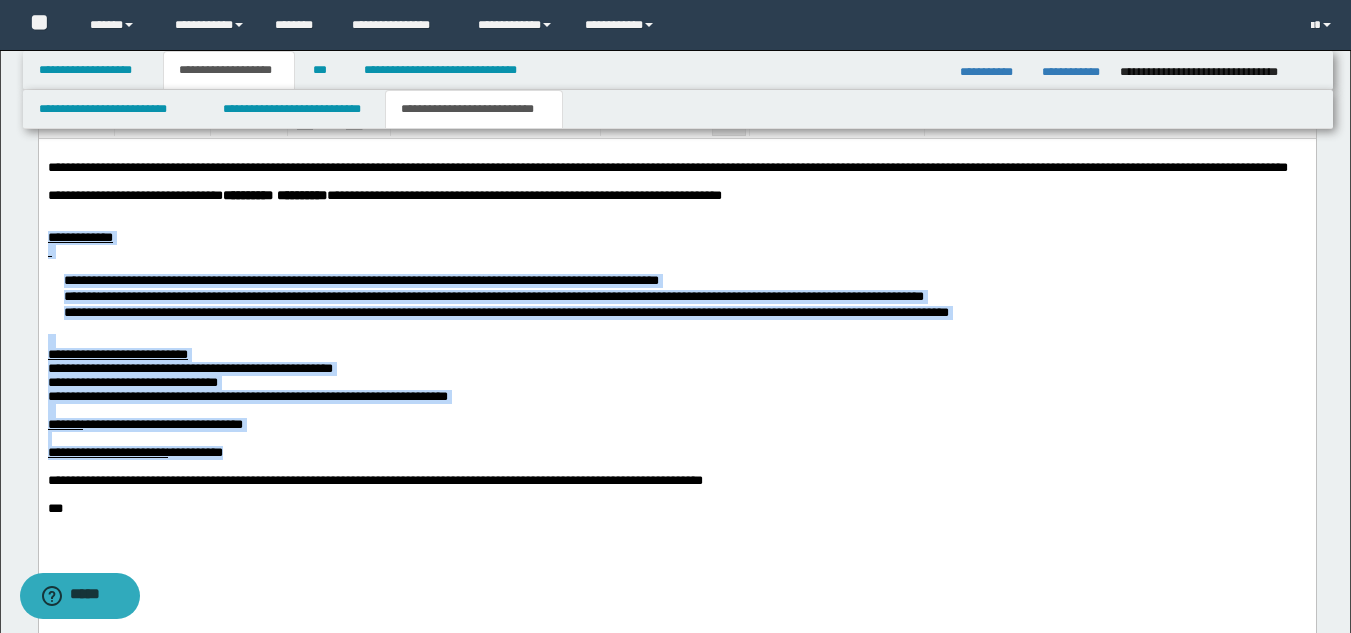 drag, startPoint x: 323, startPoint y: 535, endPoint x: 31, endPoint y: 261, distance: 400.42477 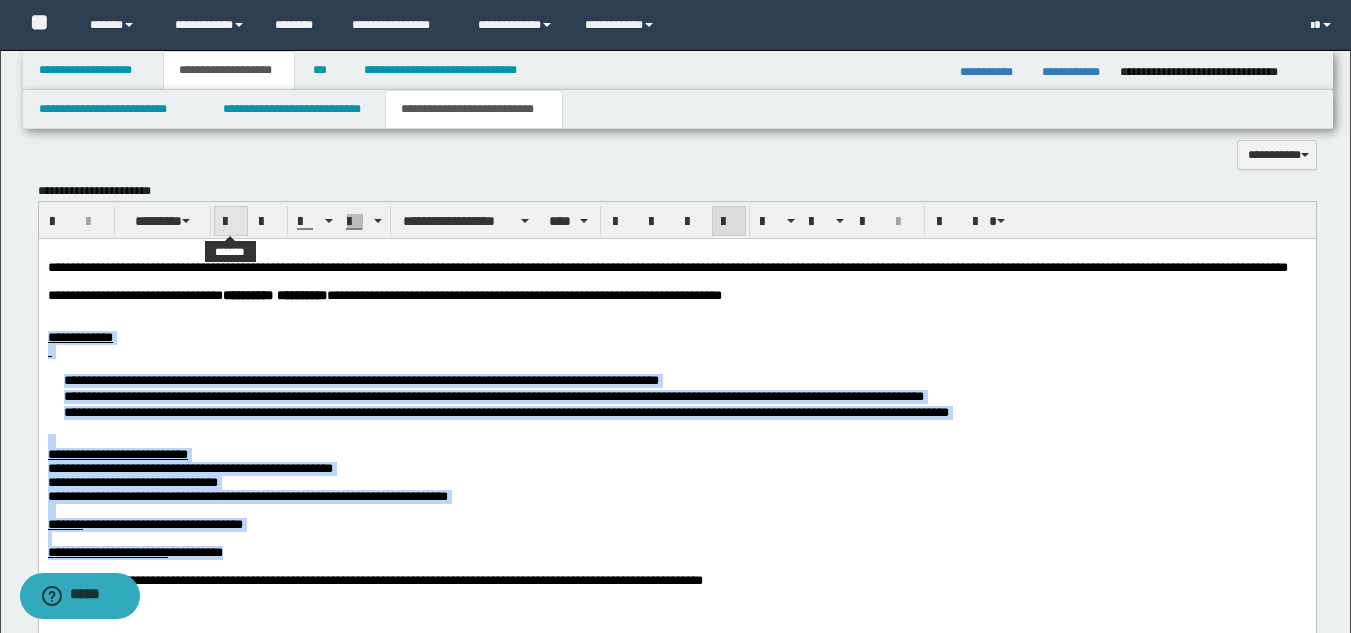 click at bounding box center [231, 222] 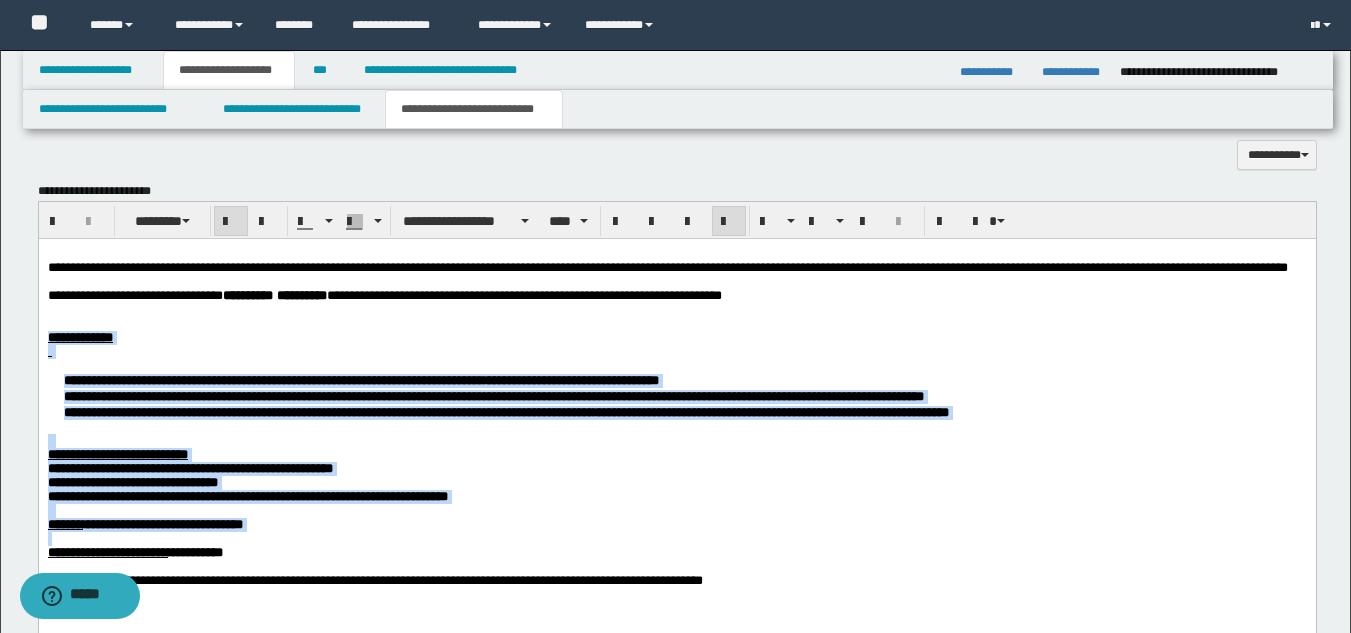 click on "**********" at bounding box center (770, 411) 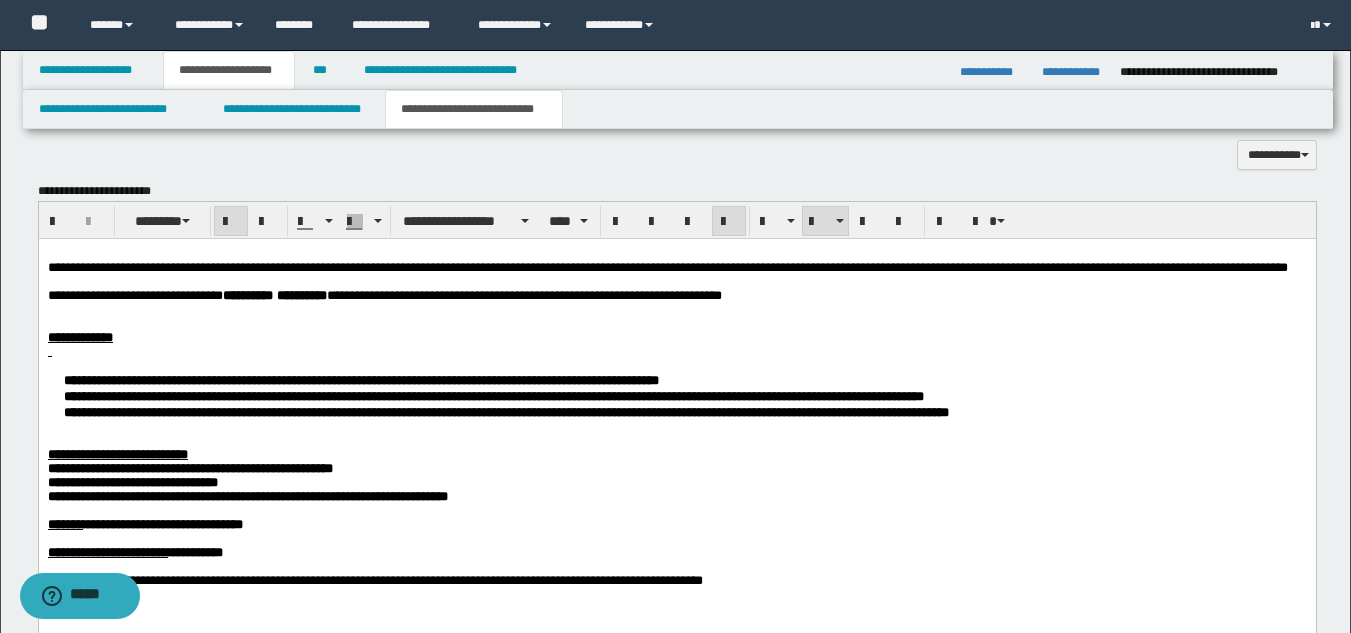 click on "**********" at bounding box center [676, 395] 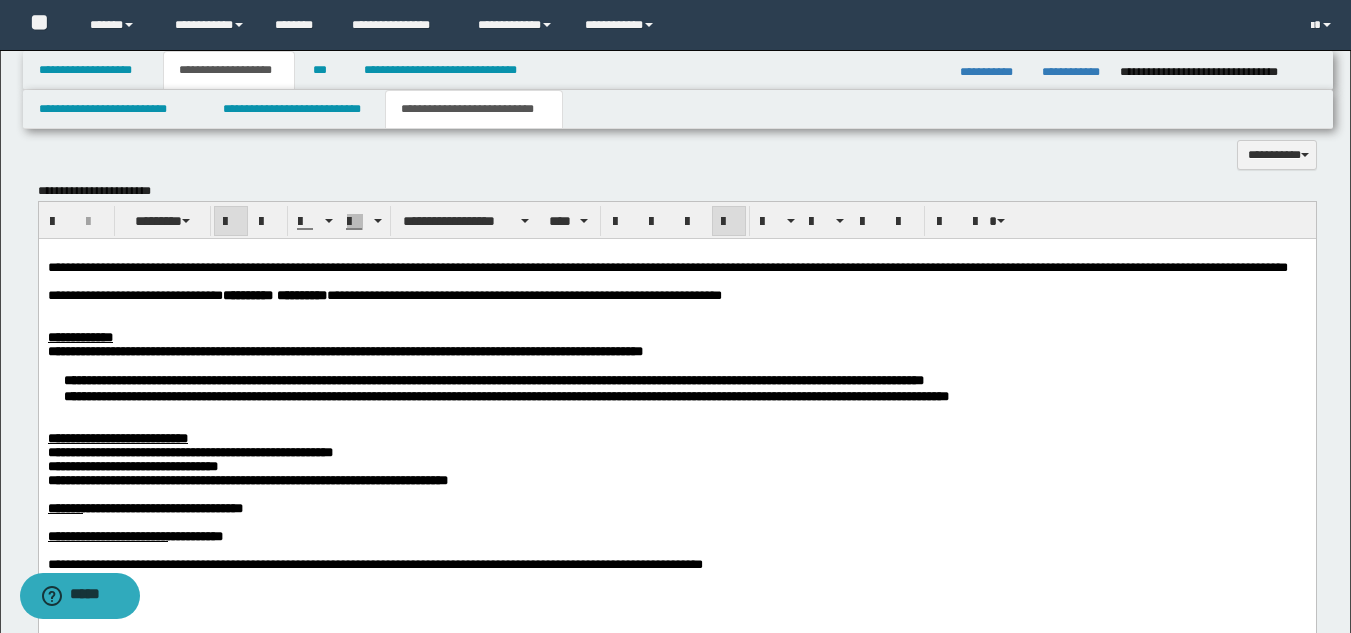 click on "**********" at bounding box center (676, 387) 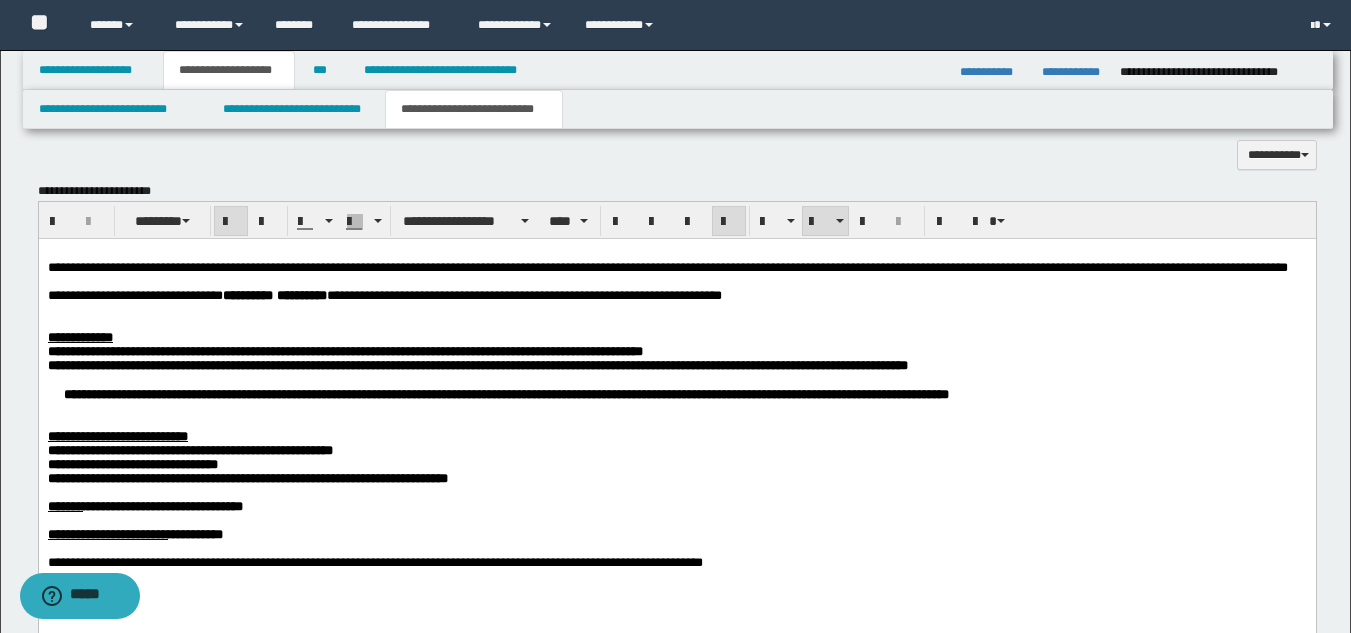 click on "**********" at bounding box center [676, 393] 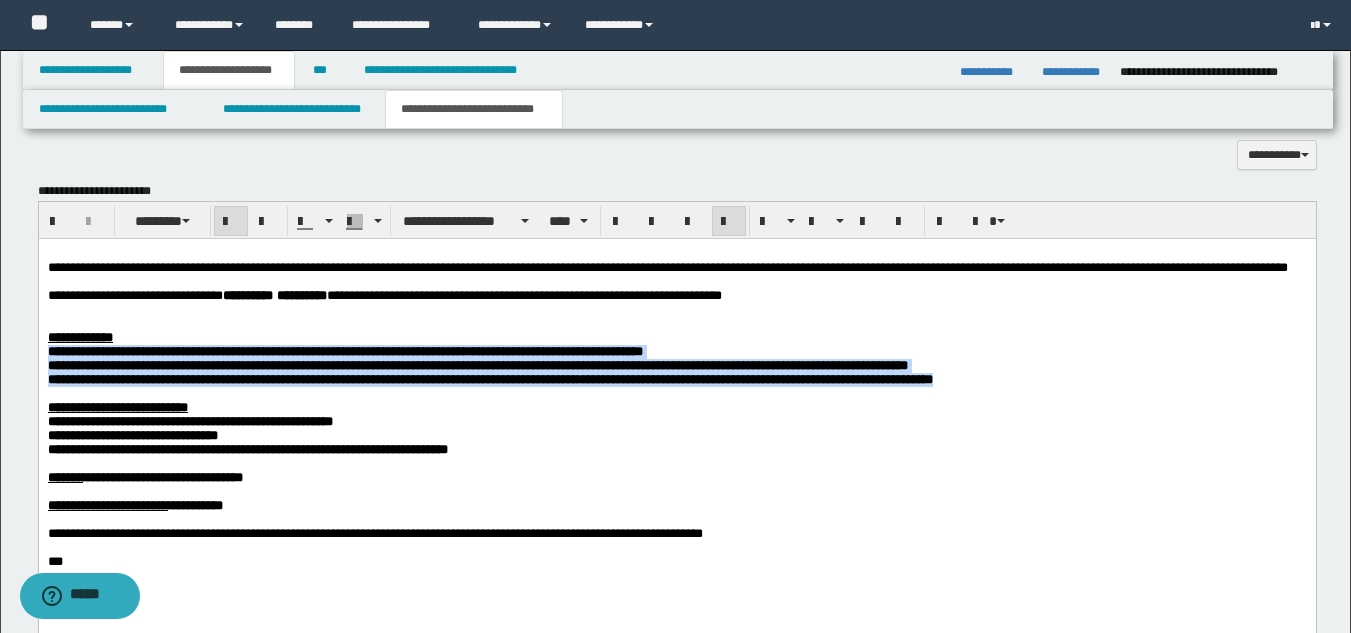 drag, startPoint x: 221, startPoint y: 449, endPoint x: 69, endPoint y: 617, distance: 226.55684 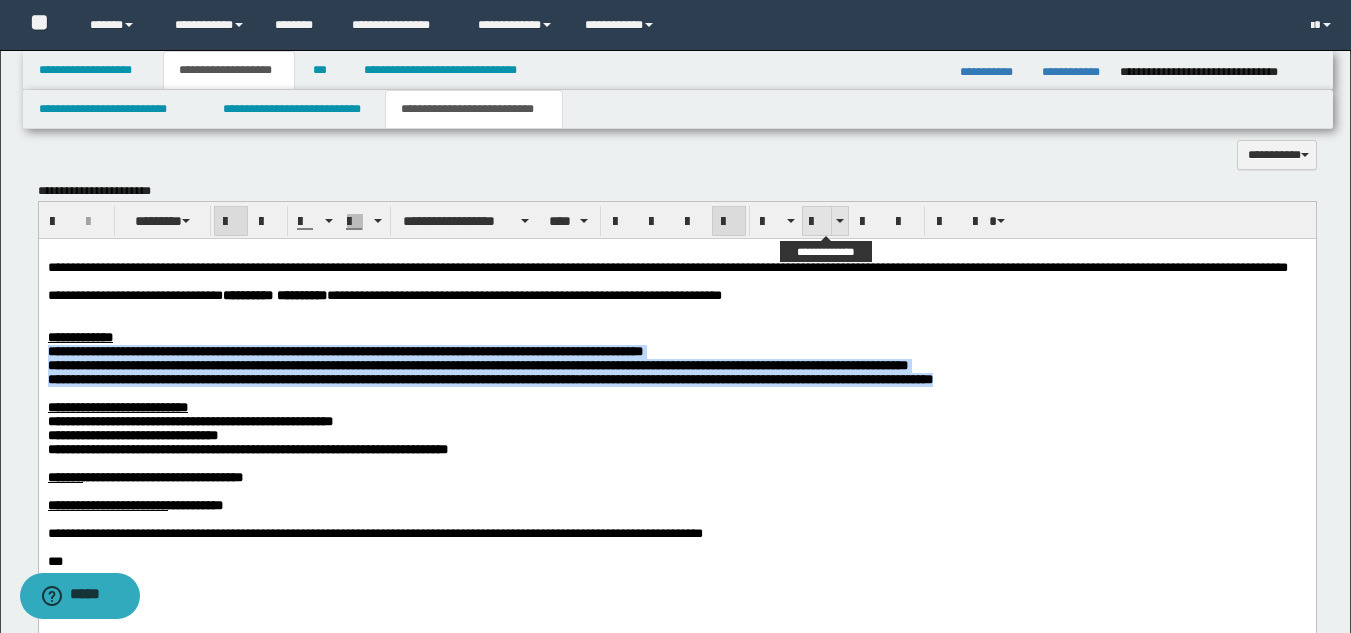 click at bounding box center (817, 222) 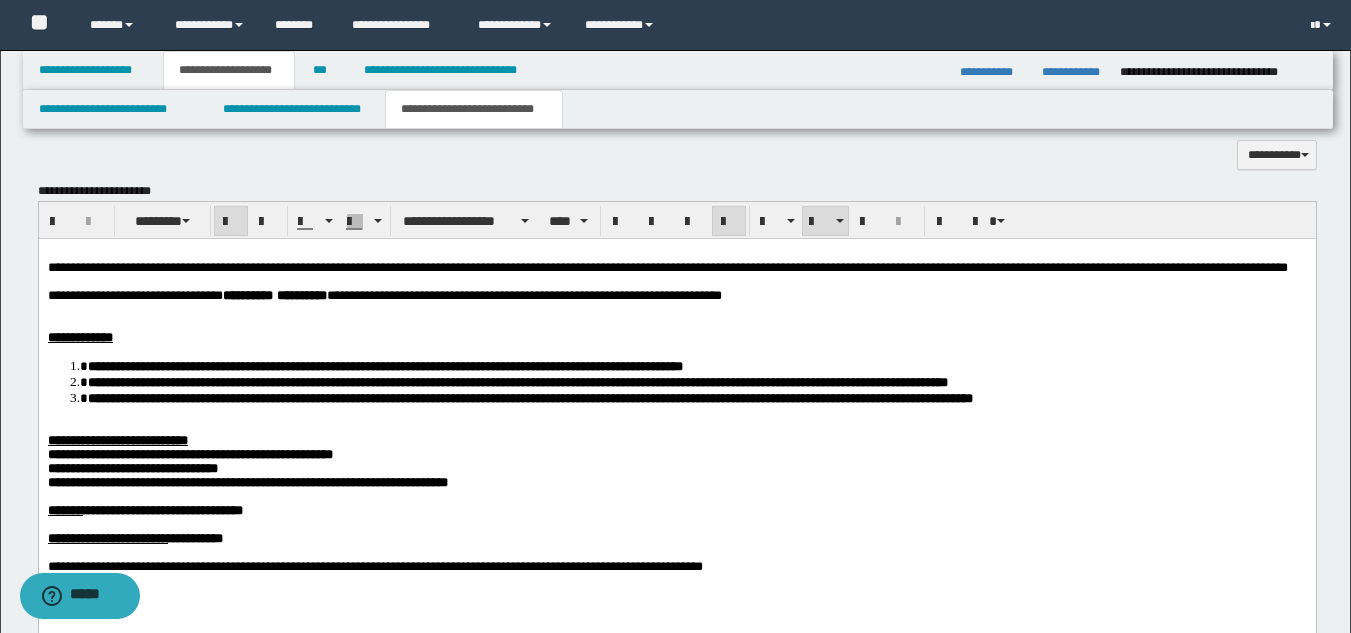 click on "**********" at bounding box center (117, 439) 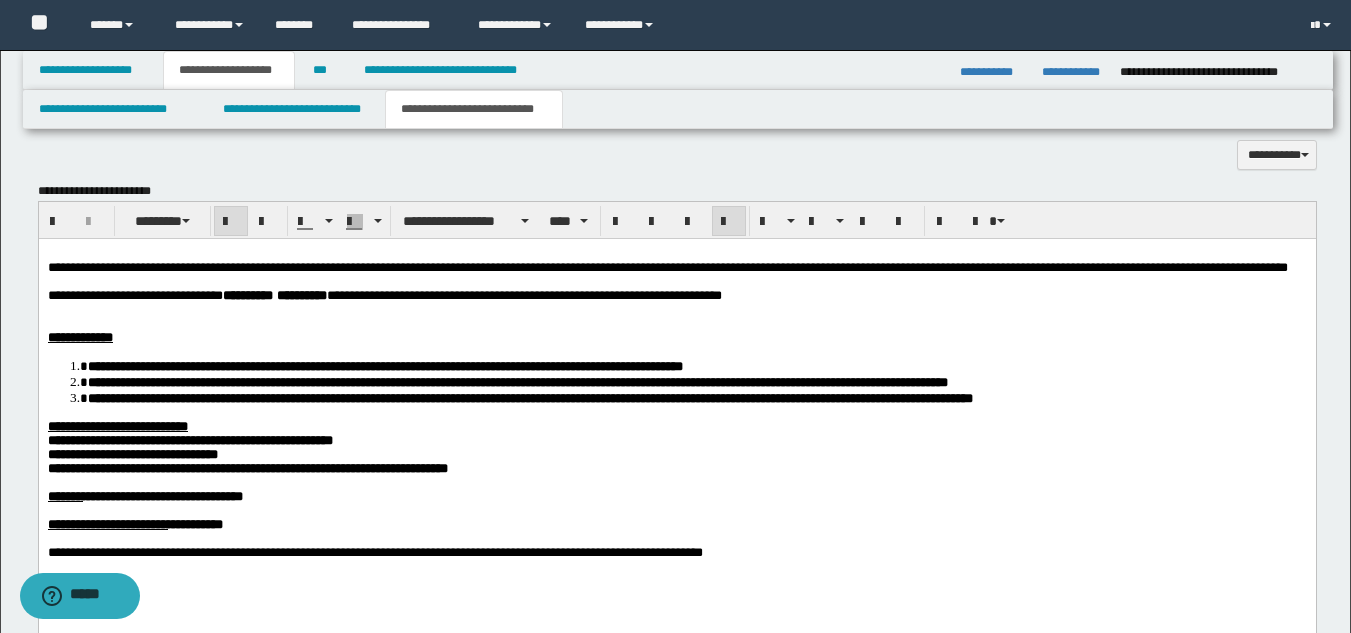 click on "**********" at bounding box center (189, 439) 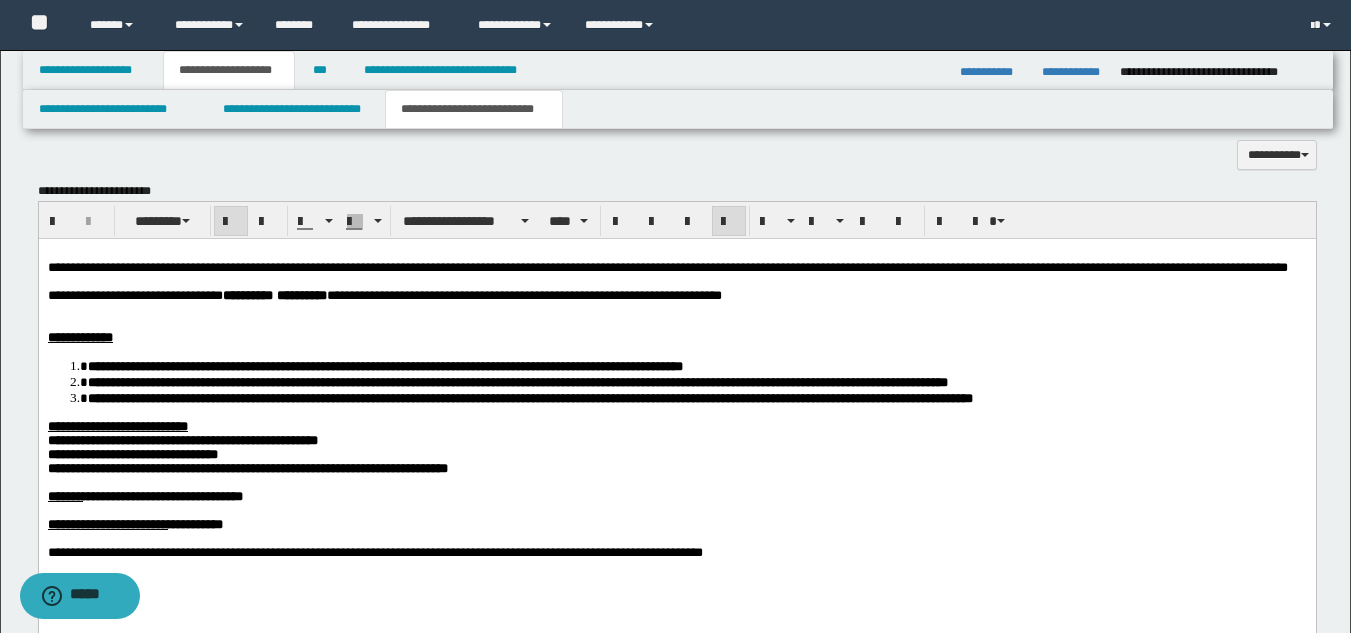 click on "**********" at bounding box center (247, 467) 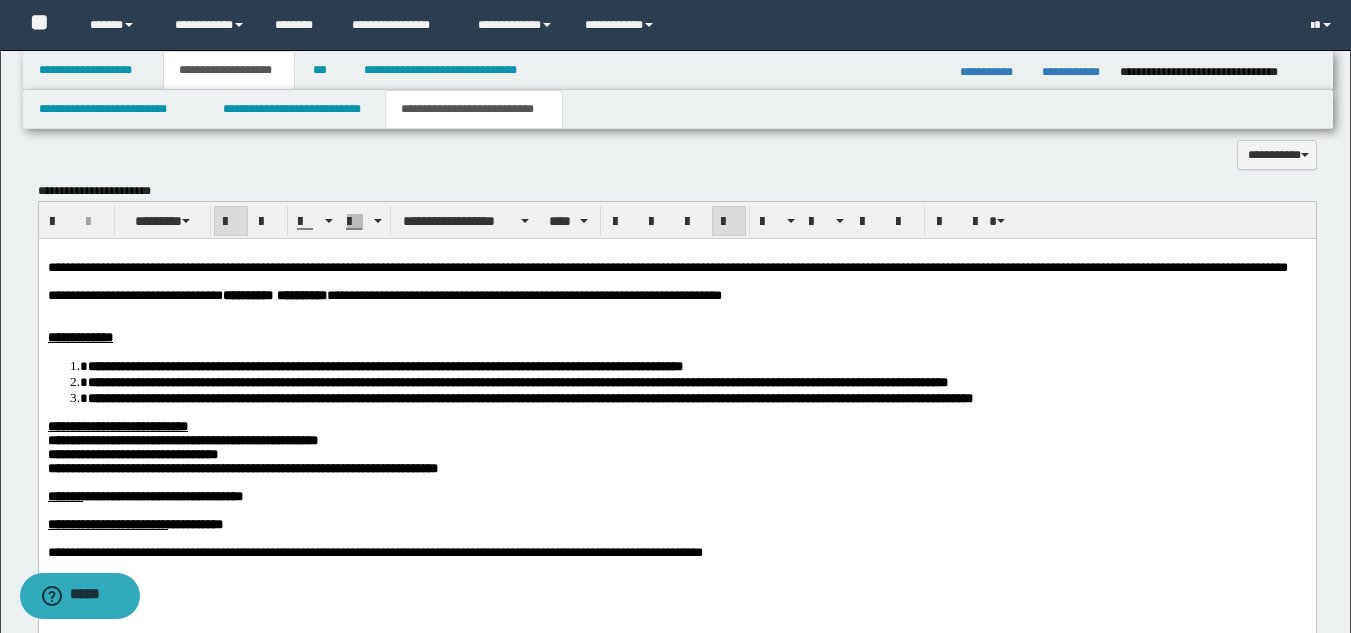 click at bounding box center (676, 482) 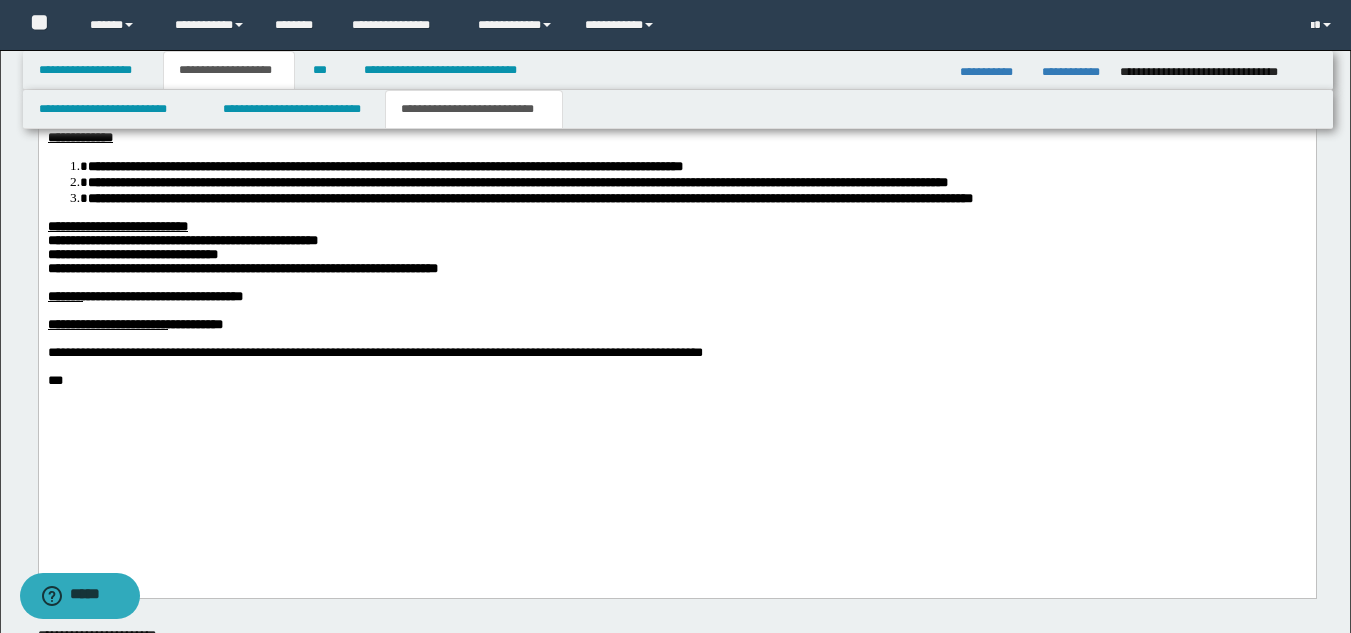 click at bounding box center [676, 310] 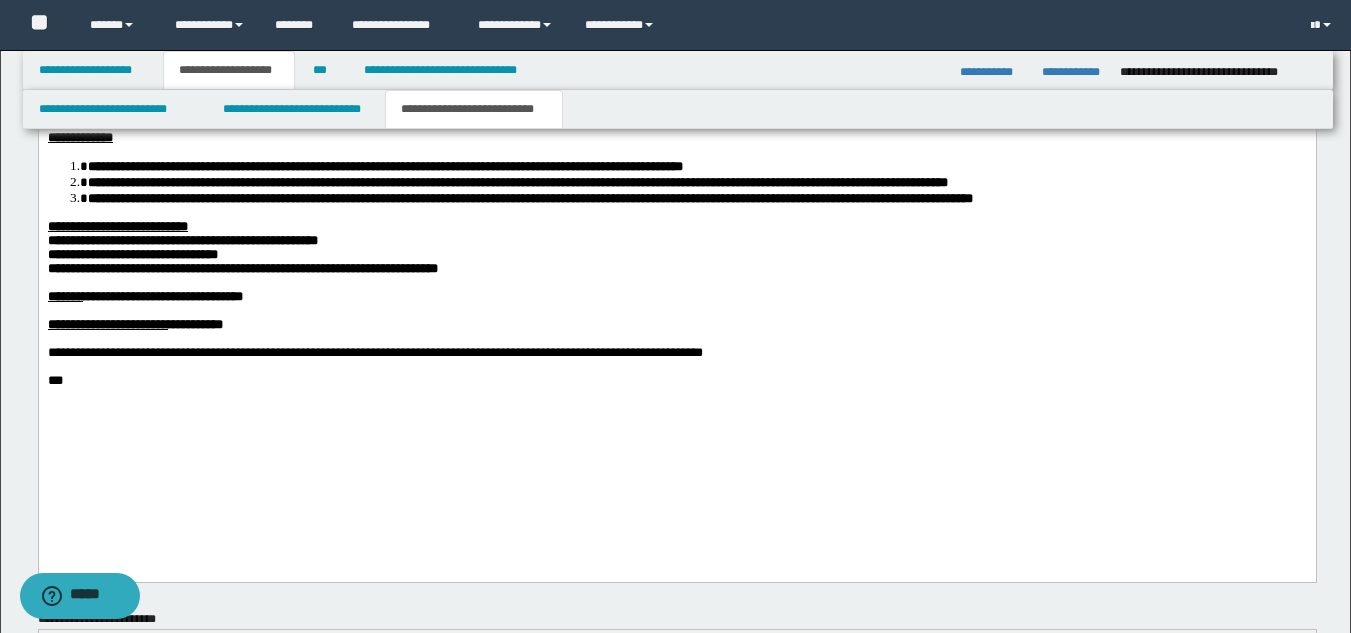 click on "***" at bounding box center [55, 379] 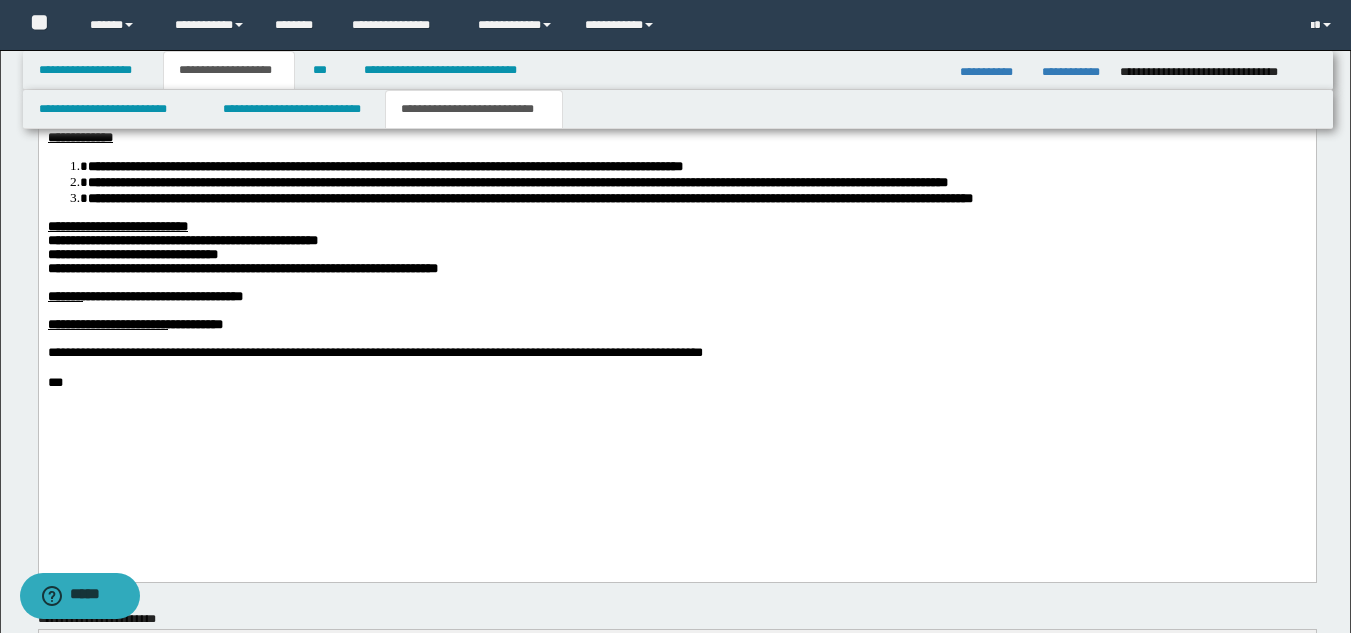 click on "**********" at bounding box center (676, 243) 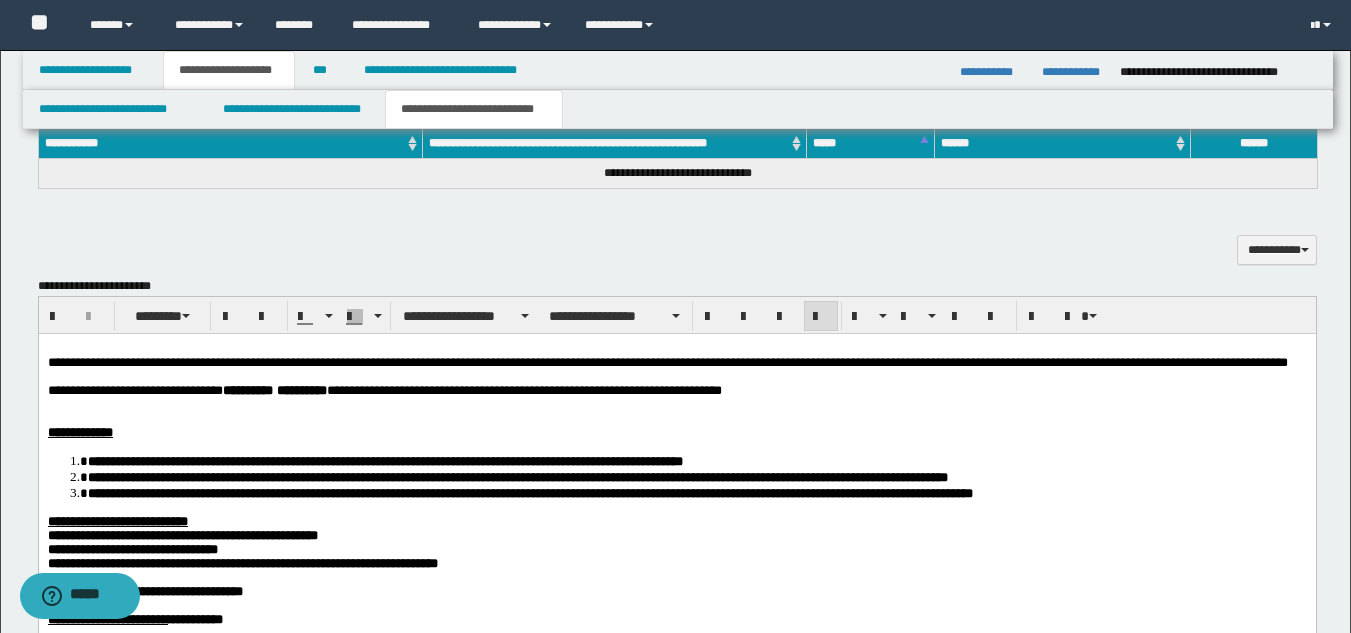 scroll, scrollTop: 850, scrollLeft: 0, axis: vertical 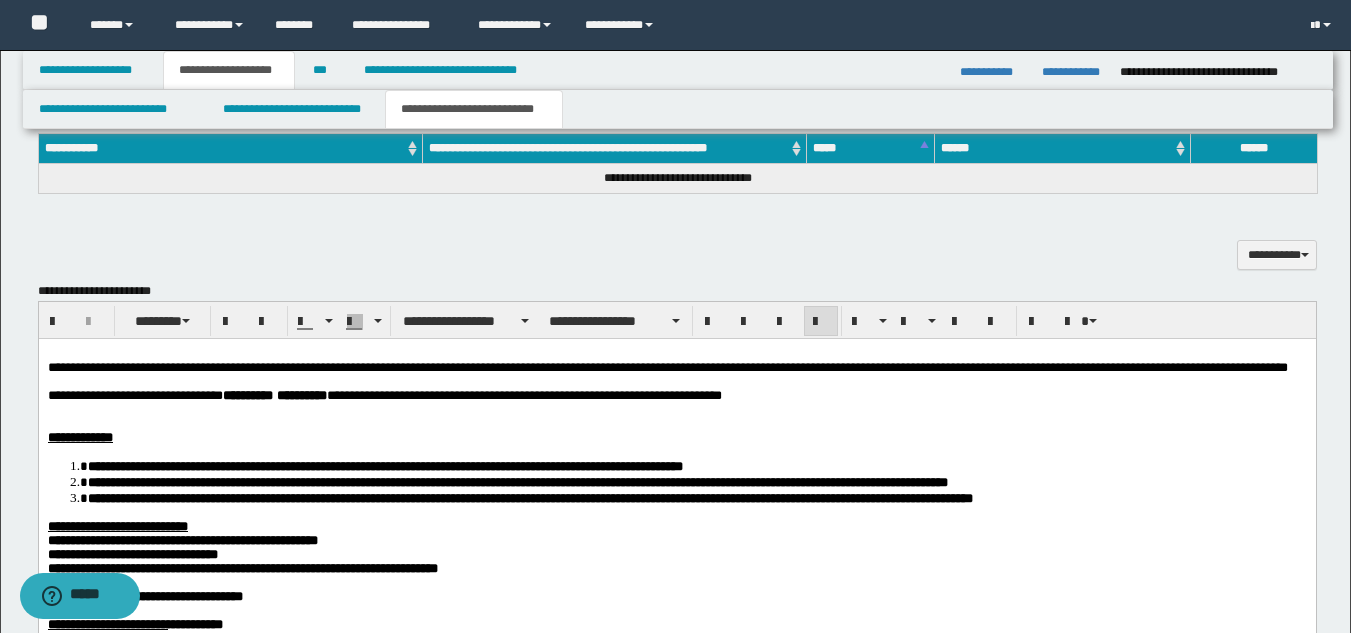 click on "**********" at bounding box center [297, 465] 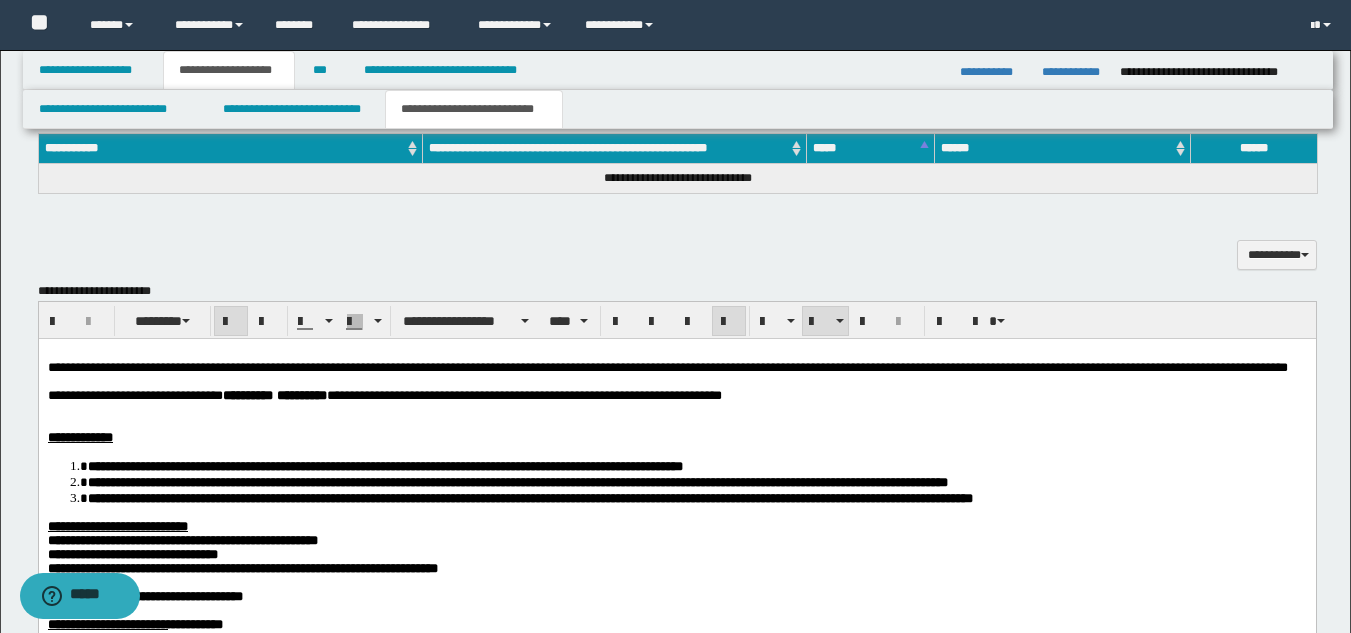 click on "**********" at bounding box center (676, 543) 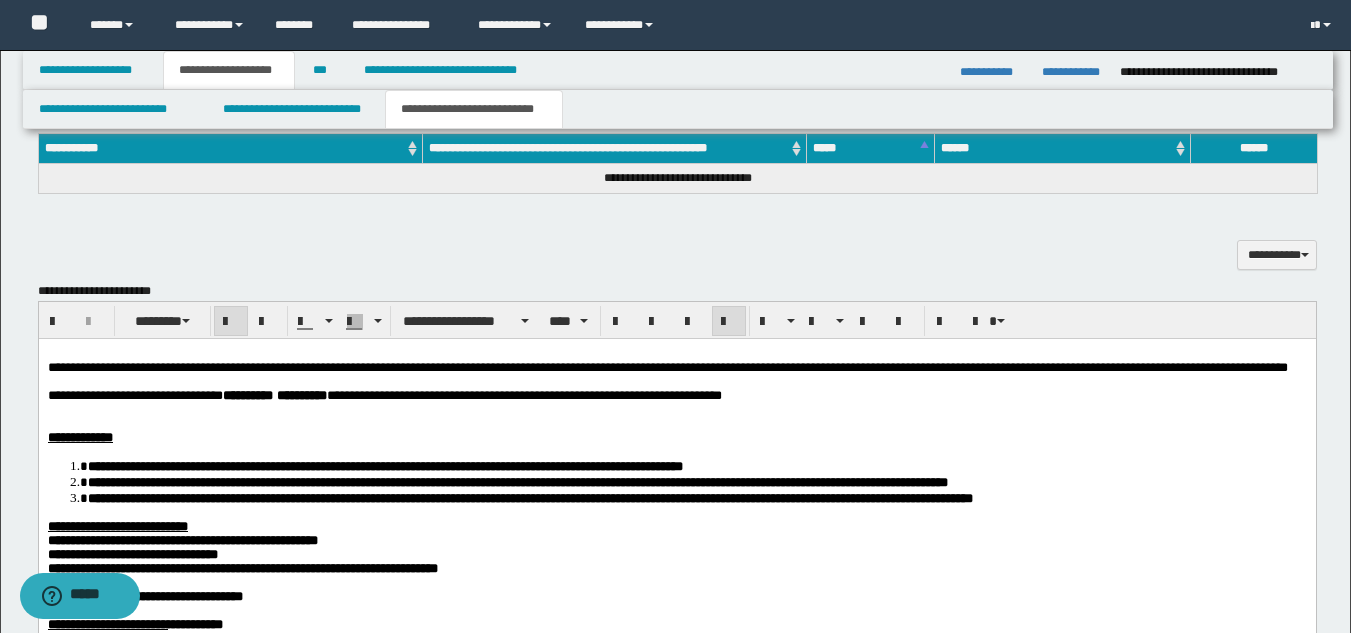 click on "**********" at bounding box center (79, 436) 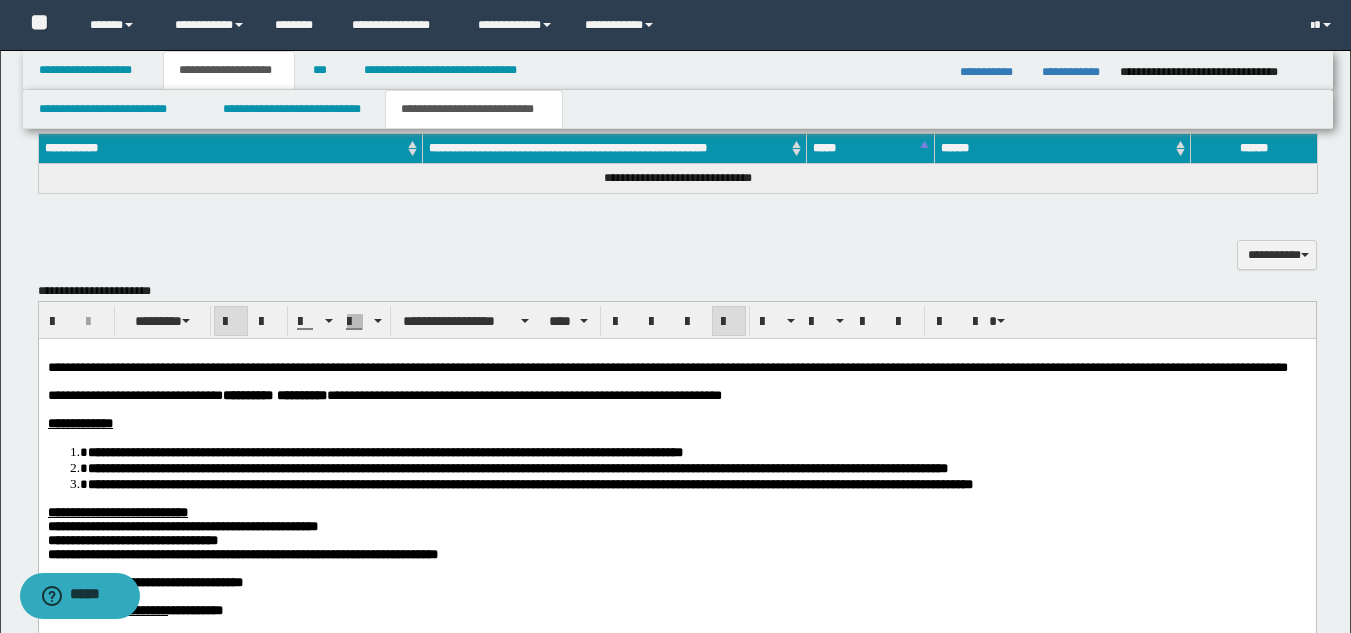 click on "**********" at bounding box center (534, 467) 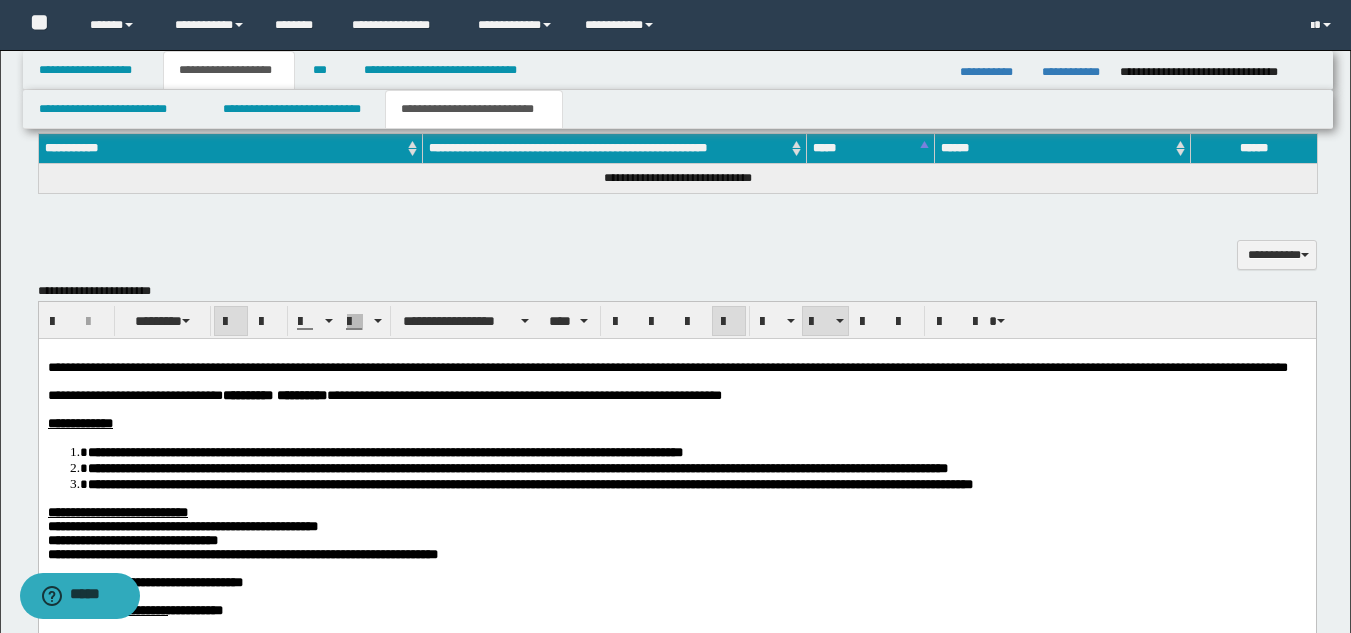 click on "**********" at bounding box center (594, 451) 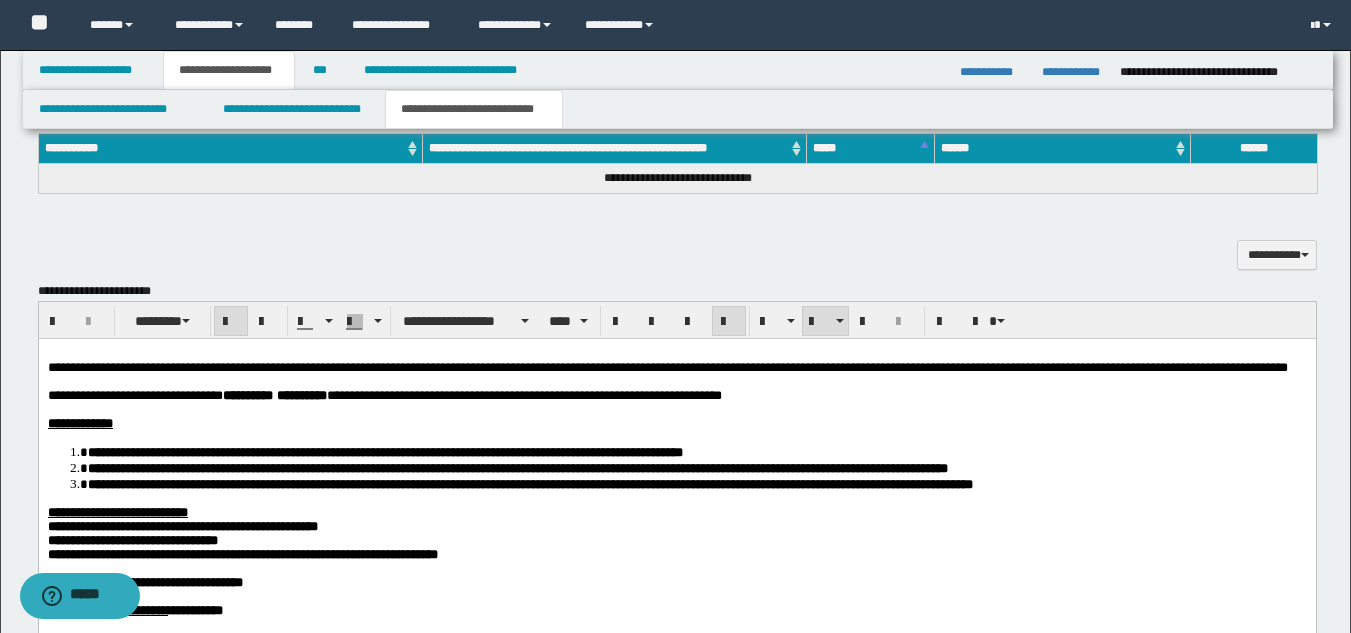 drag, startPoint x: 582, startPoint y: 425, endPoint x: 727, endPoint y: 439, distance: 145.6743 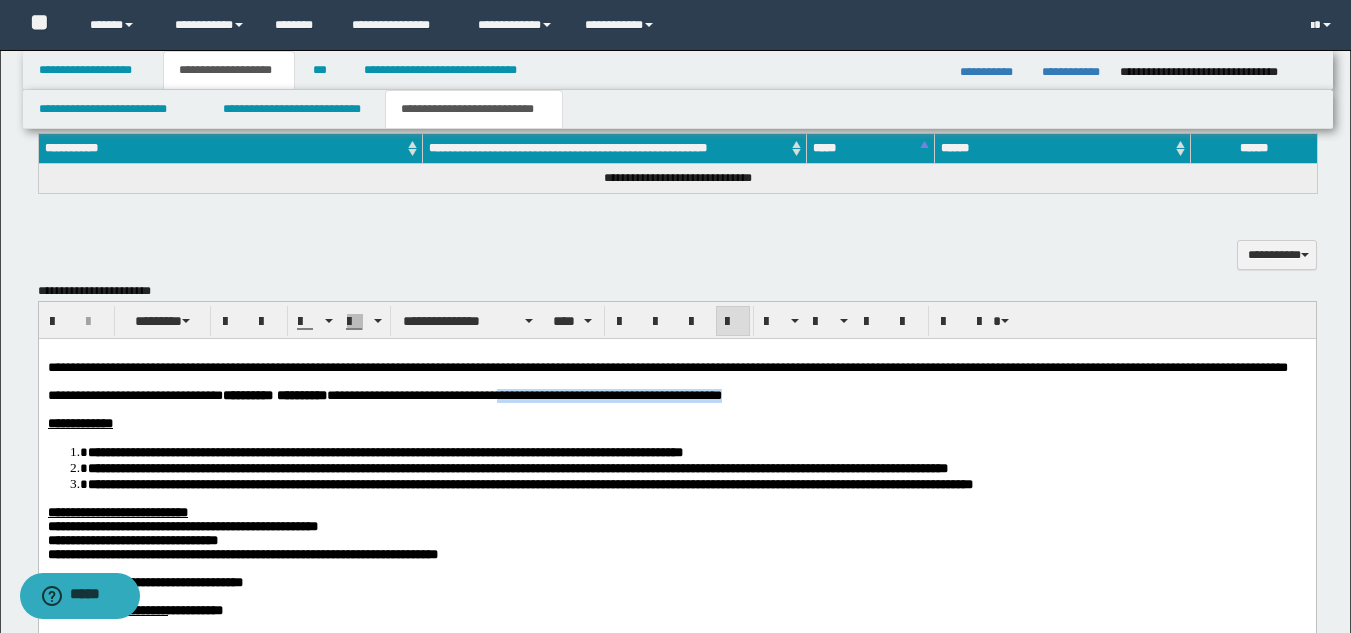 click at bounding box center (676, 409) 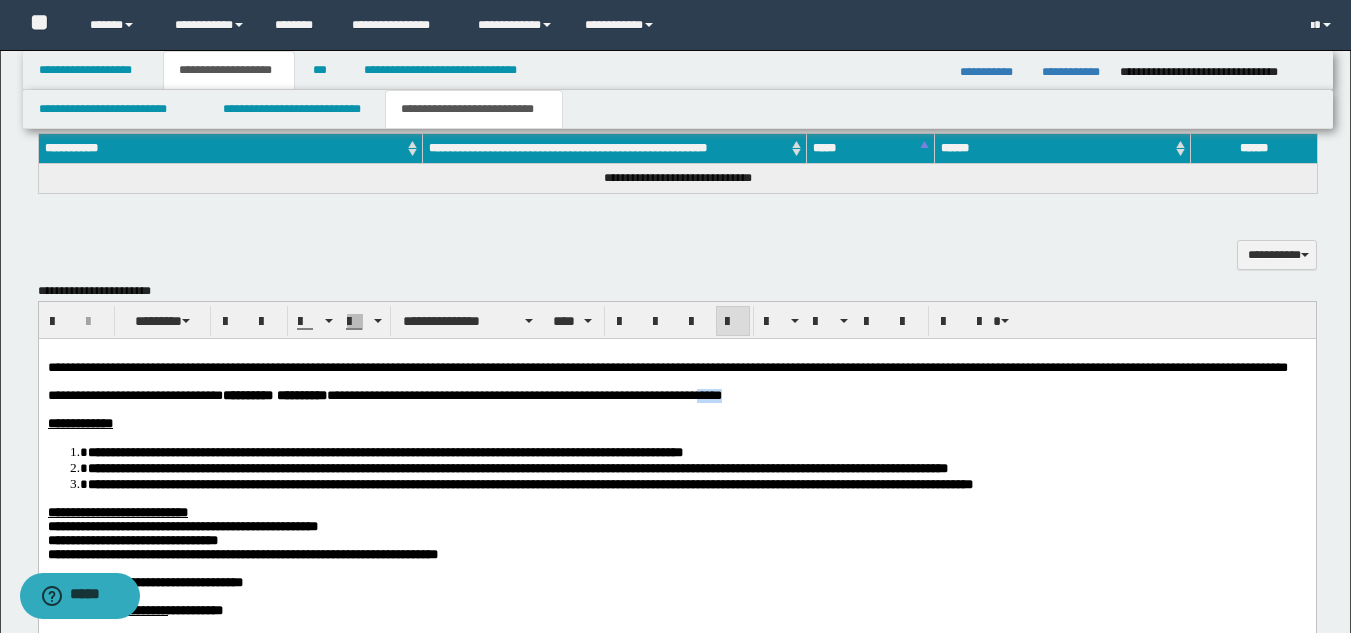 drag, startPoint x: 795, startPoint y: 416, endPoint x: 872, endPoint y: 410, distance: 77.23341 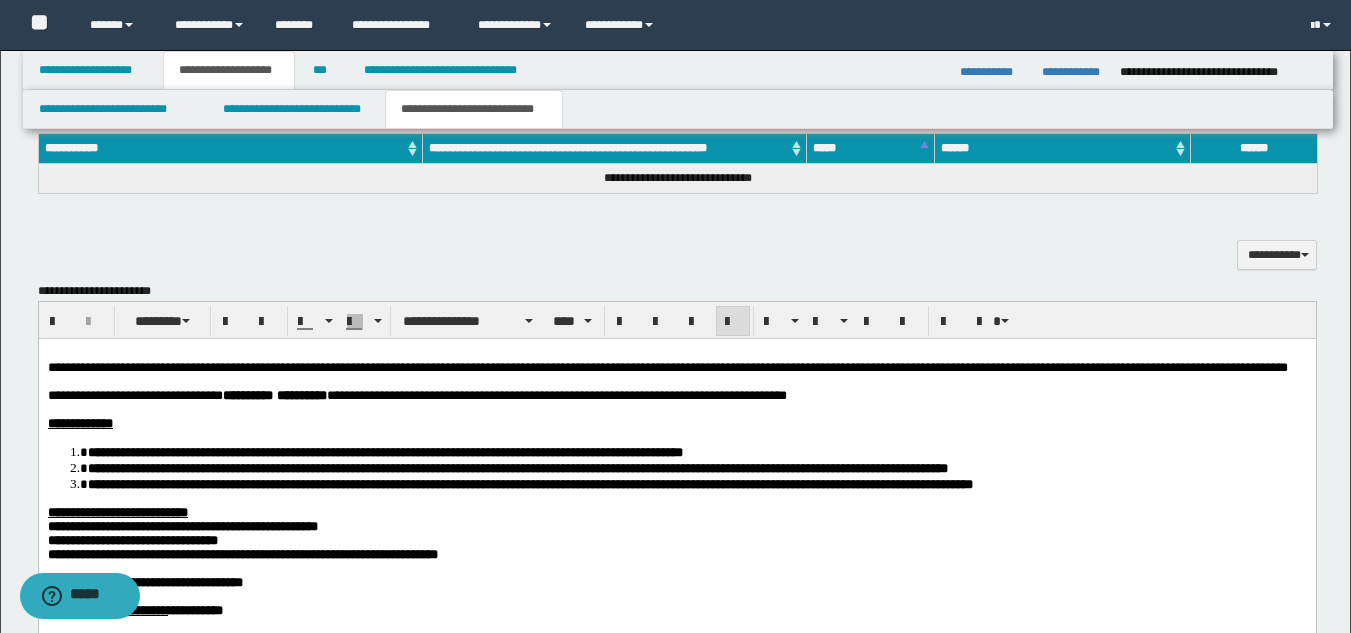 click on "**********" at bounding box center [676, 423] 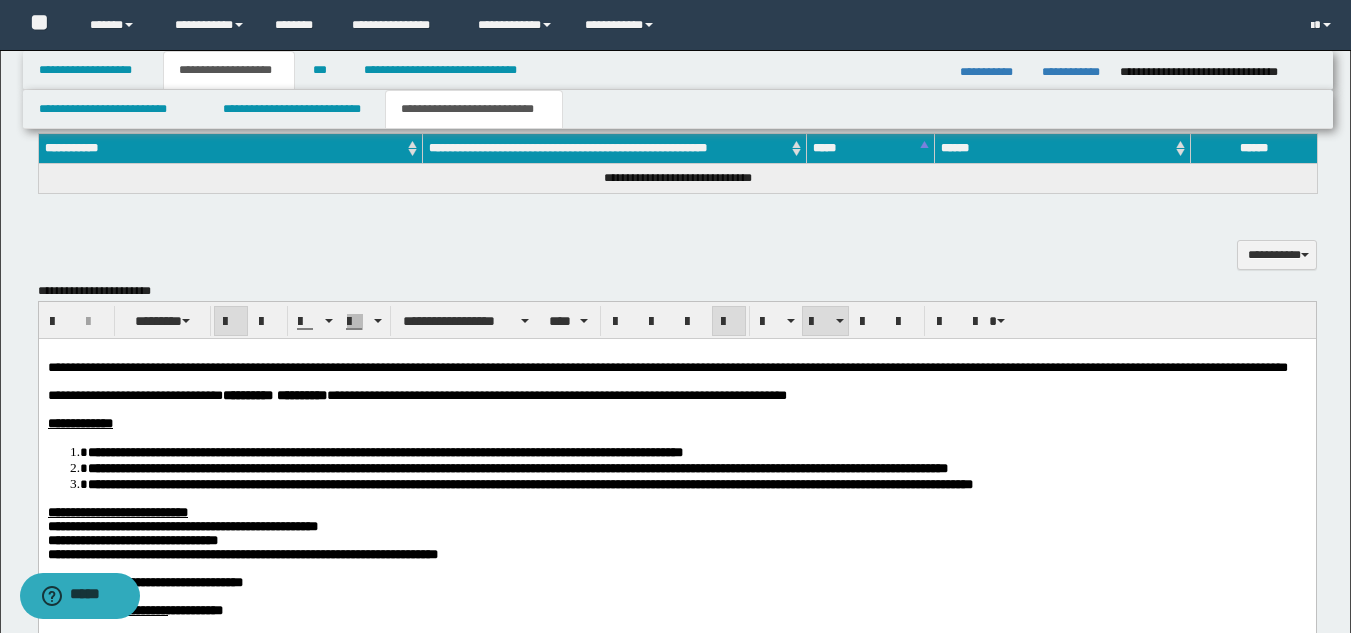 click on "**********" at bounding box center (534, 467) 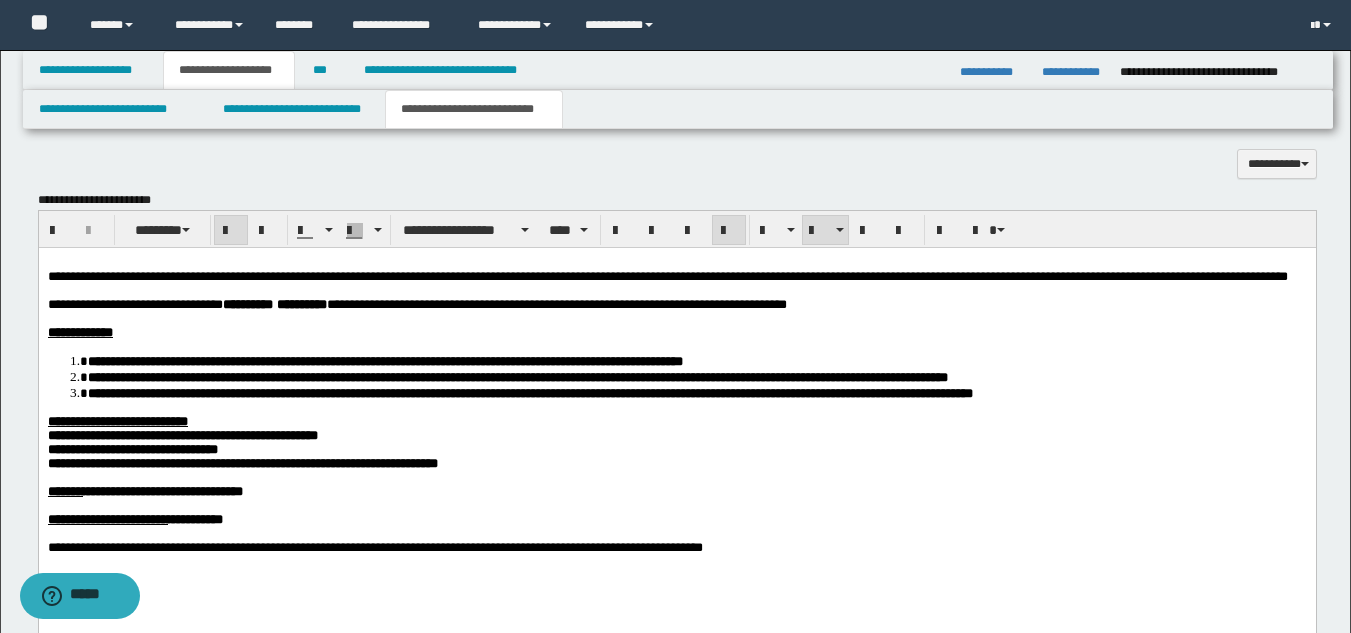 scroll, scrollTop: 1050, scrollLeft: 0, axis: vertical 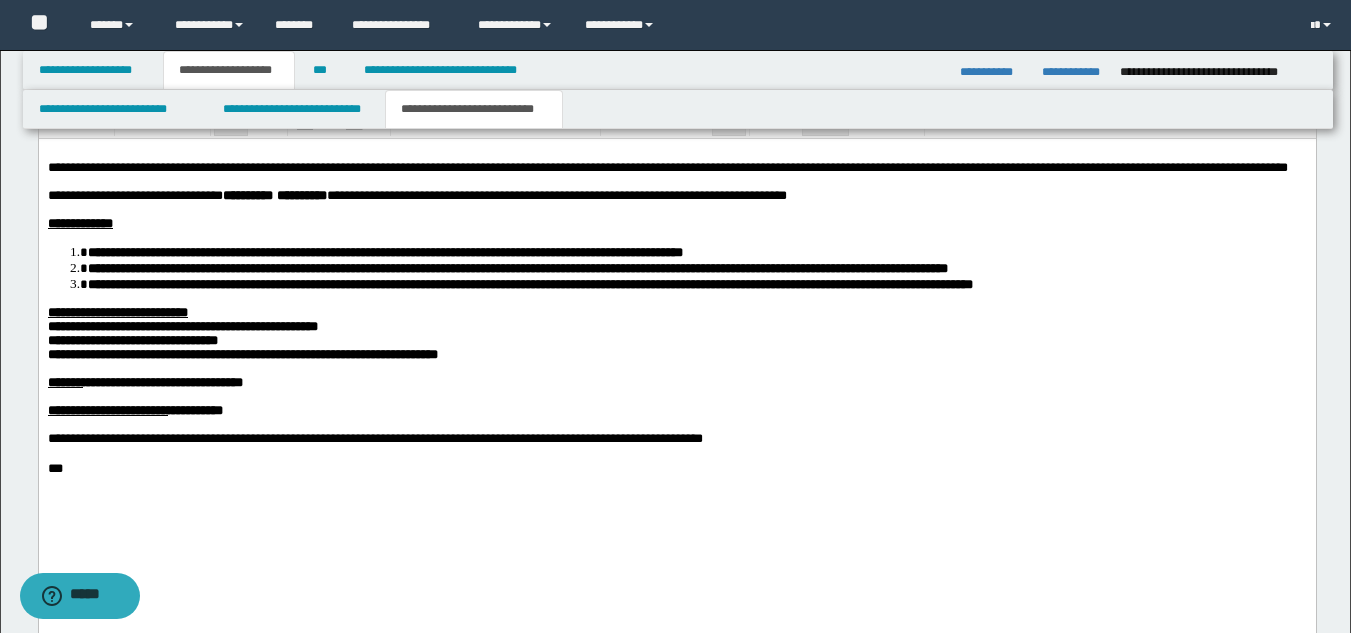 click on "**********" at bounding box center (676, 340) 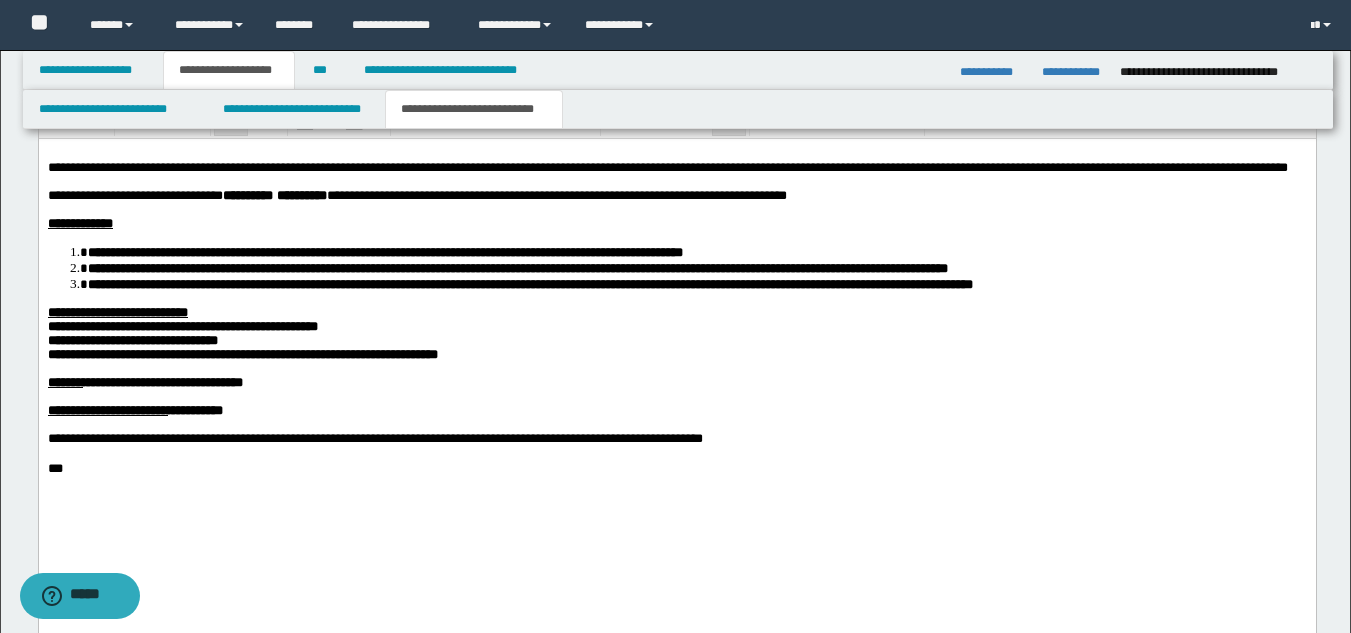 click on "**********" at bounding box center [676, 439] 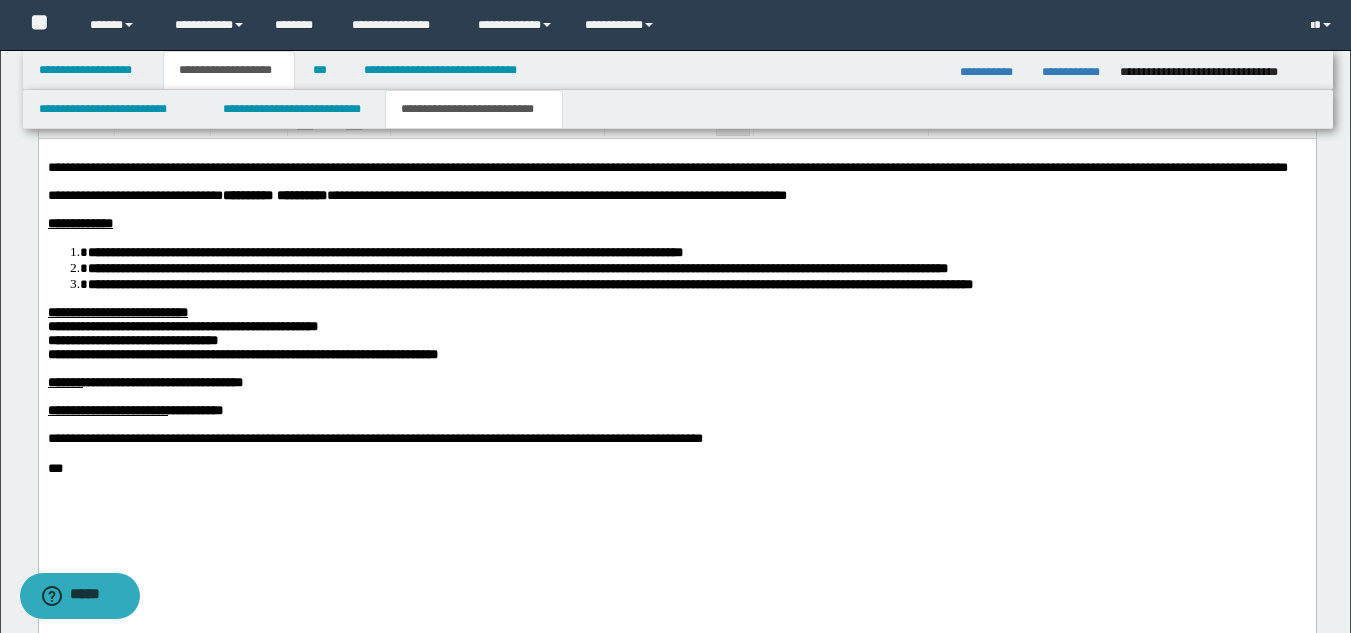 click on "***" at bounding box center (676, 469) 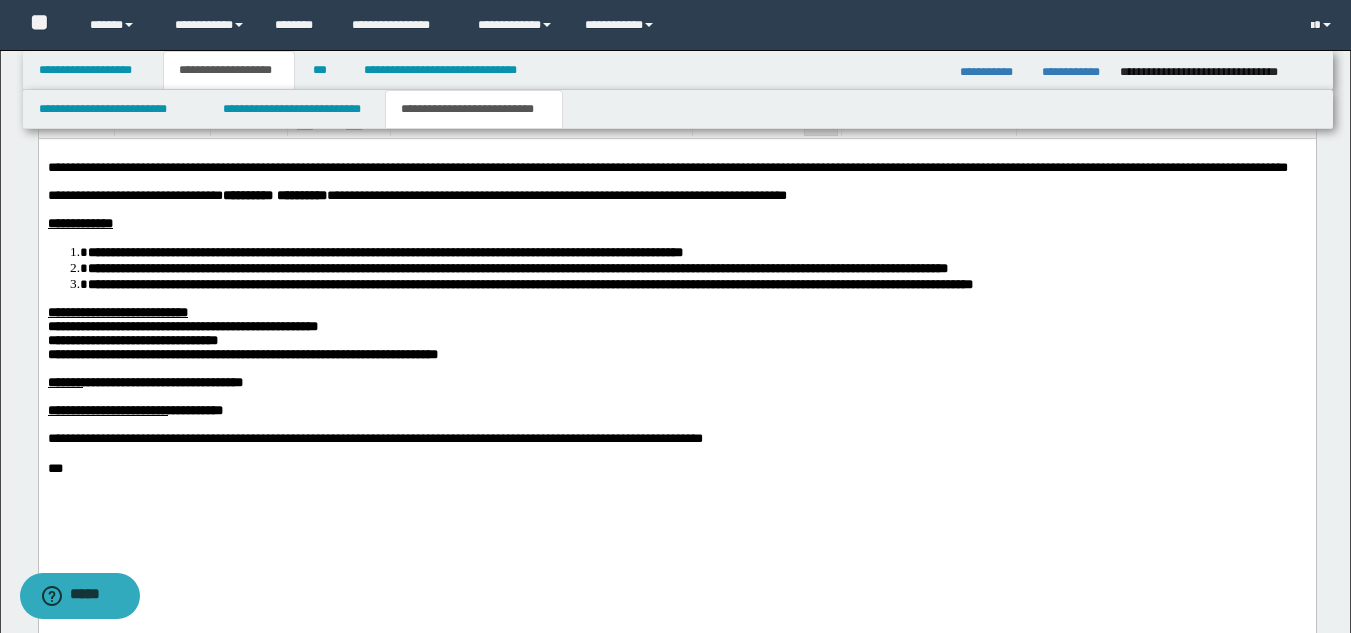click on "***" at bounding box center [676, 469] 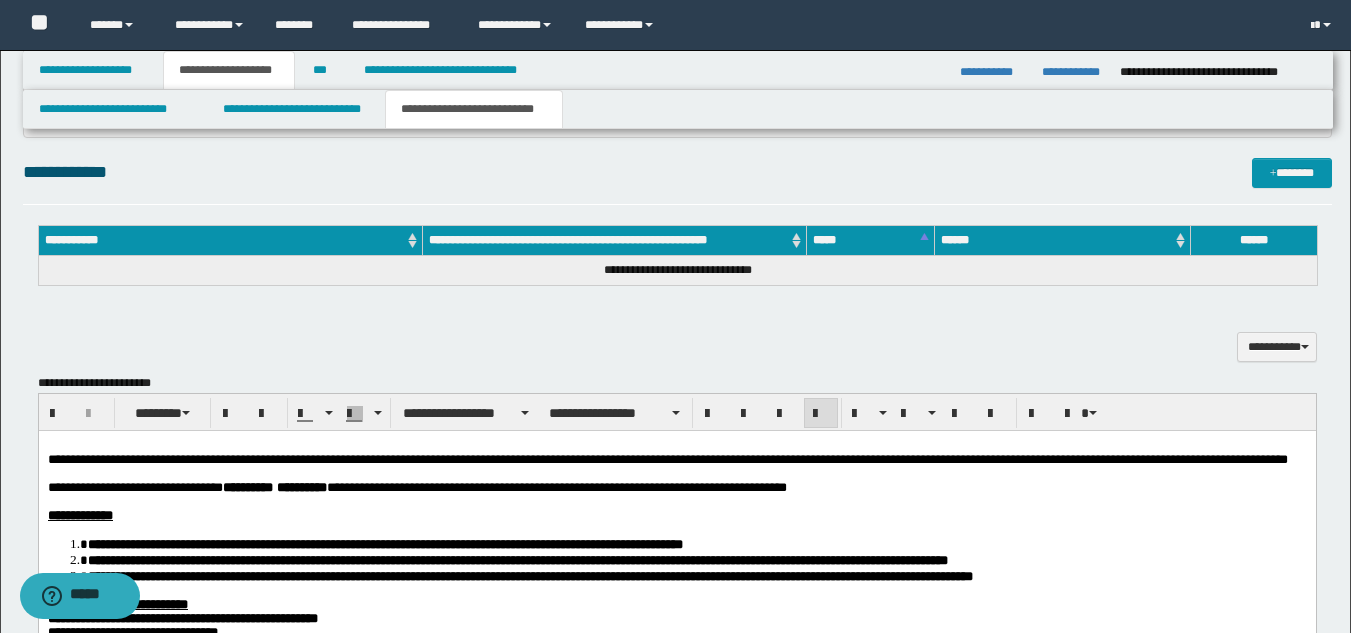 scroll, scrollTop: 750, scrollLeft: 0, axis: vertical 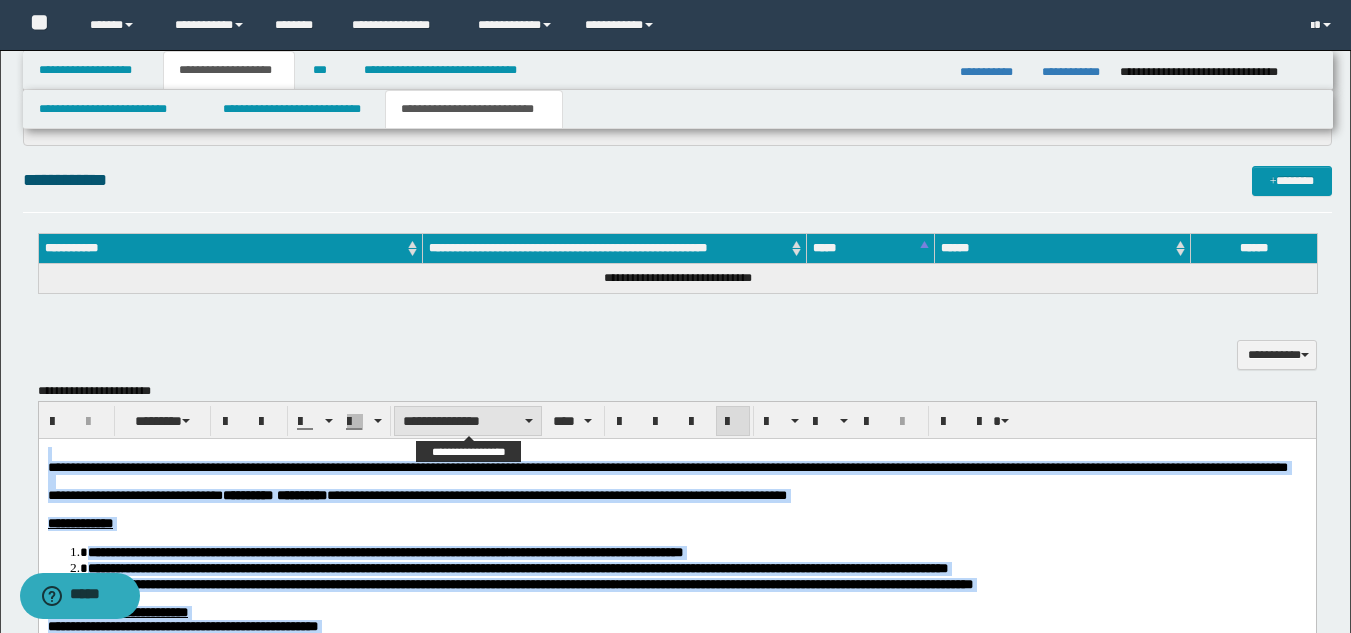 click on "**********" at bounding box center [468, 421] 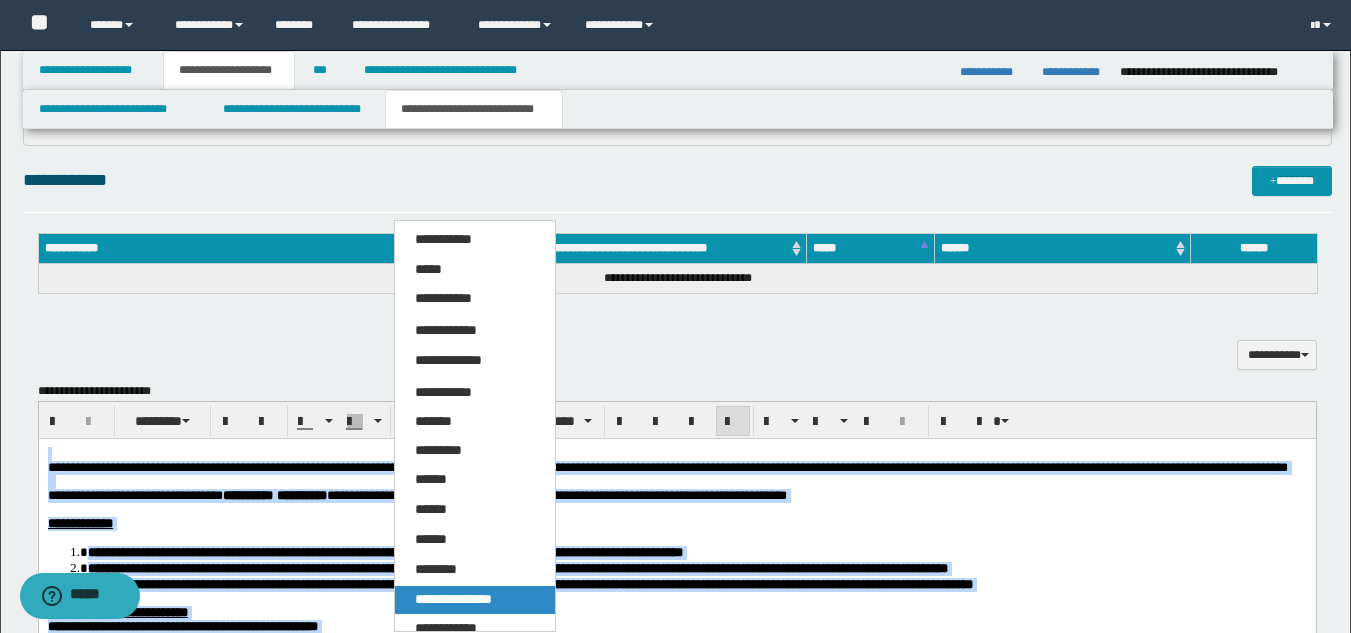 click on "**********" at bounding box center (453, 599) 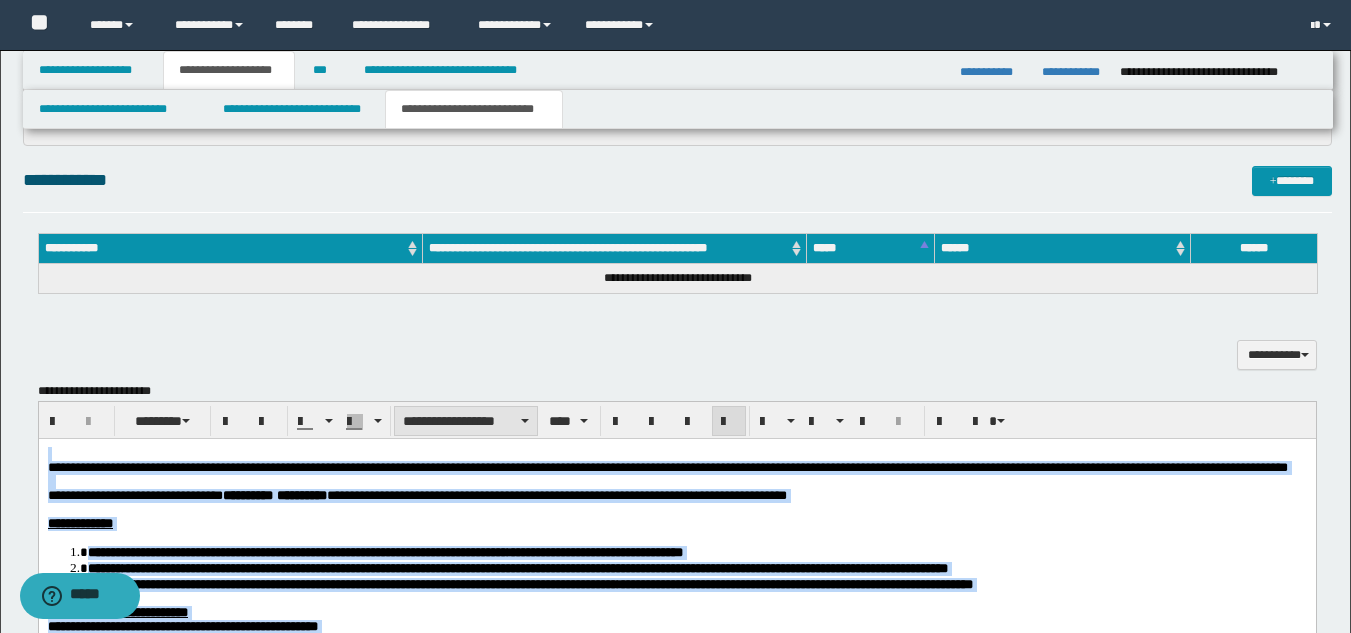 click on "**********" at bounding box center (466, 421) 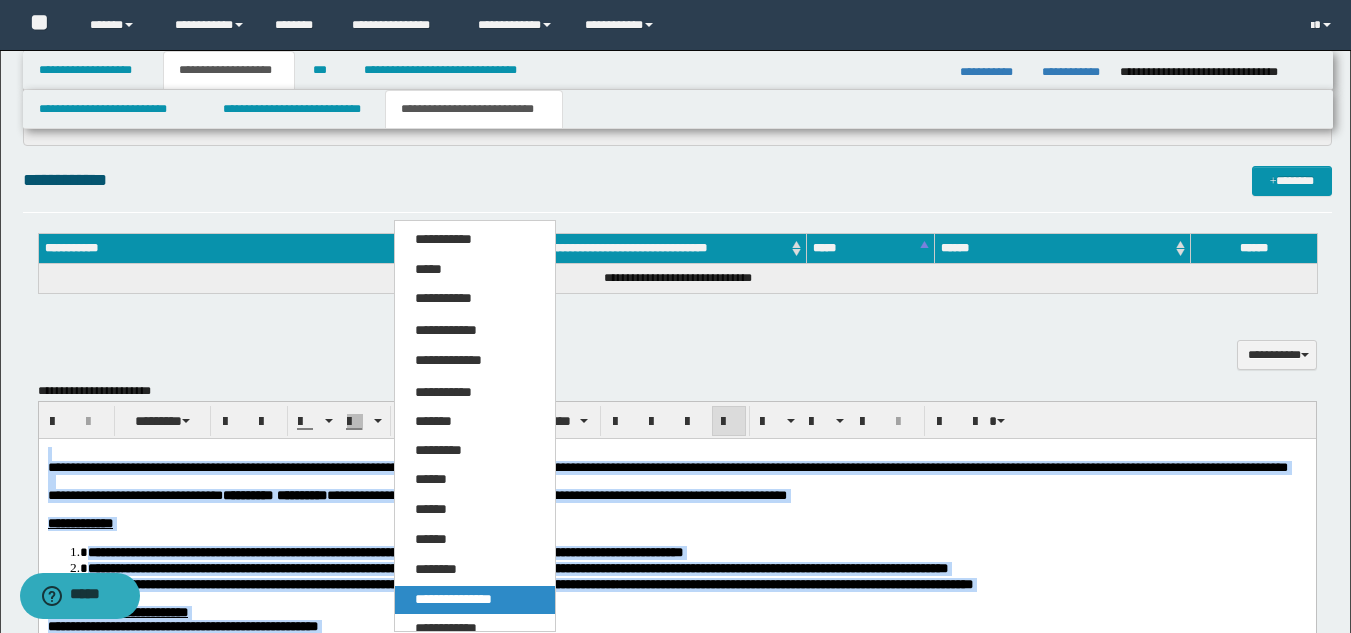 click on "**********" at bounding box center [453, 599] 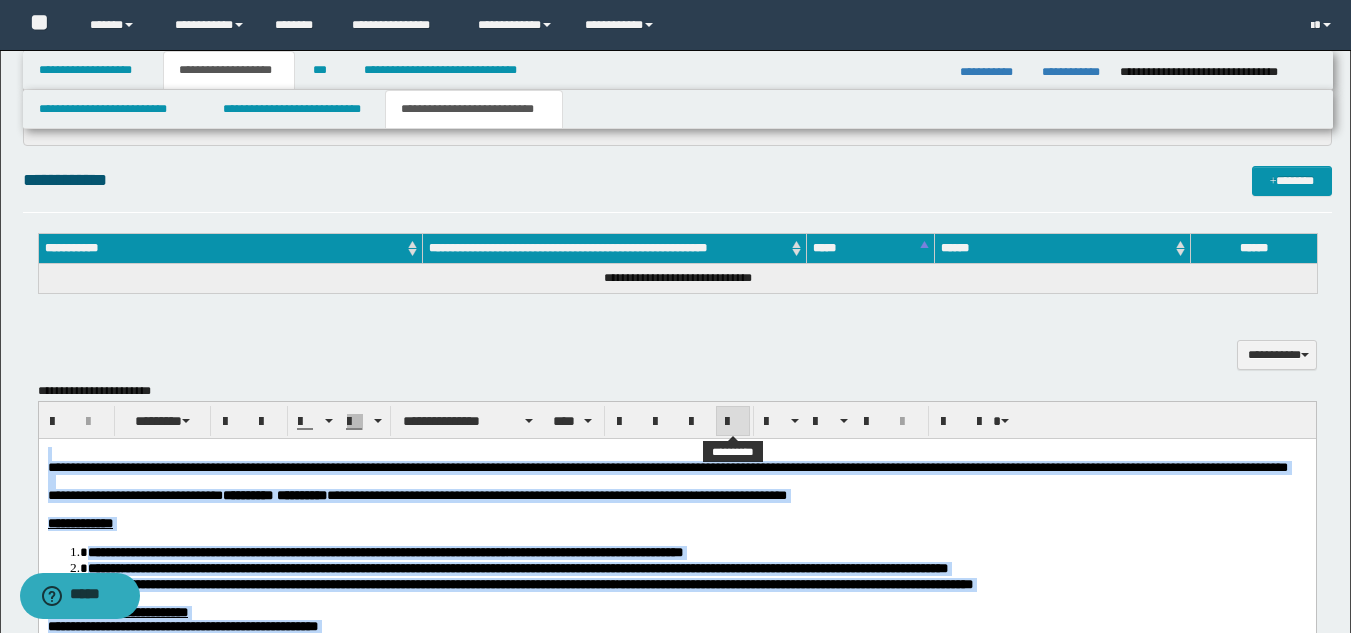 click at bounding box center (733, 422) 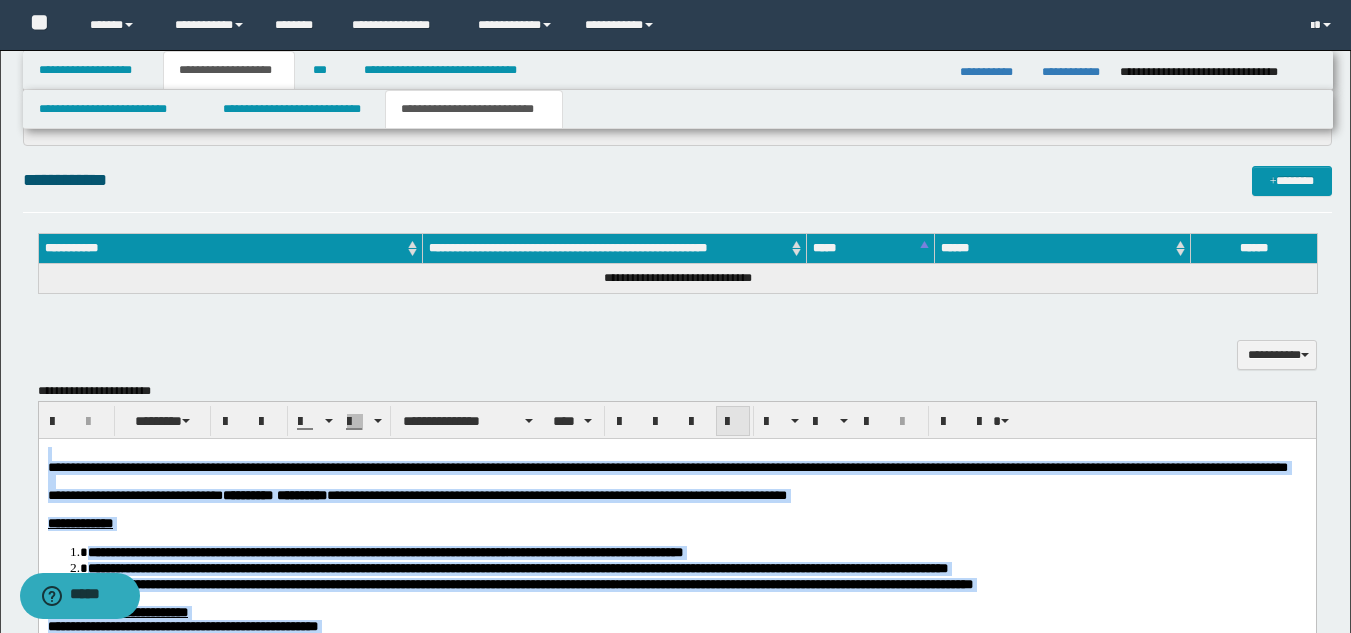 click at bounding box center [733, 422] 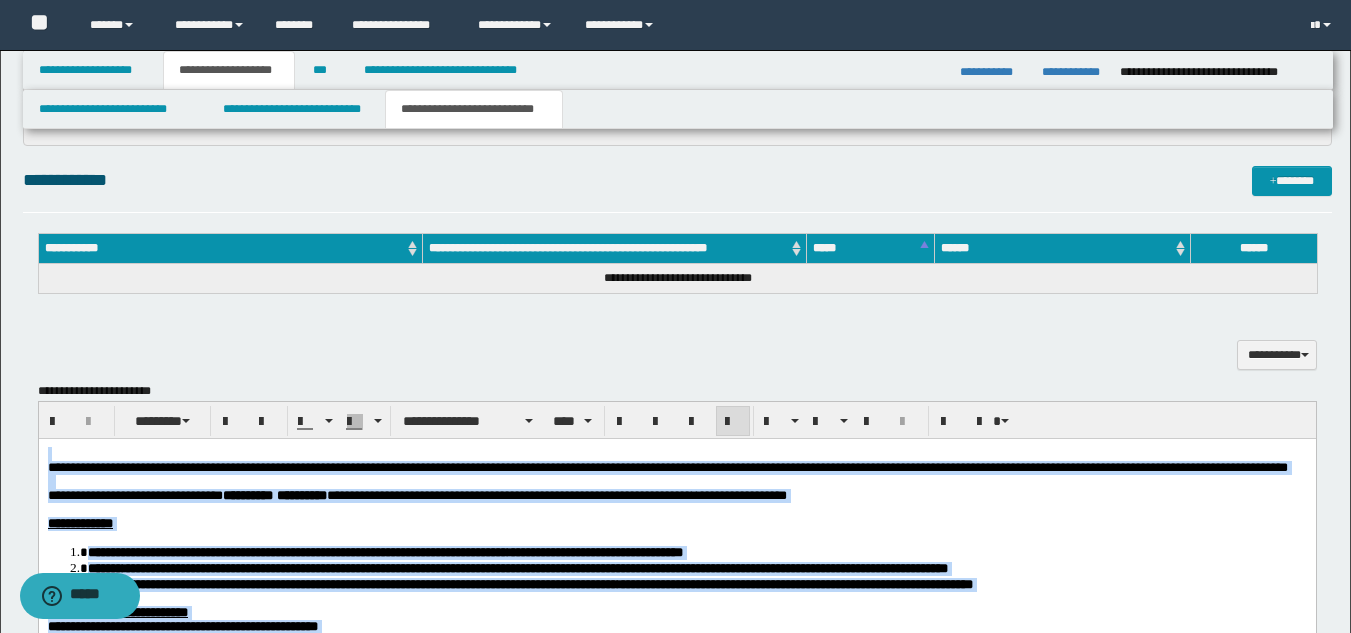 click on "**********" at bounding box center [556, 494] 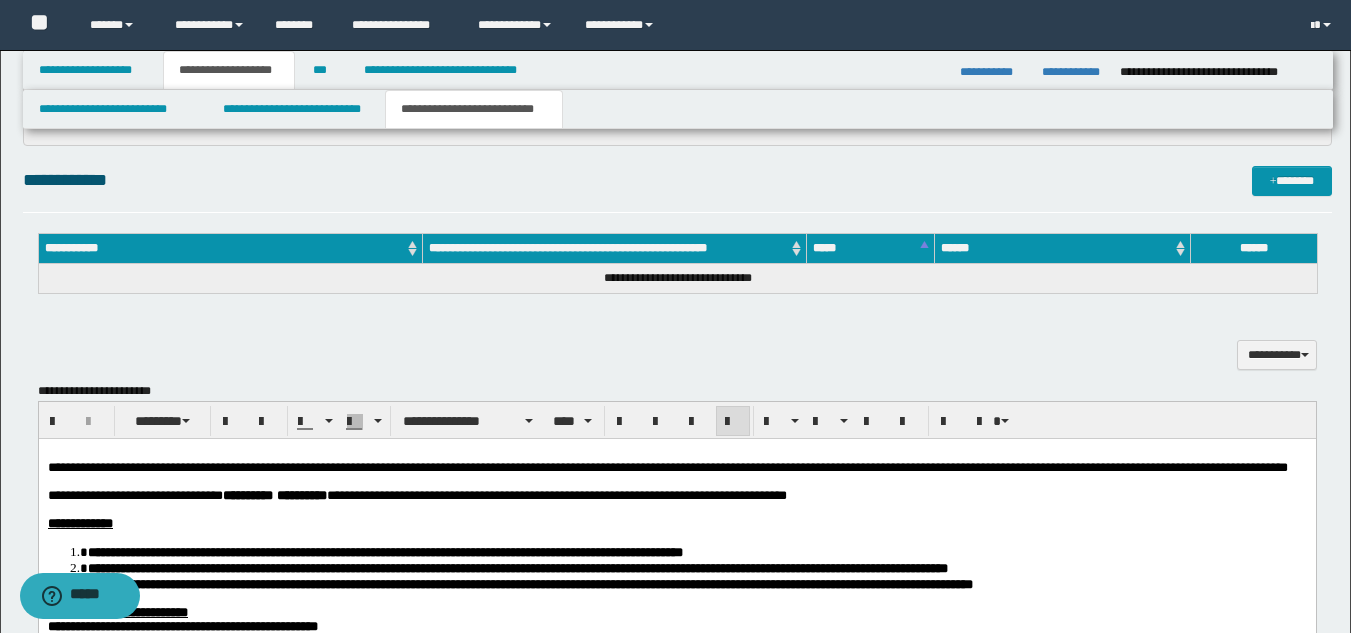 click on "**********" at bounding box center [676, 523] 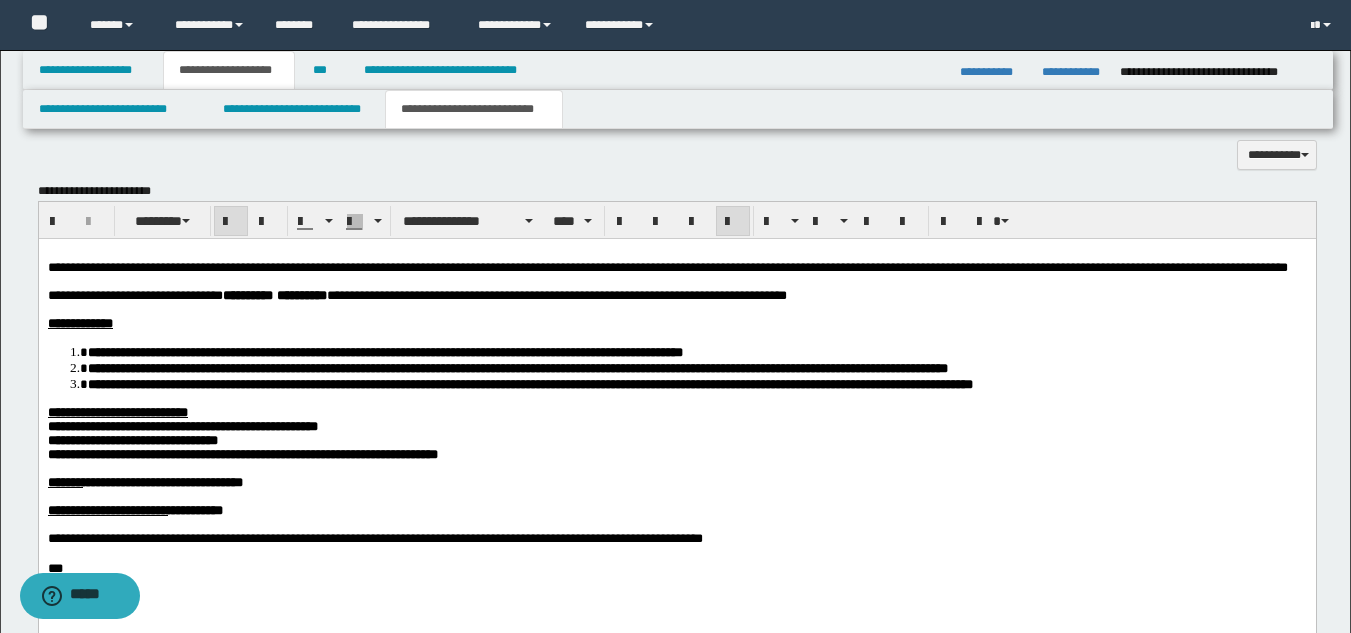 click on "**********" at bounding box center (676, 426) 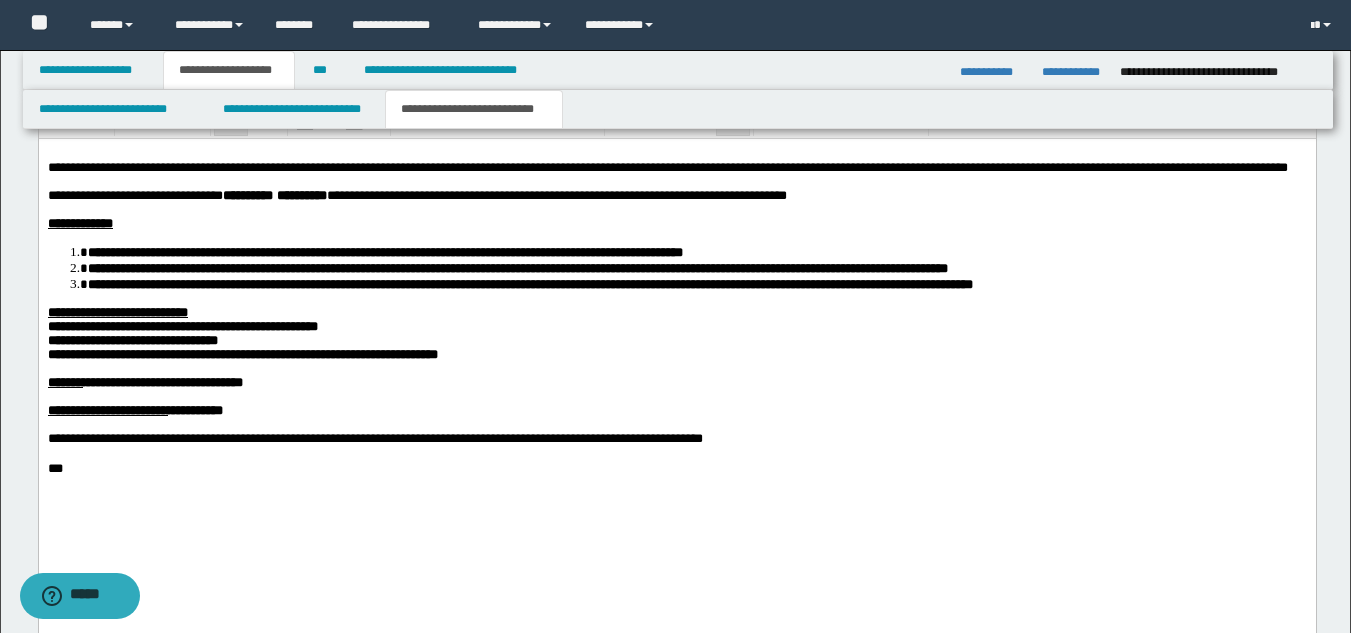 click on "**********" at bounding box center [676, 410] 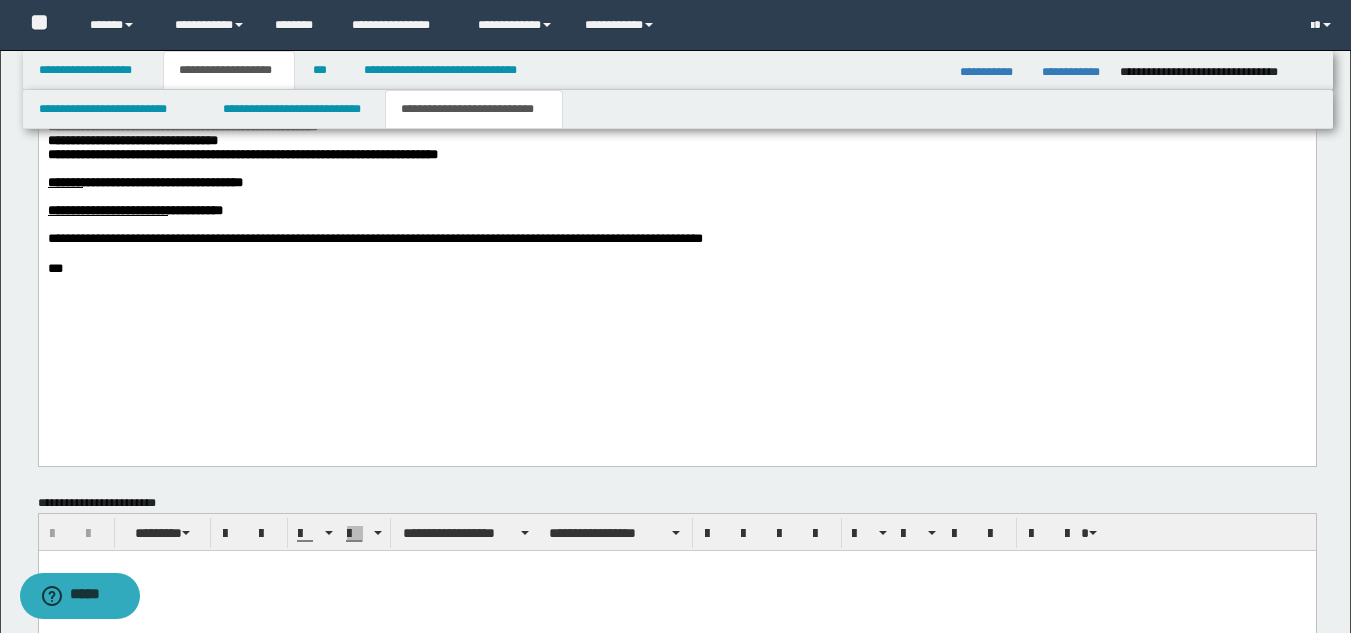 click on "**********" at bounding box center (676, 137) 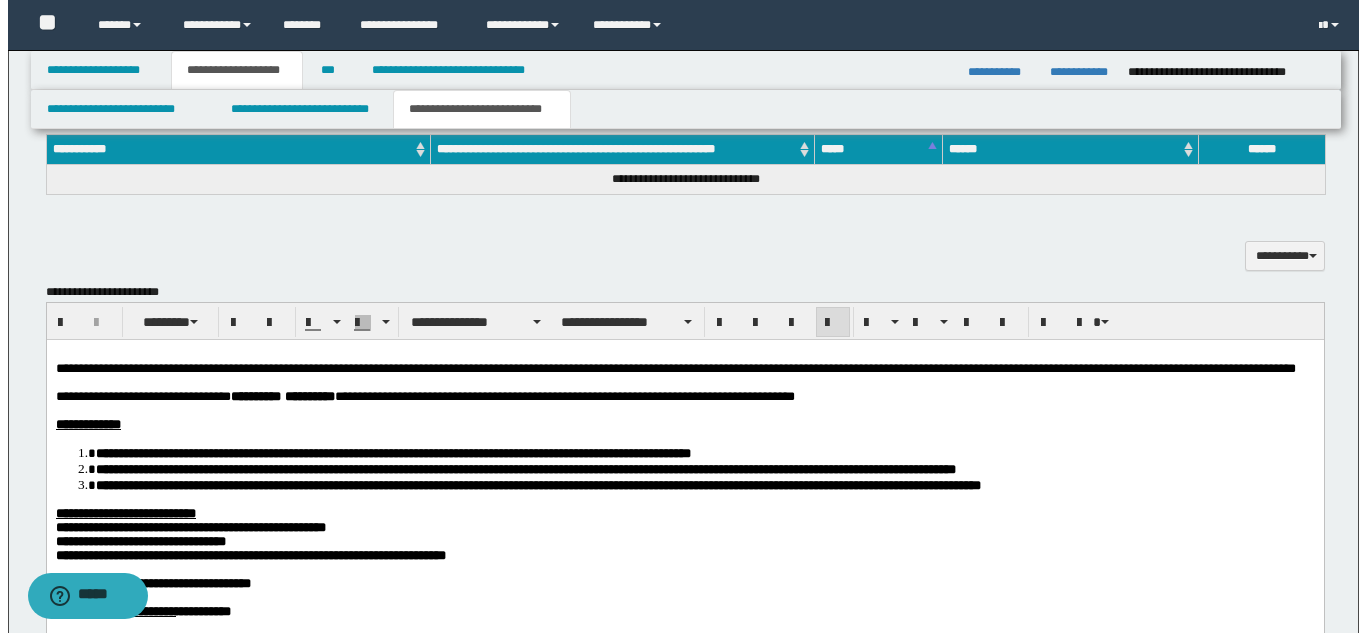 scroll, scrollTop: 550, scrollLeft: 0, axis: vertical 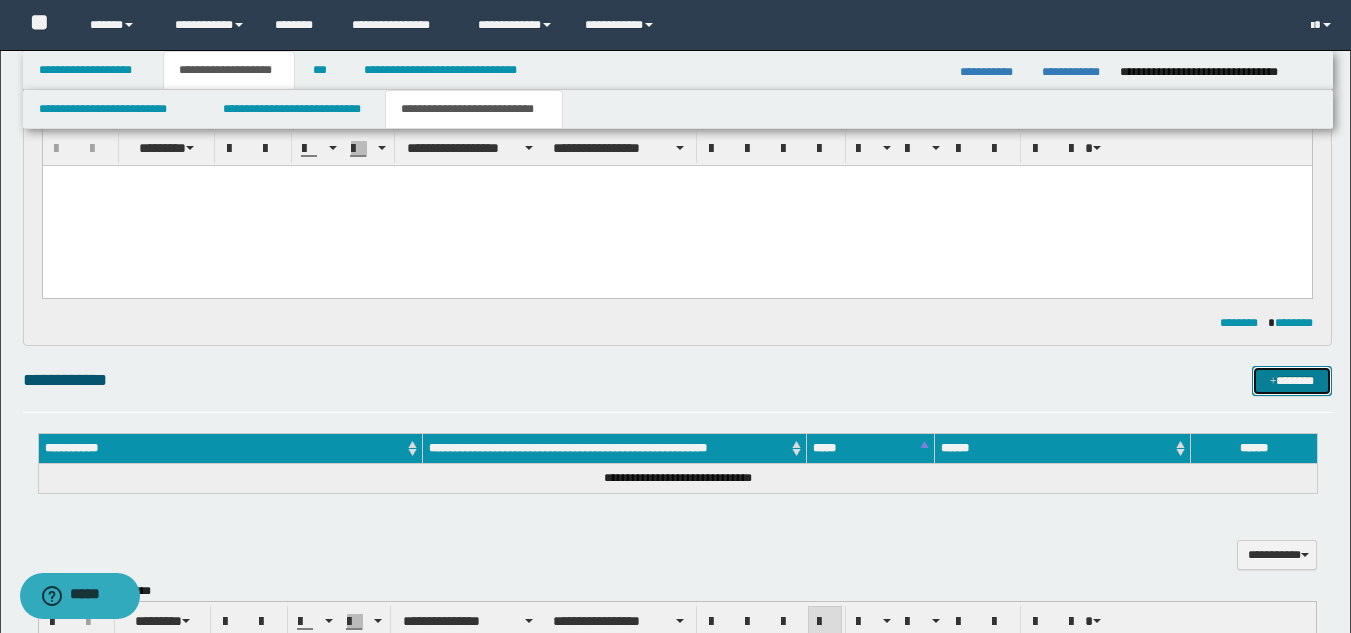 click on "*******" at bounding box center [1292, 381] 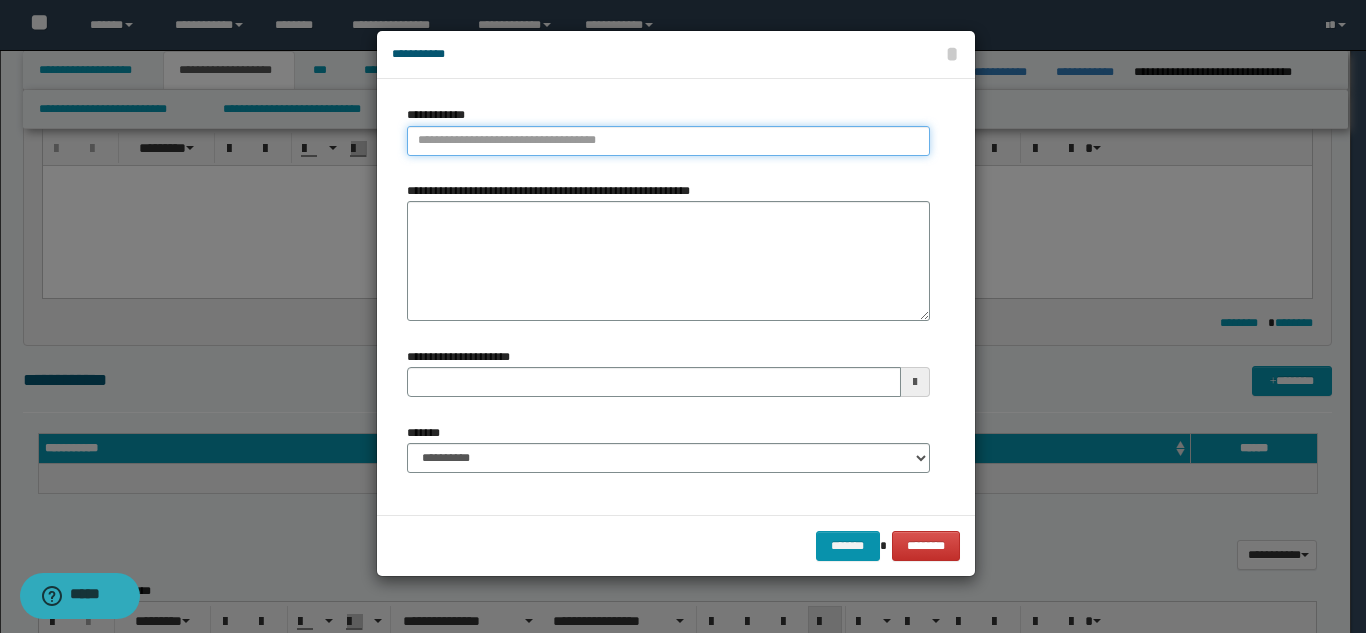 click on "**********" at bounding box center (668, 141) 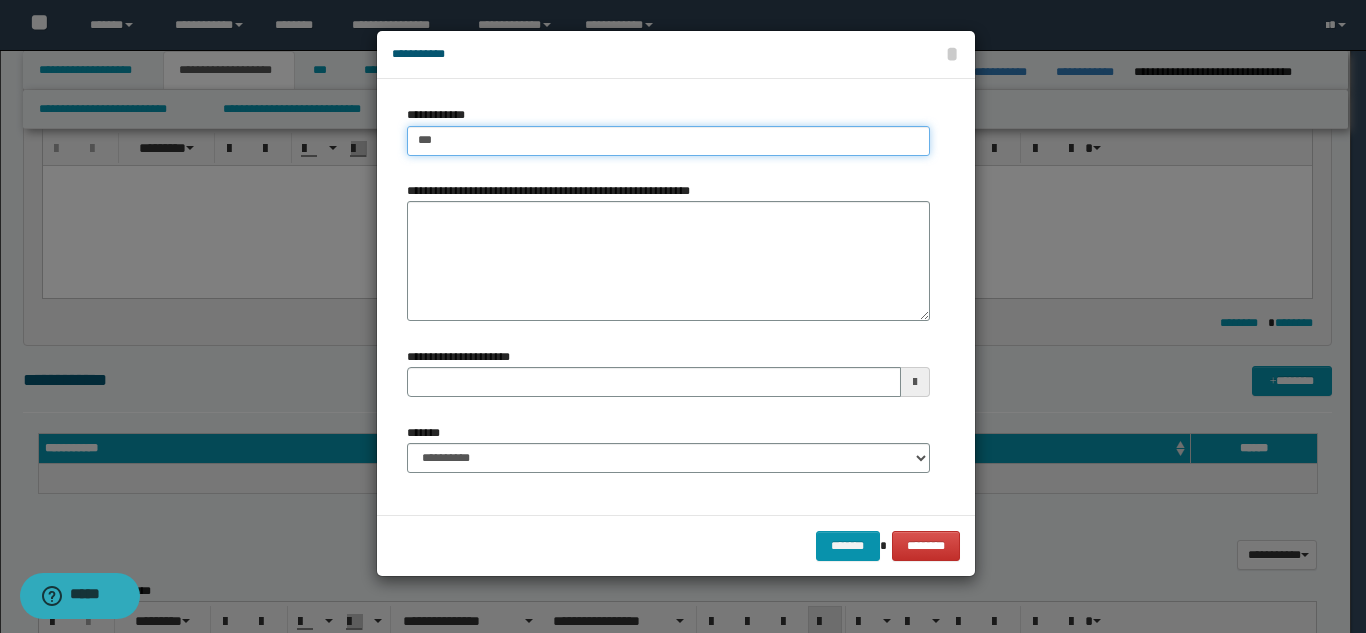 type on "****" 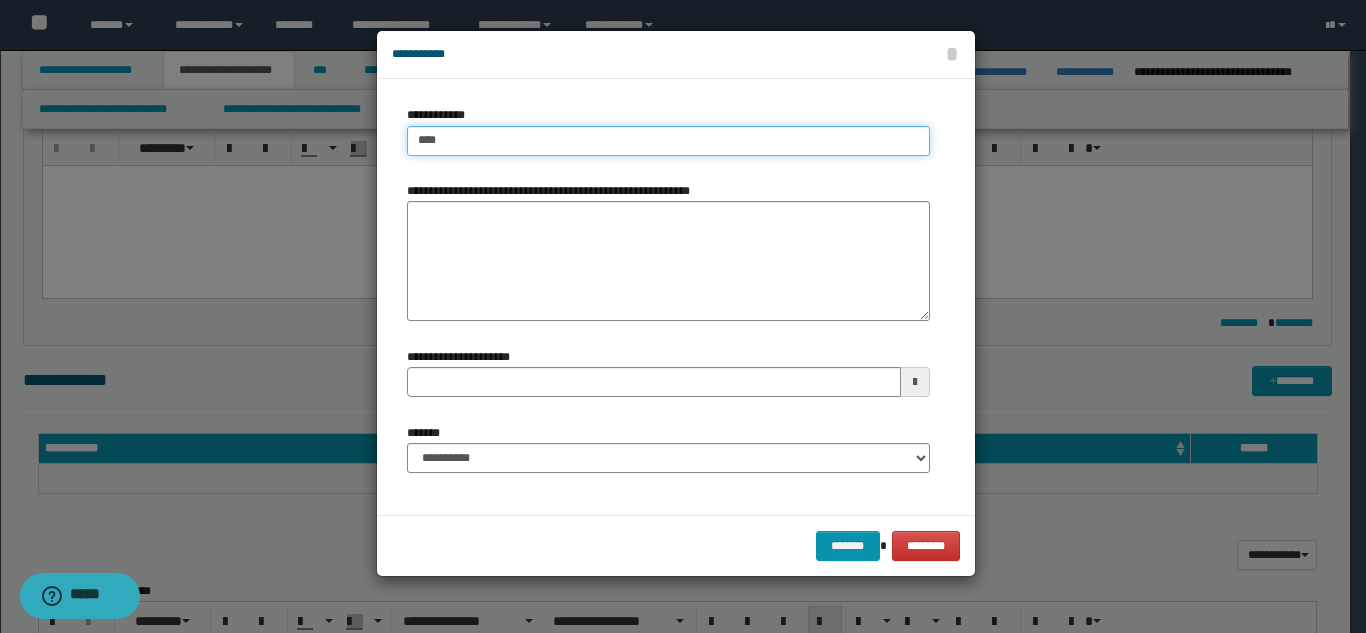 type on "****" 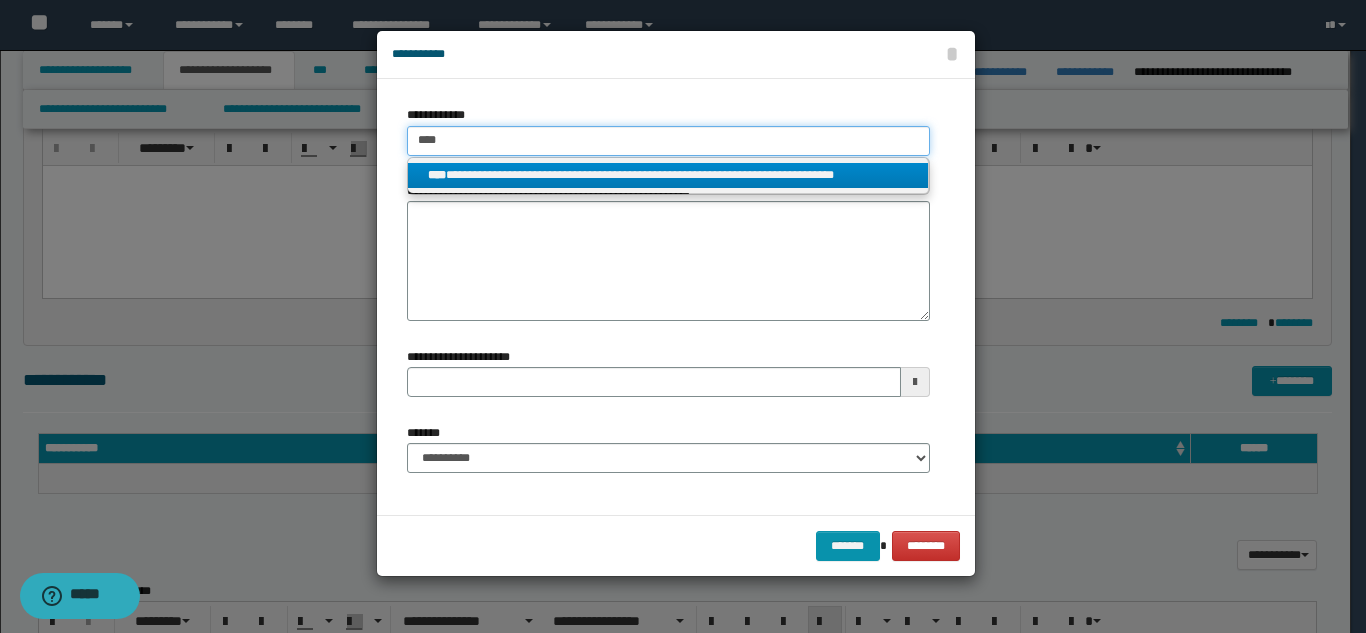 type on "****" 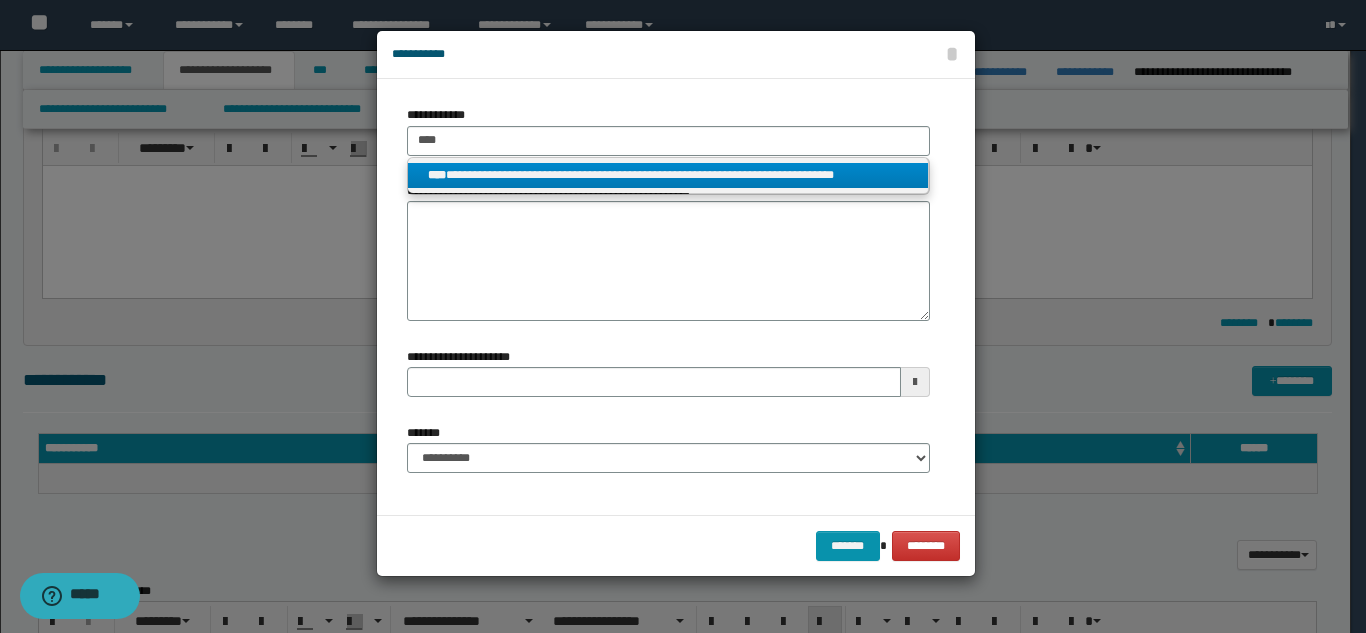 click on "**********" at bounding box center [668, 175] 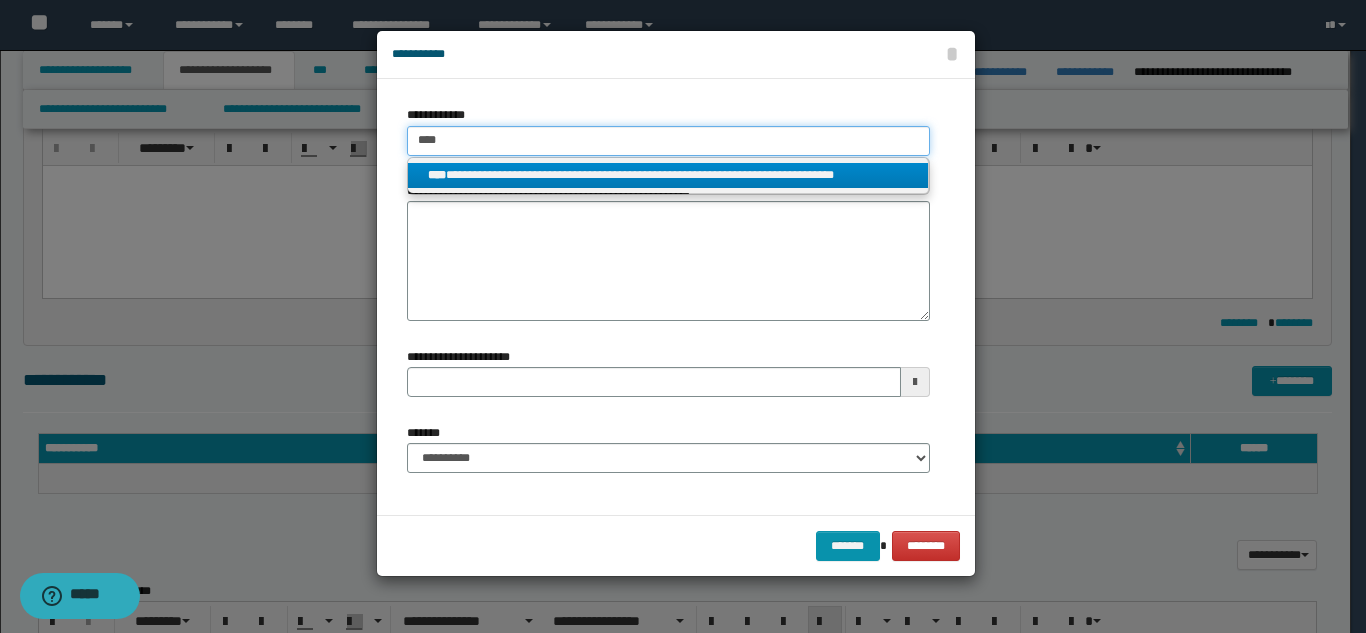 type 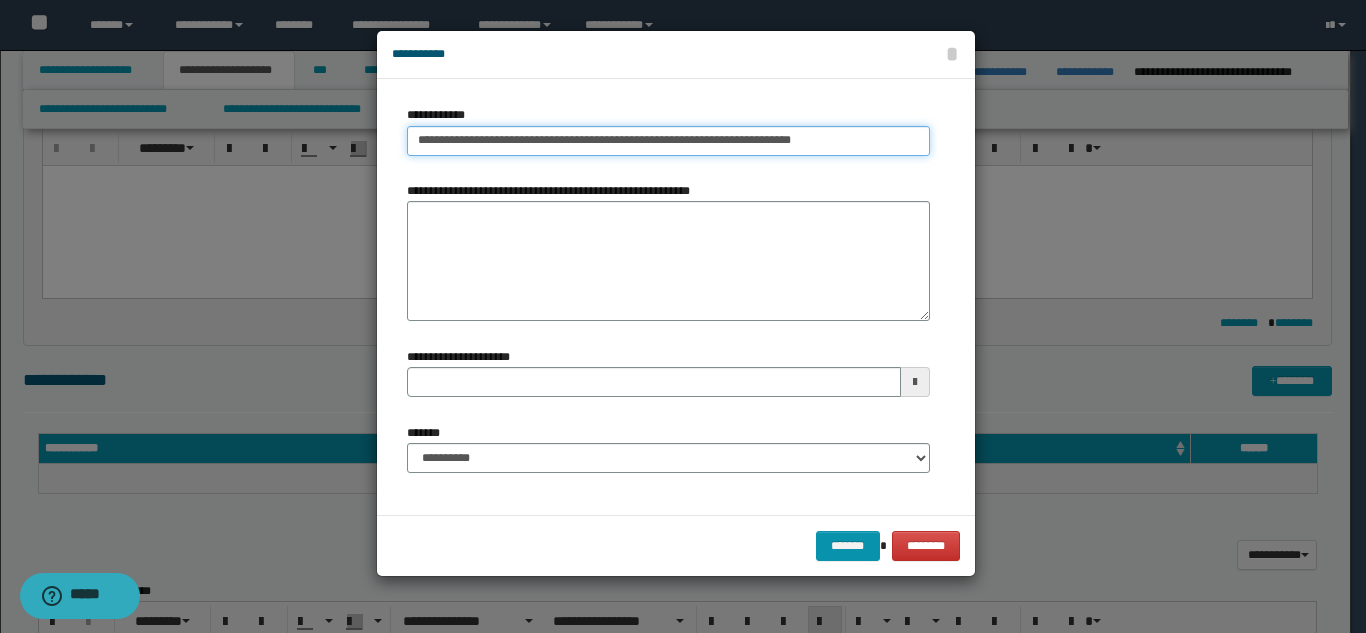 type on "**********" 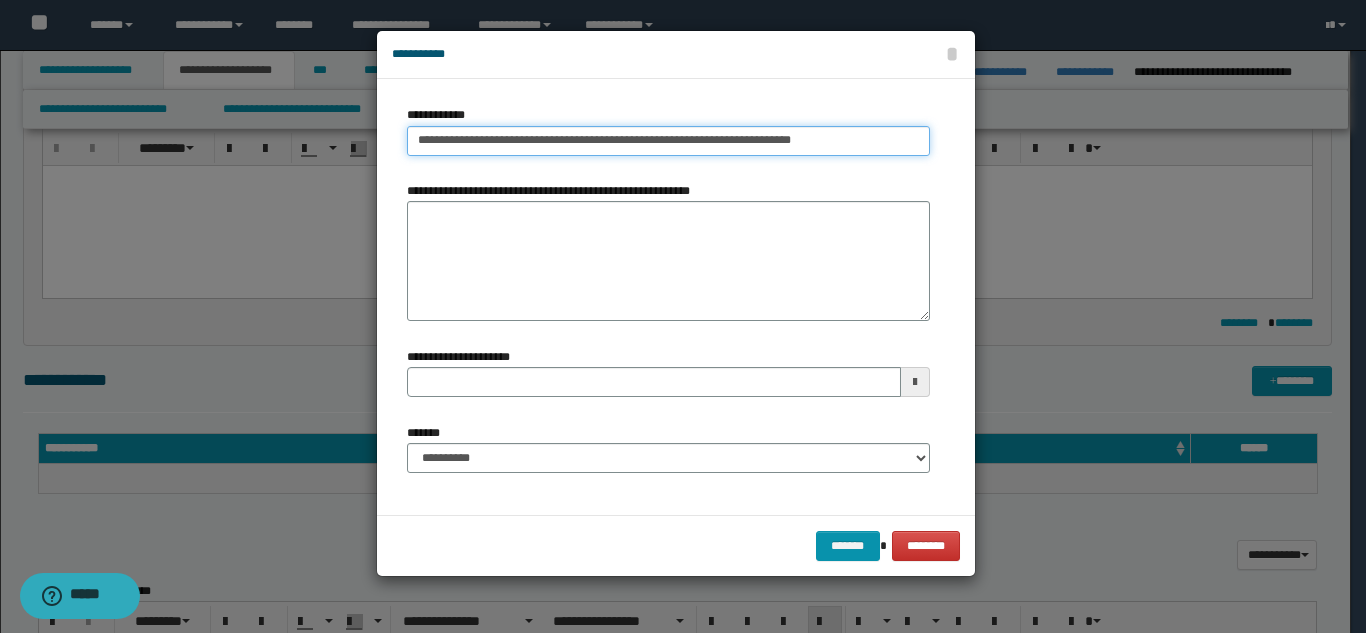 type on "**********" 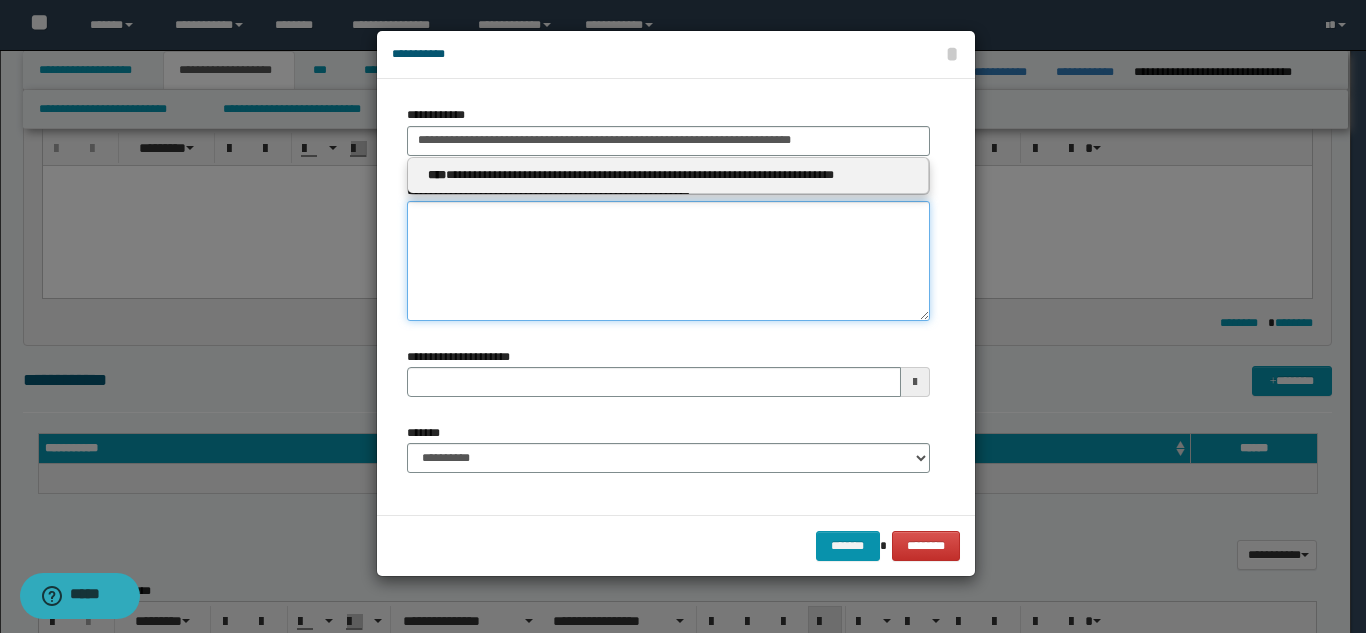 type 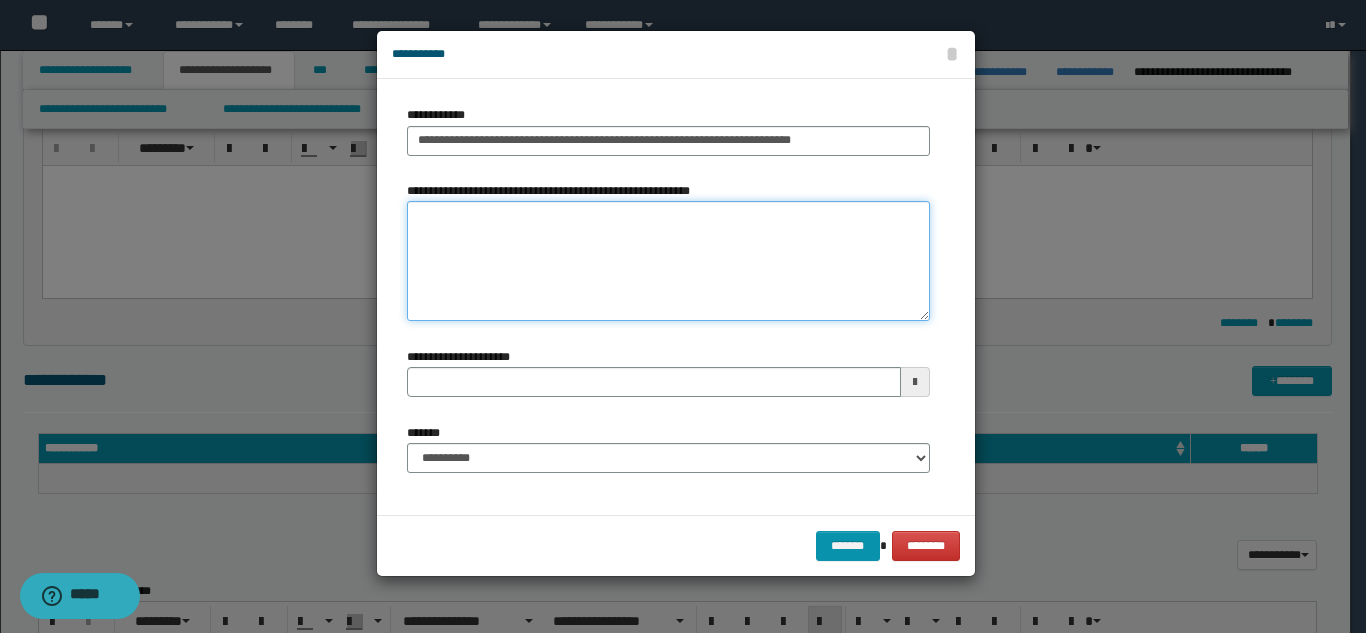 click on "**********" at bounding box center [668, 261] 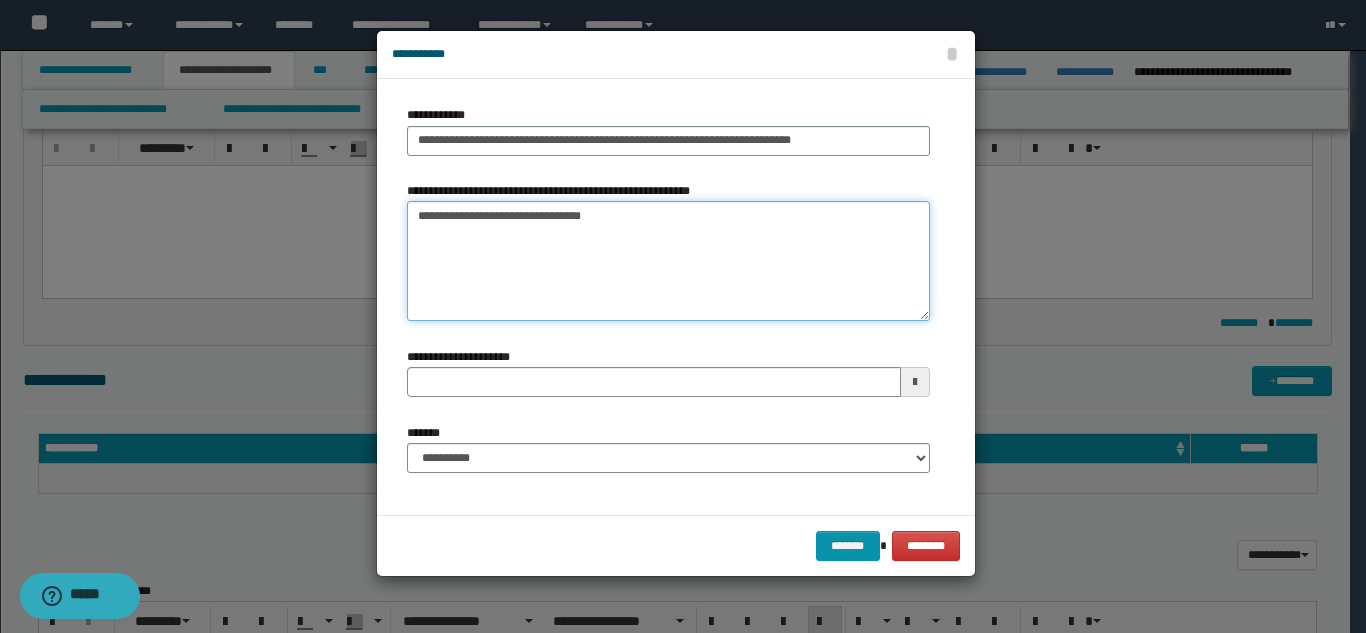 click on "**********" at bounding box center (668, 261) 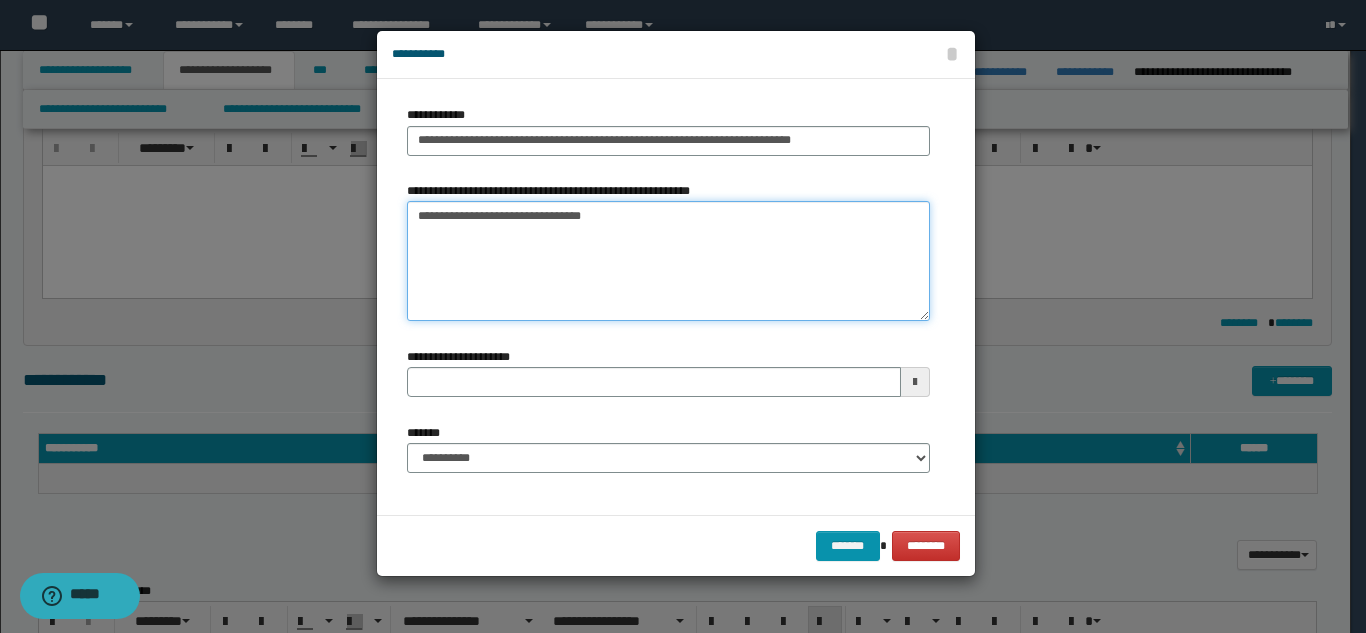 type on "**********" 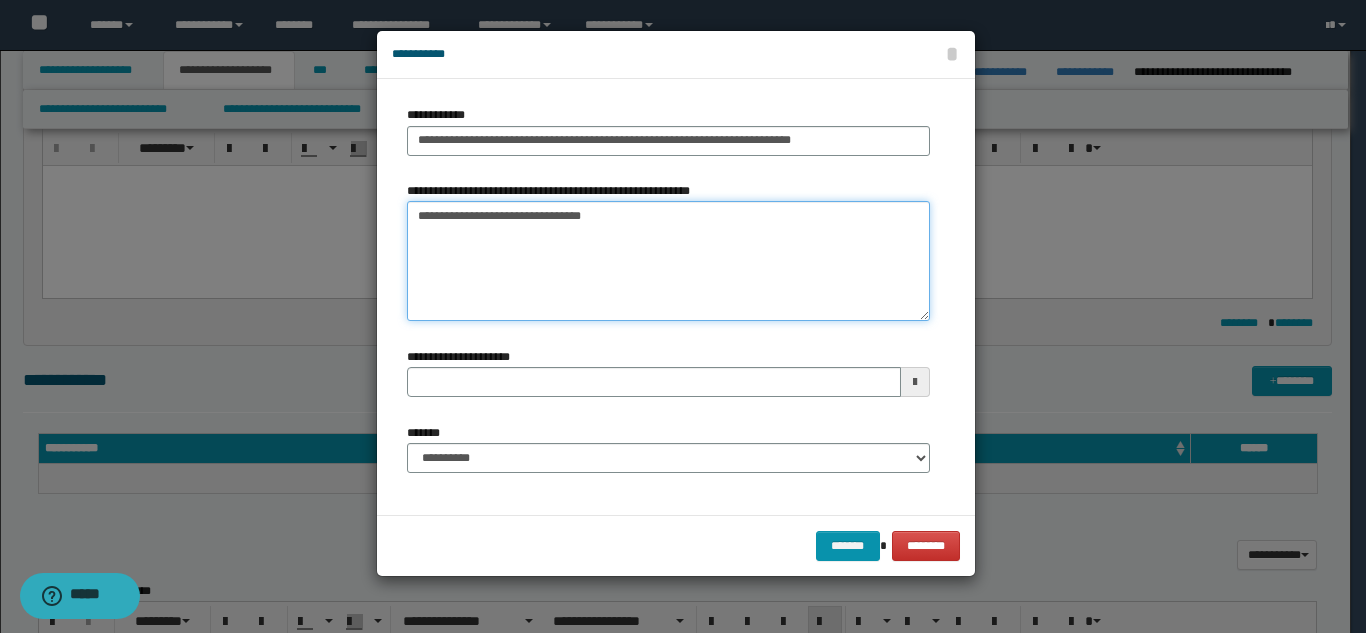 type 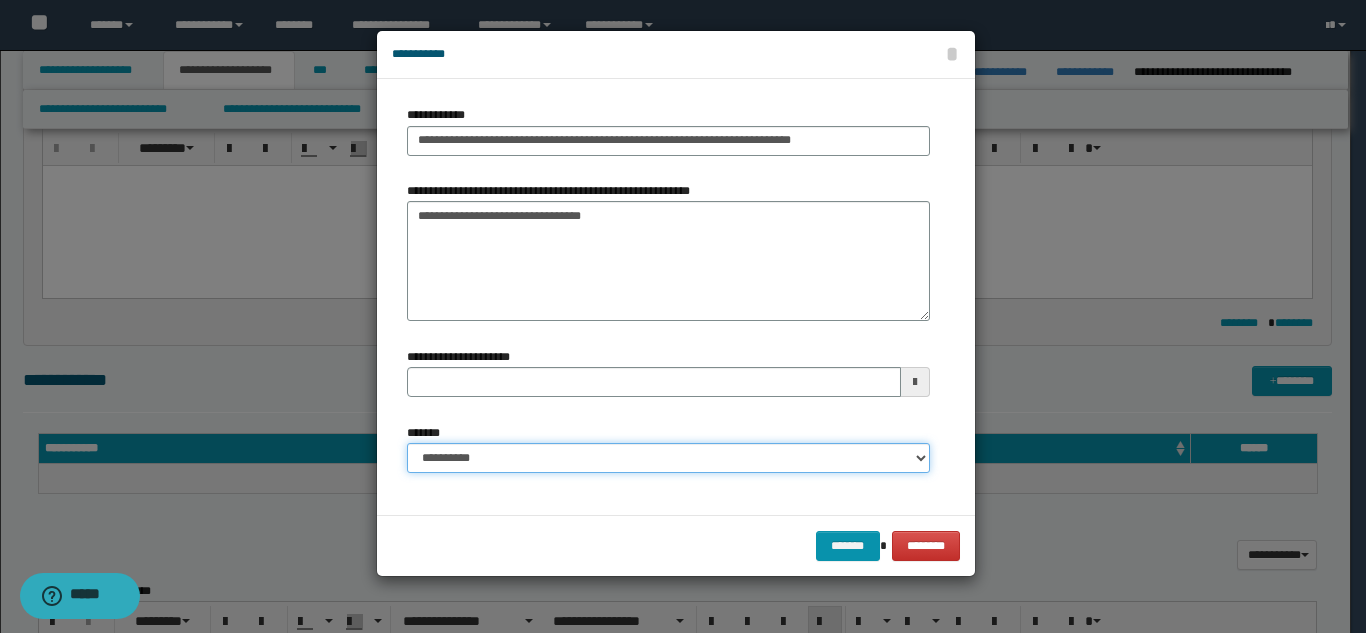 click on "**********" at bounding box center (668, 458) 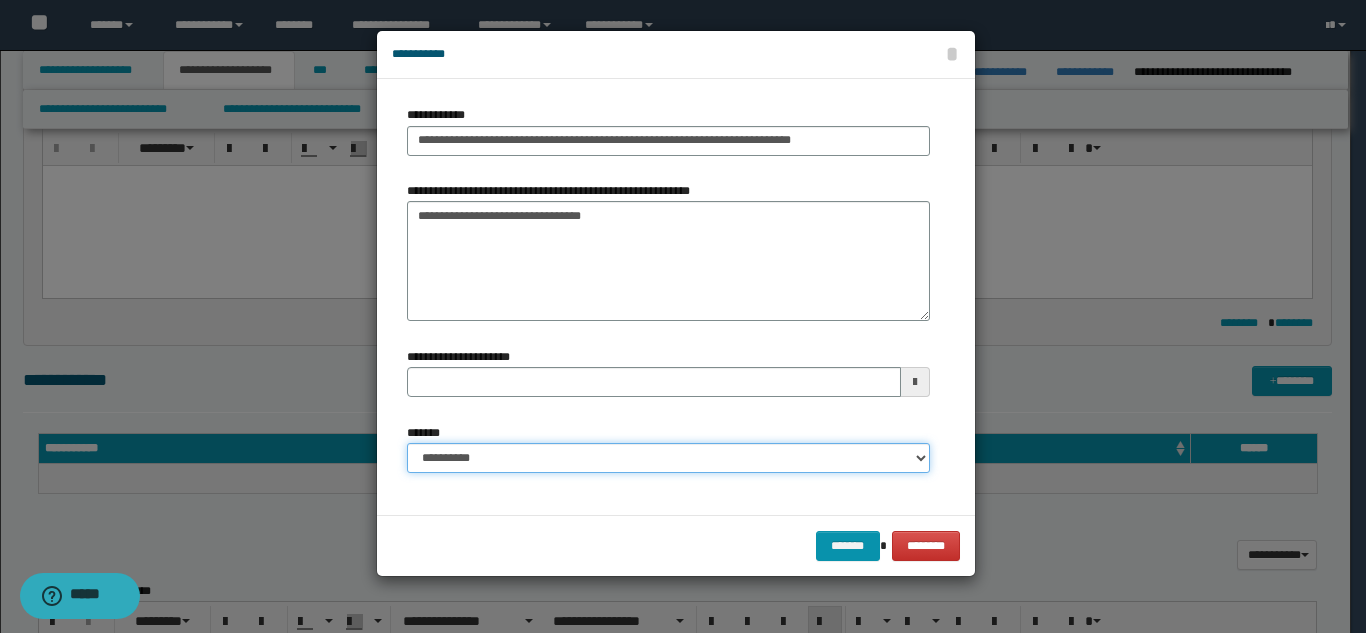select on "*" 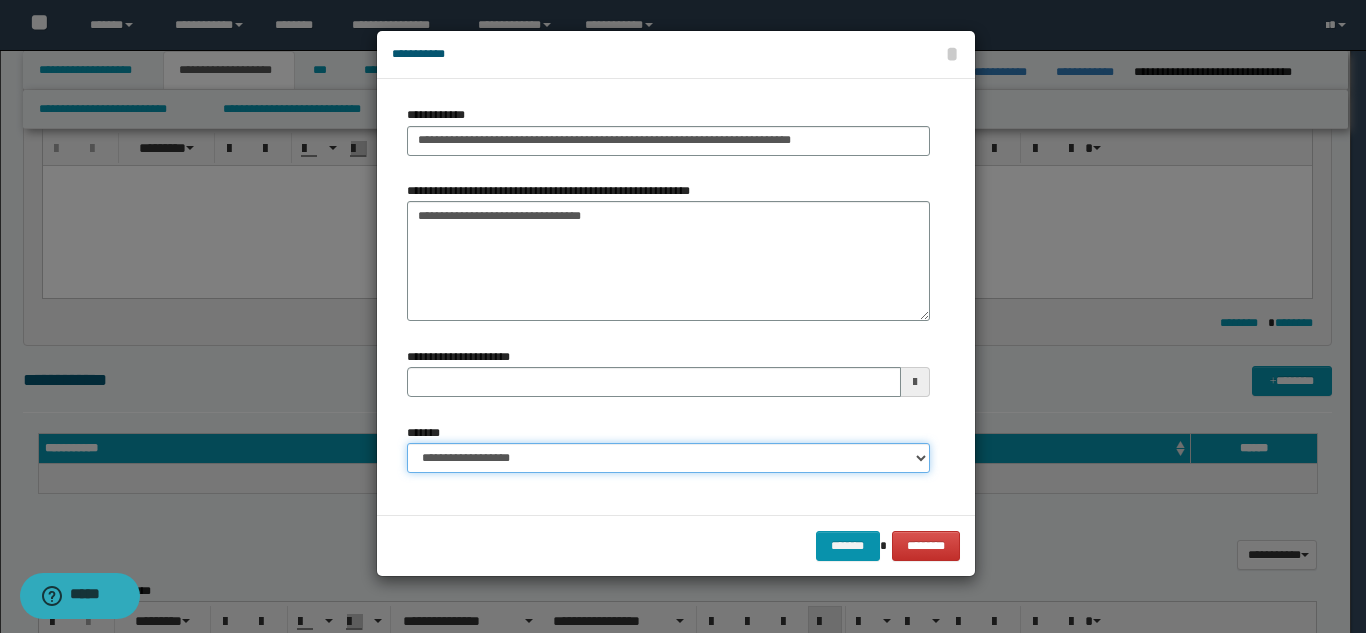 click on "**********" at bounding box center (668, 458) 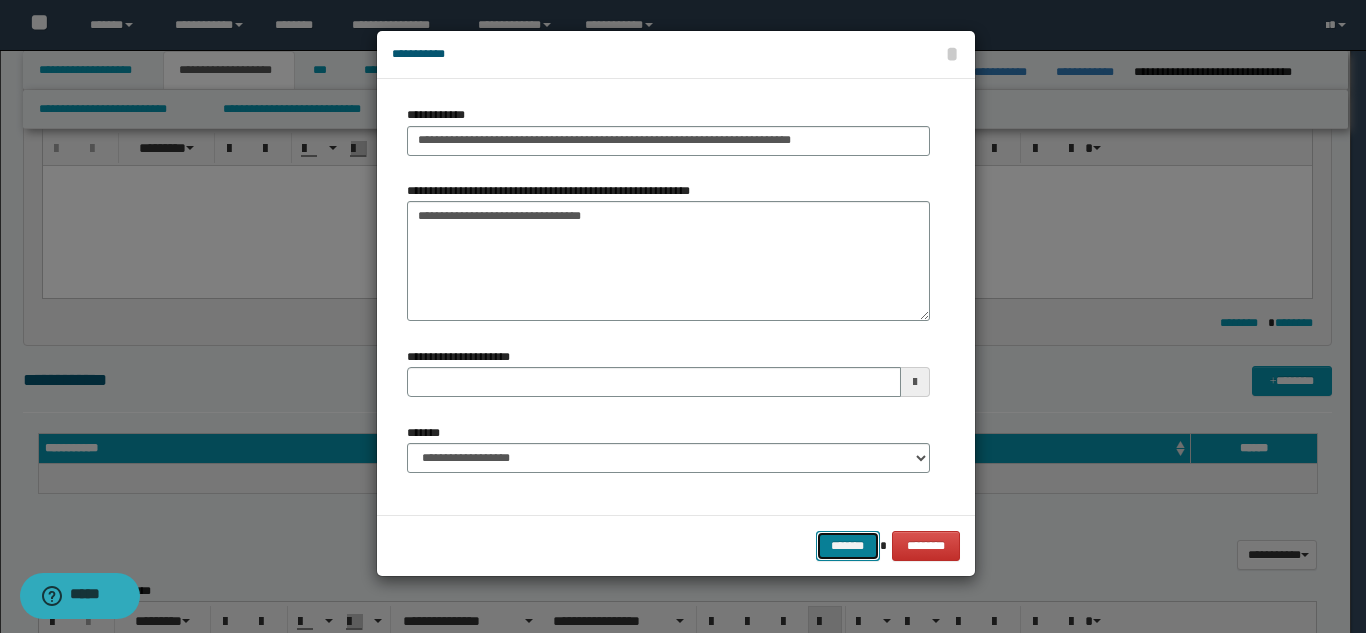 click on "*******" at bounding box center (848, 546) 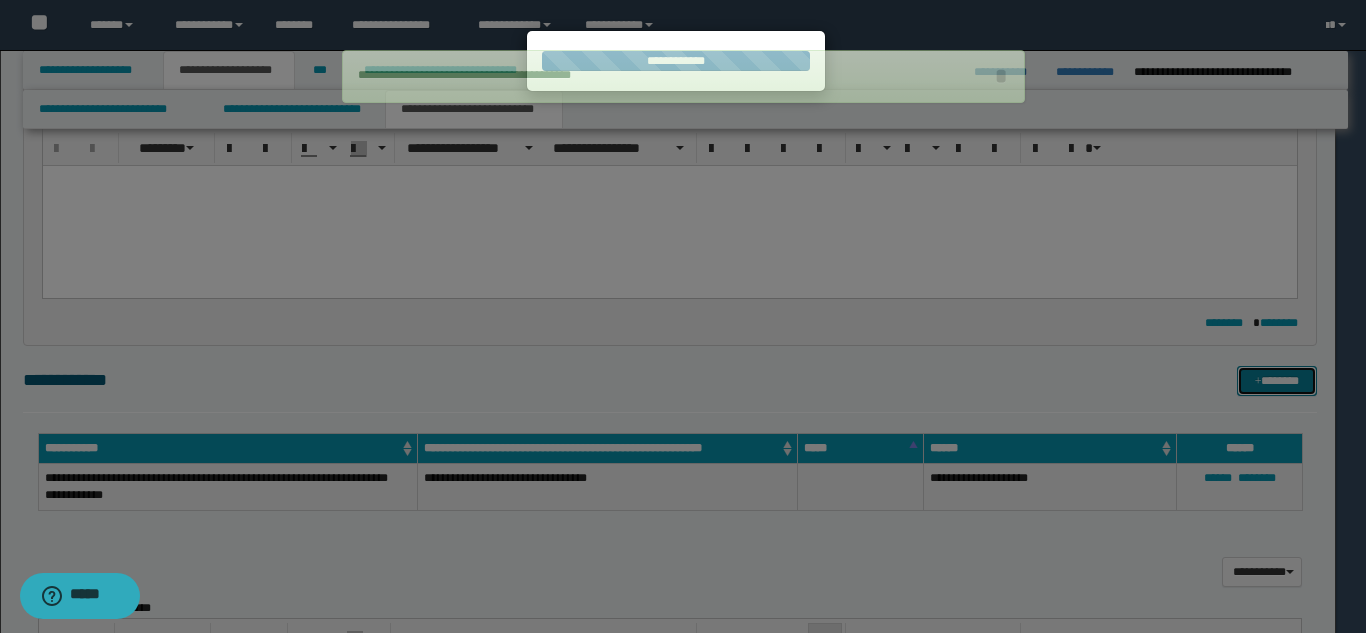 type 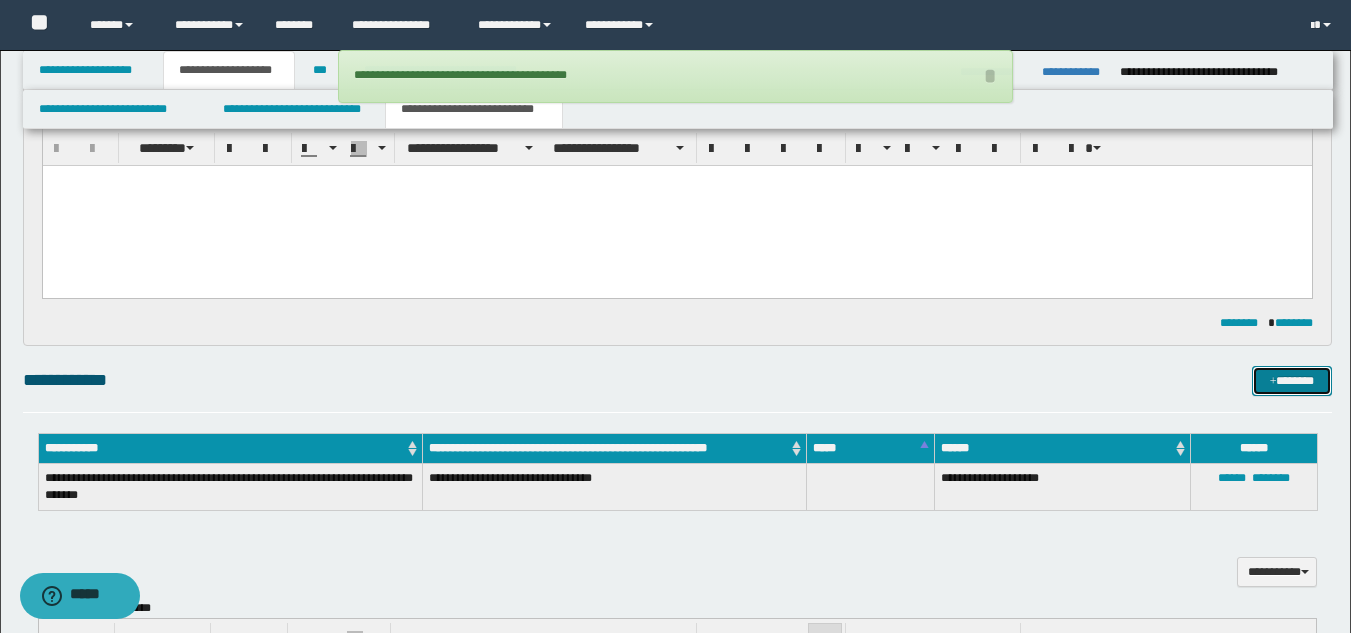 click on "*******" at bounding box center (1292, 381) 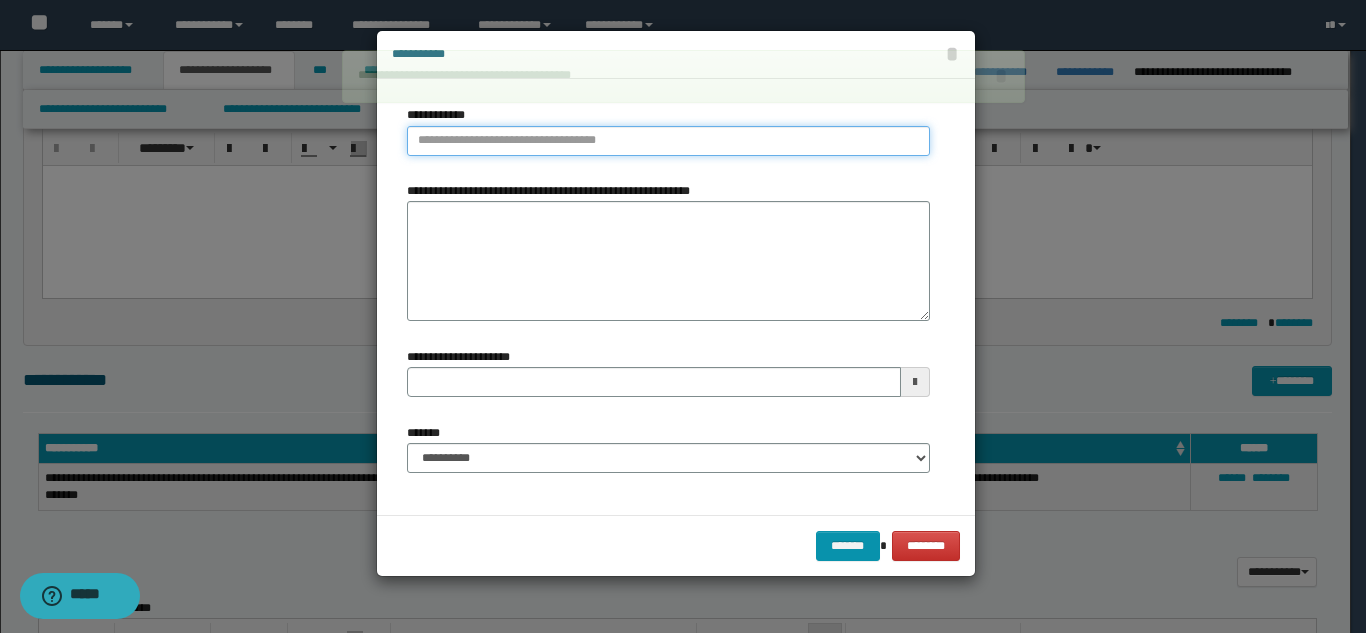 type on "**********" 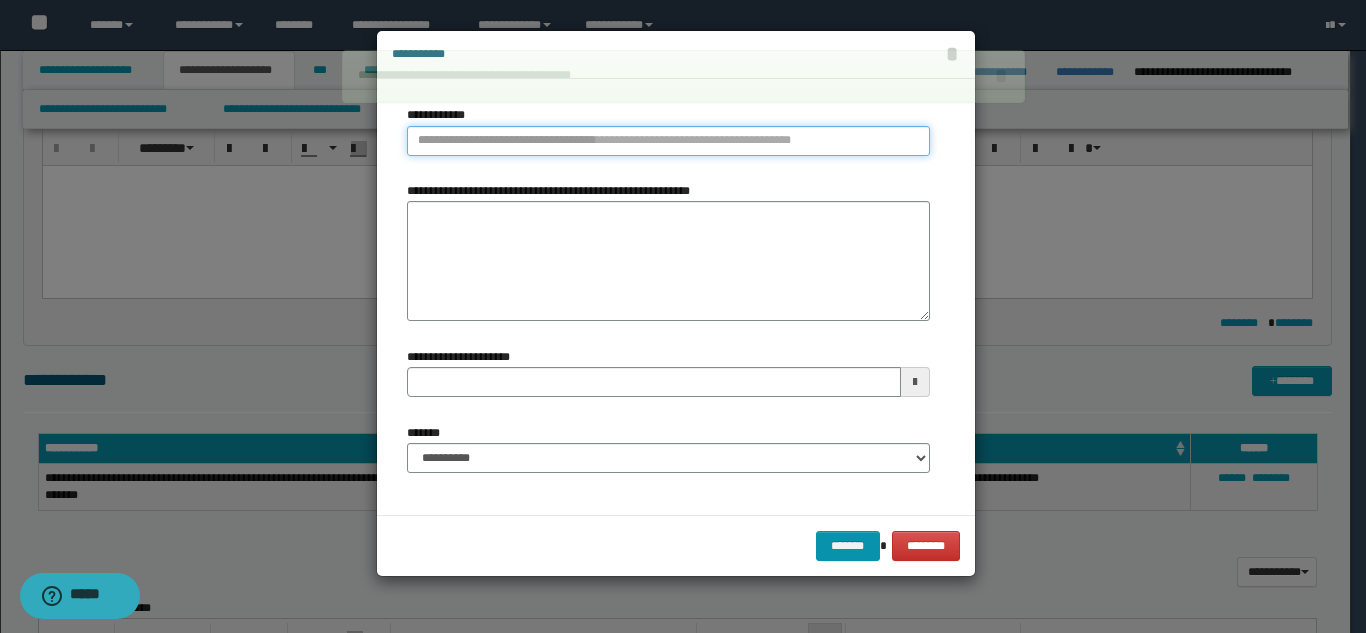 click on "**********" at bounding box center (668, 141) 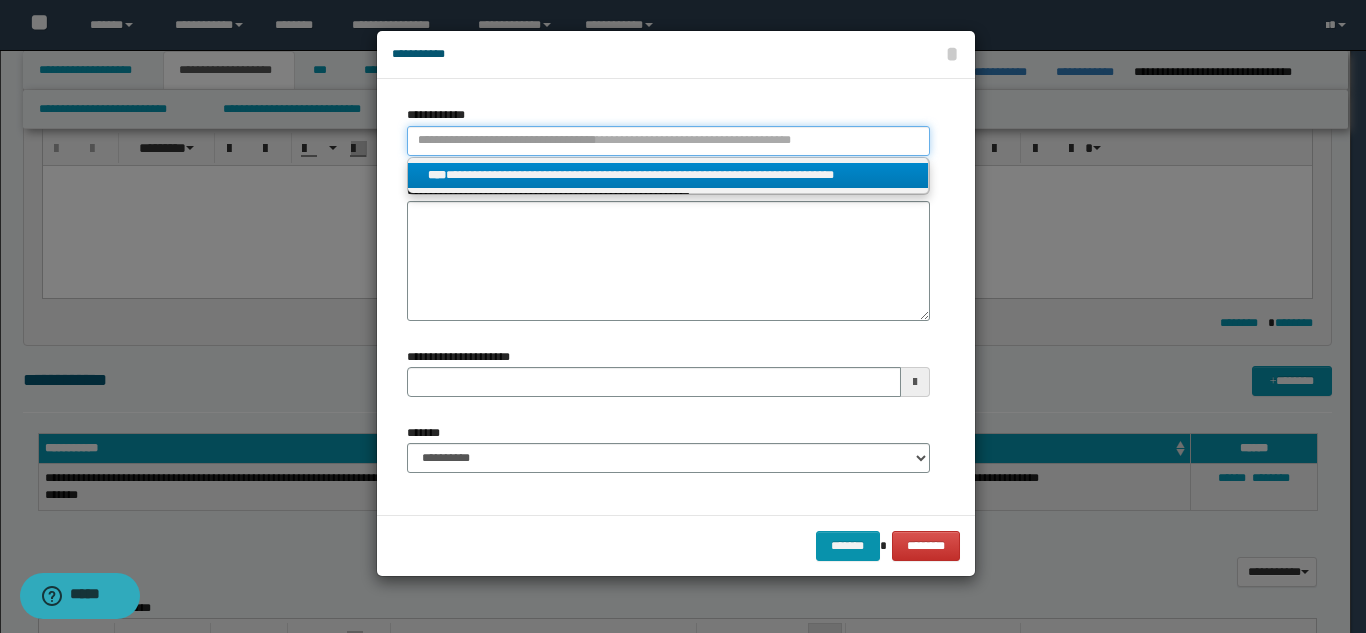 type 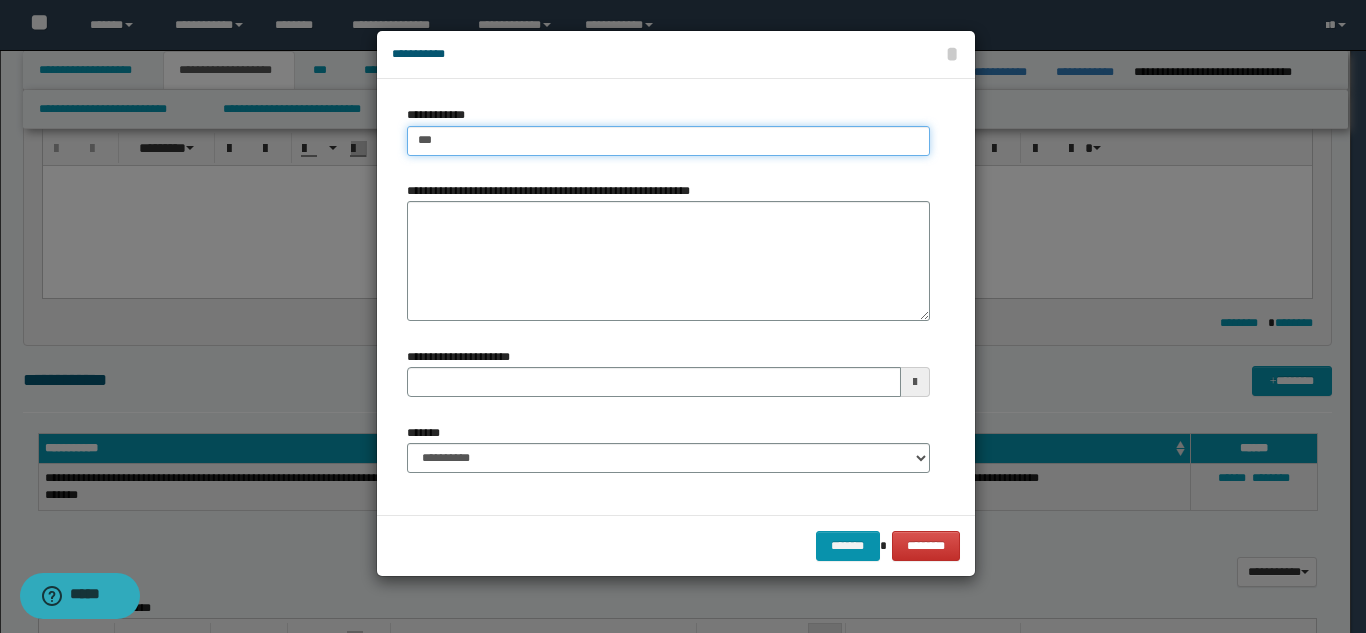 type on "****" 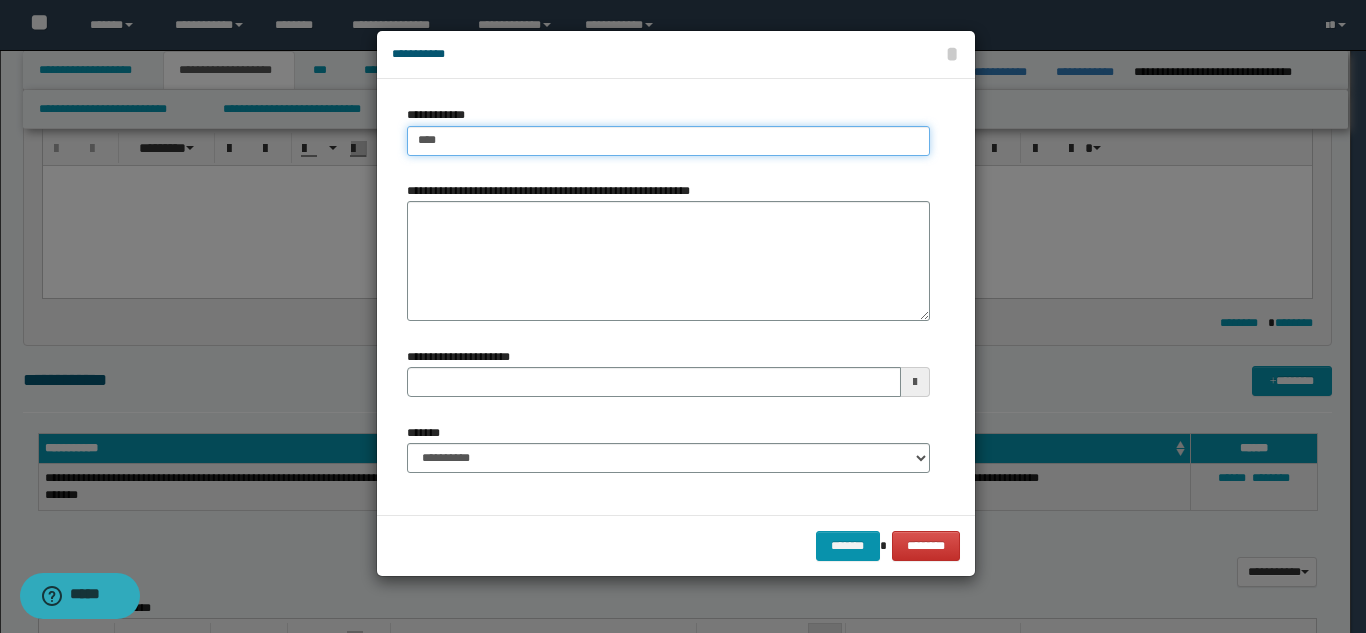 type on "****" 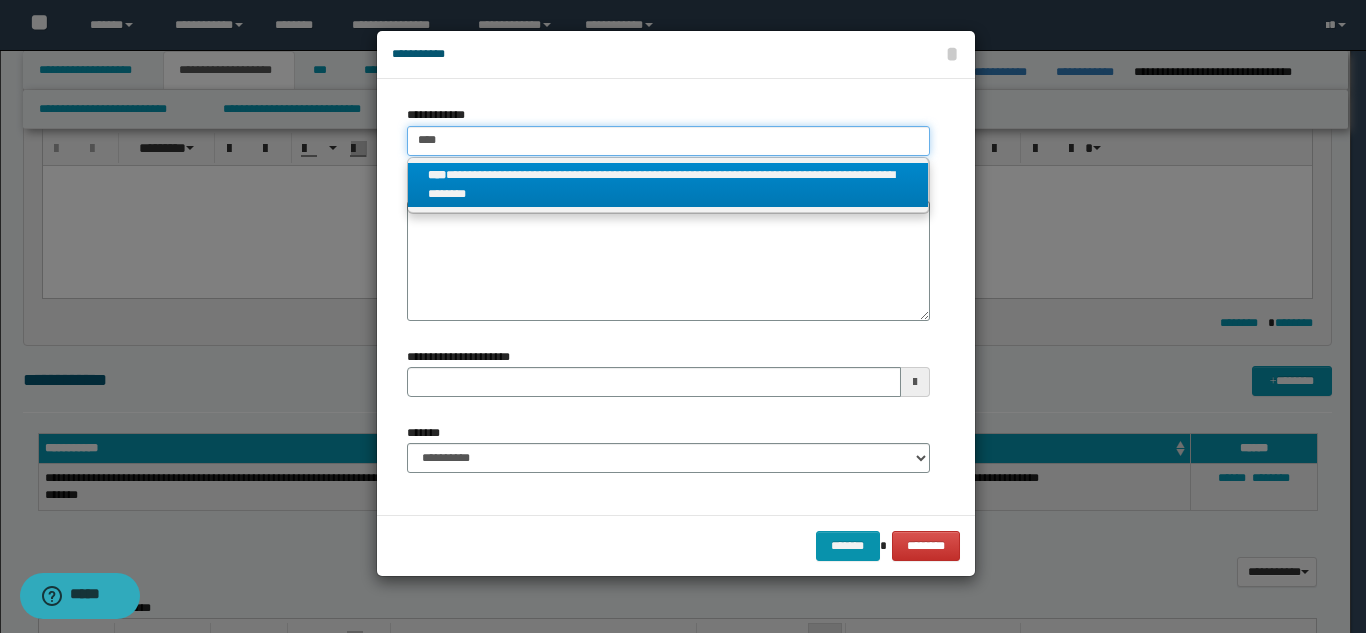 type on "****" 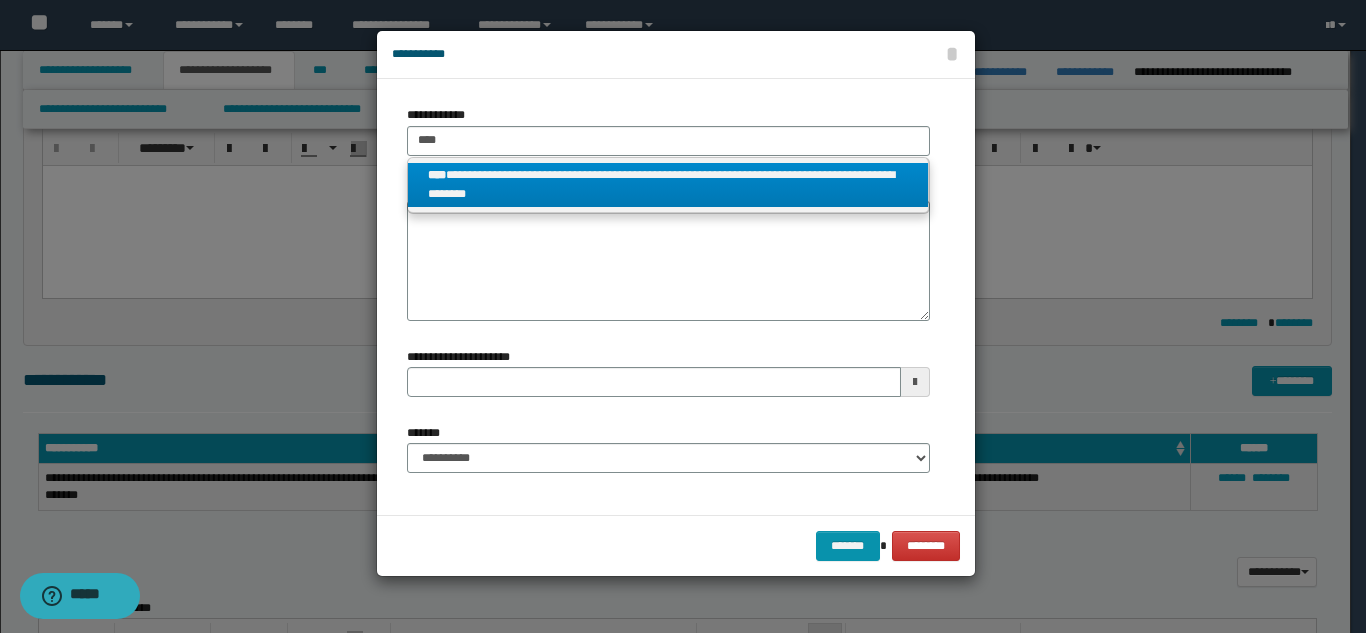 click on "**********" at bounding box center (668, 185) 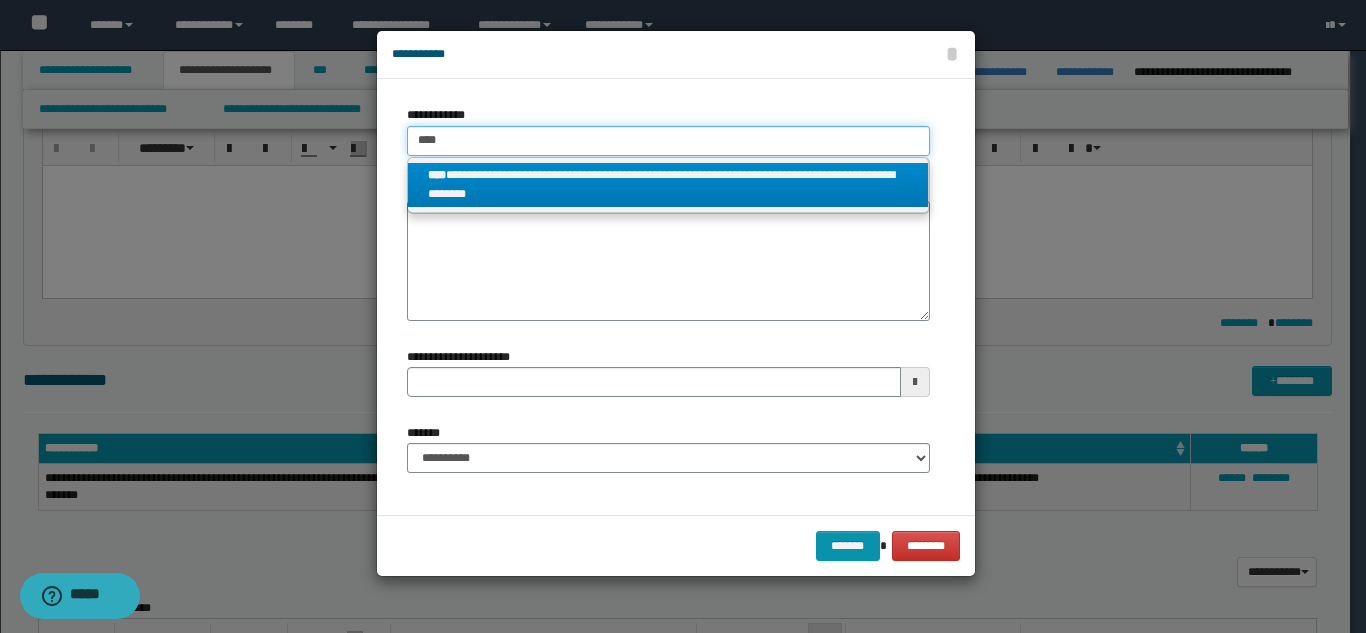 type 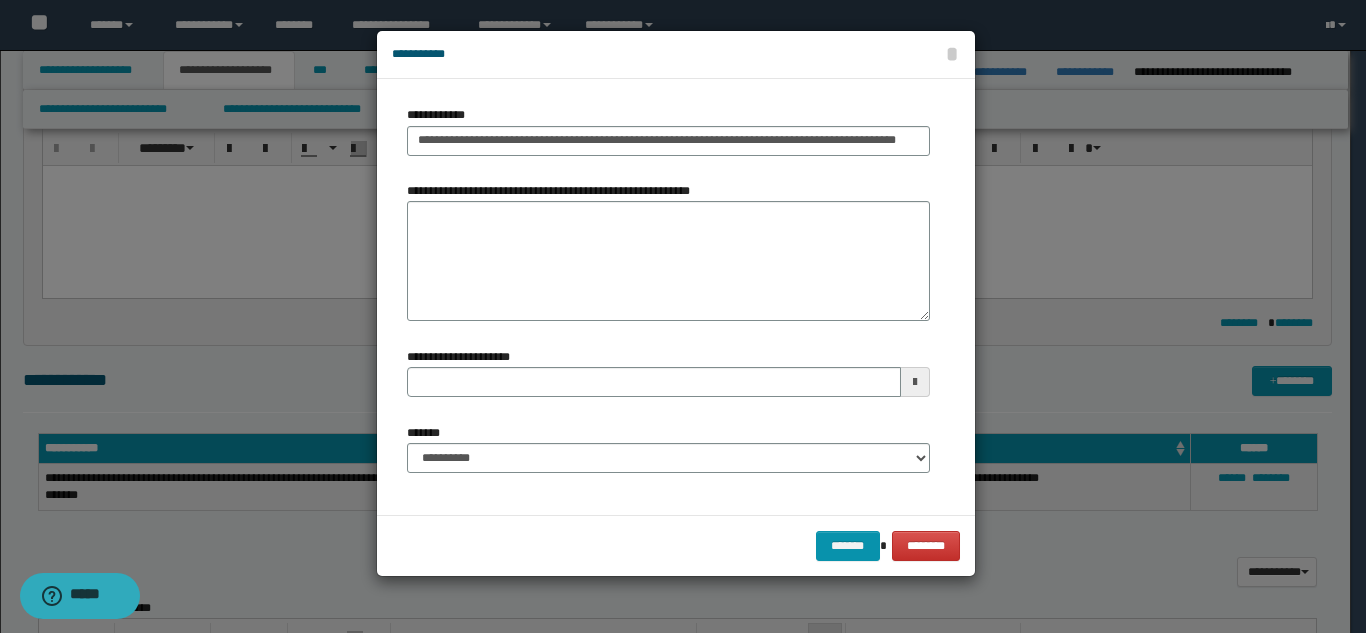 scroll, scrollTop: 0, scrollLeft: 0, axis: both 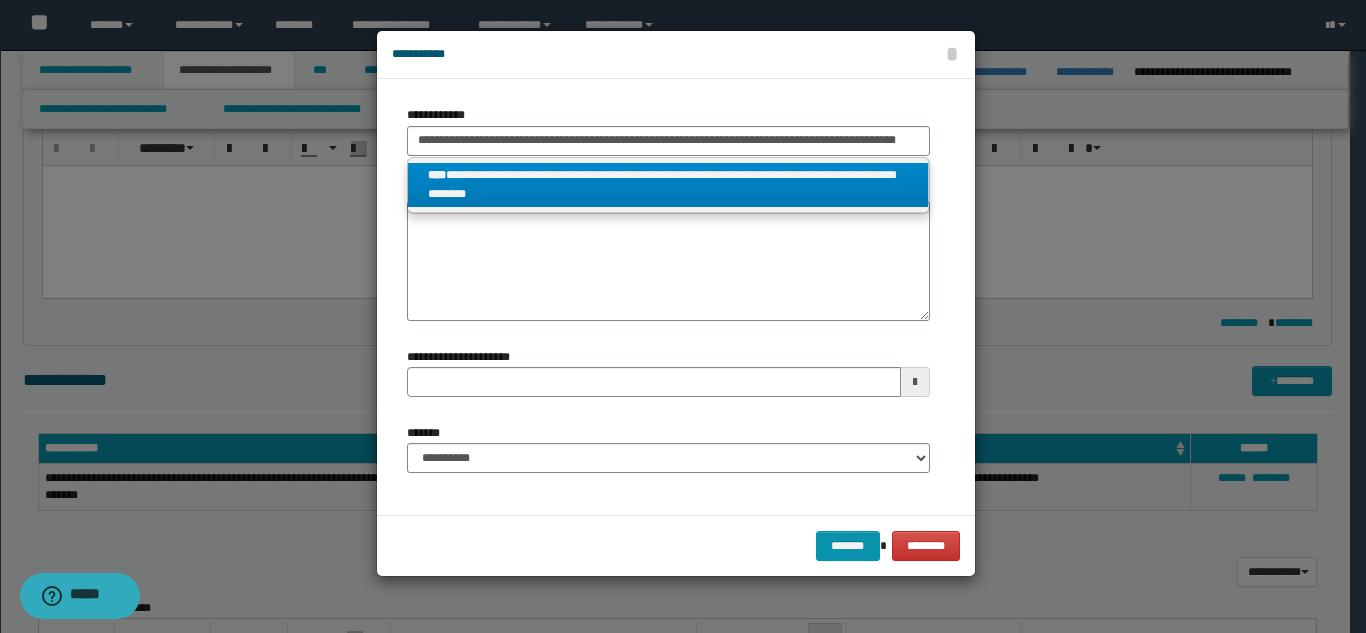 click on "**********" at bounding box center [668, 185] 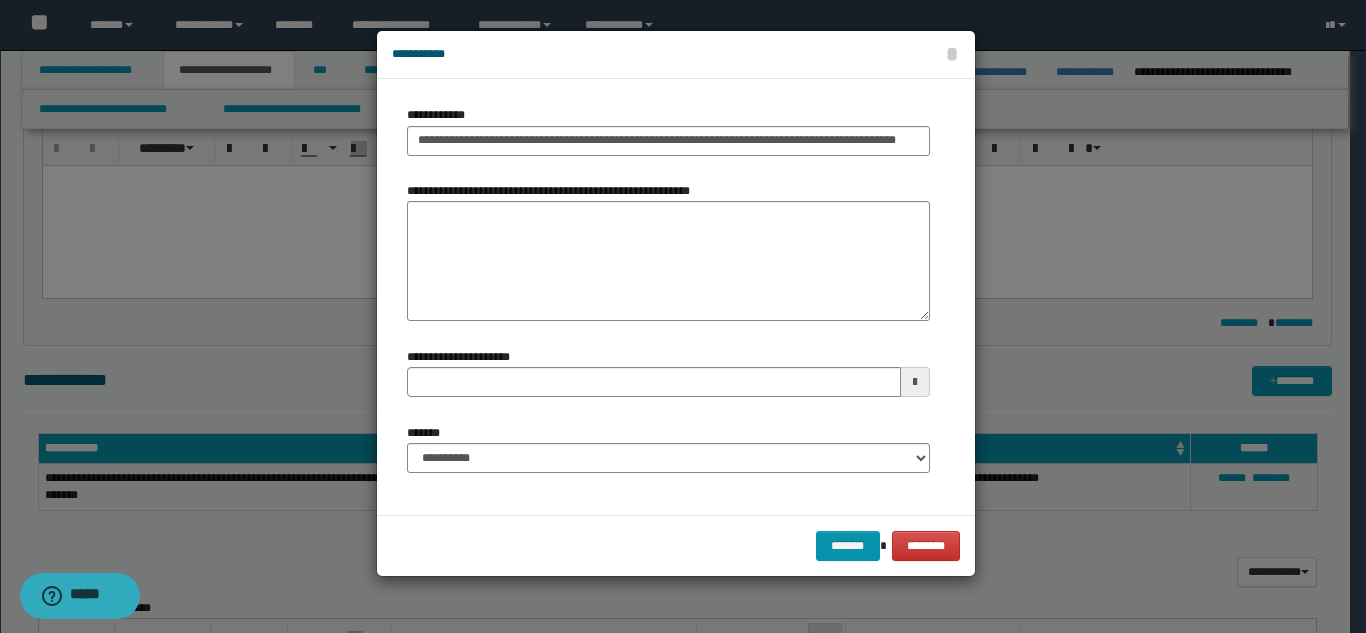 scroll, scrollTop: 0, scrollLeft: 0, axis: both 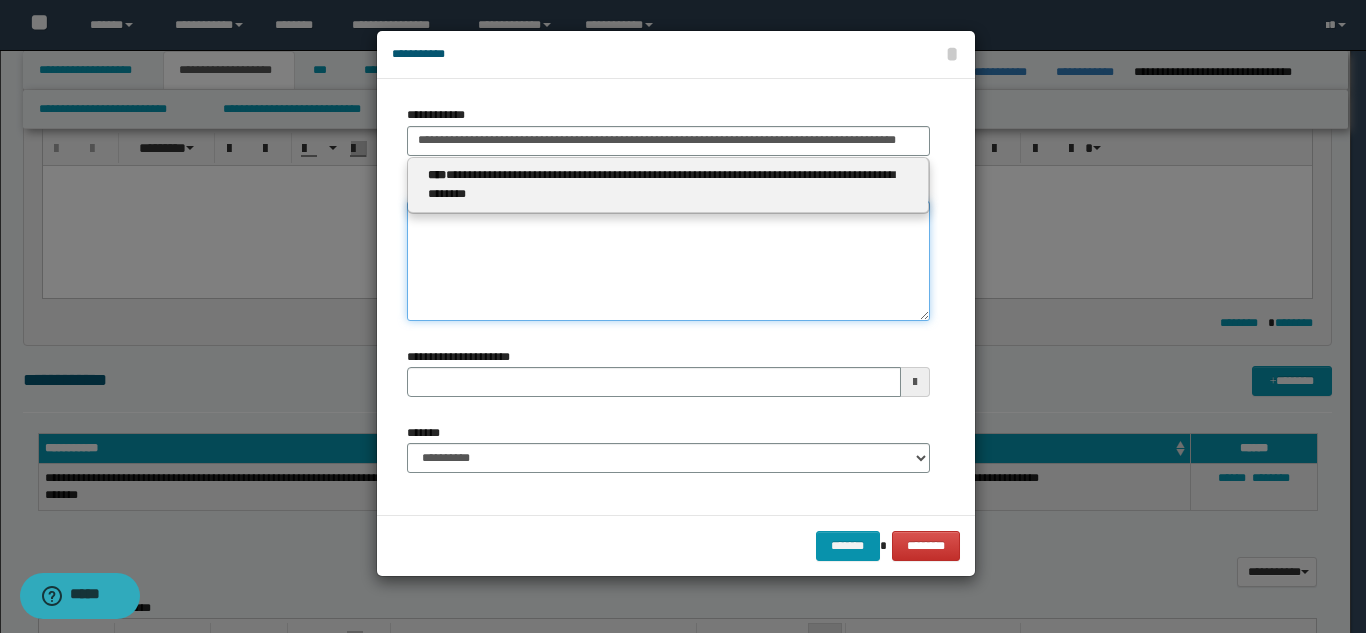 click on "**********" at bounding box center (668, 261) 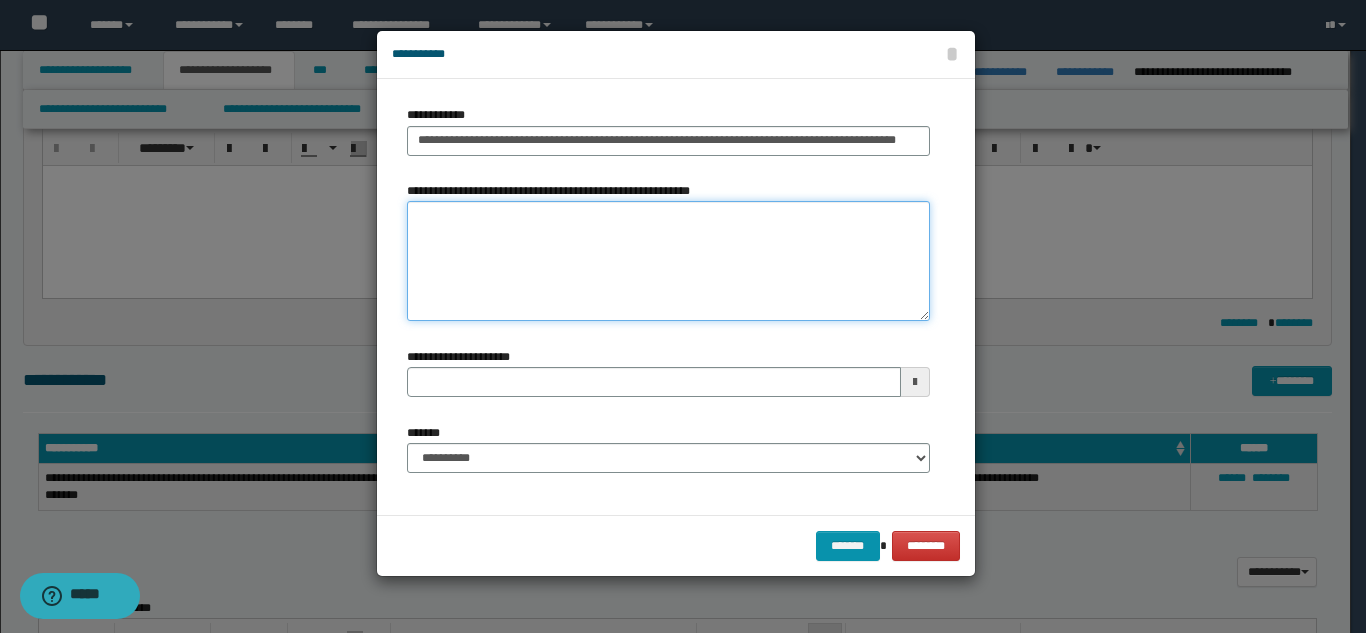 paste on "**********" 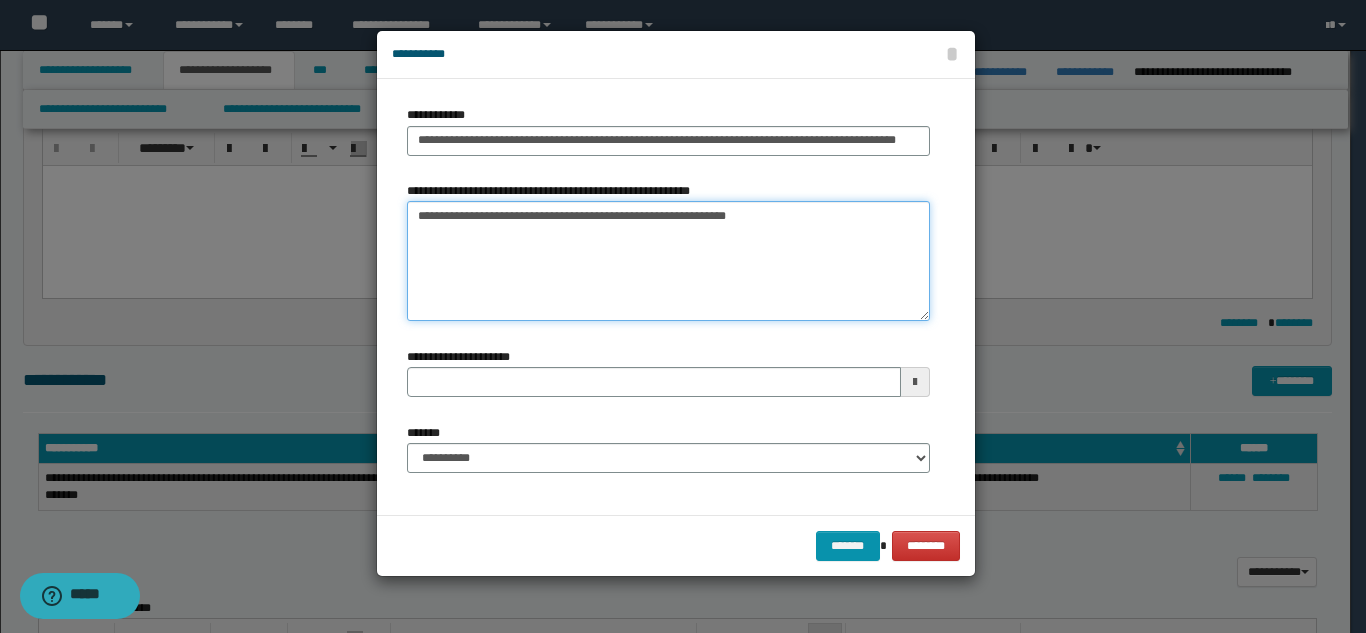 drag, startPoint x: 422, startPoint y: 213, endPoint x: 482, endPoint y: 210, distance: 60.074955 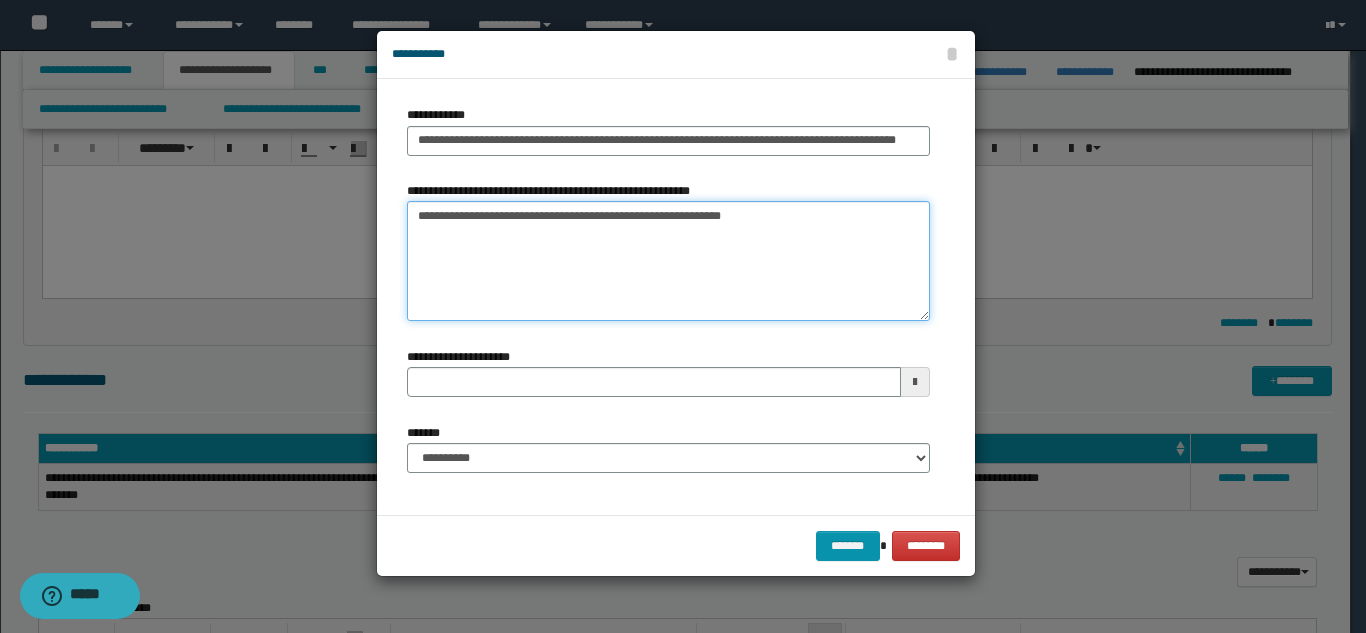 type on "**********" 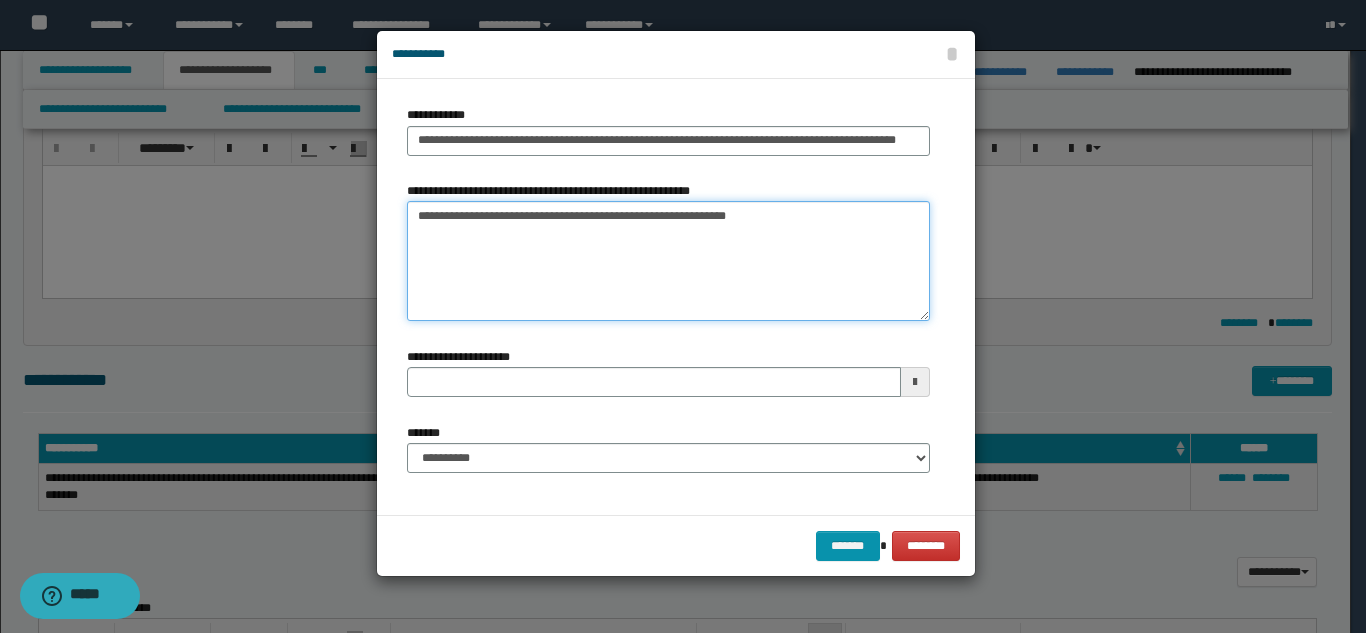 type 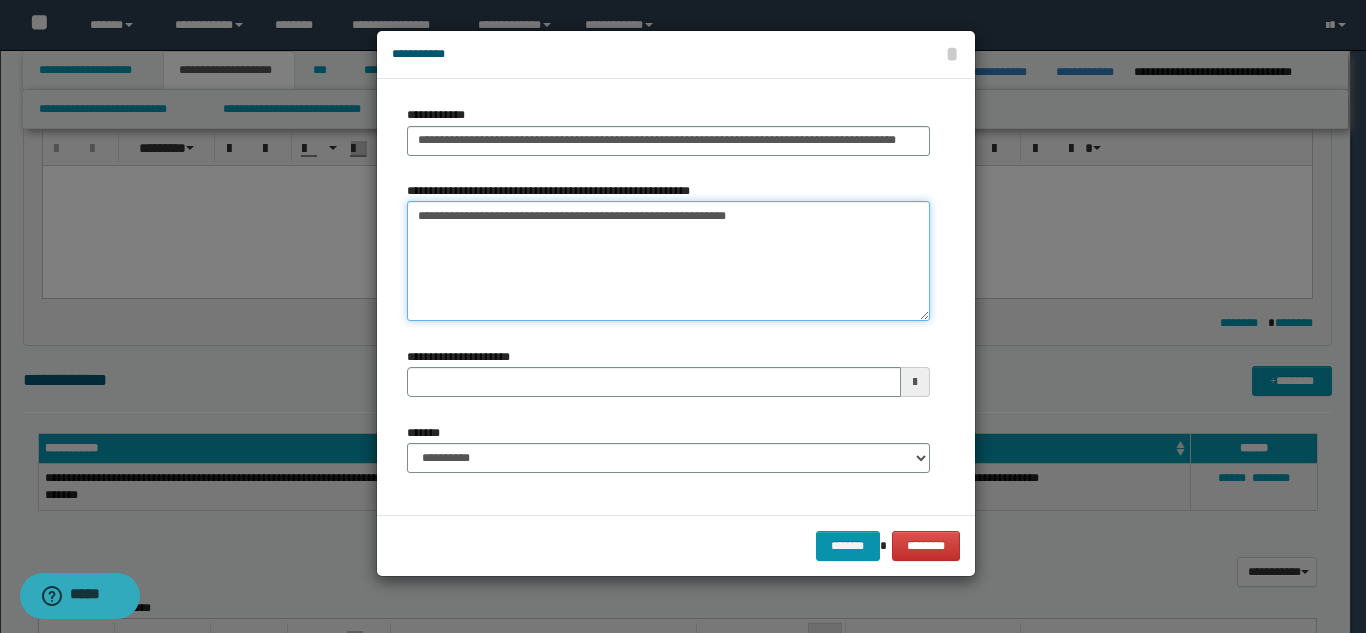 type on "**********" 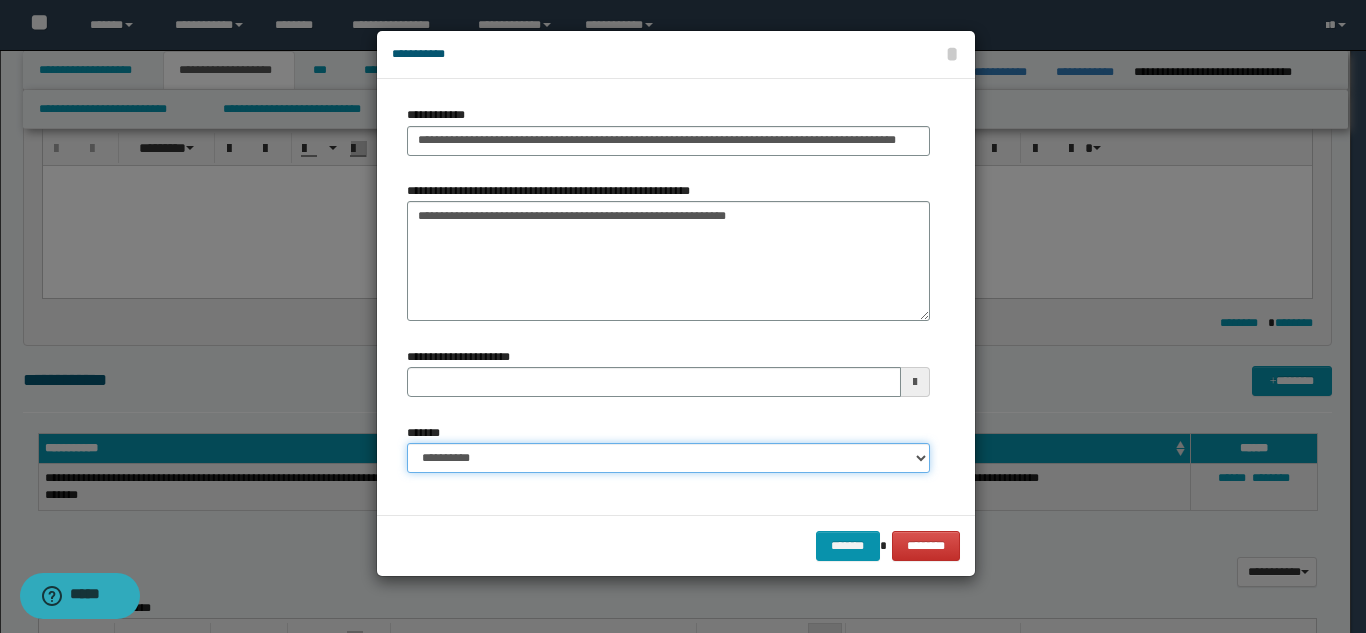 click on "**********" at bounding box center [668, 458] 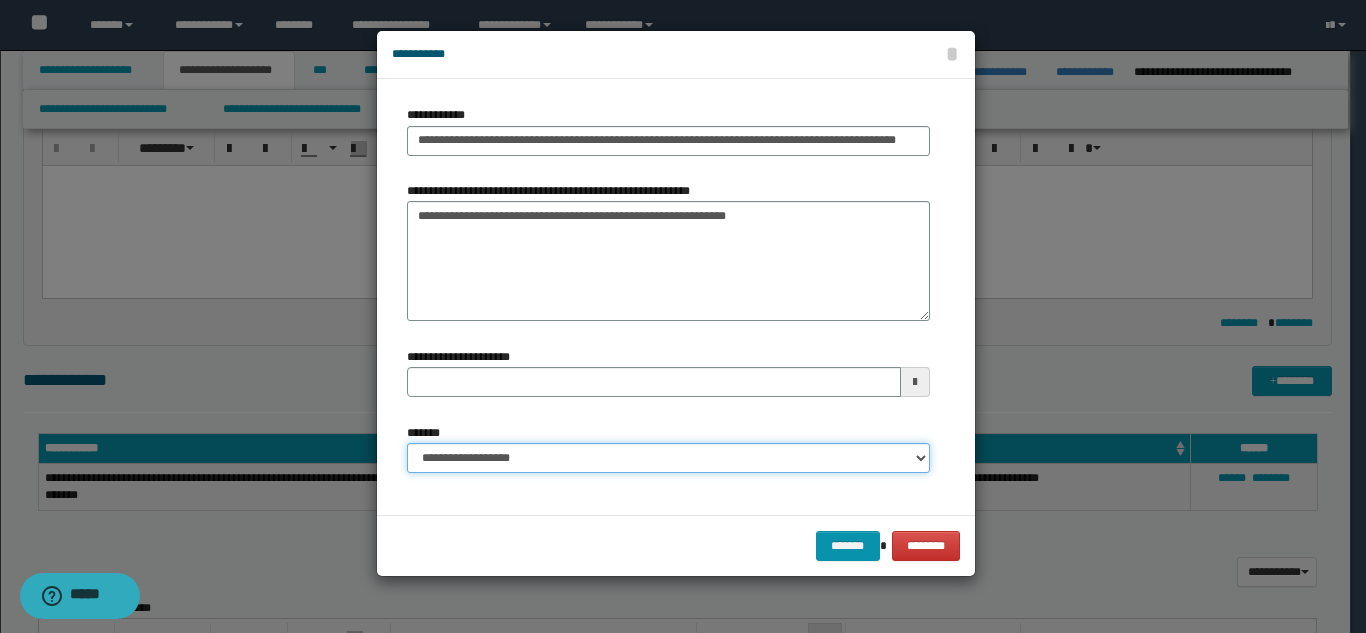 click on "**********" at bounding box center (668, 458) 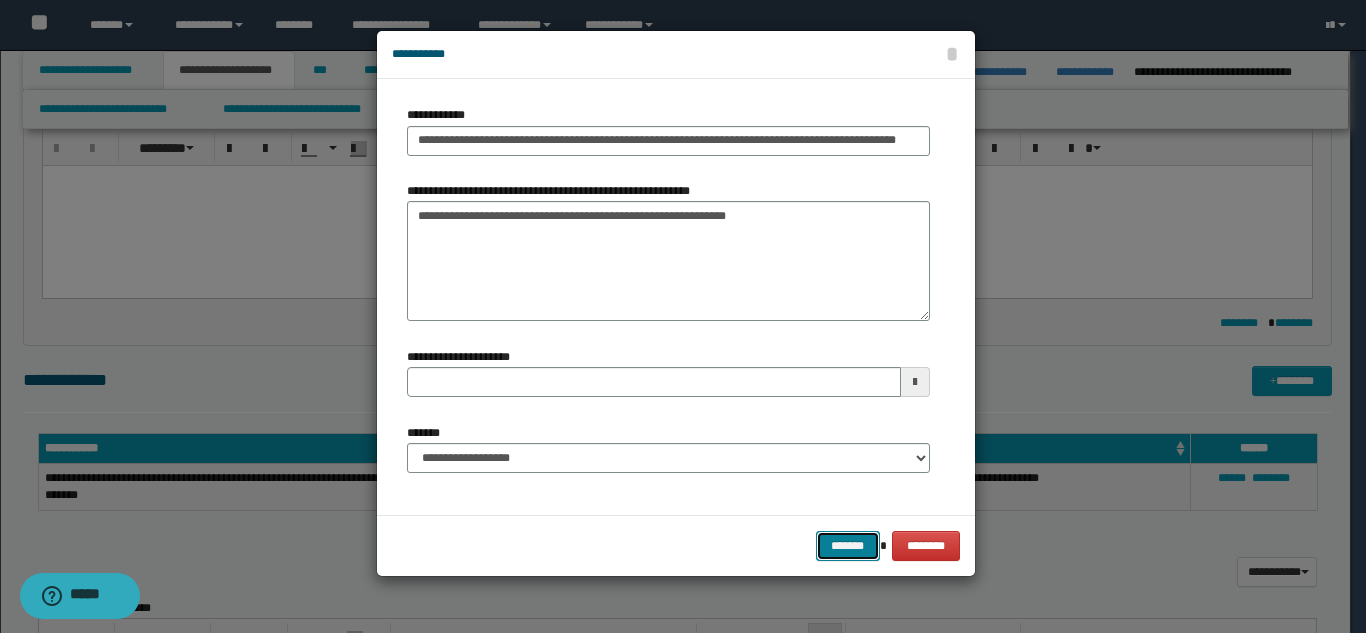 click on "*******" at bounding box center [848, 546] 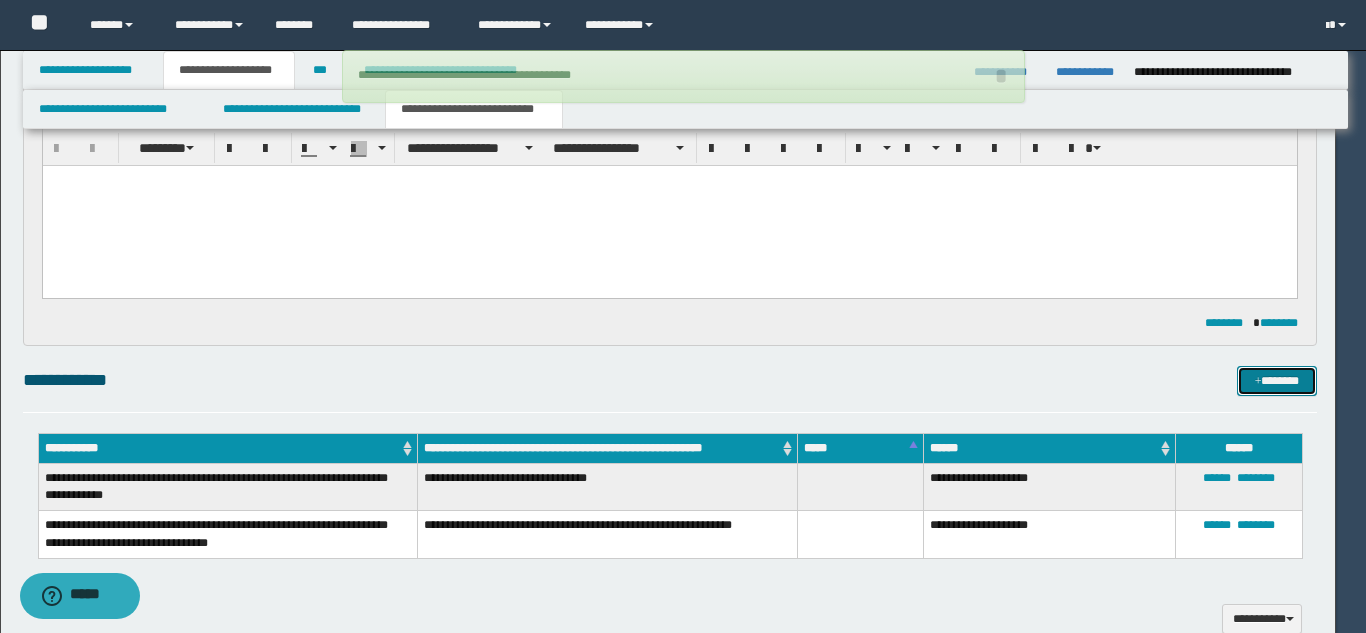 type 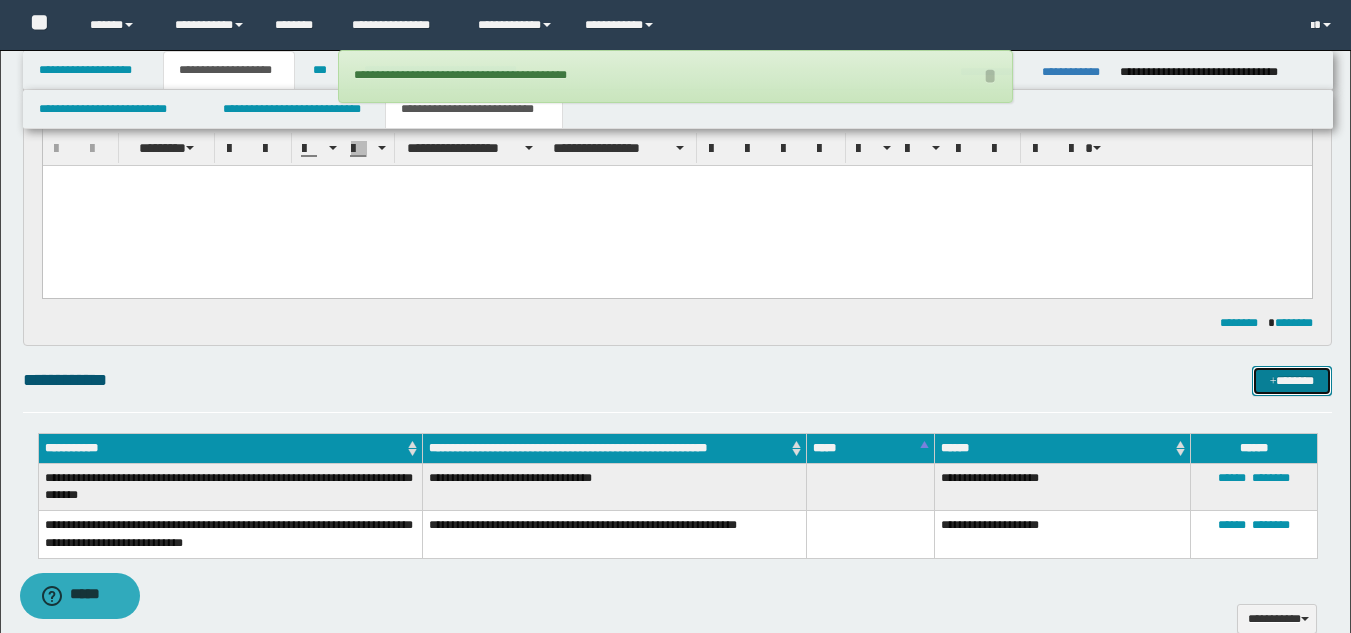click on "*******" at bounding box center (1292, 381) 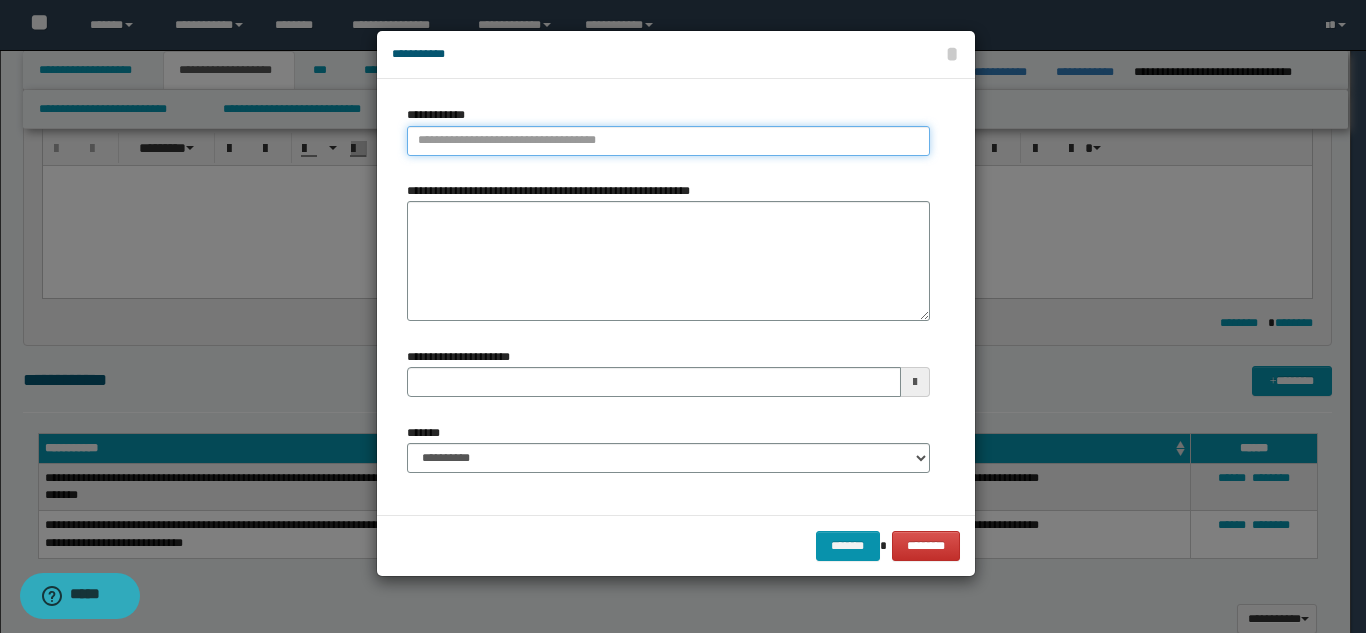 type on "**********" 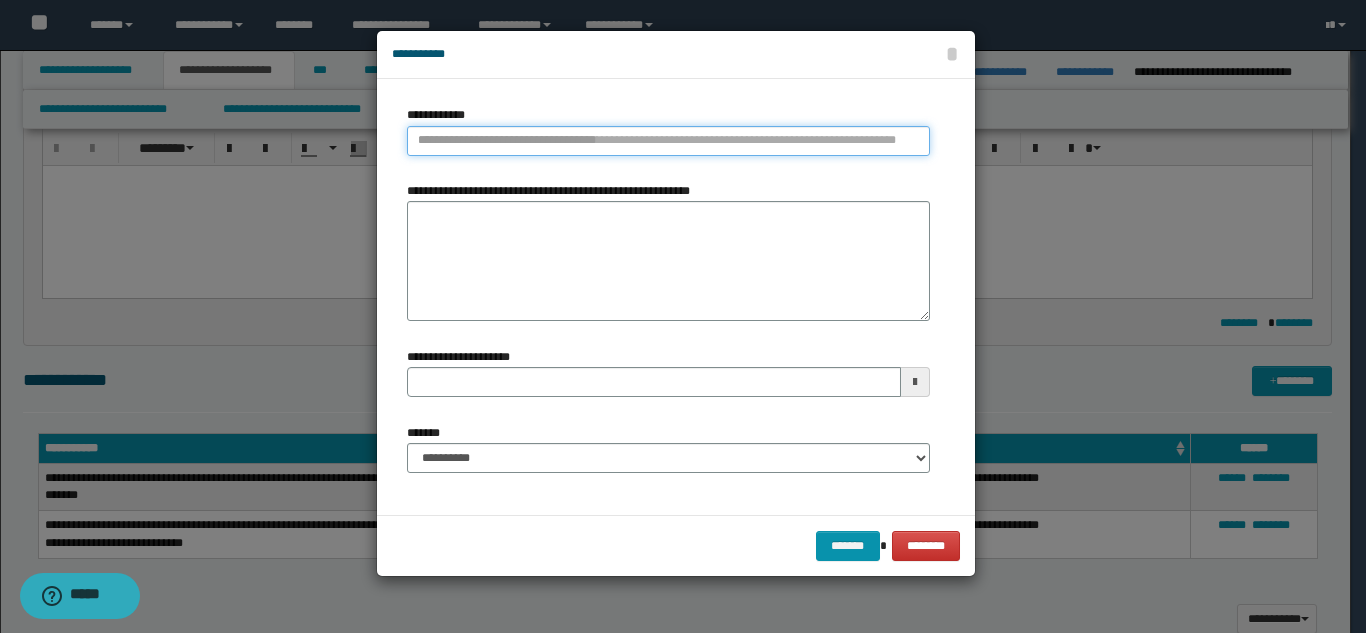 click on "**********" at bounding box center (668, 141) 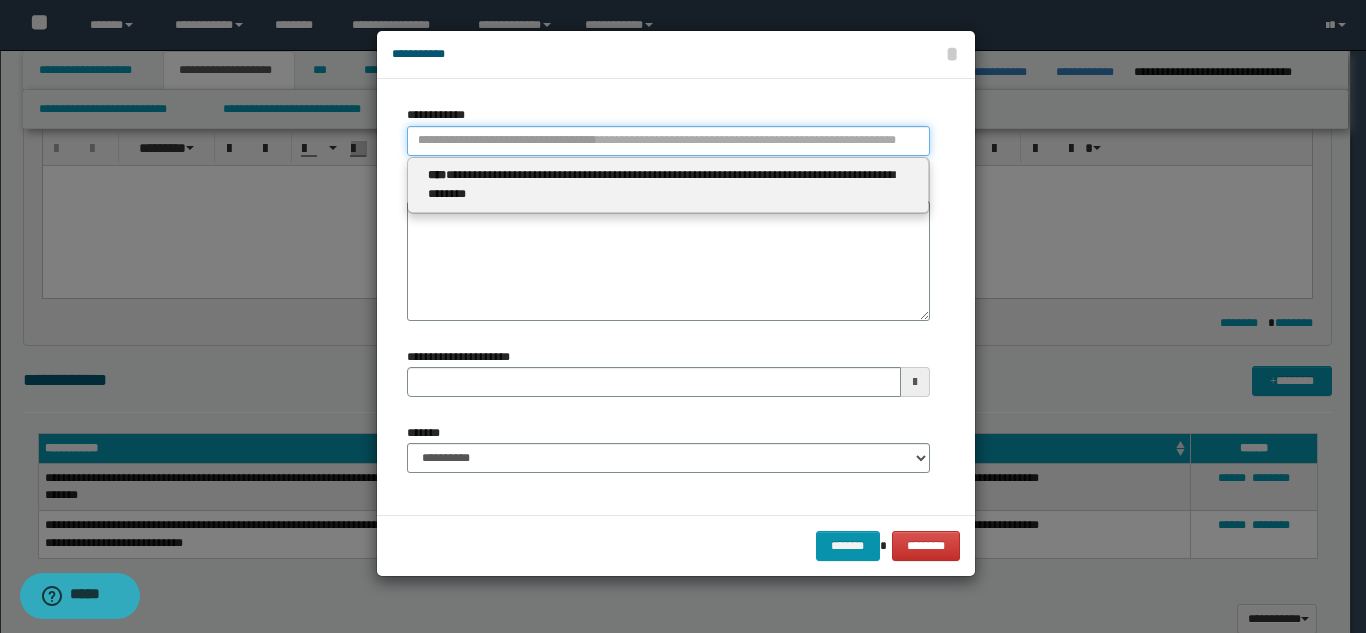 type 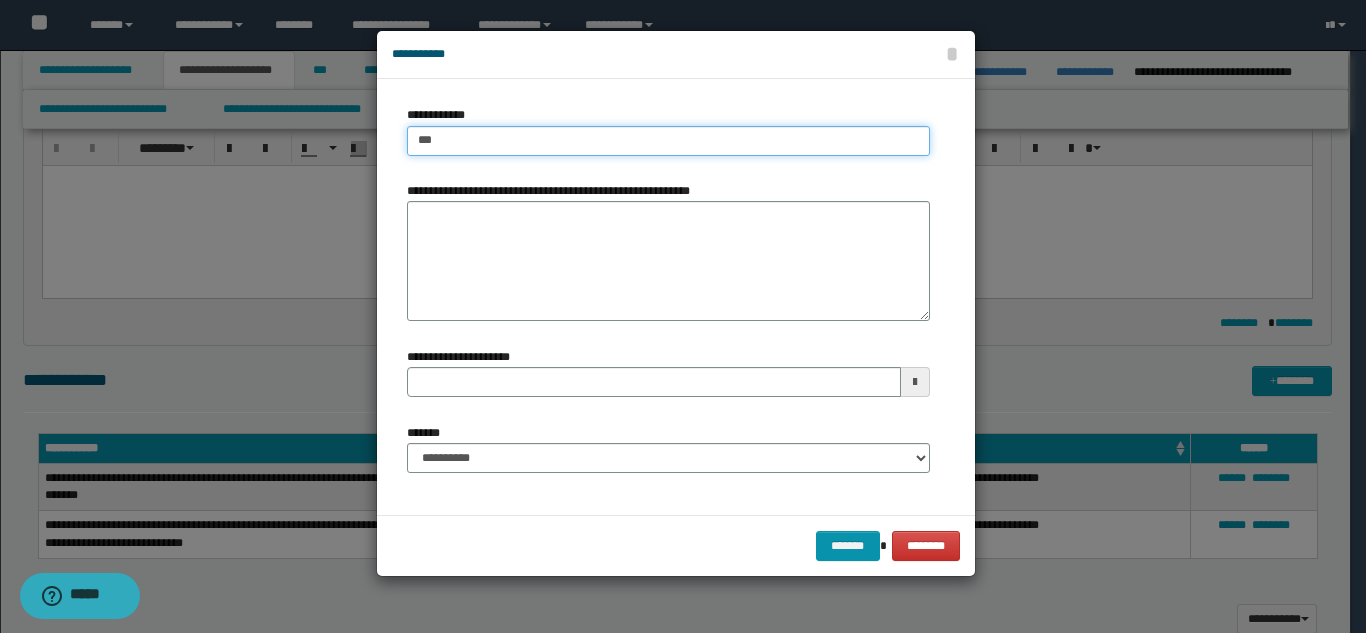 type on "****" 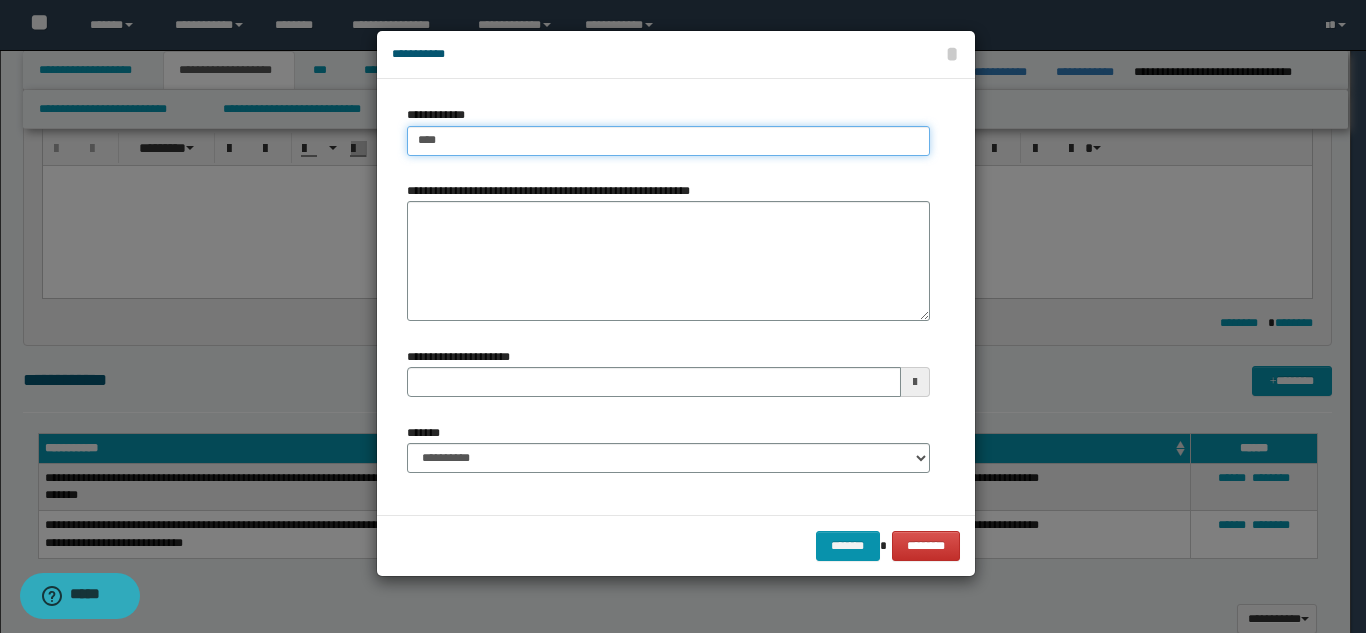 type on "****" 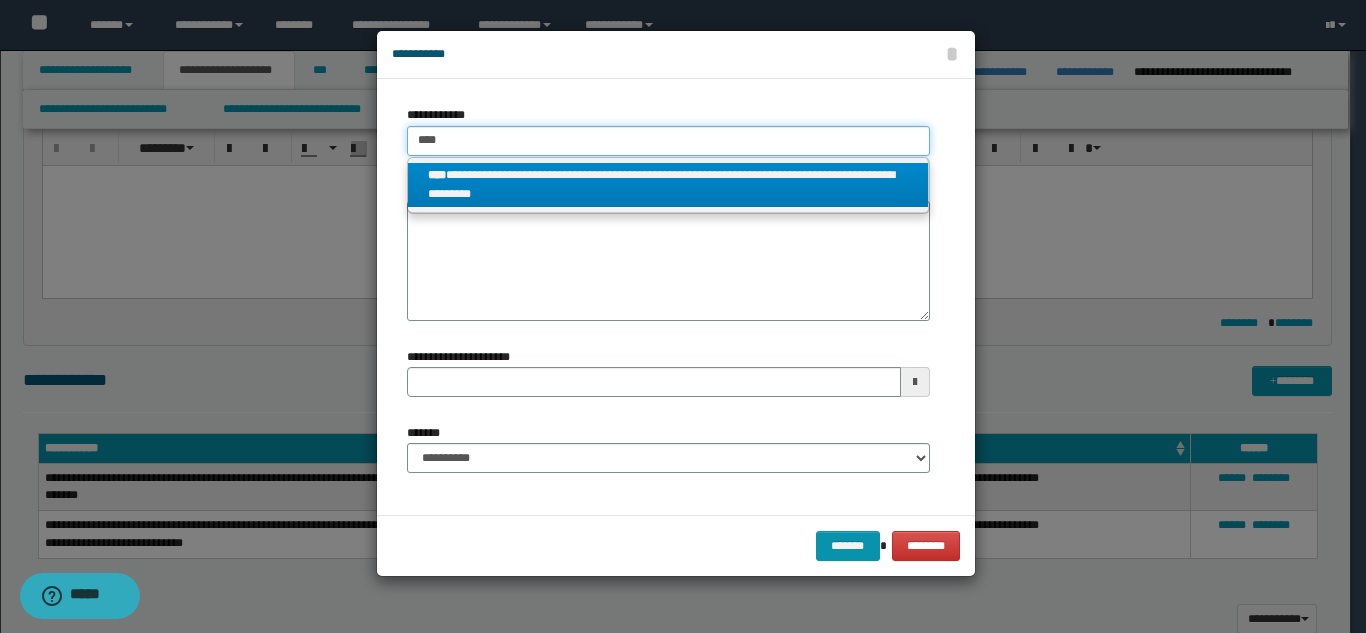 type on "****" 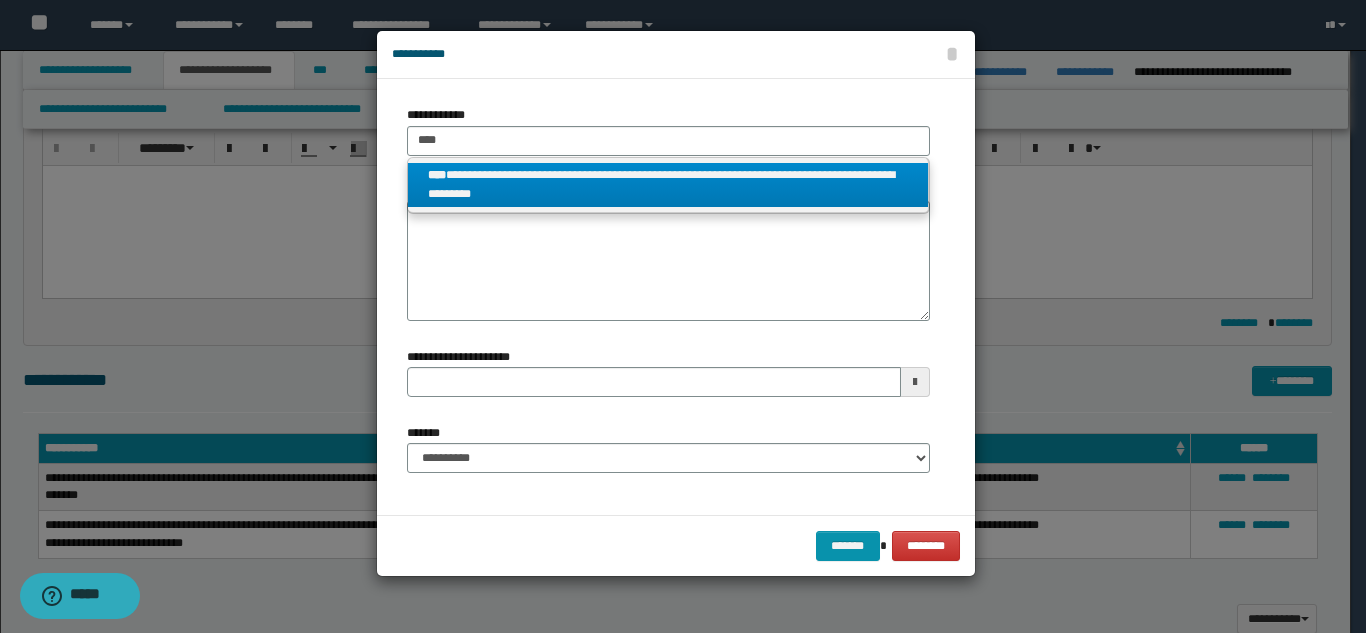 click on "**********" at bounding box center [668, 185] 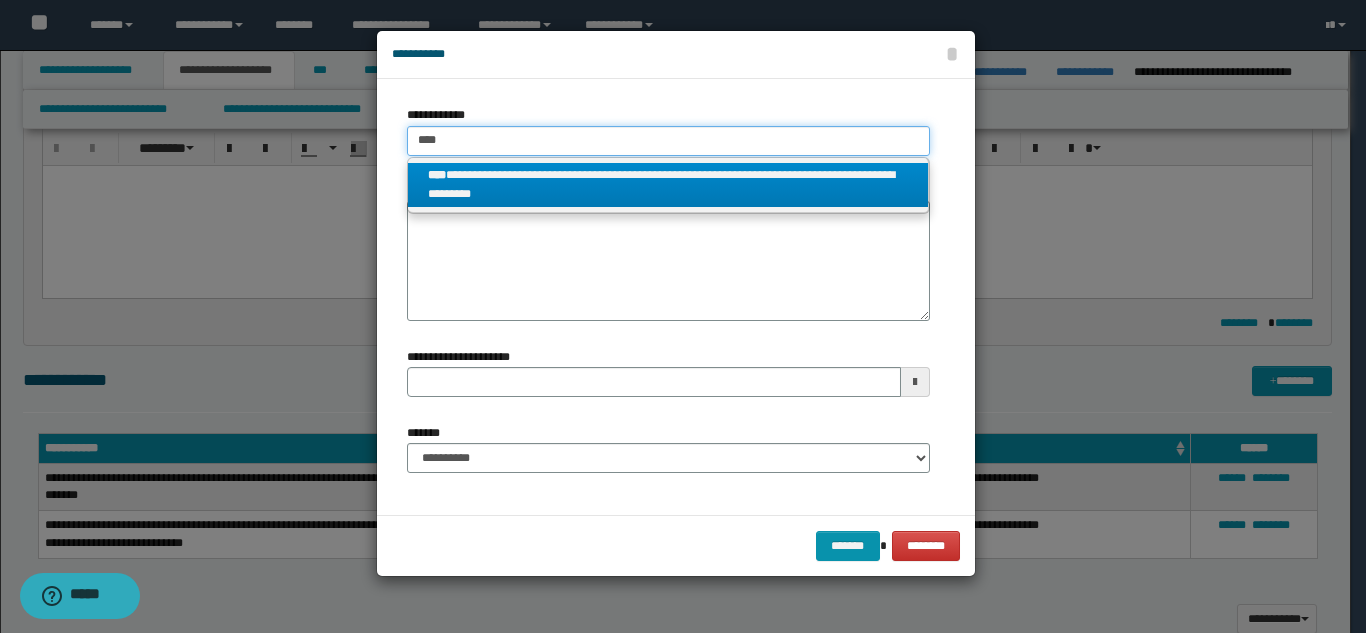 type 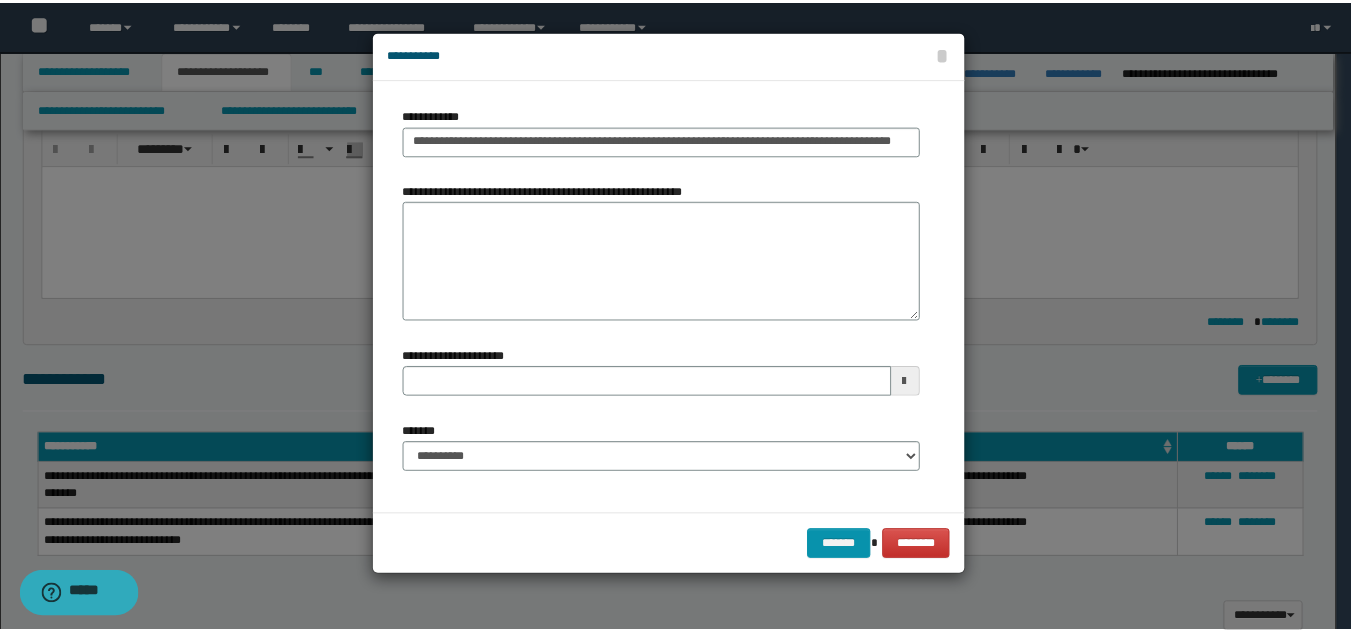 scroll, scrollTop: 0, scrollLeft: 0, axis: both 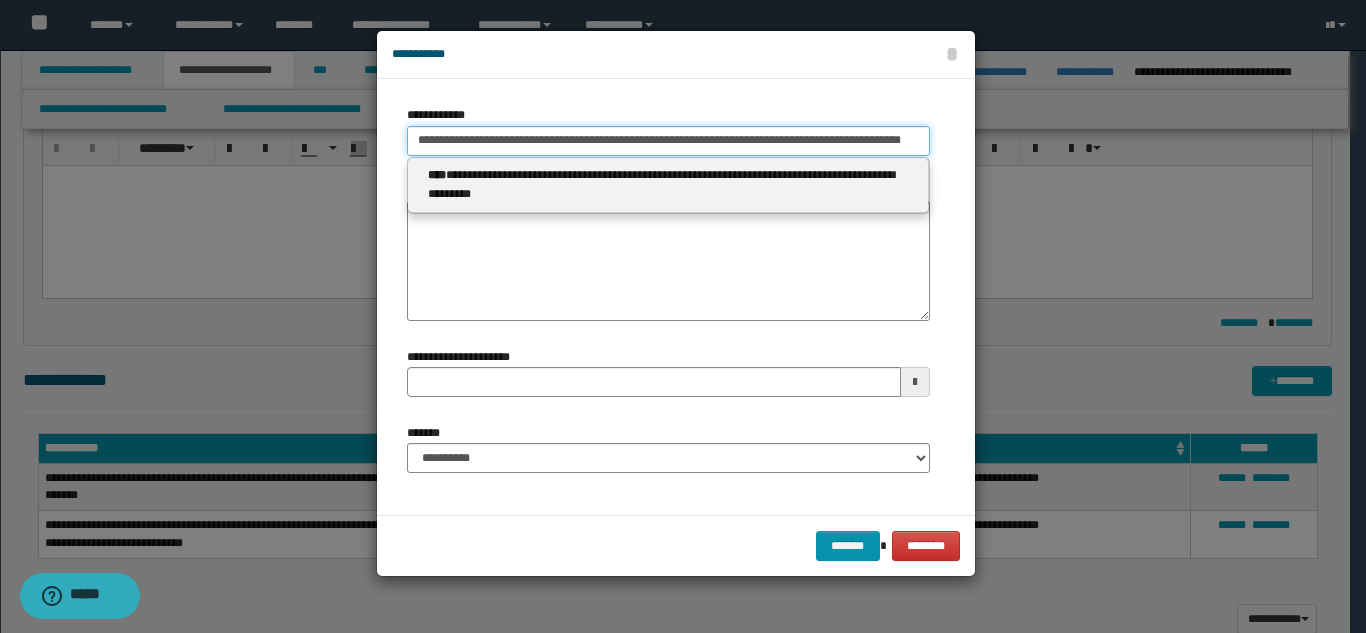 type 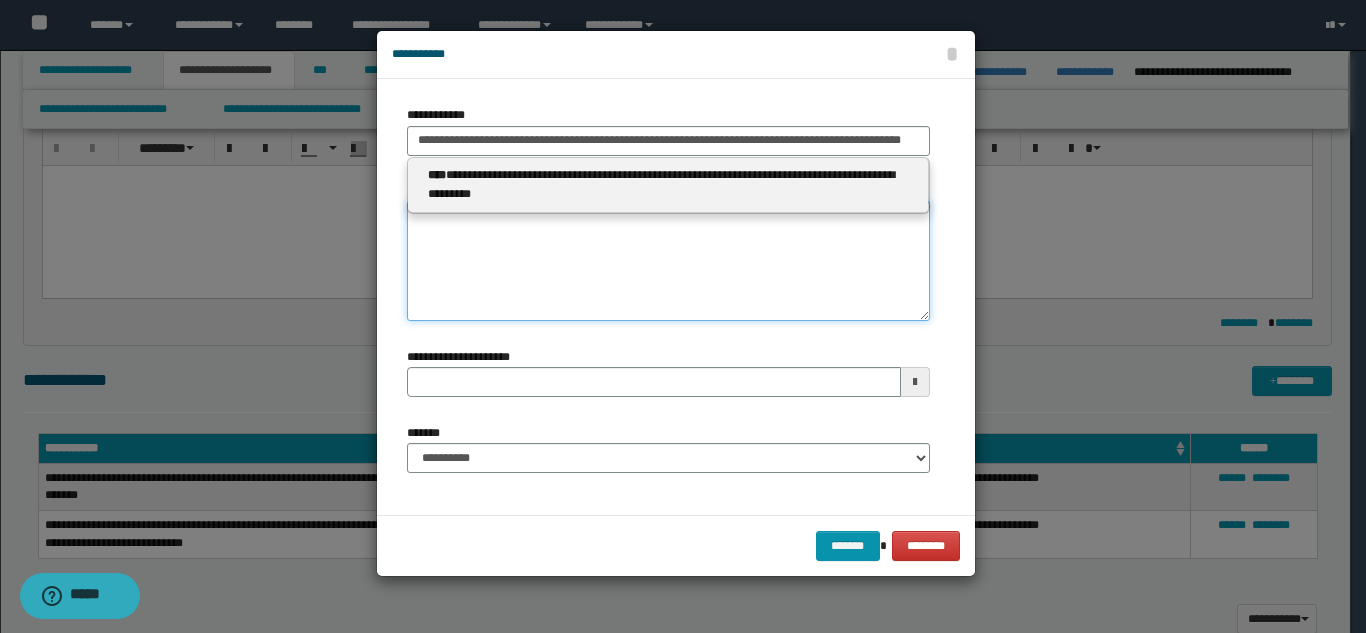 click on "**********" at bounding box center (668, 261) 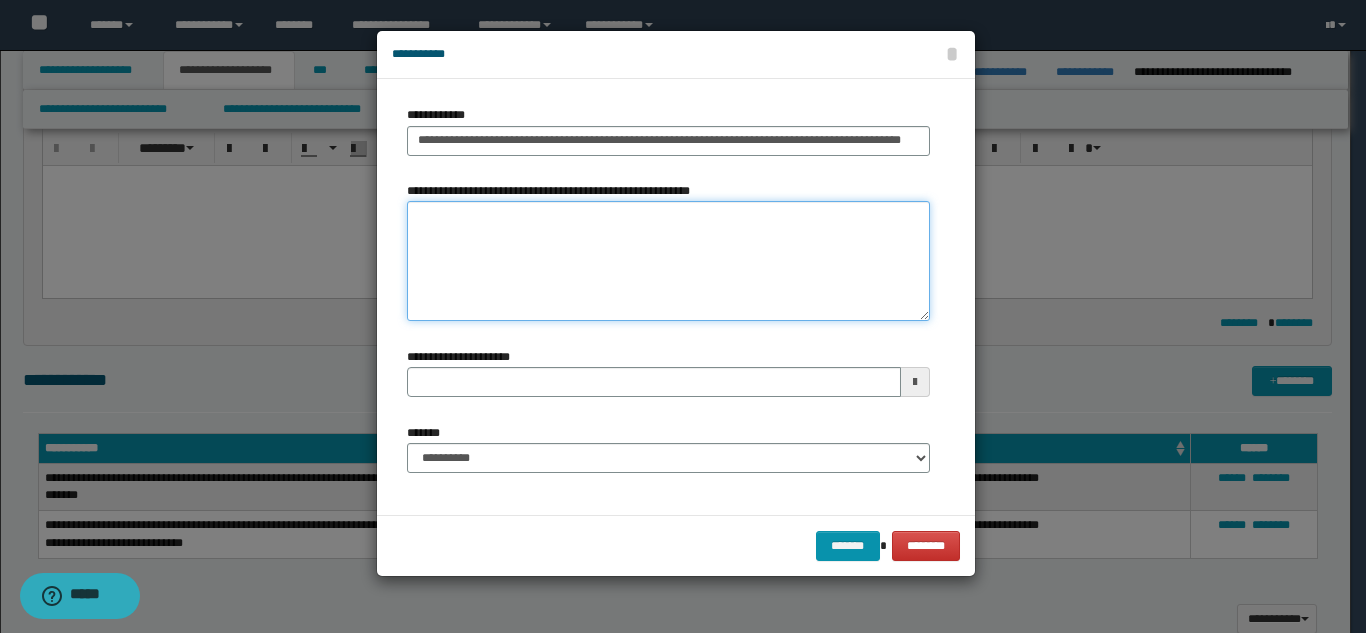 paste on "**********" 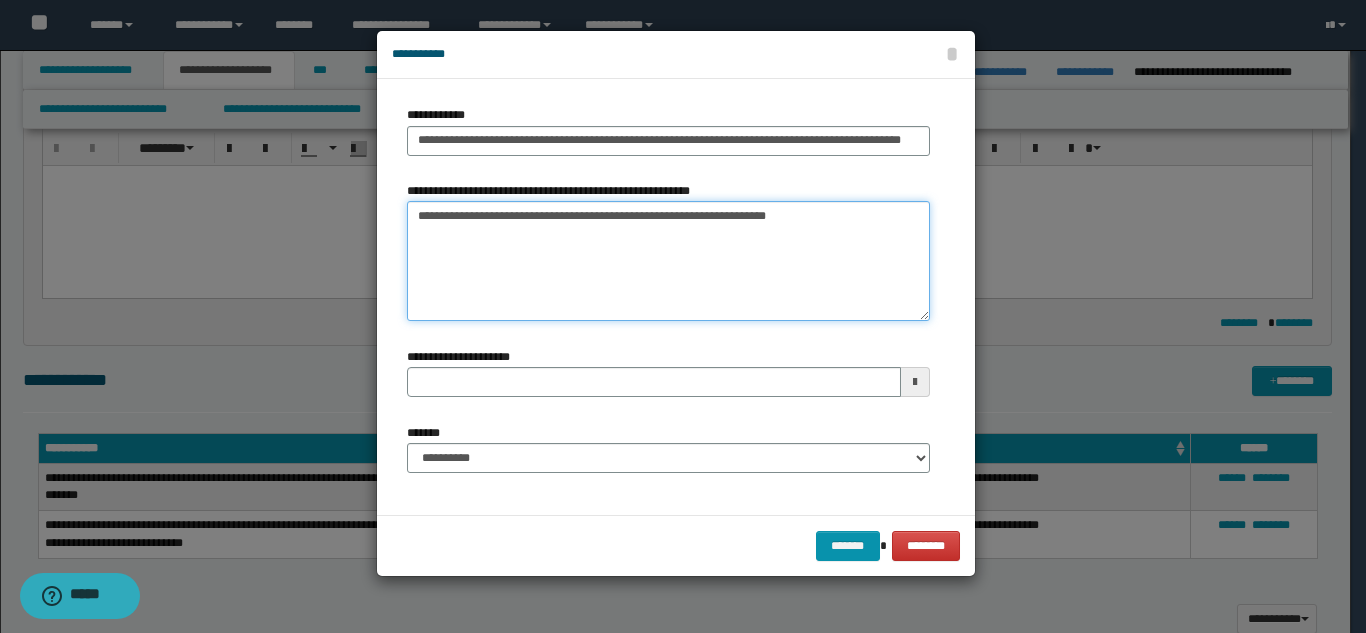 click on "**********" at bounding box center [668, 261] 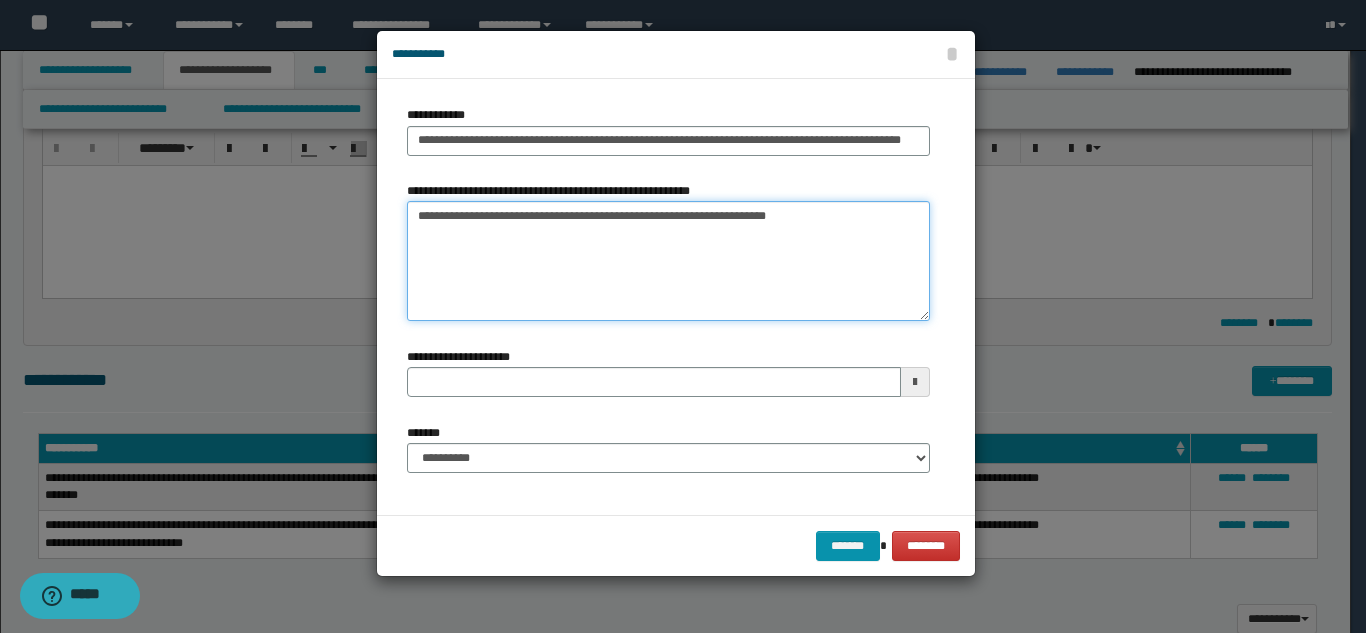 click on "**********" at bounding box center (668, 261) 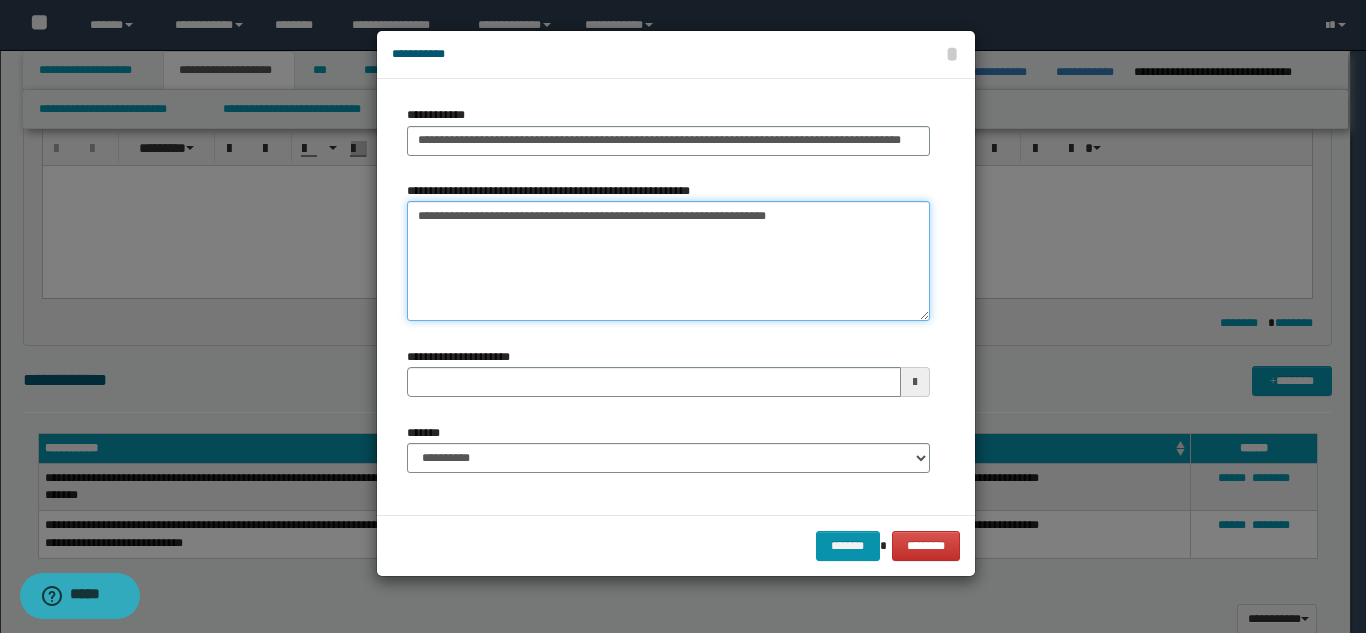 type 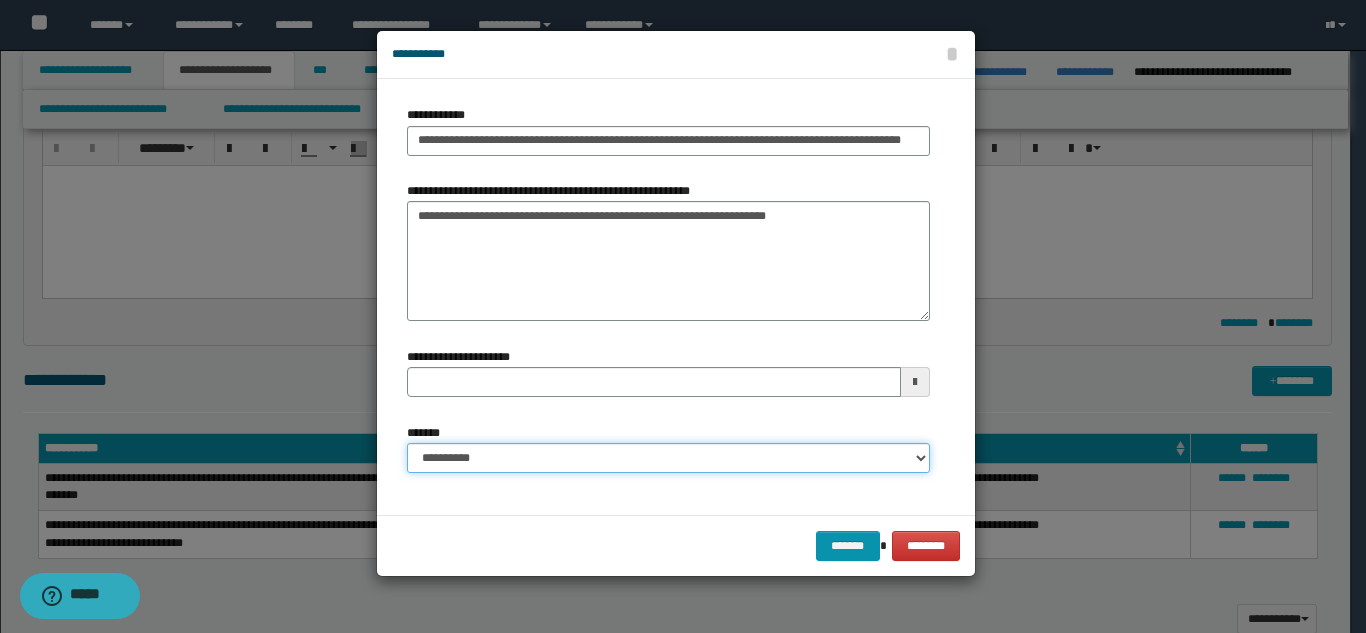 click on "**********" at bounding box center (668, 458) 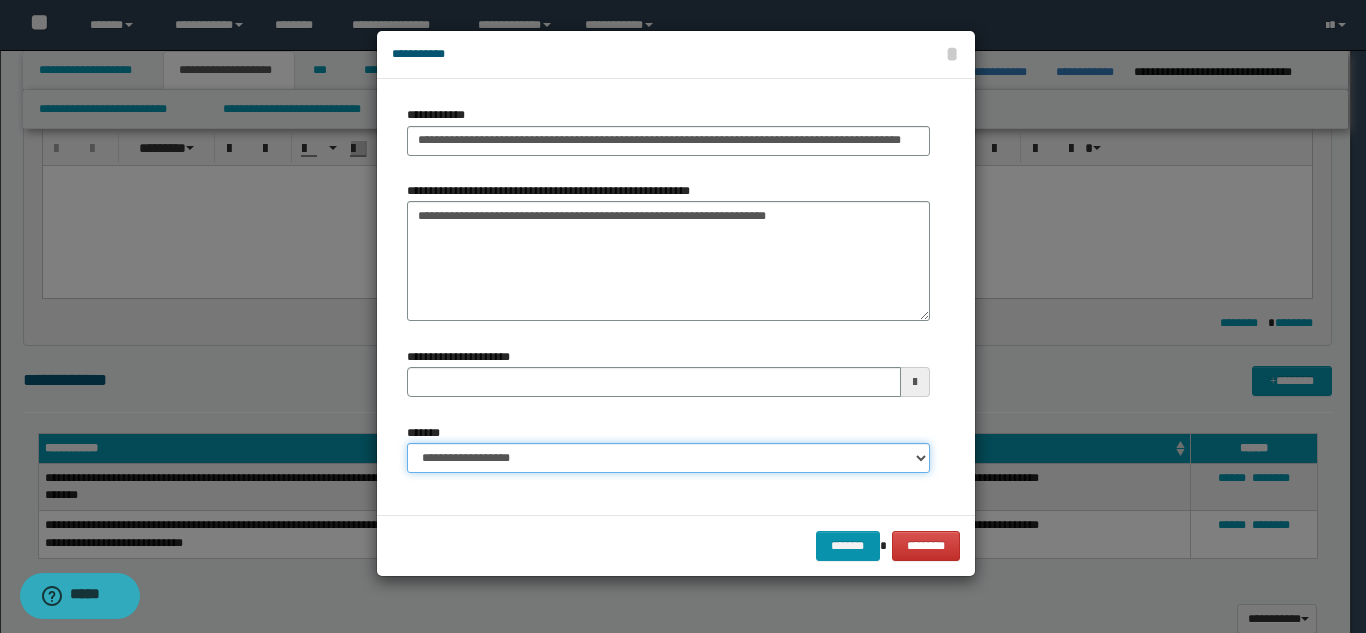 click on "**********" at bounding box center (668, 458) 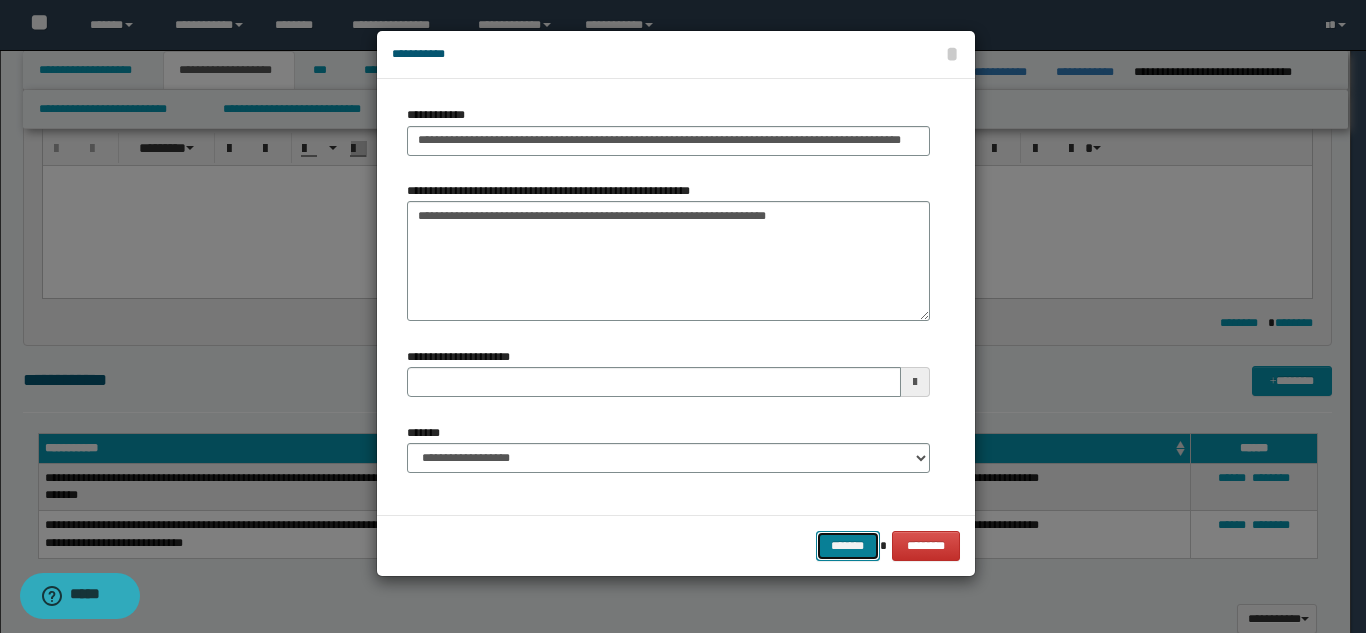 click on "*******" at bounding box center (848, 546) 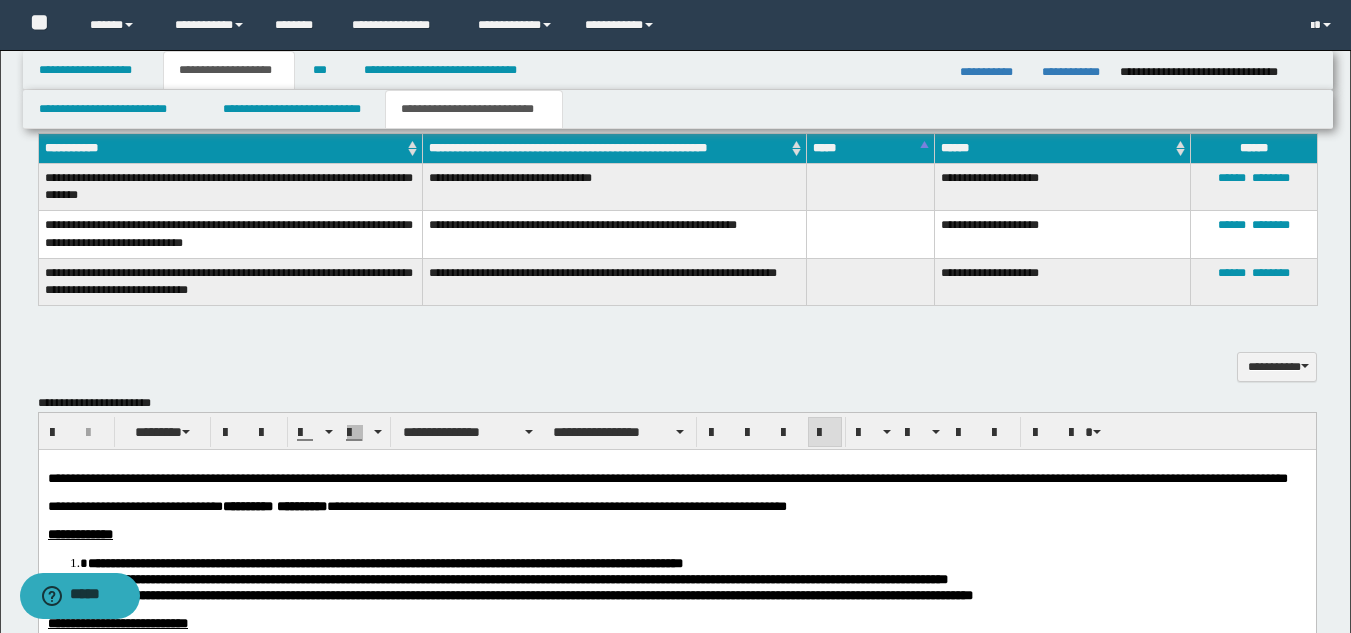 scroll, scrollTop: 750, scrollLeft: 0, axis: vertical 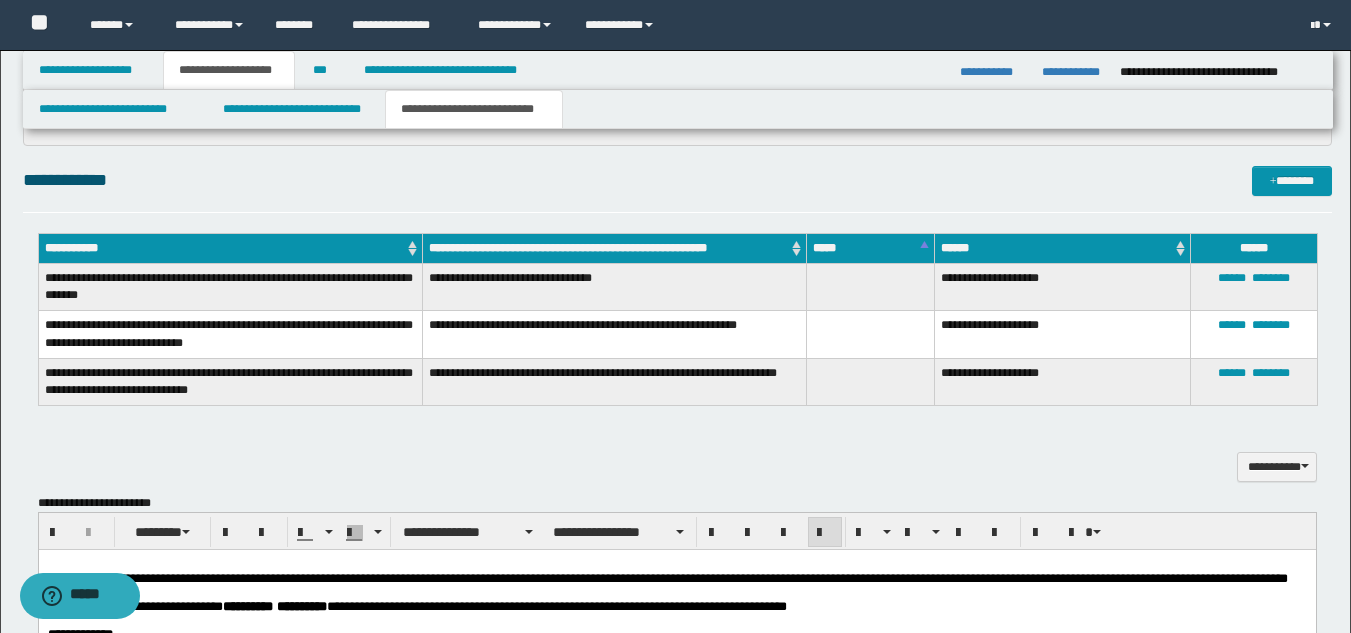 click on "**********" at bounding box center (677, 456) 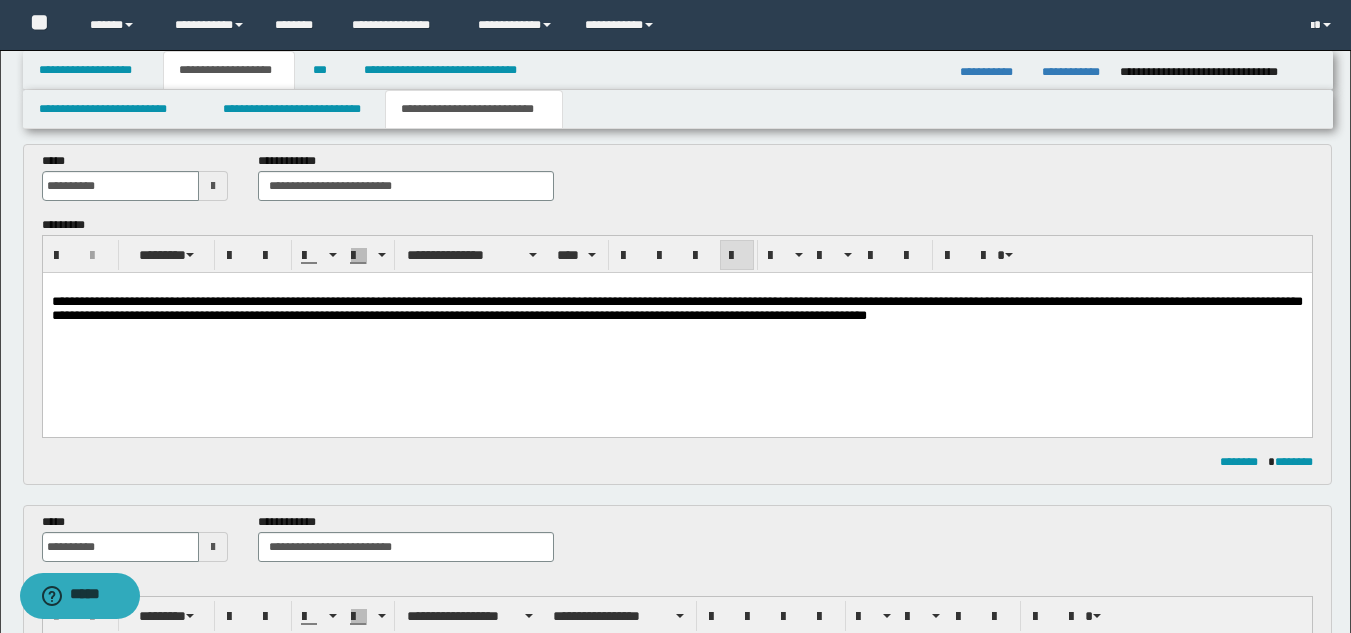 scroll, scrollTop: 50, scrollLeft: 0, axis: vertical 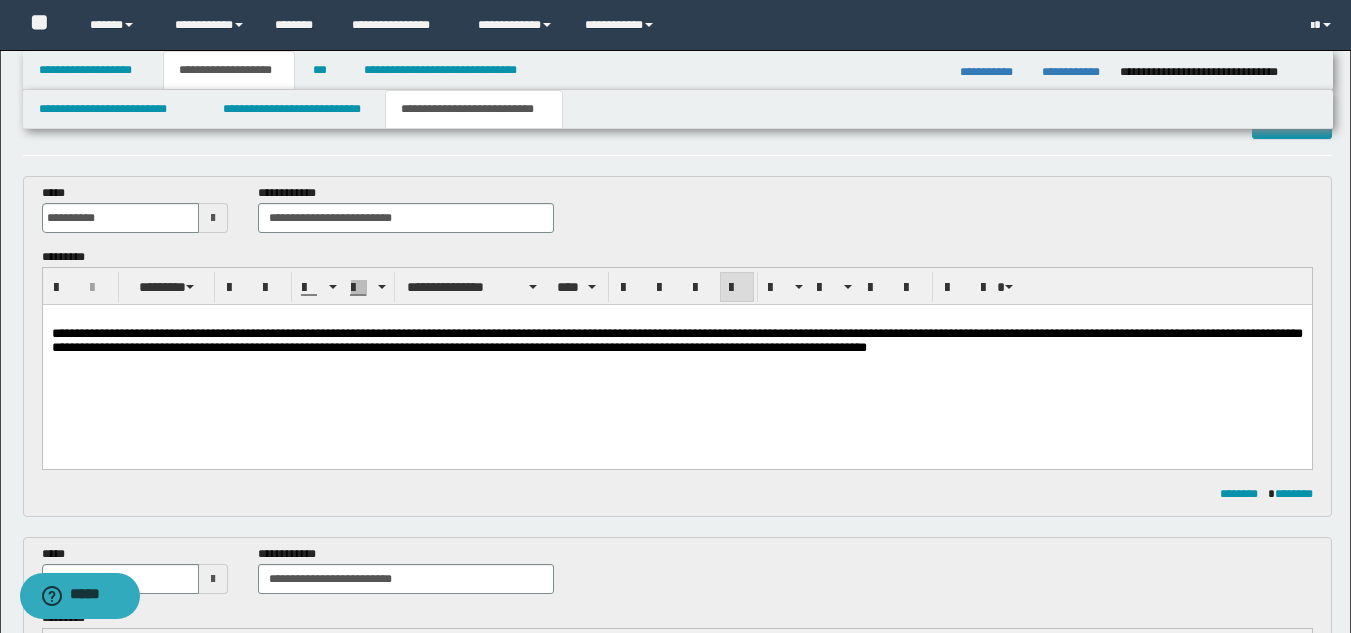 click on "**********" at bounding box center [676, 359] 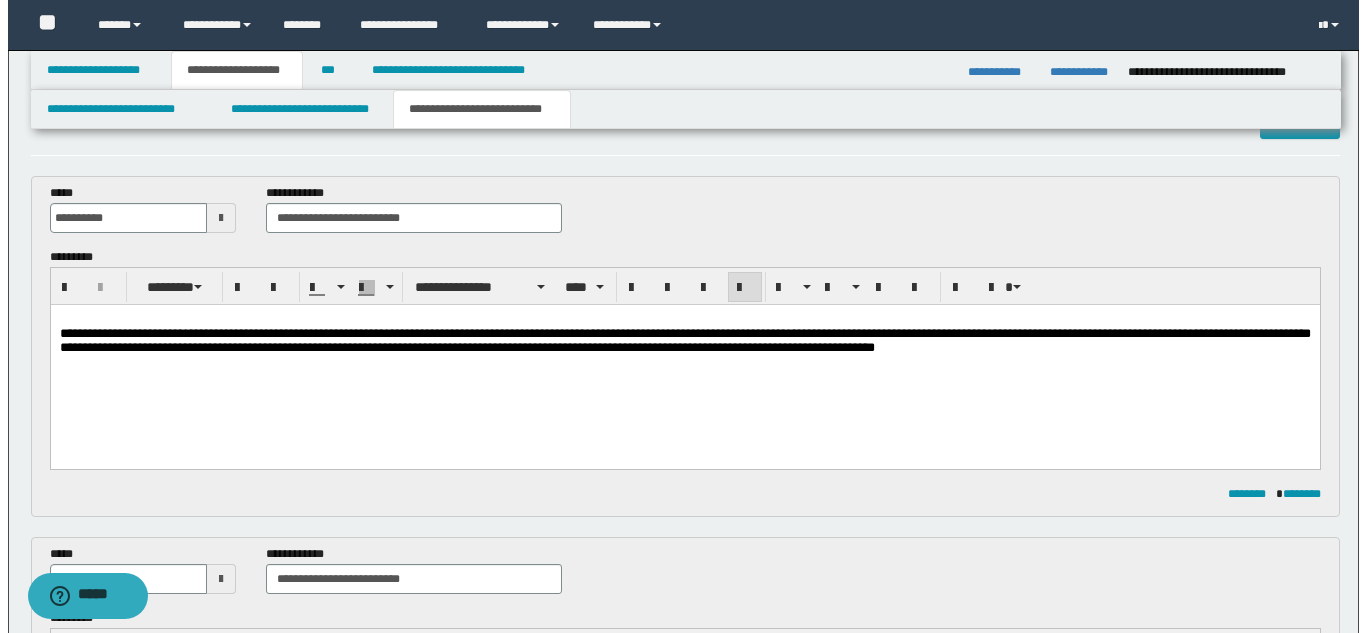 scroll, scrollTop: 0, scrollLeft: 0, axis: both 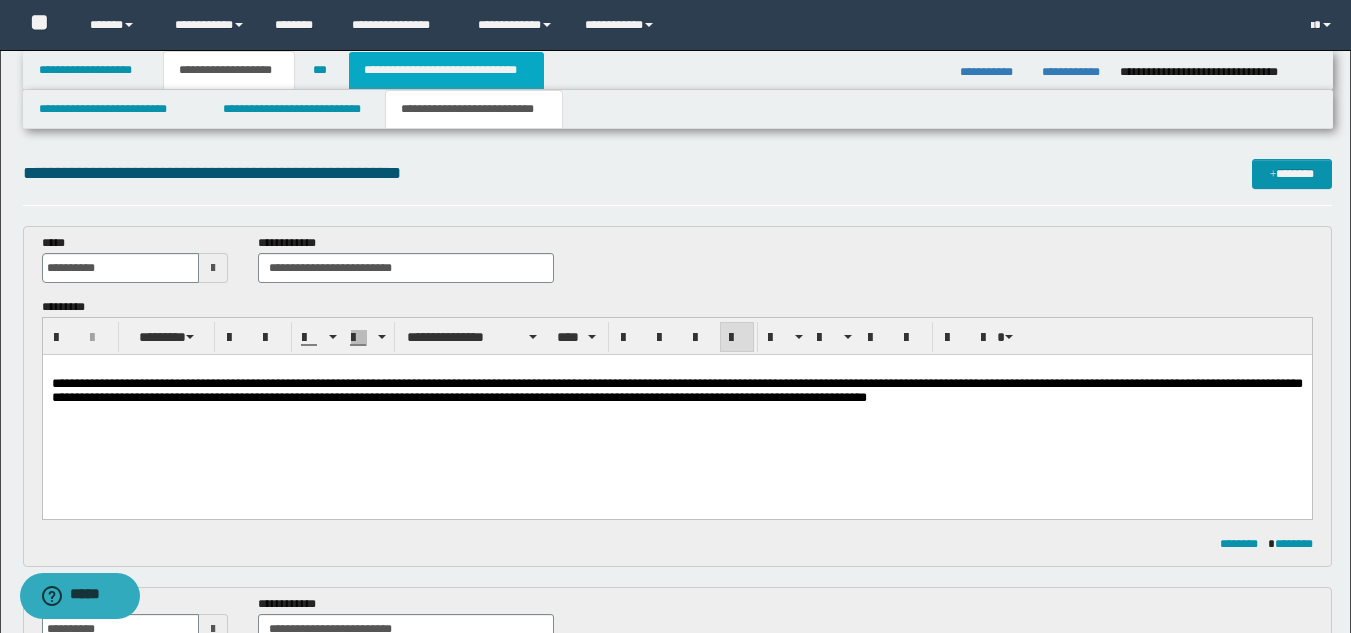 click on "**********" at bounding box center (446, 70) 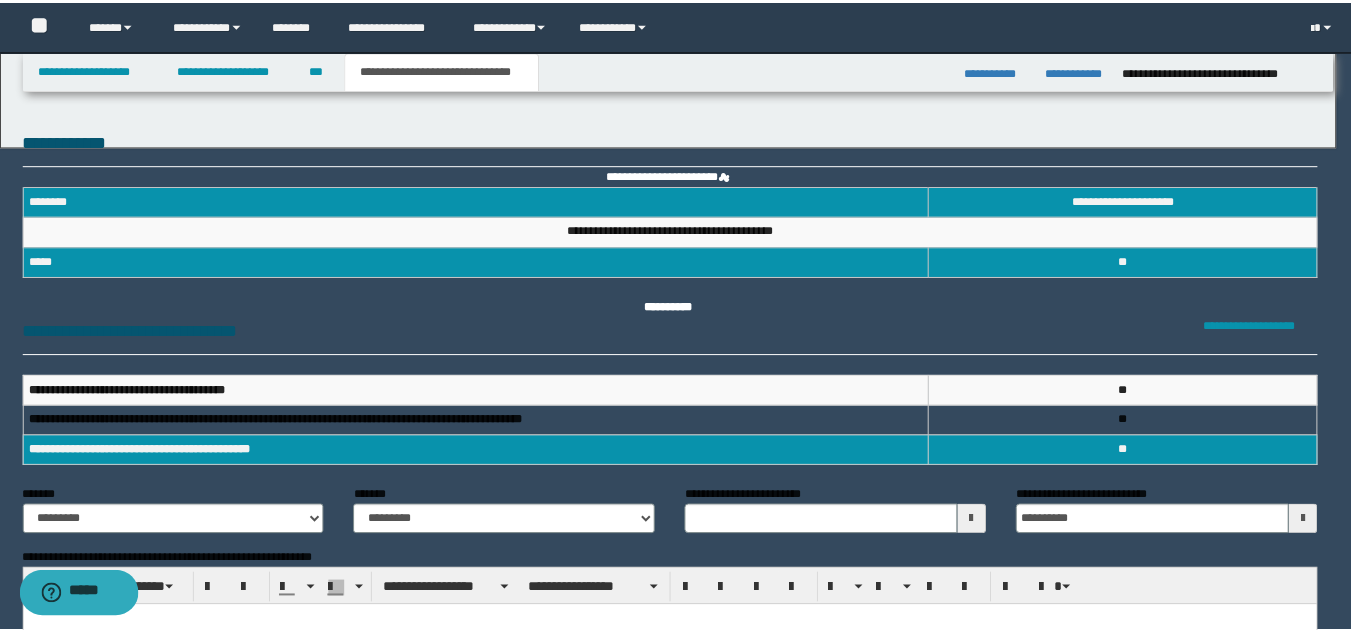 scroll, scrollTop: 0, scrollLeft: 0, axis: both 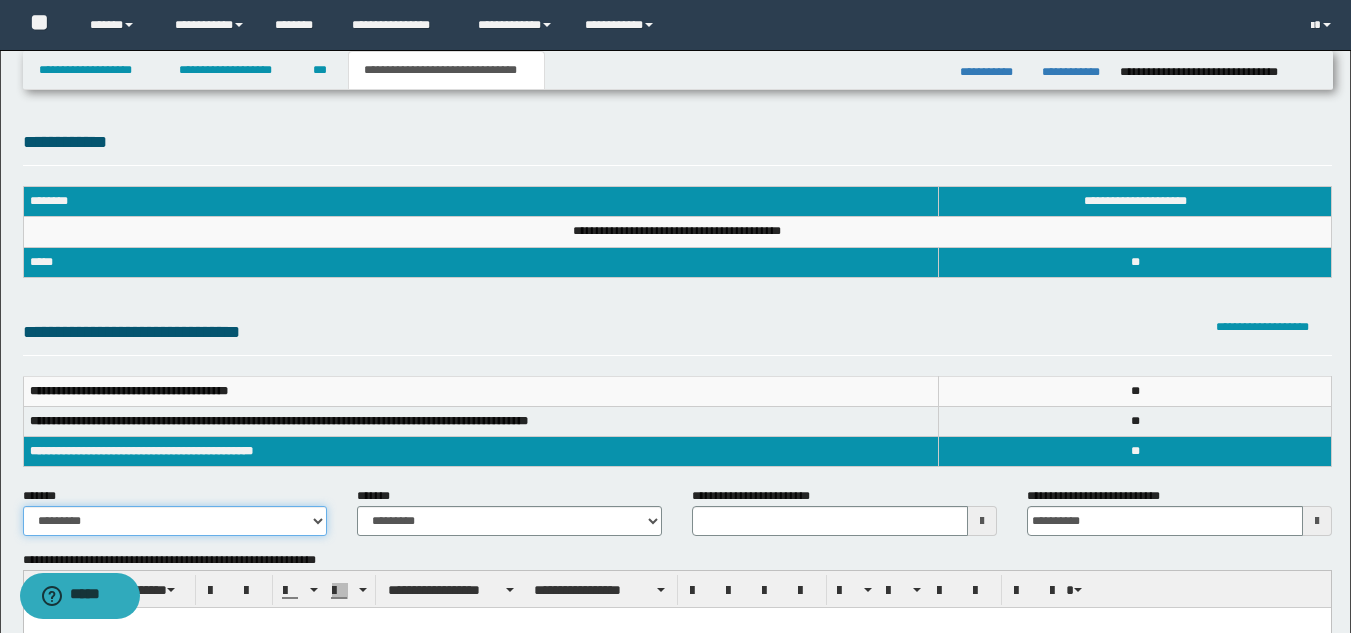 click on "**********" at bounding box center (175, 521) 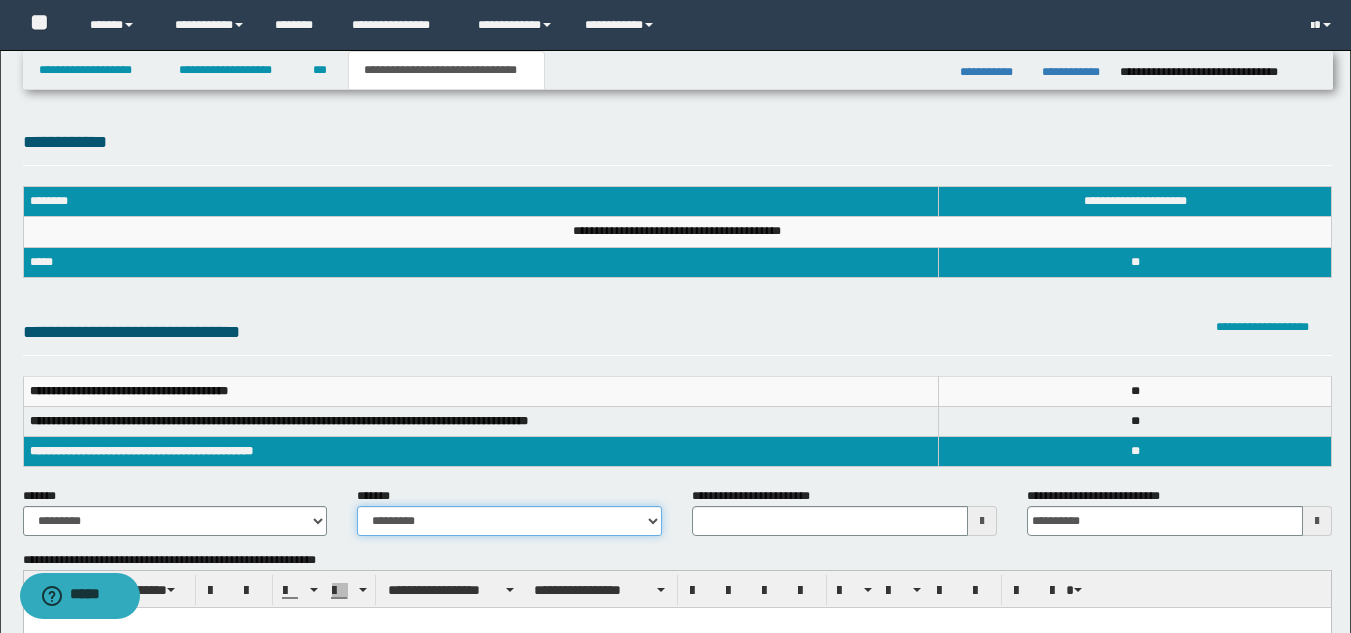 click on "**********" at bounding box center [509, 521] 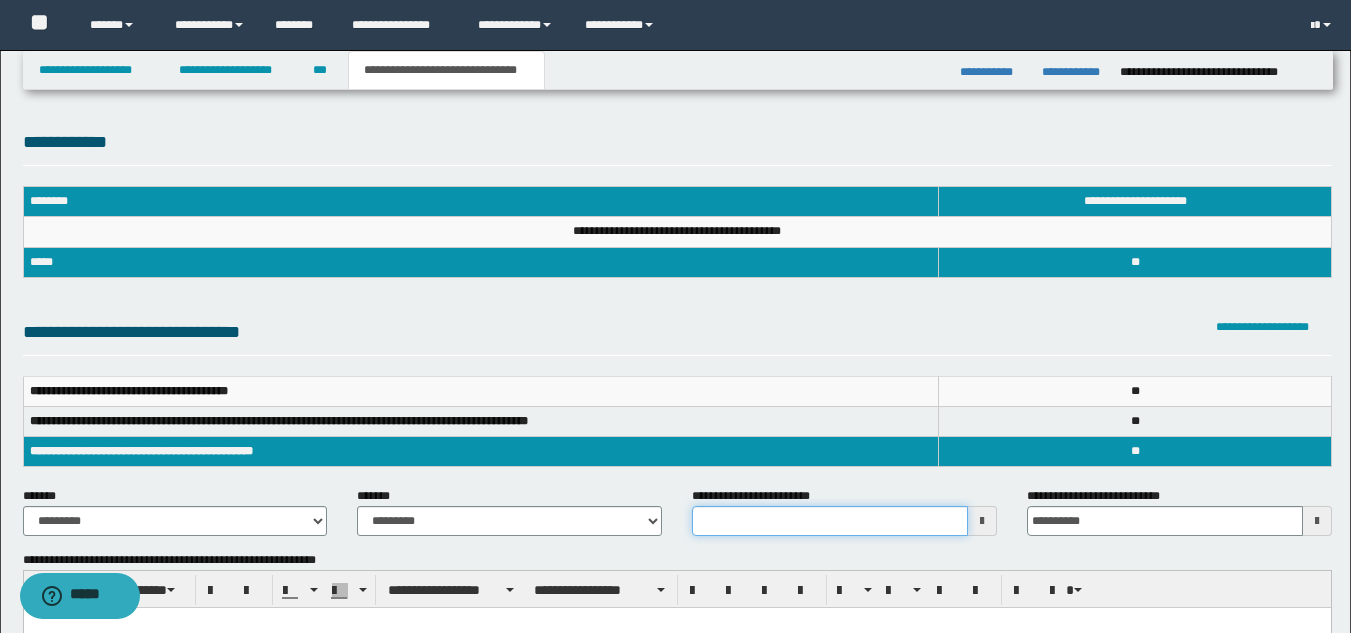 click on "**********" at bounding box center [830, 521] 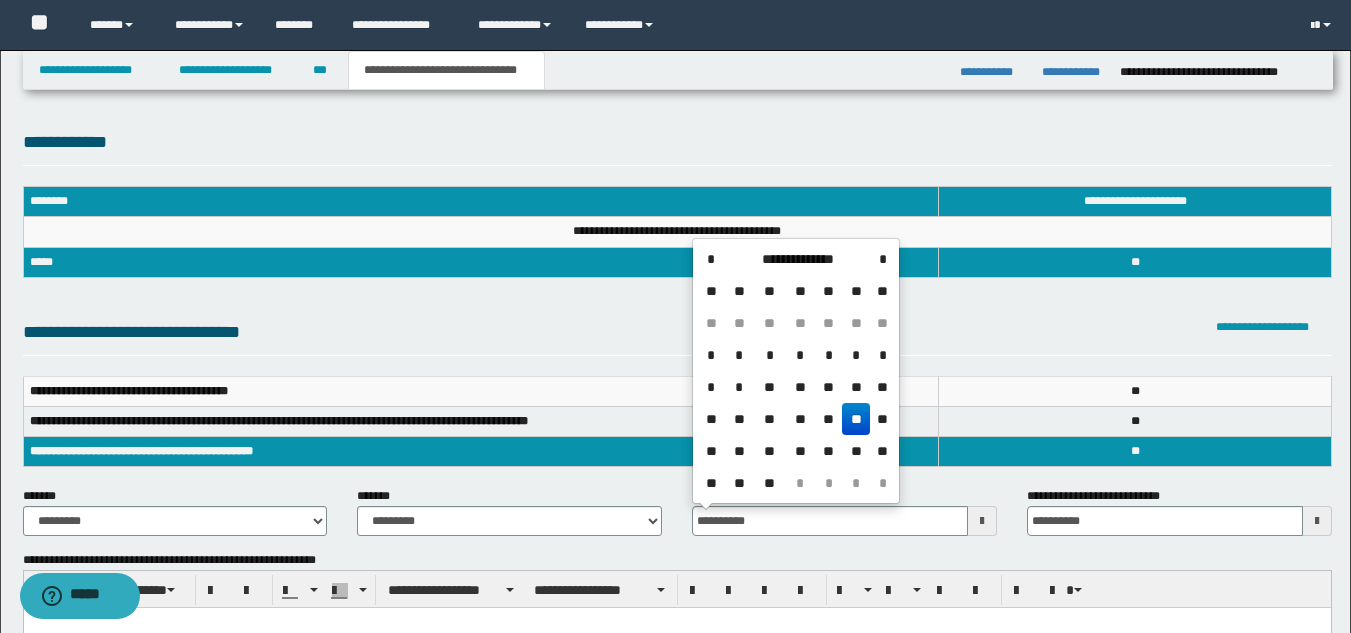 click on "**" at bounding box center (856, 419) 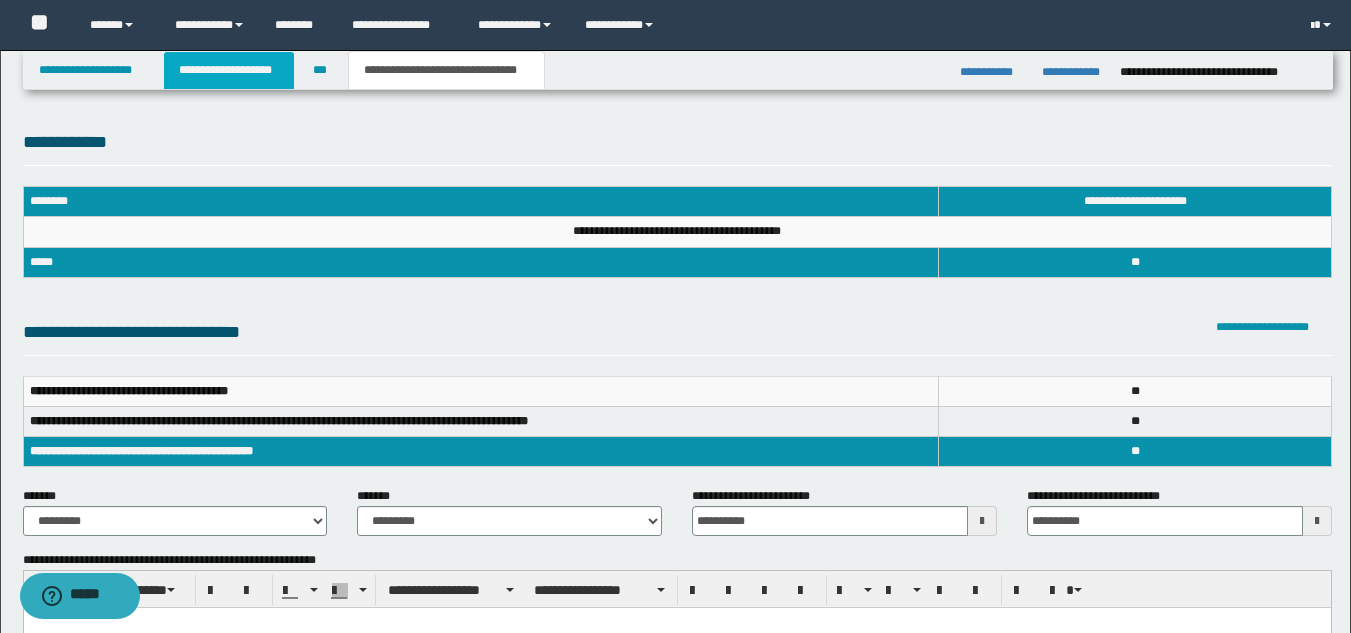 click on "**********" at bounding box center [229, 70] 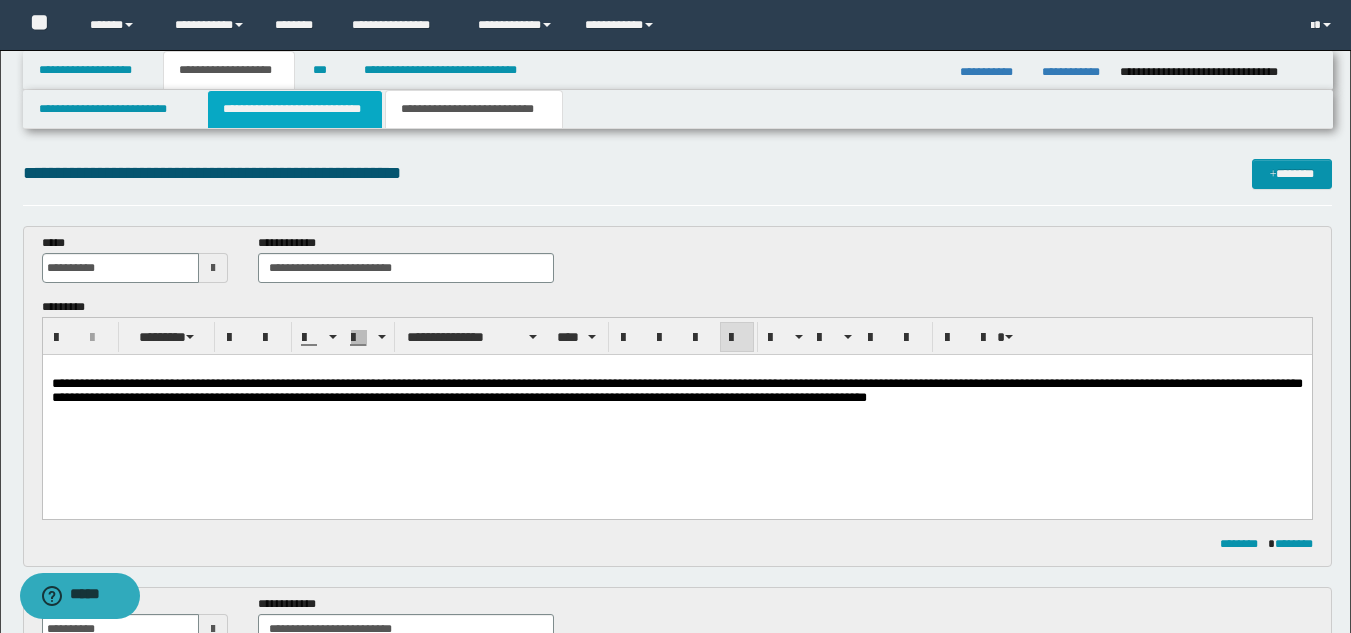 click on "**********" at bounding box center [295, 109] 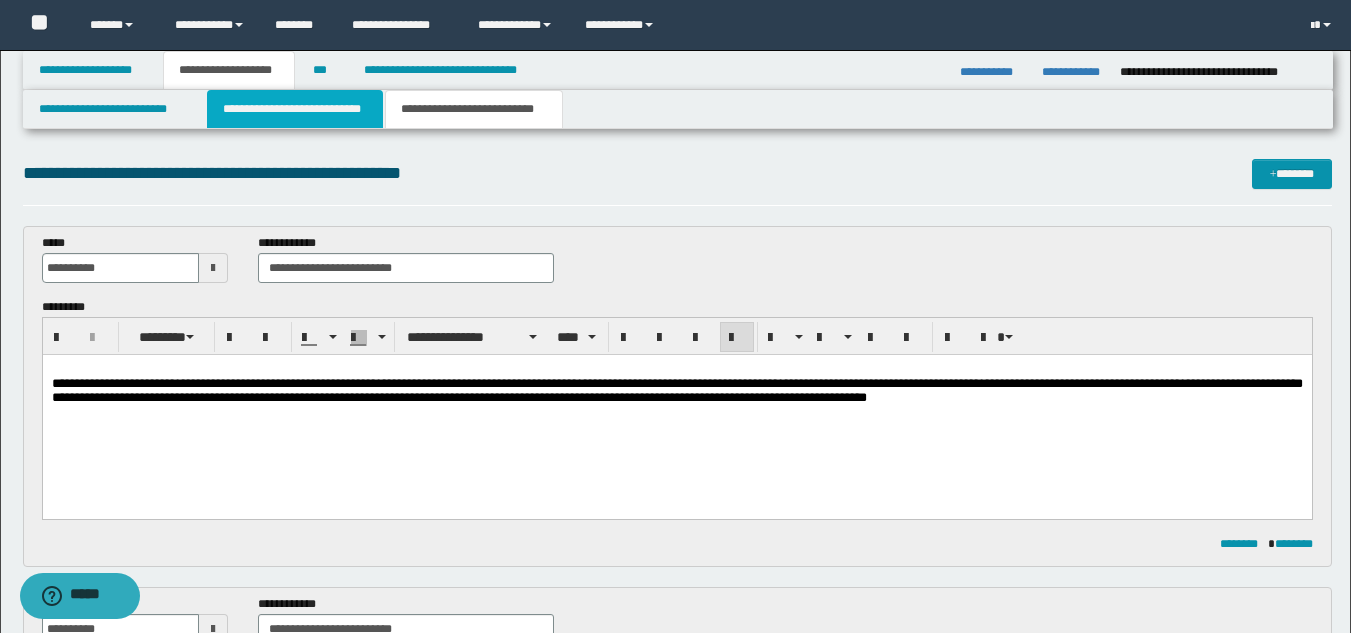 type 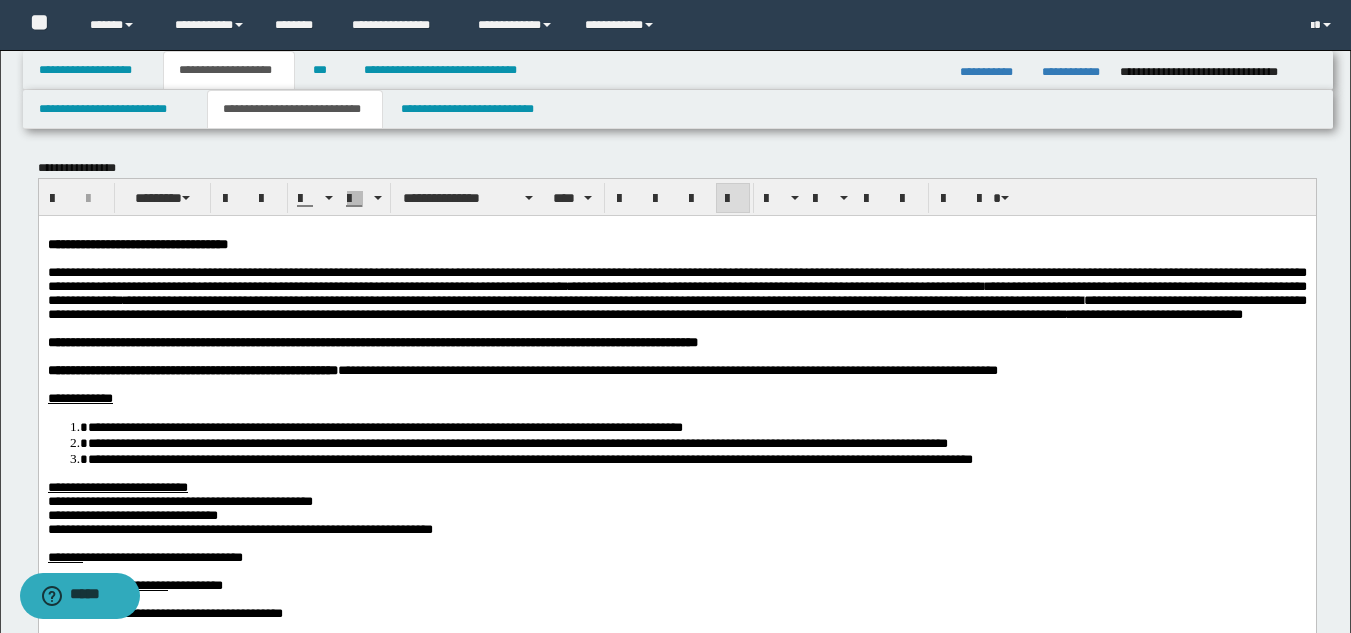 click on "**********" at bounding box center (562, 369) 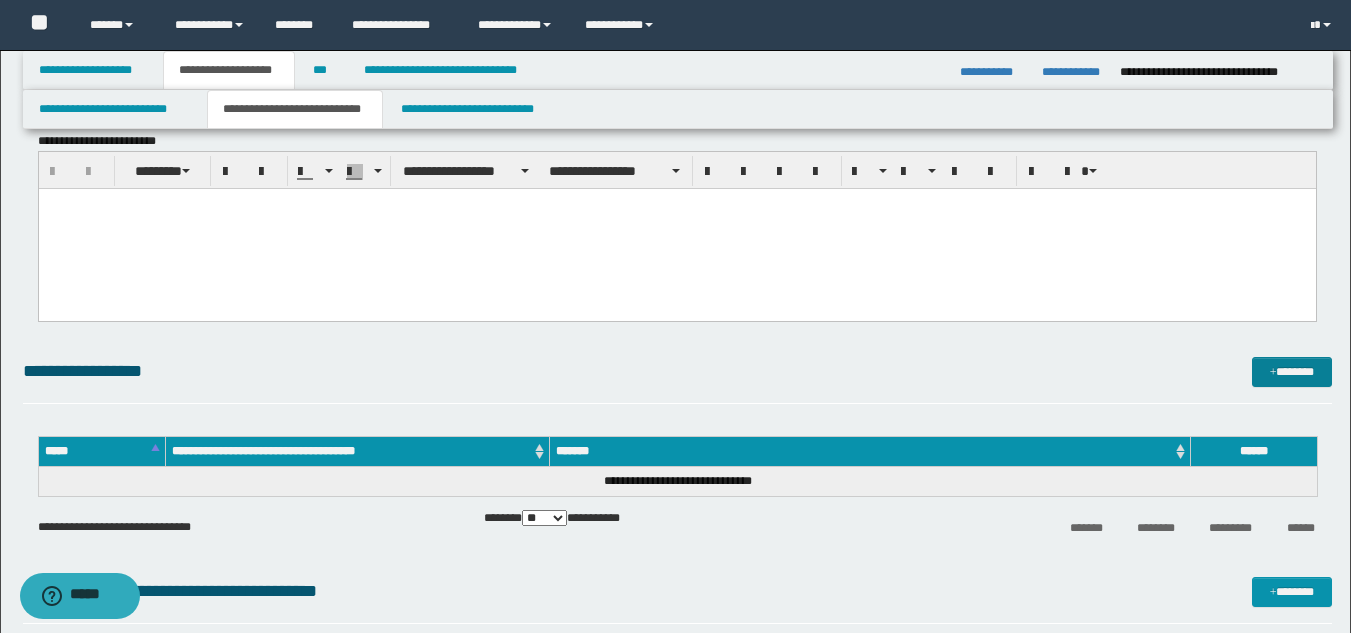 scroll, scrollTop: 1900, scrollLeft: 0, axis: vertical 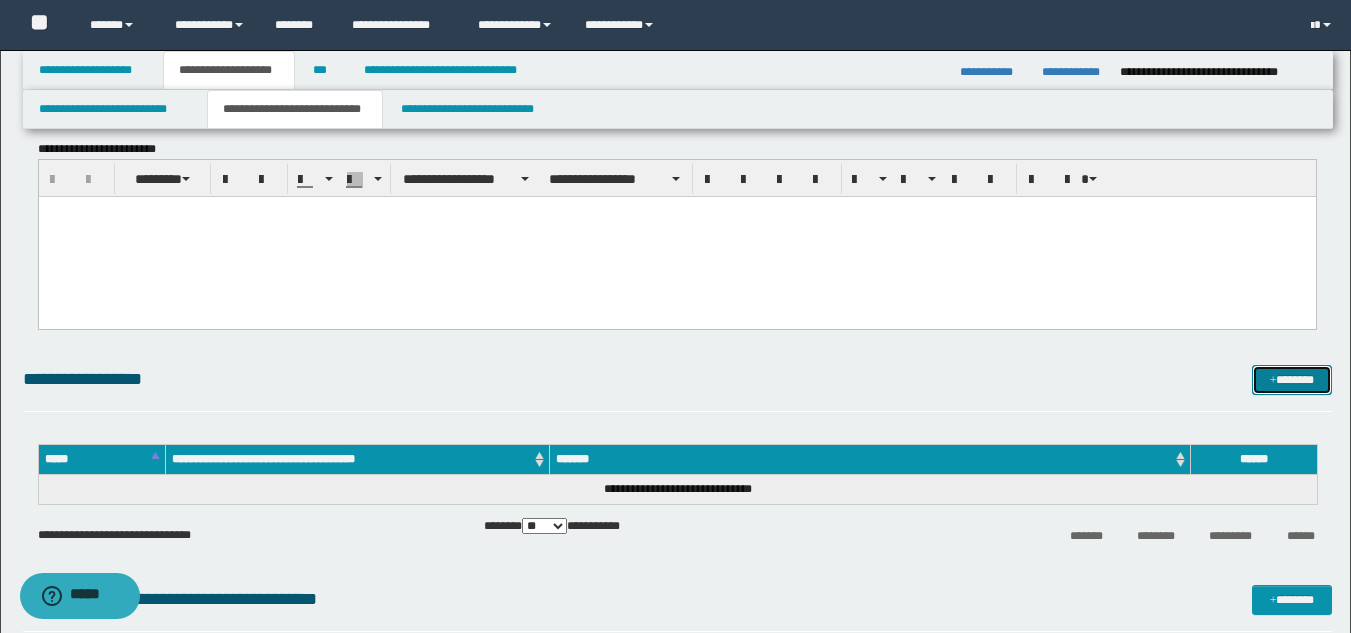 click on "*******" at bounding box center (1292, 380) 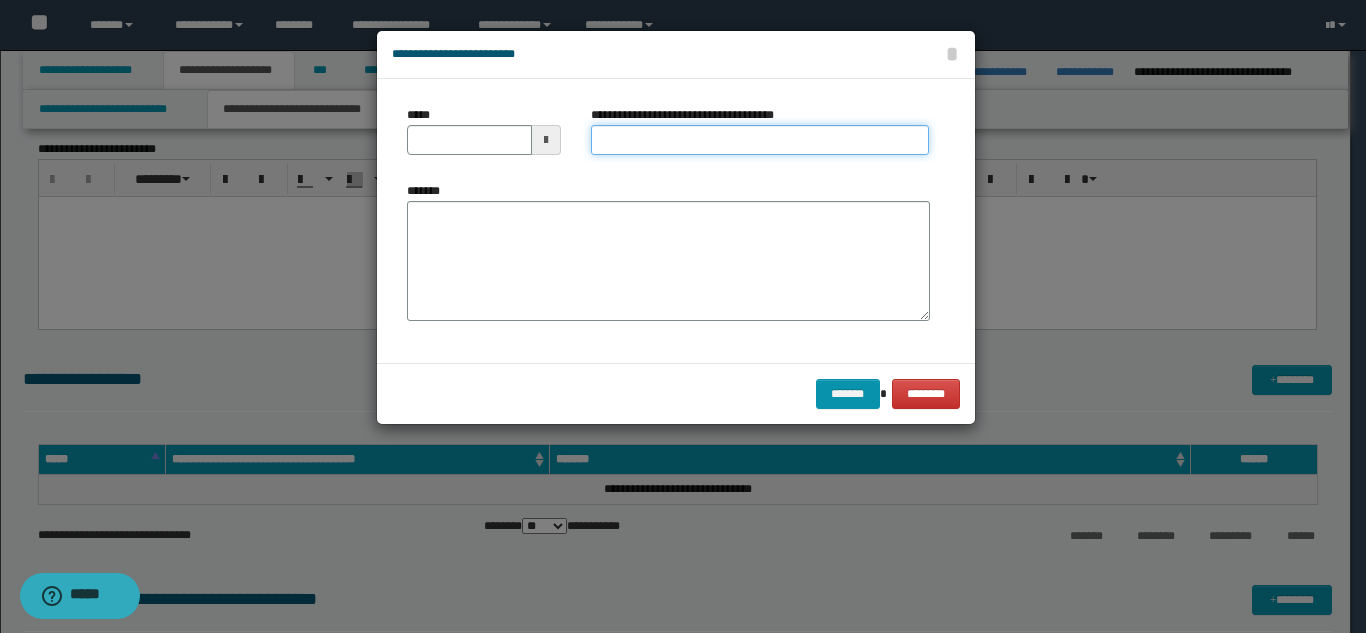 click on "**********" at bounding box center [760, 140] 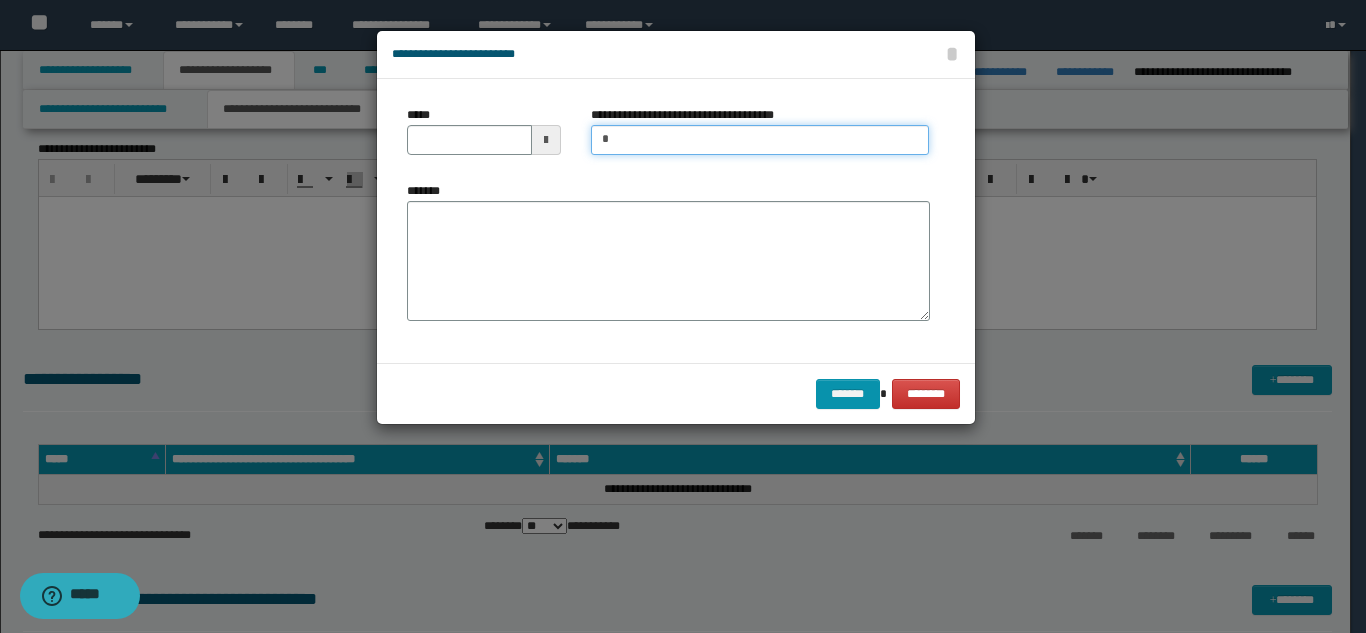 type on "**********" 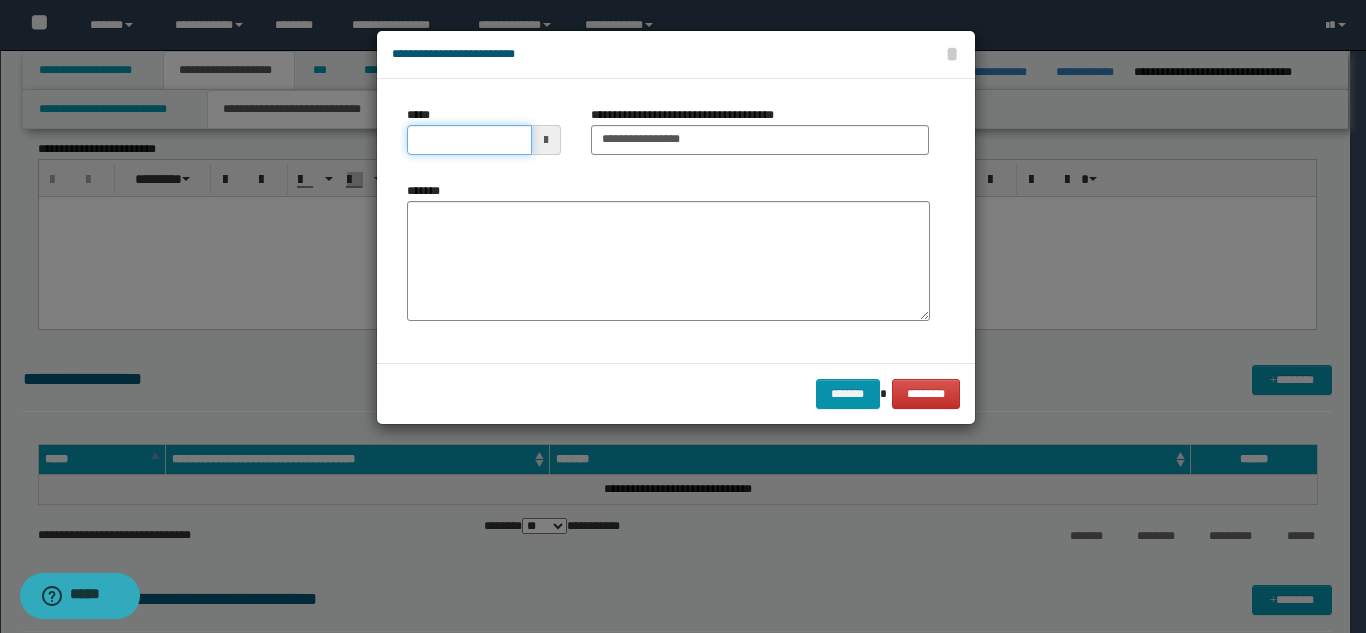 click on "*****" at bounding box center [469, 140] 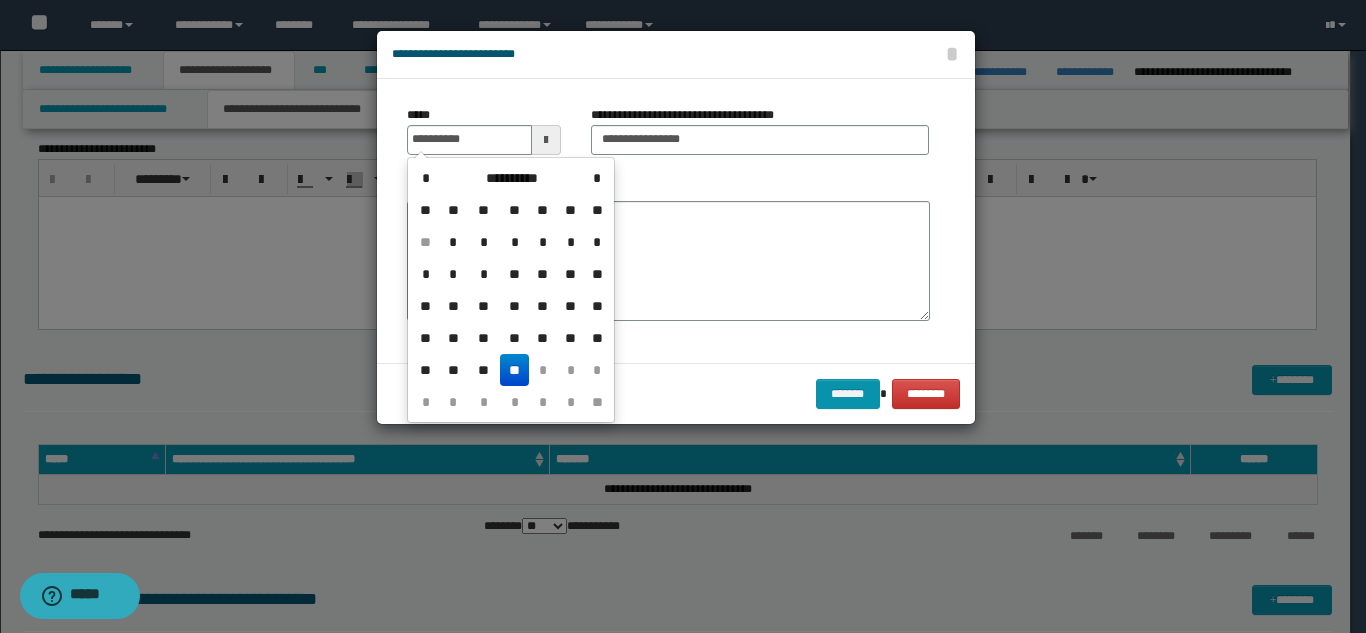 click on "**" at bounding box center [514, 370] 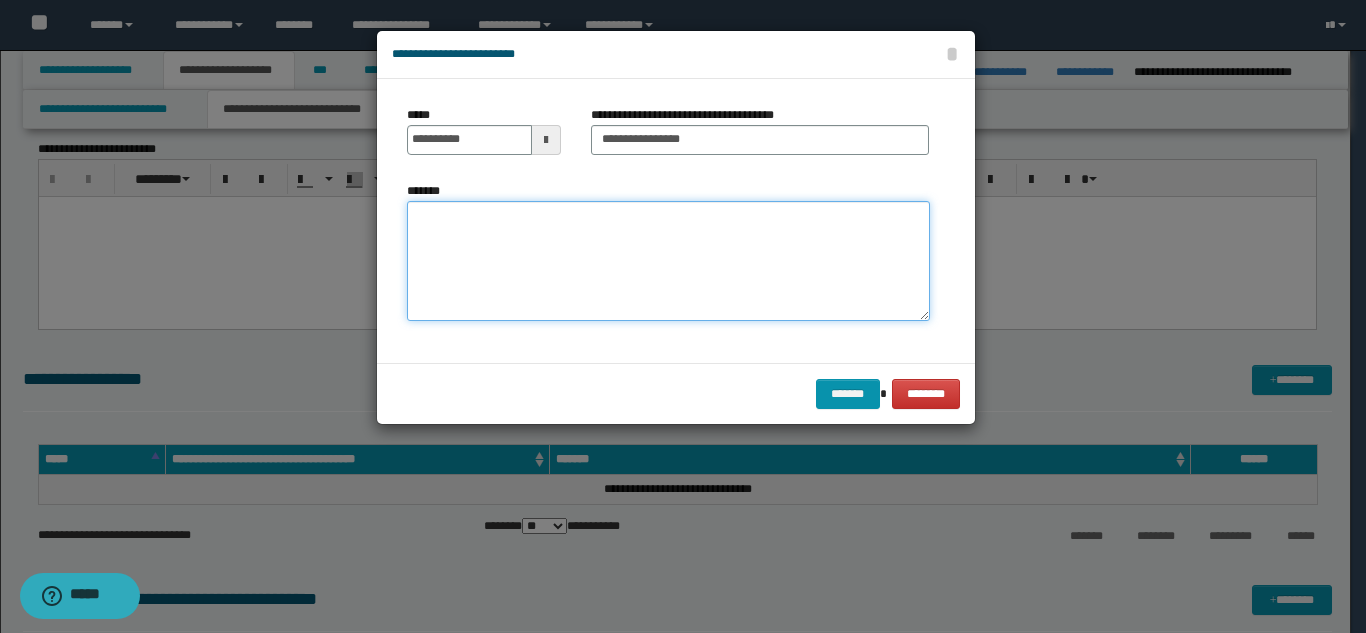 click on "*******" at bounding box center [668, 261] 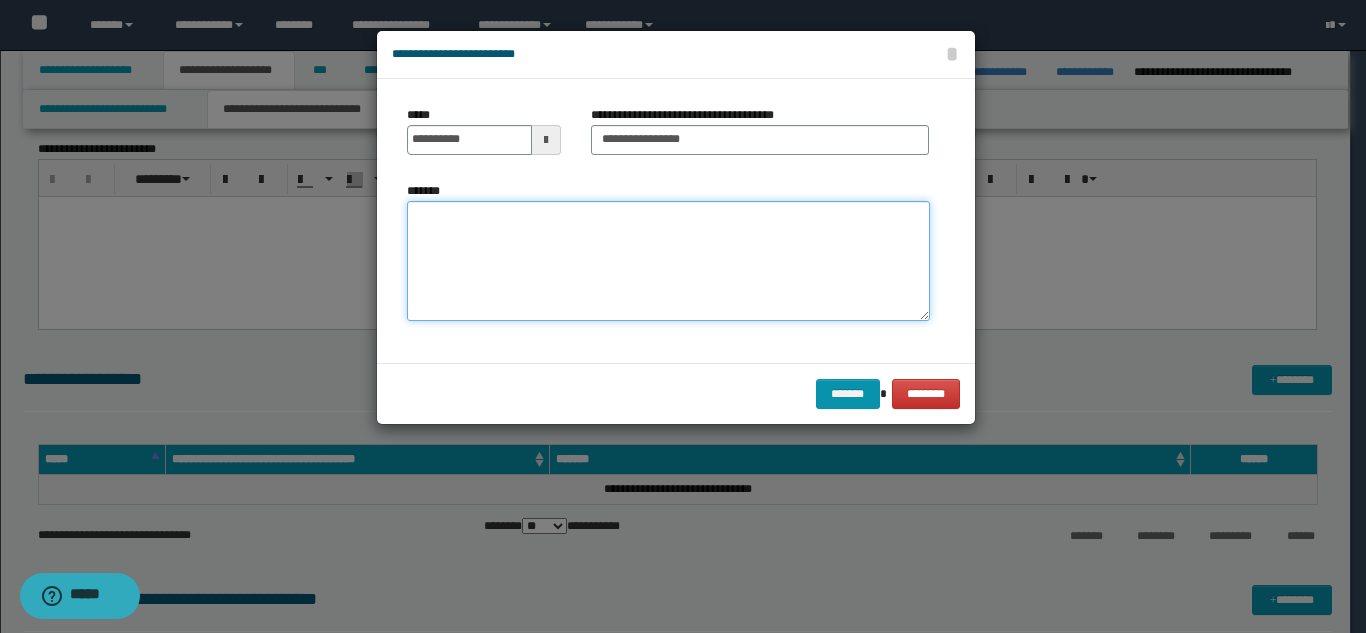 paste on "**********" 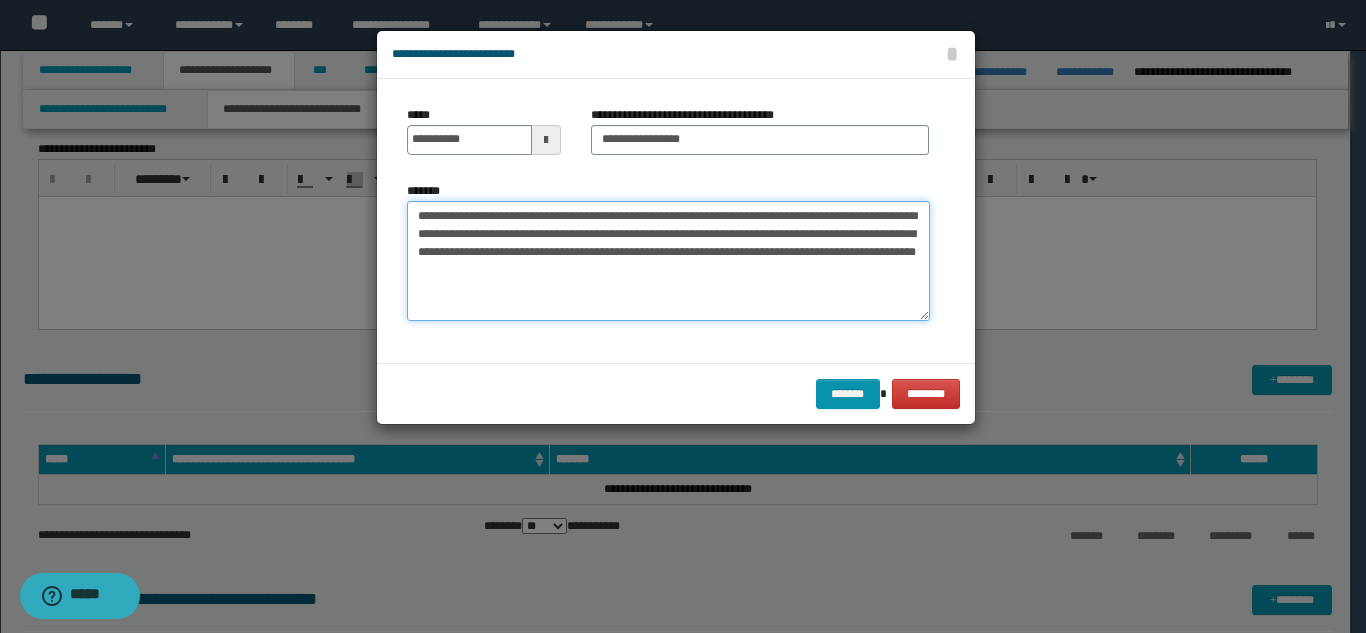 click on "**********" at bounding box center (668, 261) 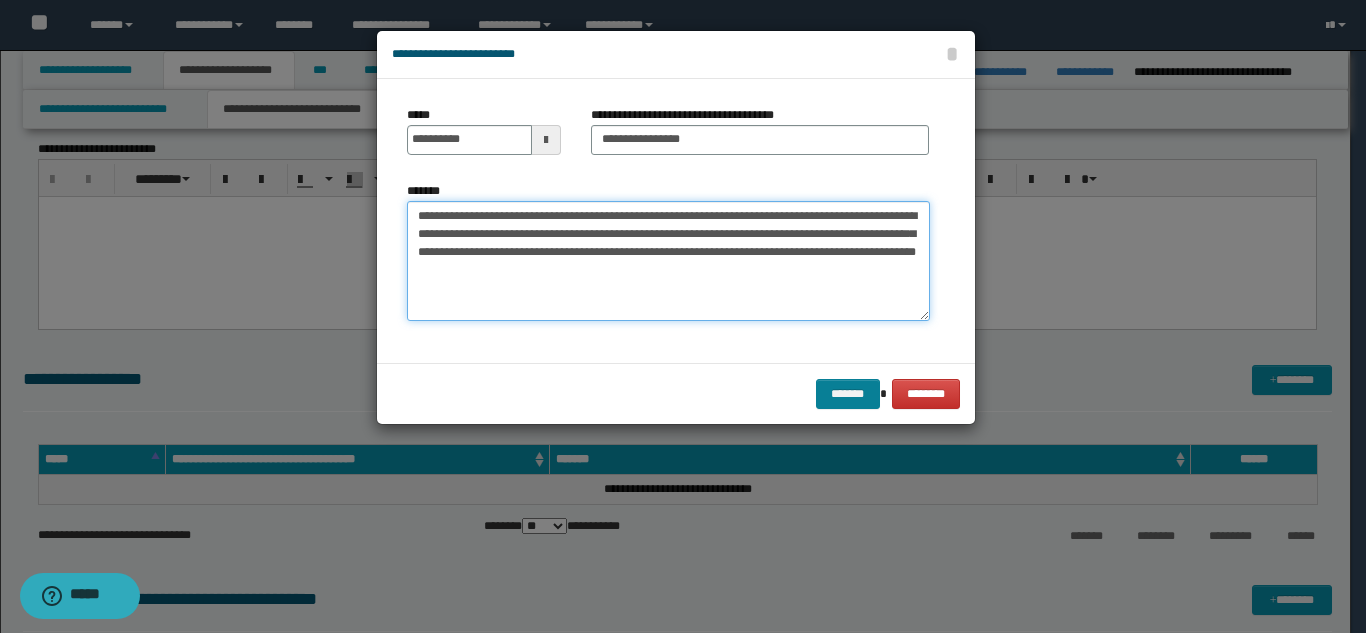 type on "**********" 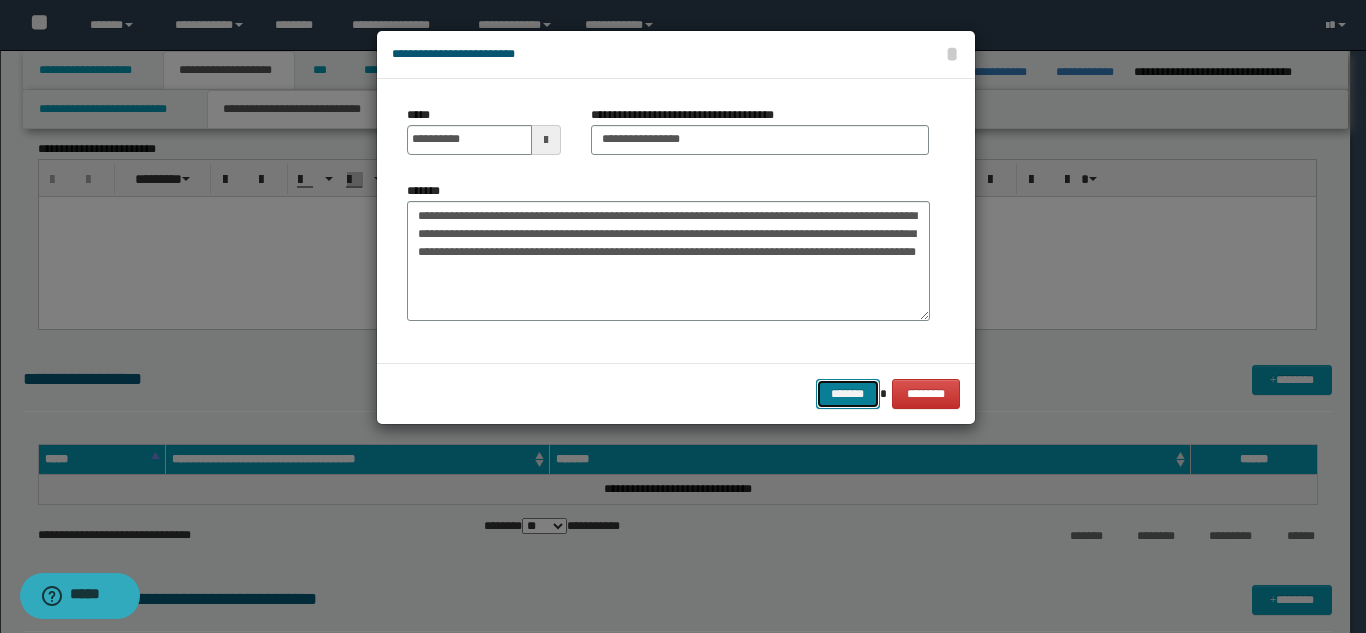 click on "*******" at bounding box center [848, 394] 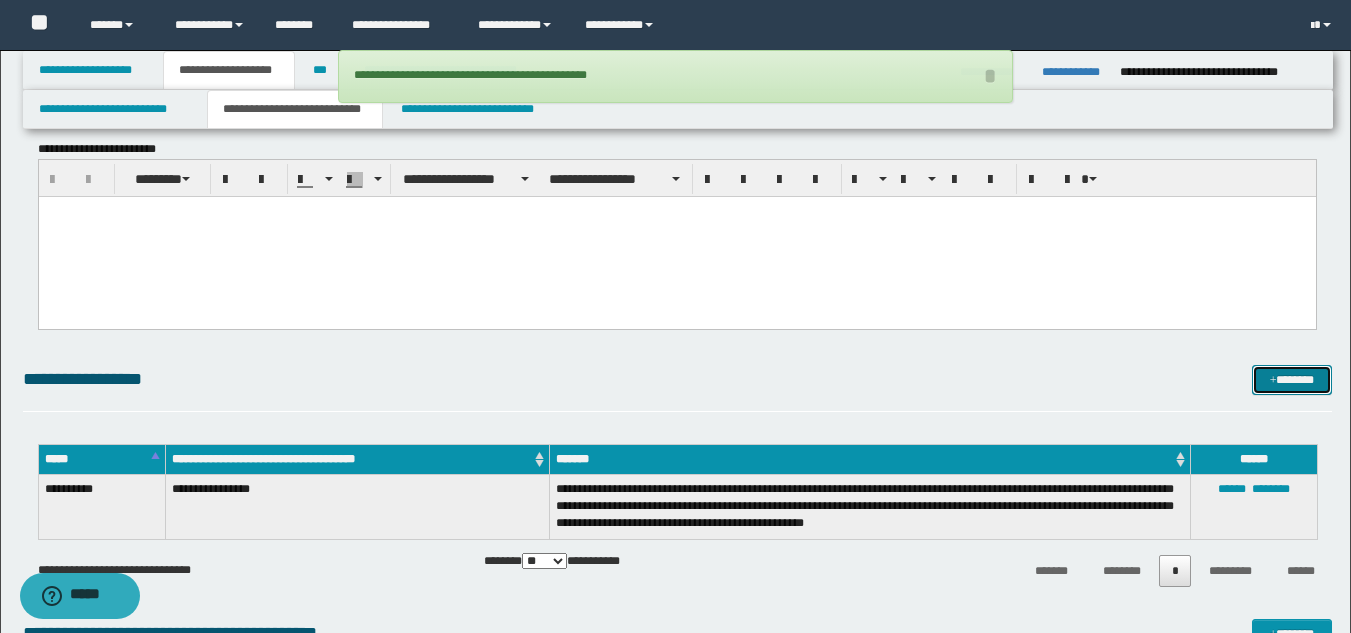 click on "*******" at bounding box center [1292, 380] 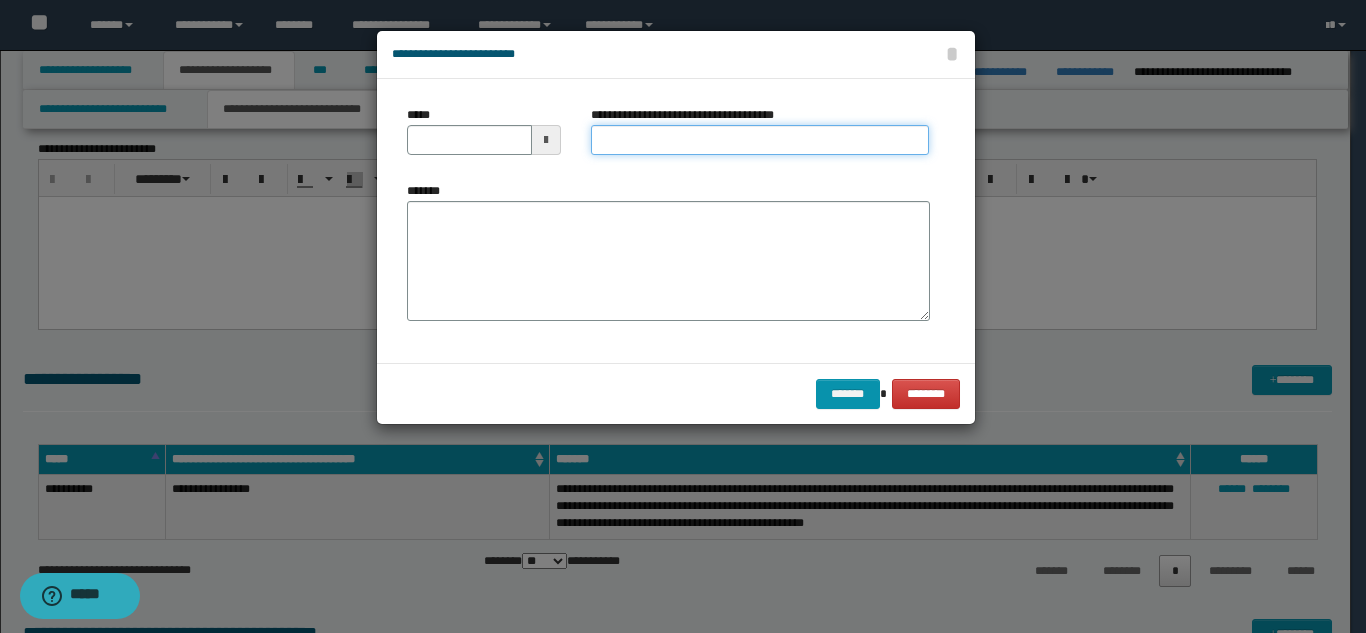 click on "**********" at bounding box center [760, 140] 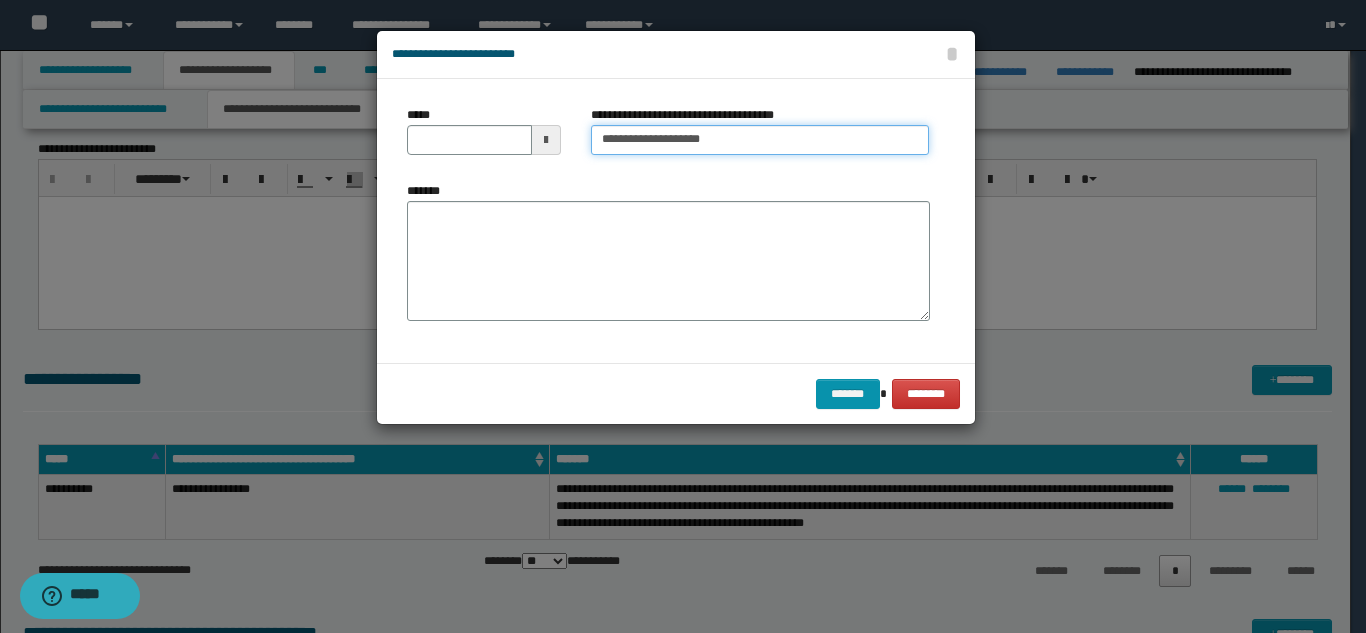 type on "**********" 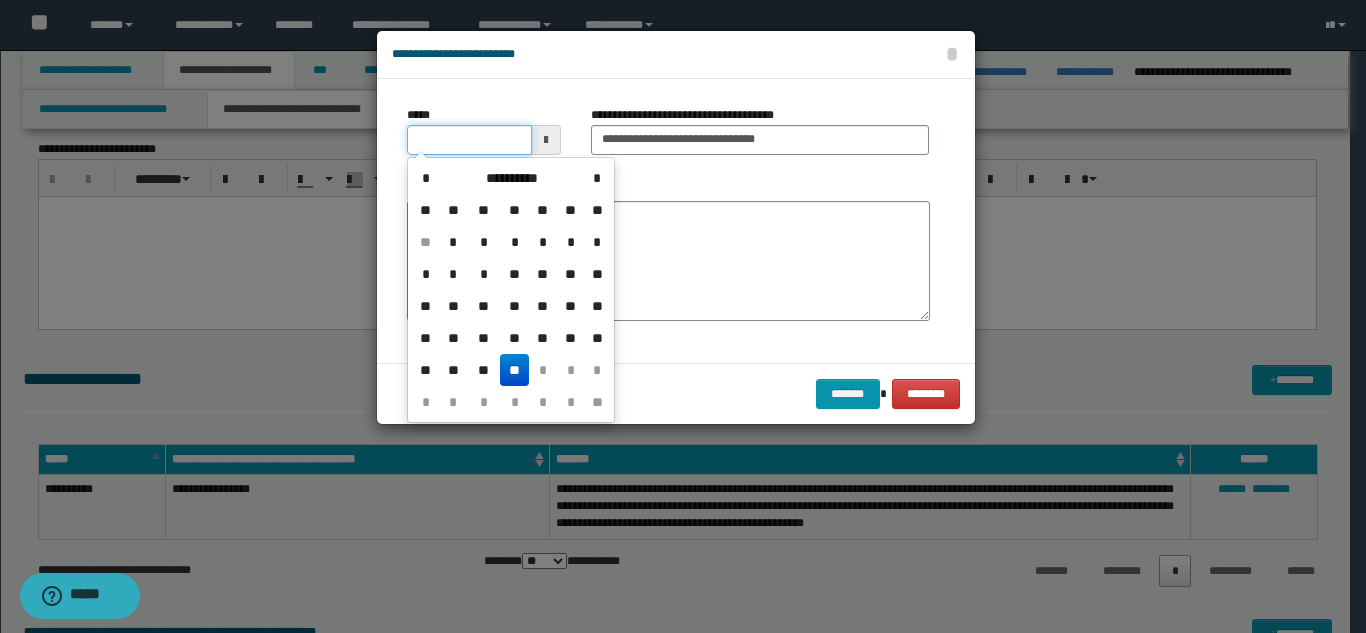 click on "*****" at bounding box center [469, 140] 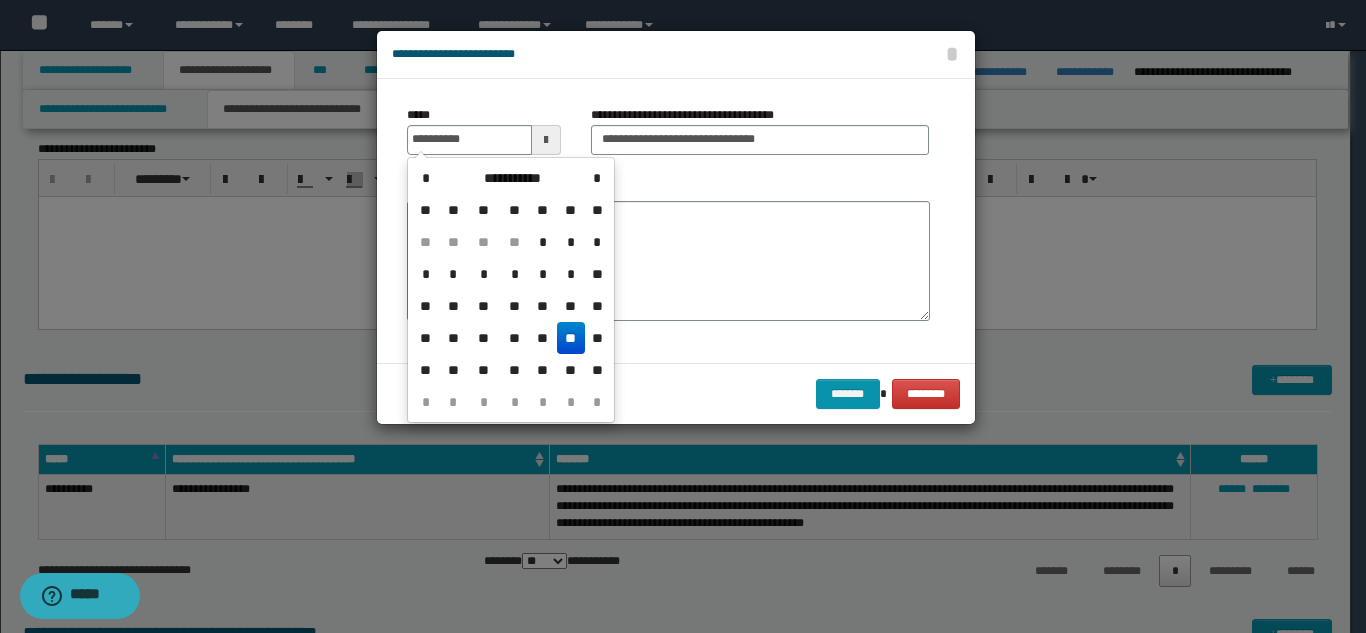 click on "**" at bounding box center [571, 338] 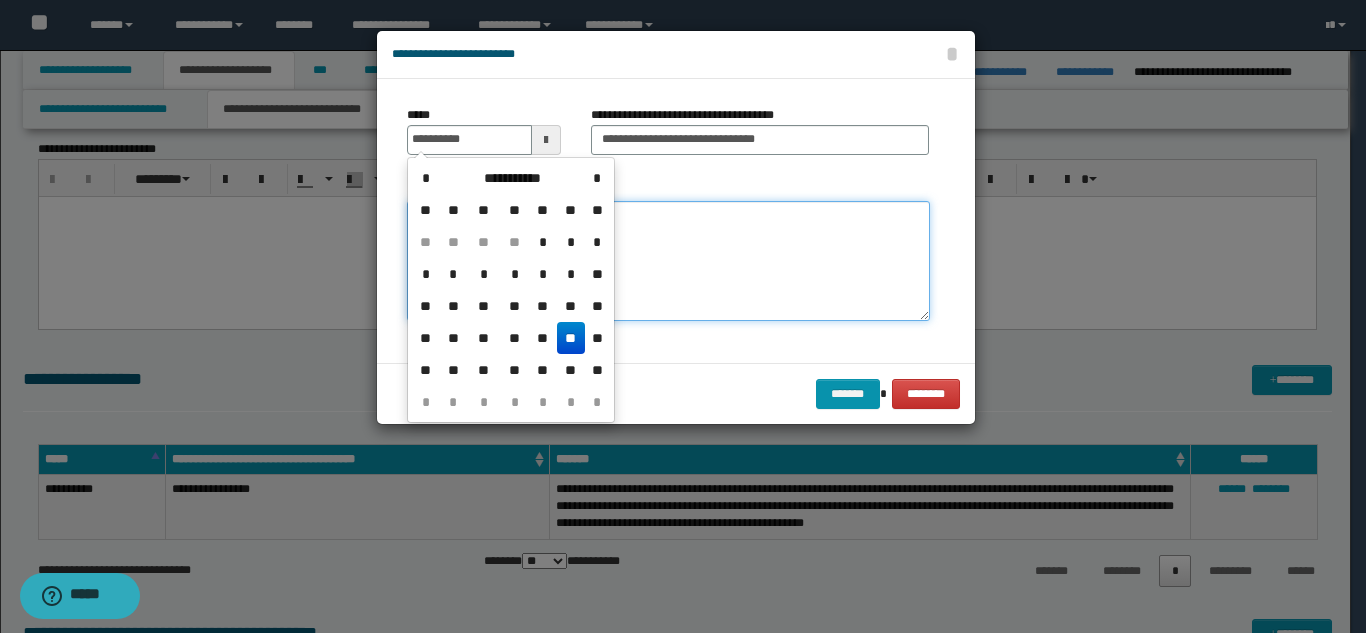 click on "*******" at bounding box center (668, 261) 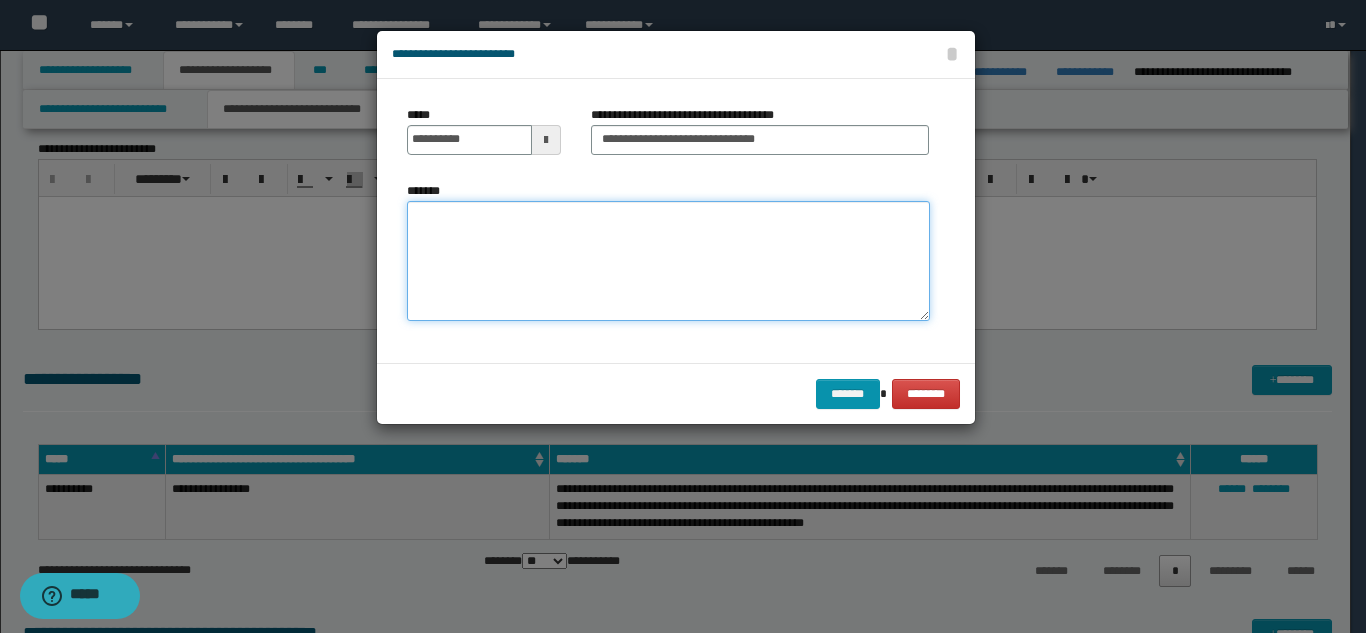 paste on "**********" 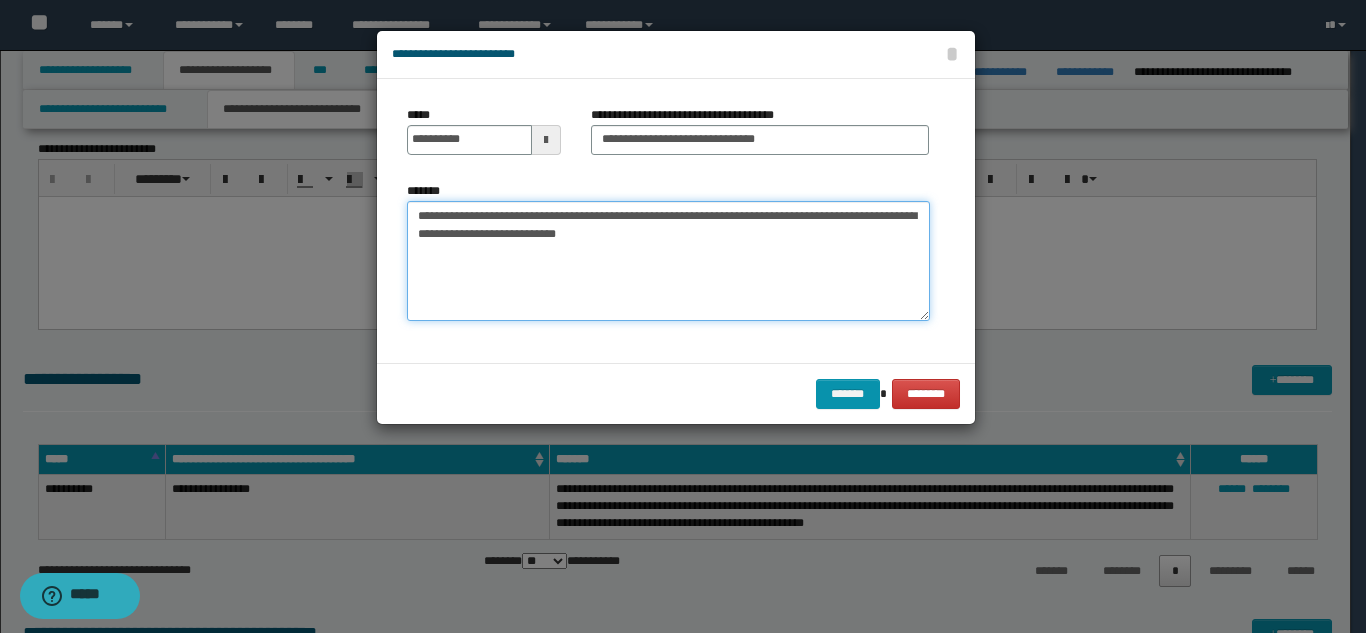 click on "**********" at bounding box center [668, 261] 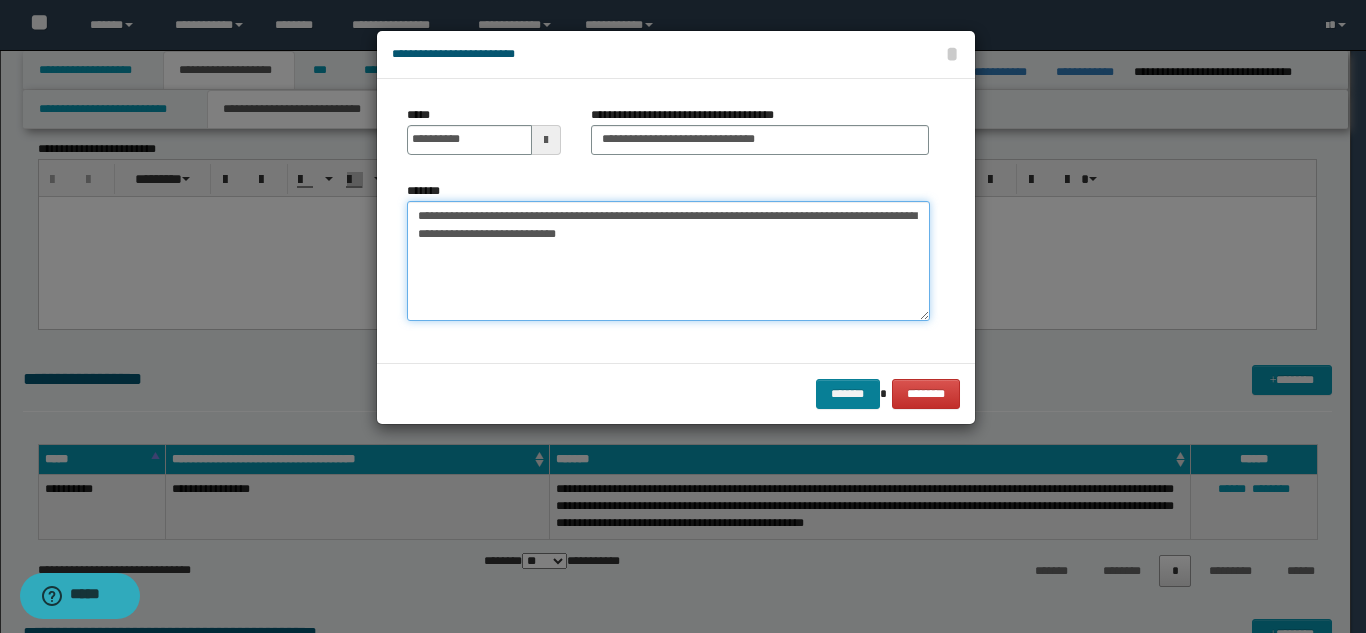 type on "**********" 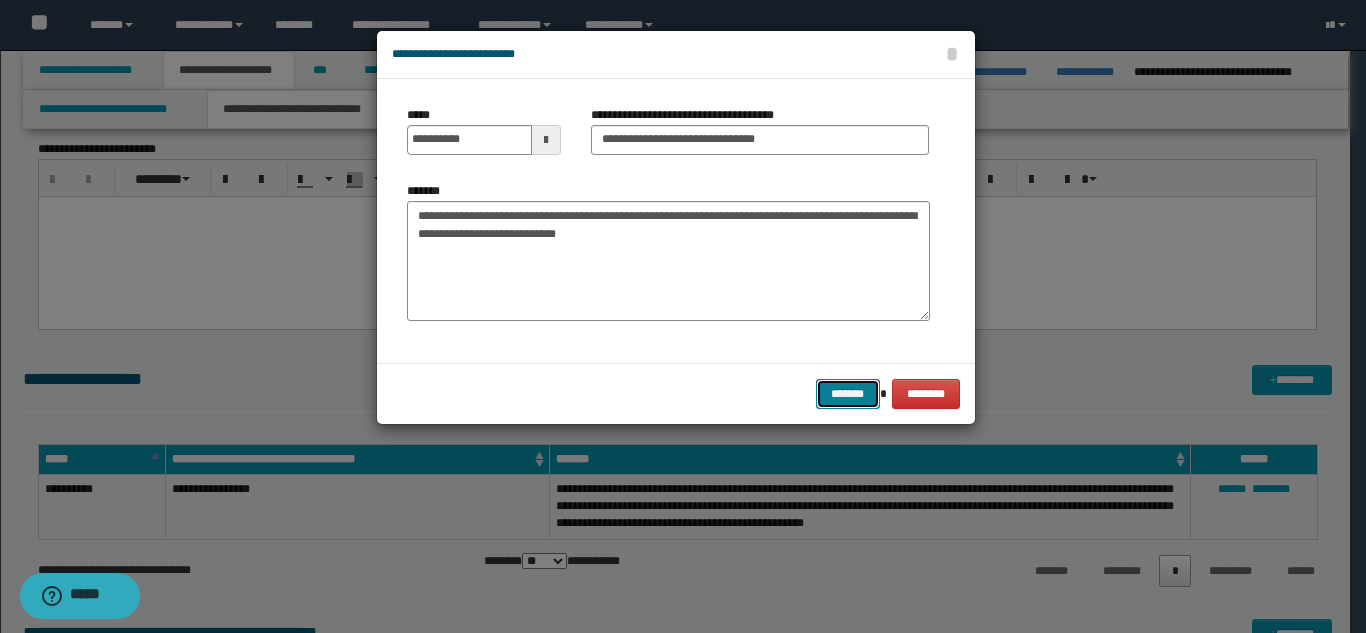click on "*******" at bounding box center (848, 394) 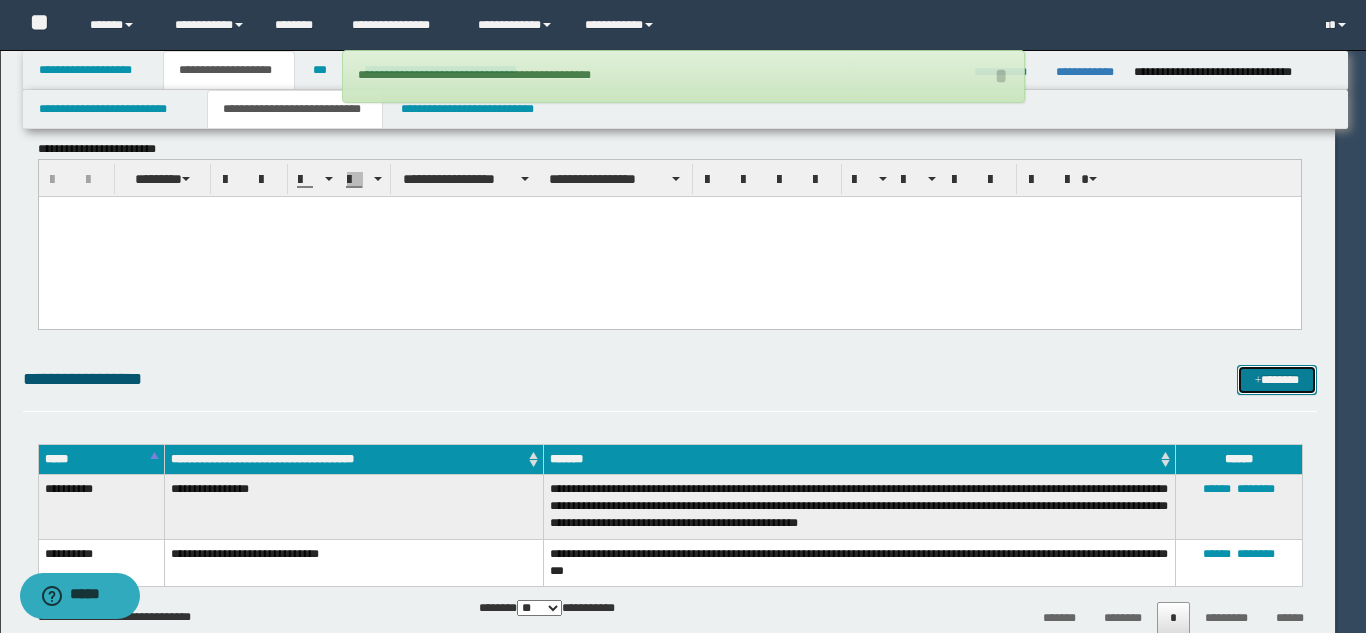 type 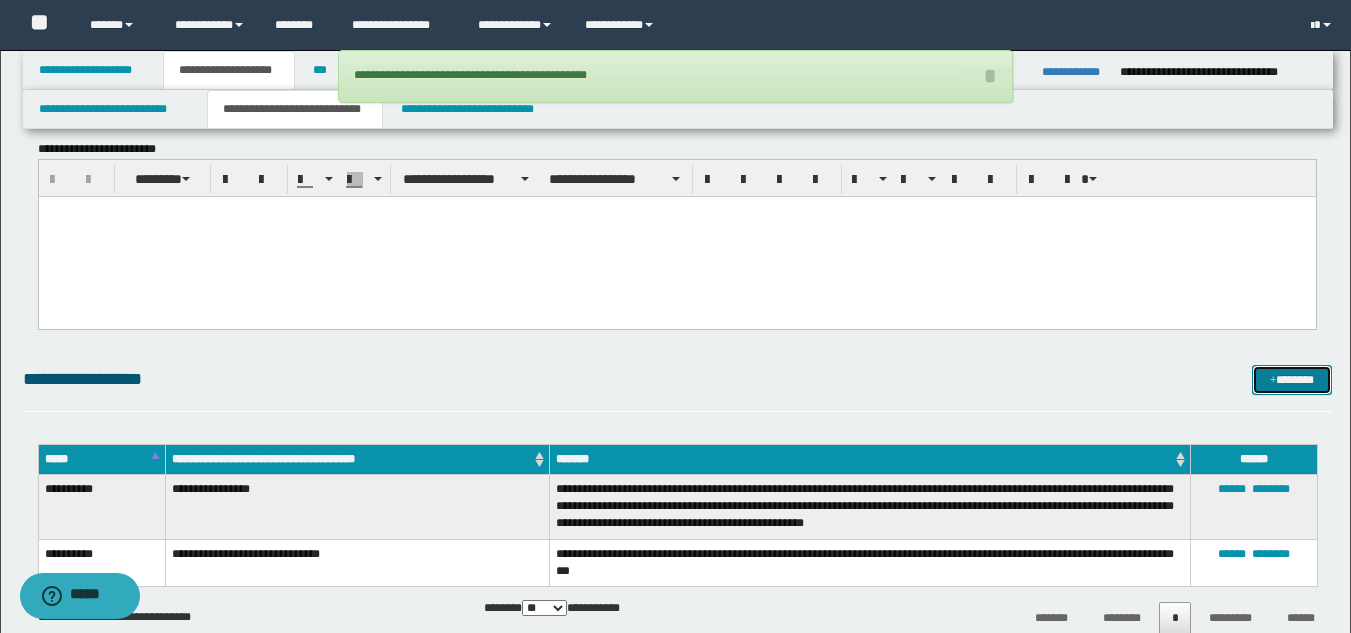 click at bounding box center (1273, 381) 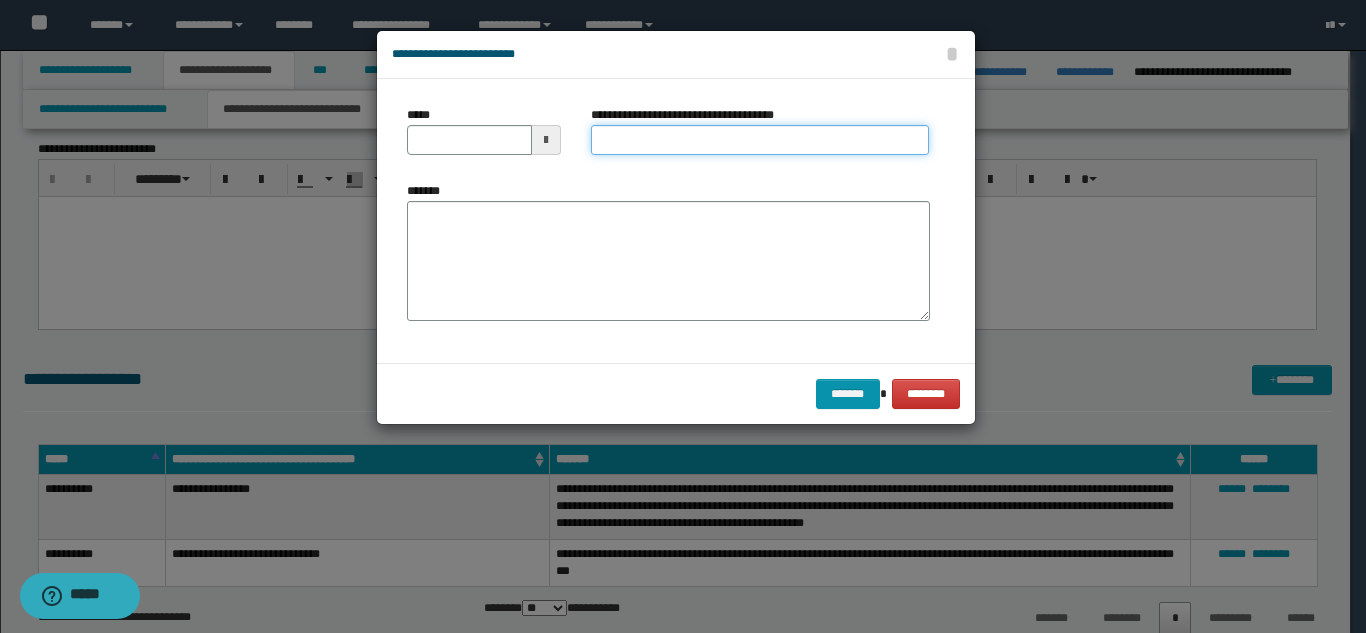 click on "**********" at bounding box center (760, 140) 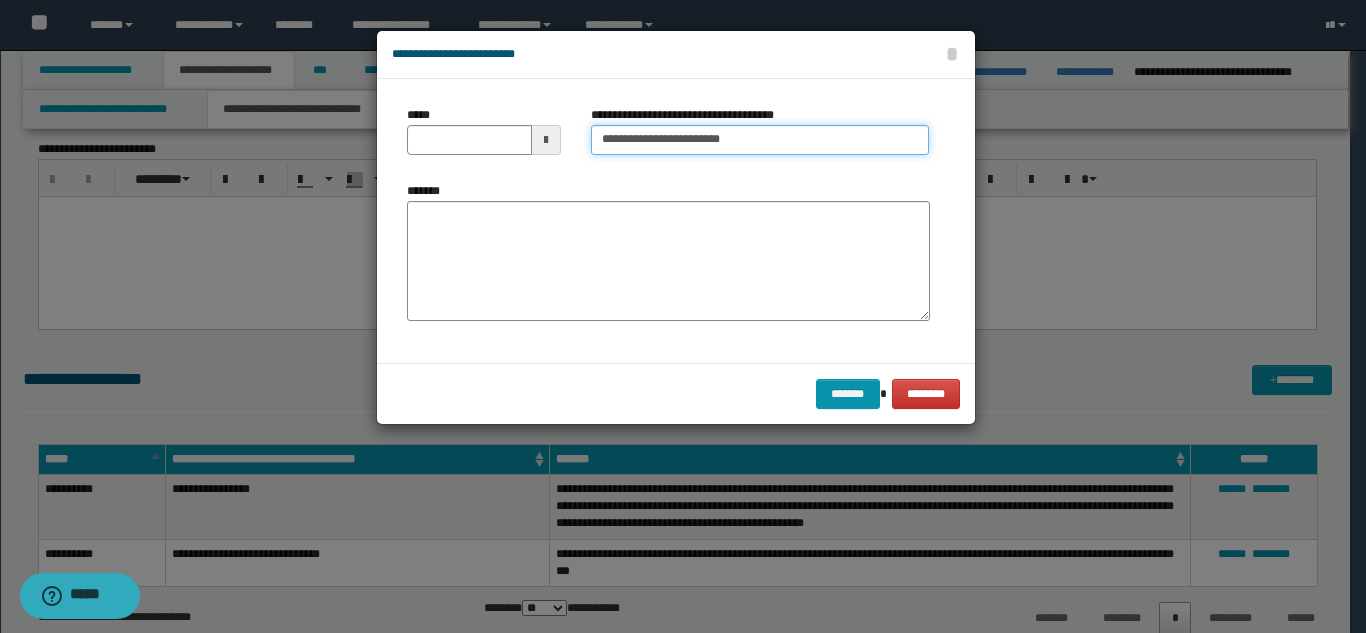 type on "**********" 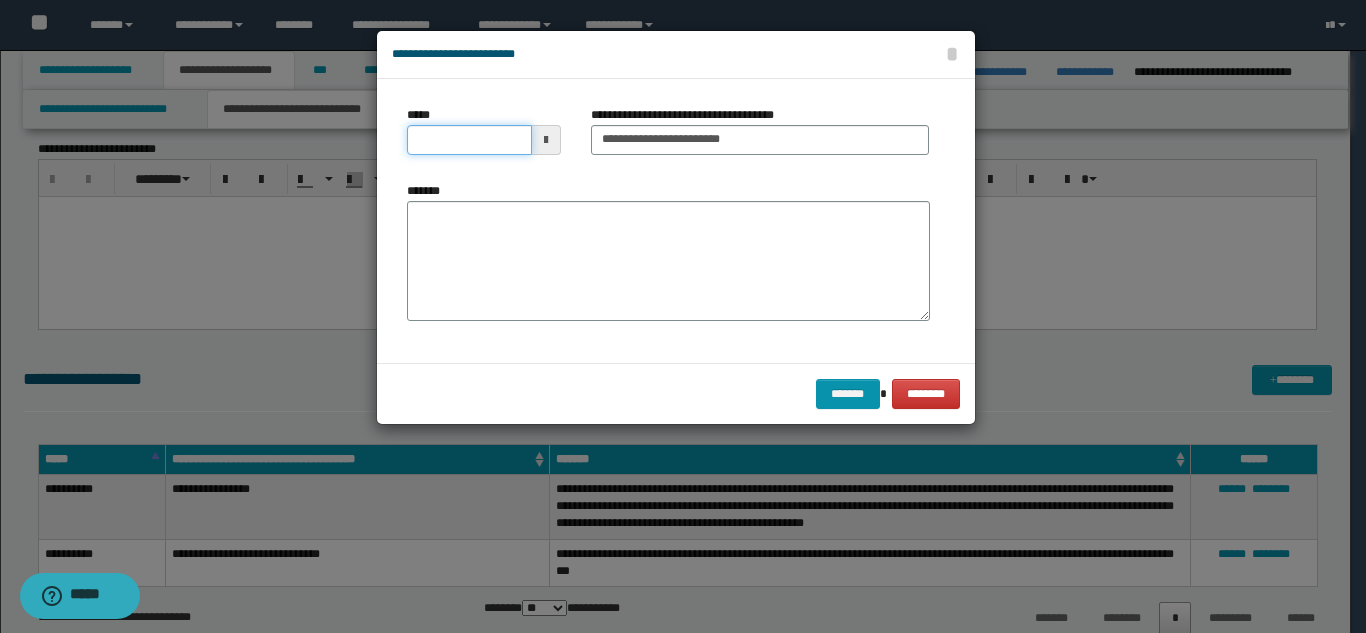 click on "*****" at bounding box center (469, 140) 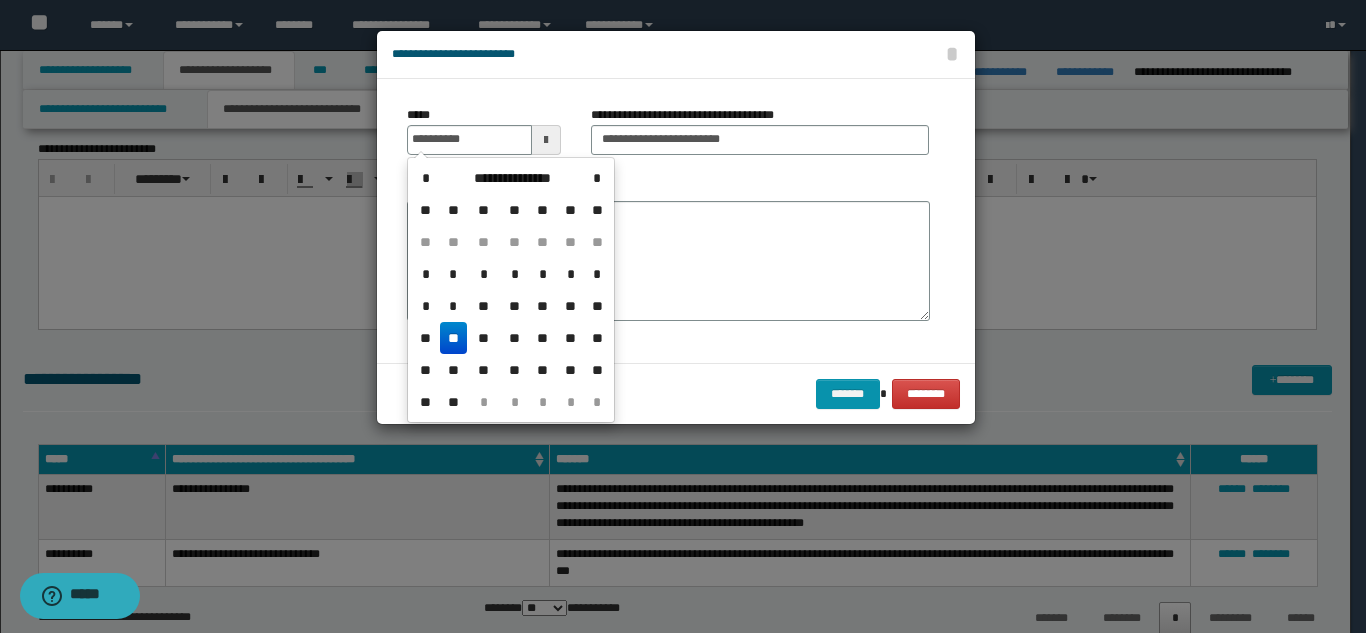 click on "**" at bounding box center [454, 338] 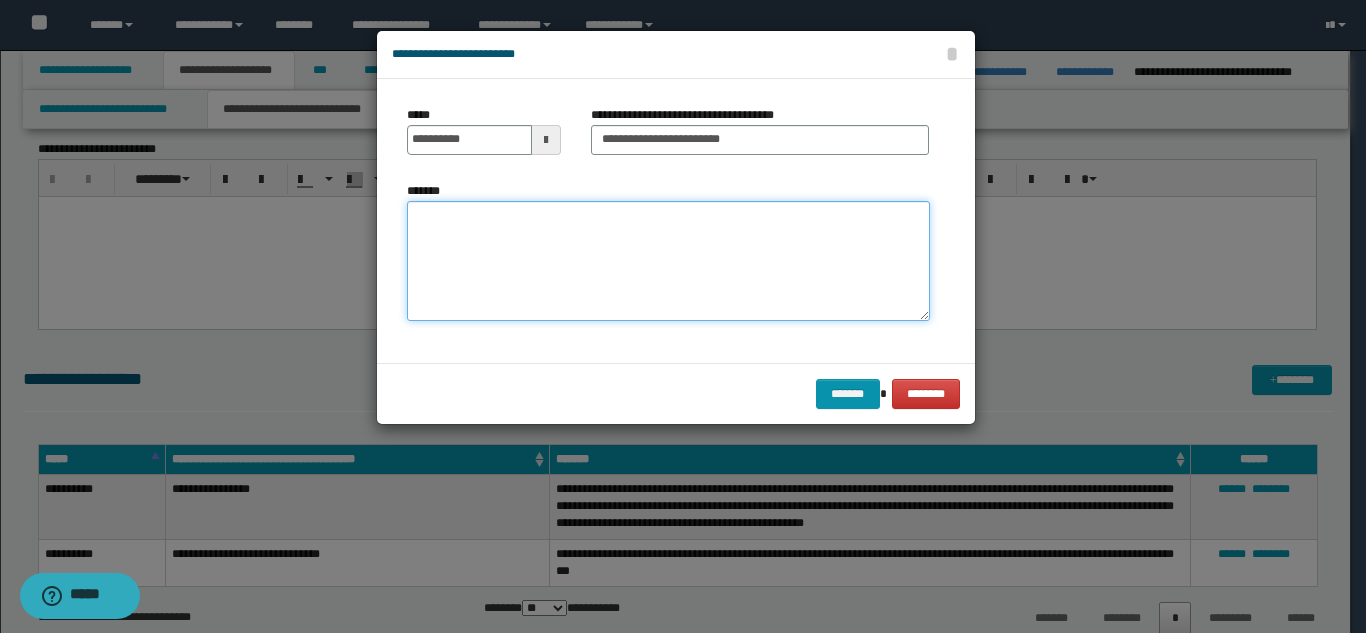 click on "*******" at bounding box center [668, 261] 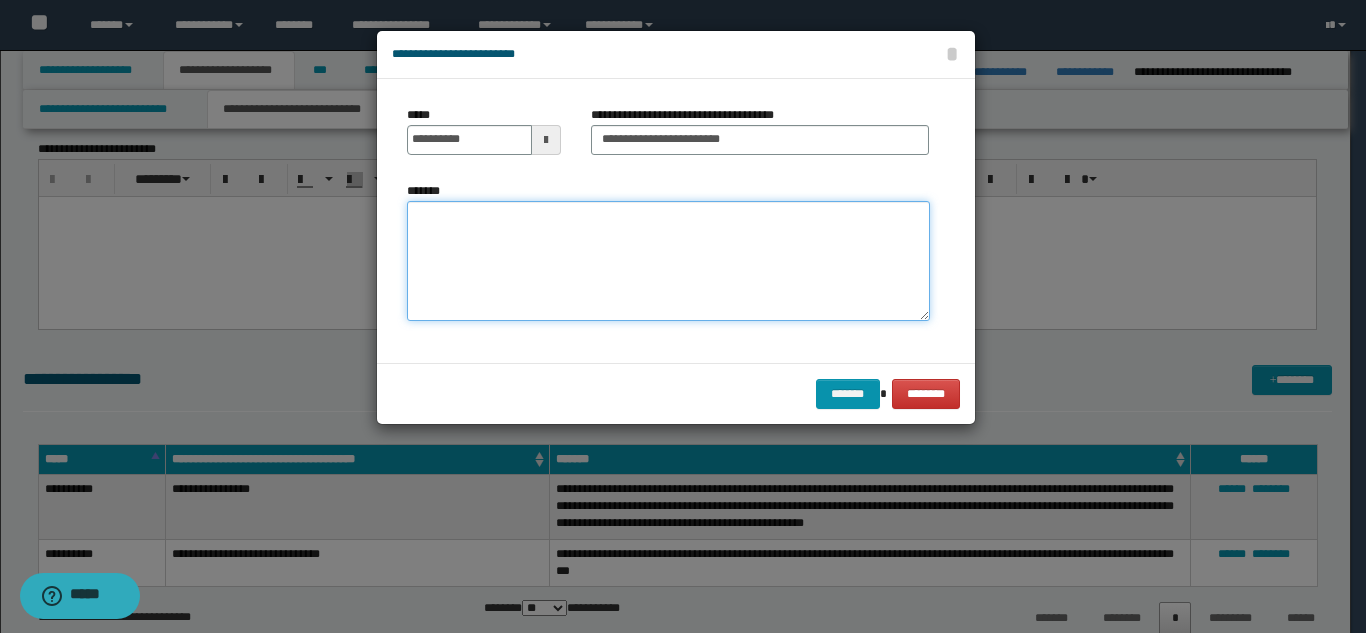 paste on "**********" 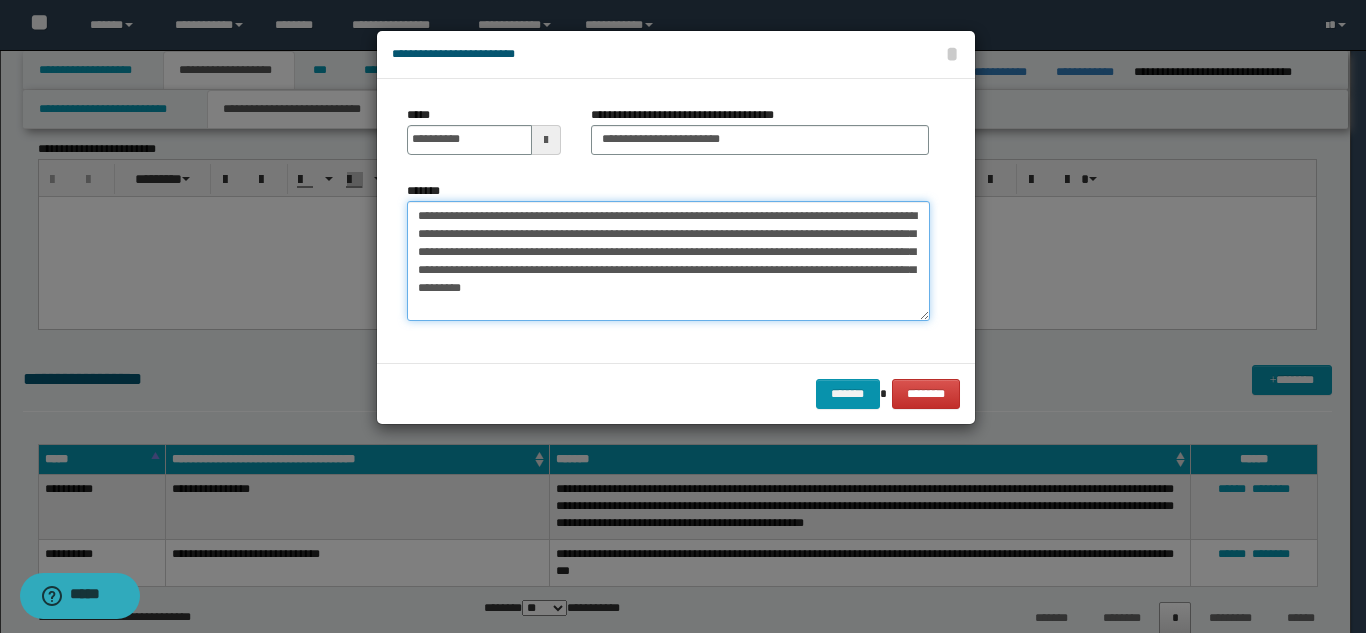click on "**********" at bounding box center (668, 261) 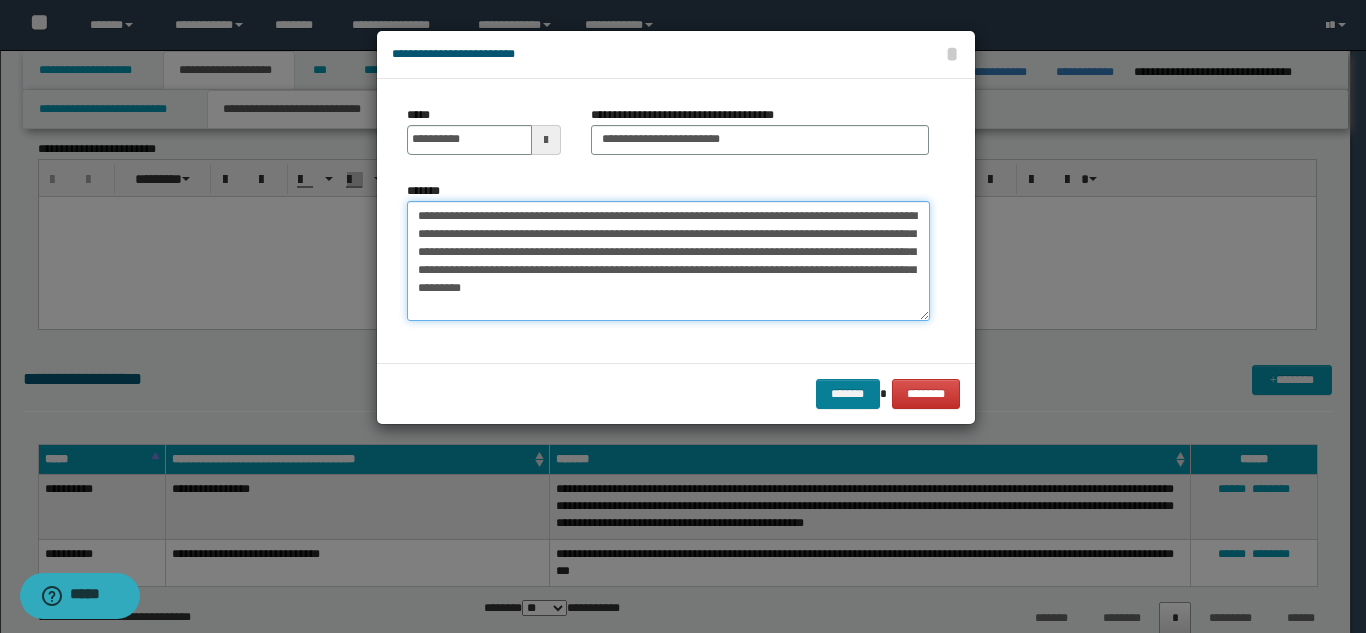 type on "**********" 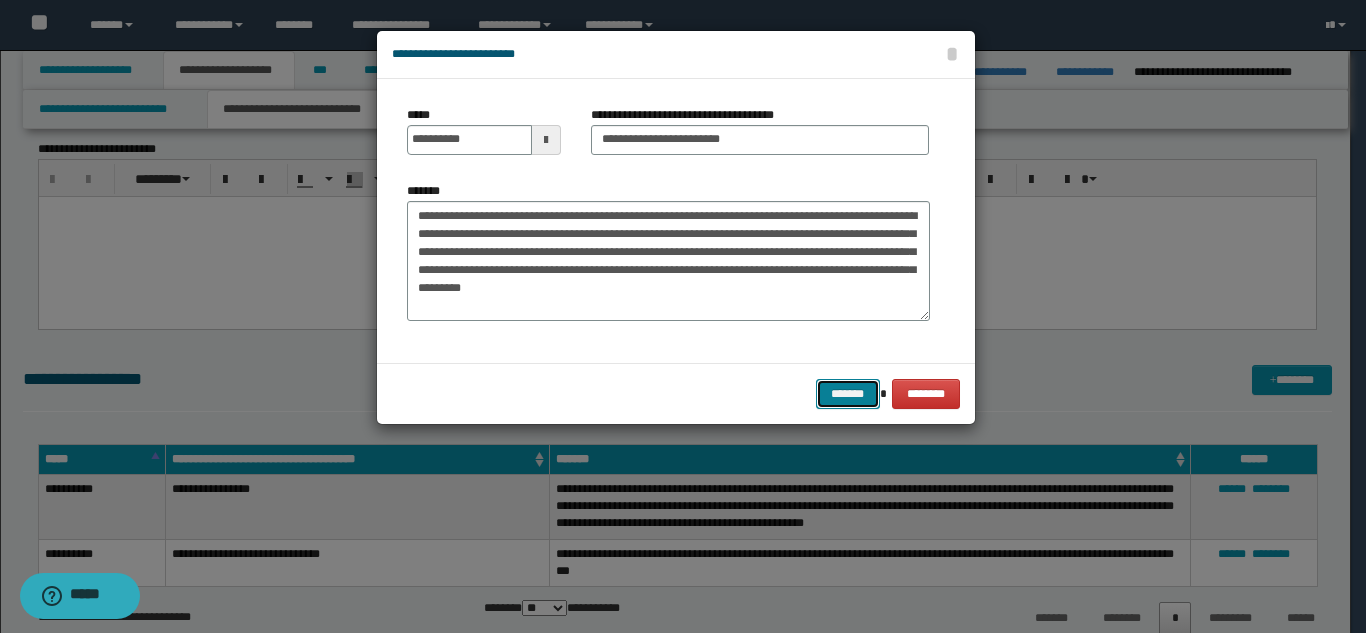 click on "*******" at bounding box center [848, 394] 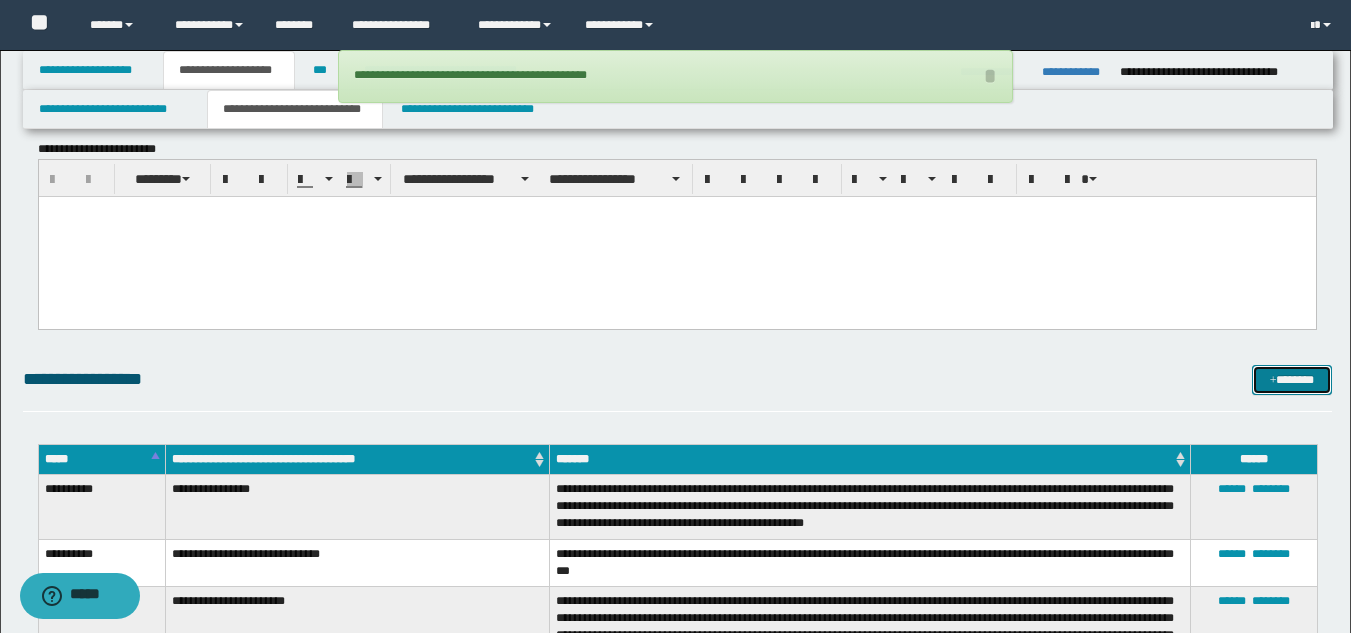 click on "*******" at bounding box center (1292, 380) 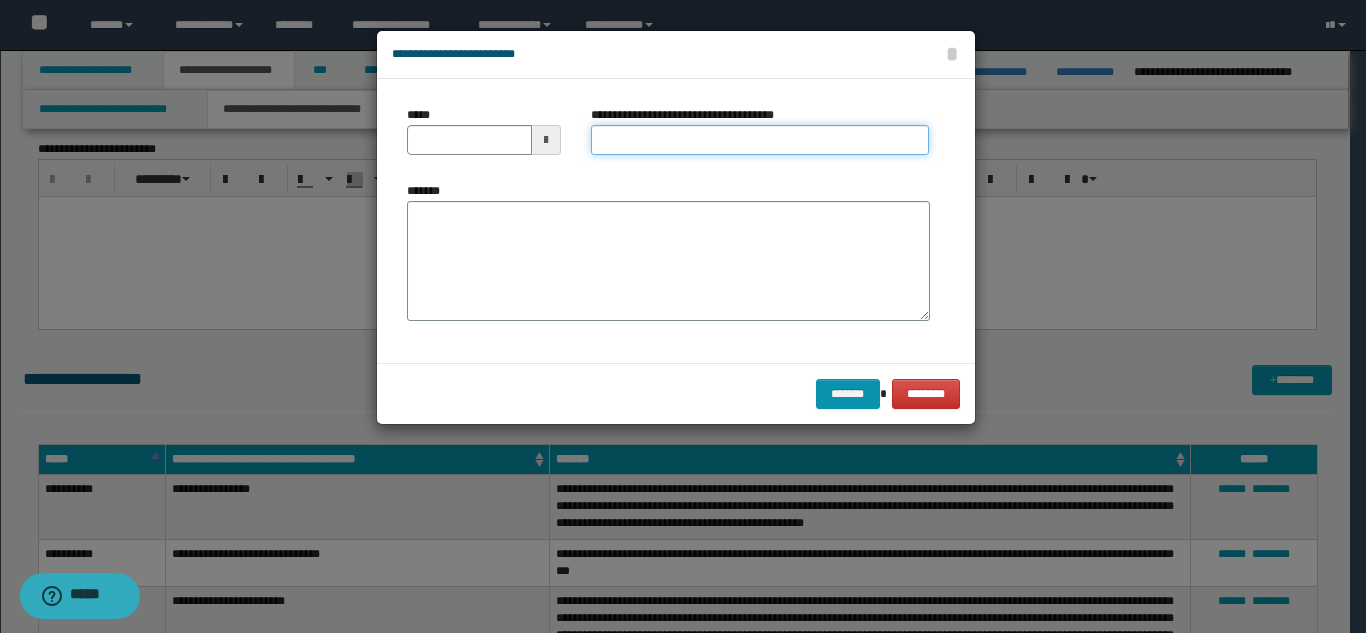 click on "**********" at bounding box center [760, 140] 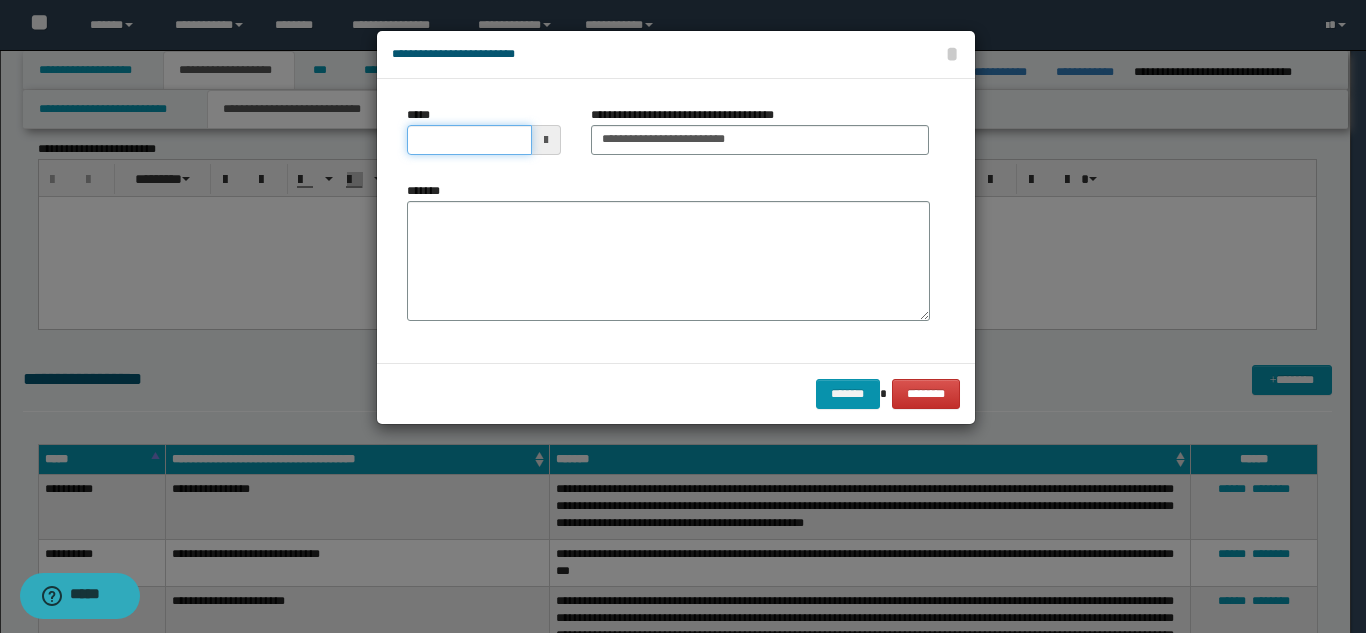 click on "*****" at bounding box center [469, 140] 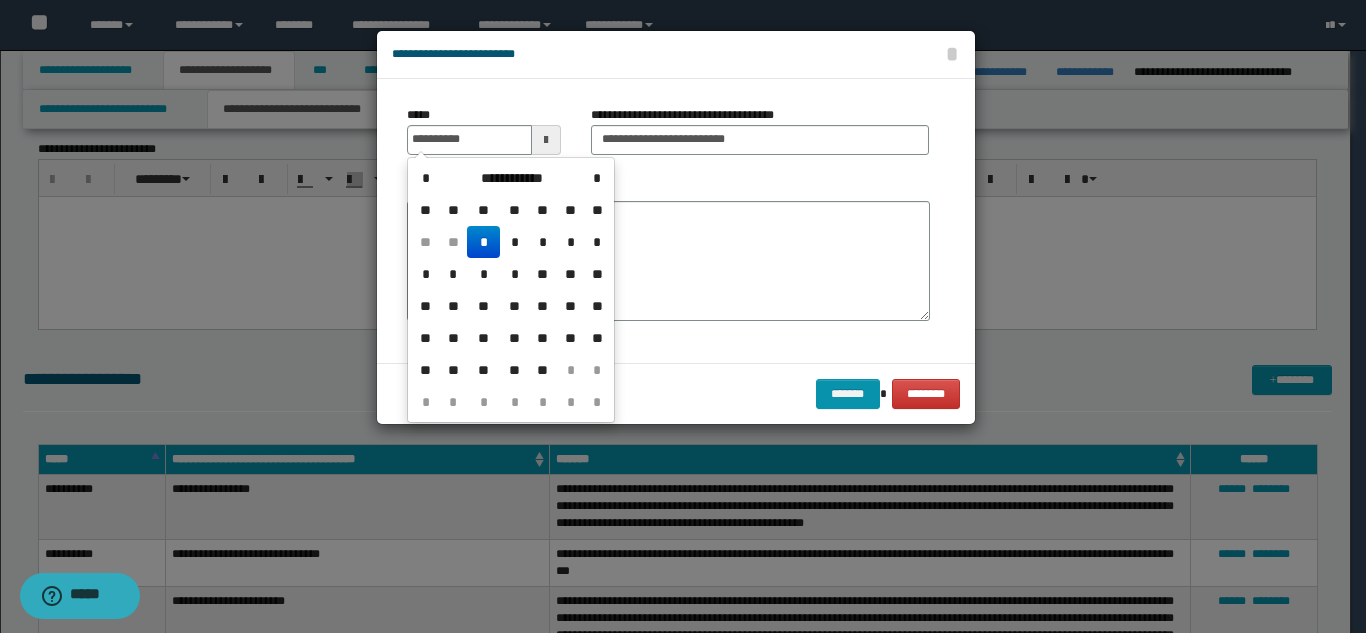 click on "*" at bounding box center [483, 242] 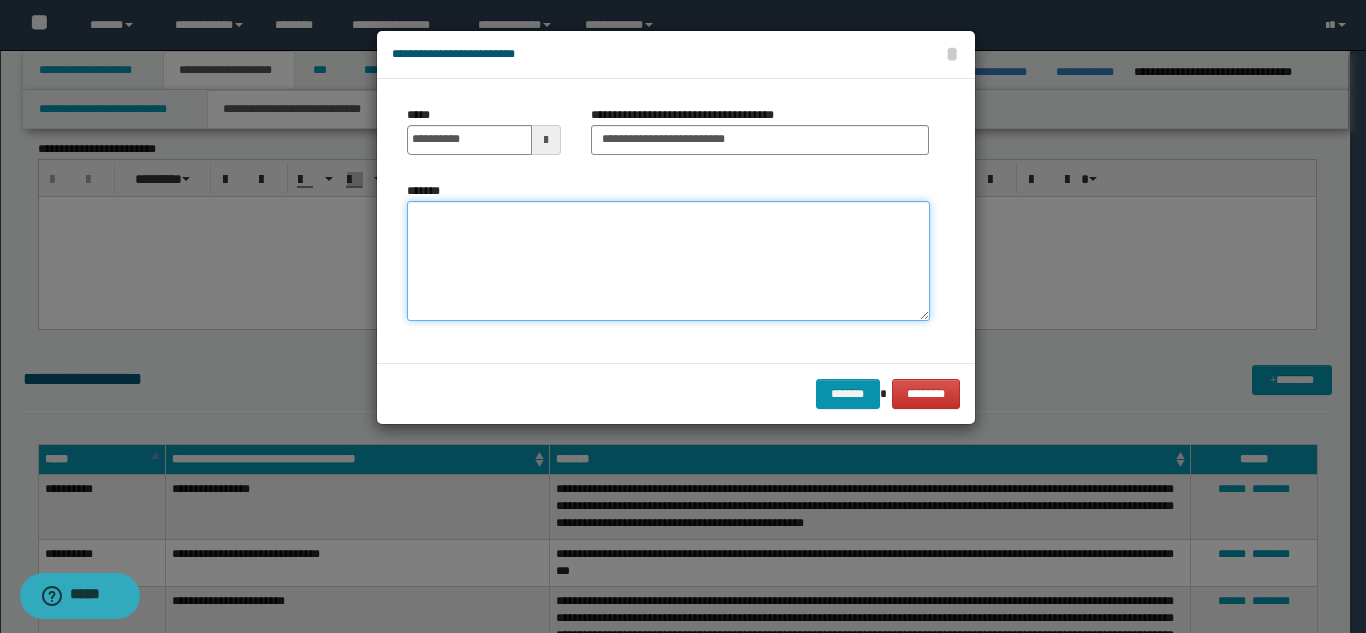 click on "*******" at bounding box center (668, 261) 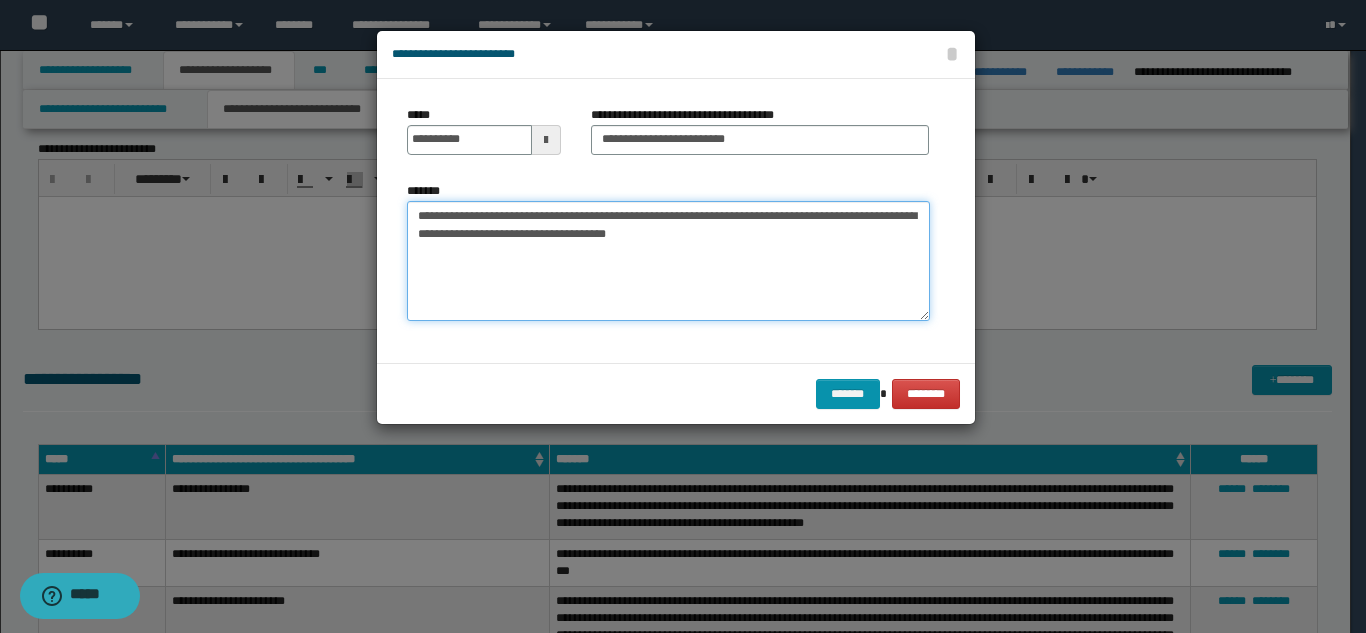 click on "**********" at bounding box center (668, 261) 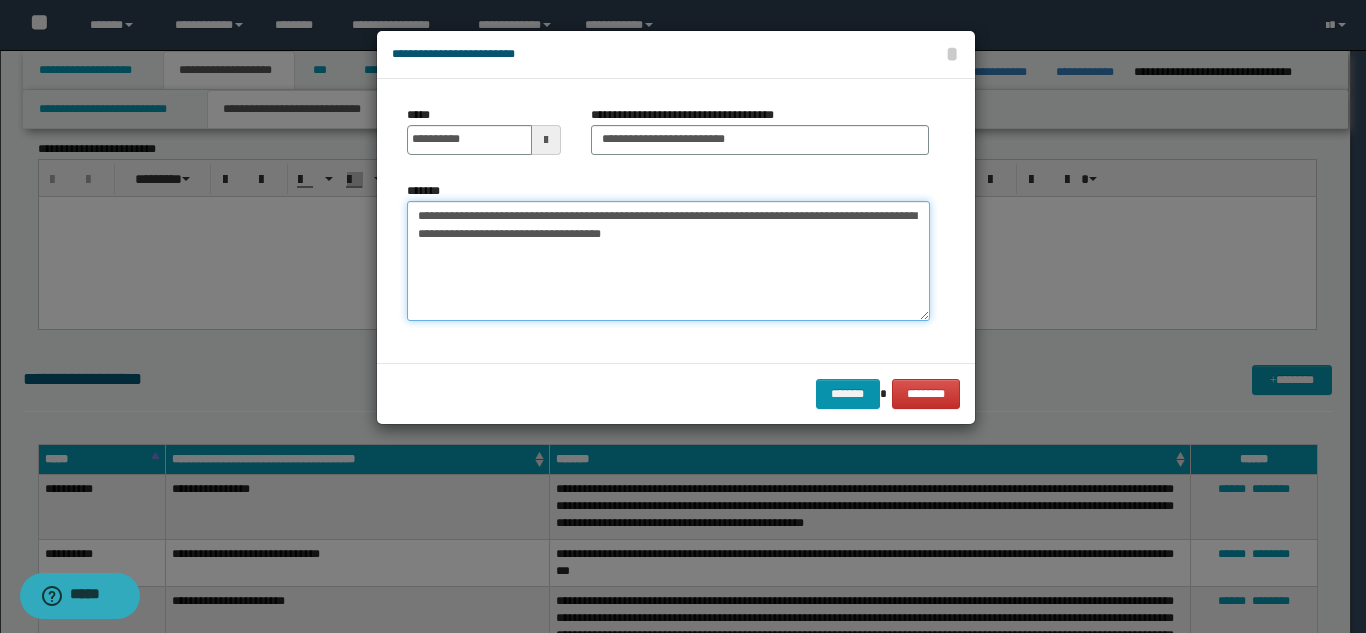 click on "**********" at bounding box center (668, 261) 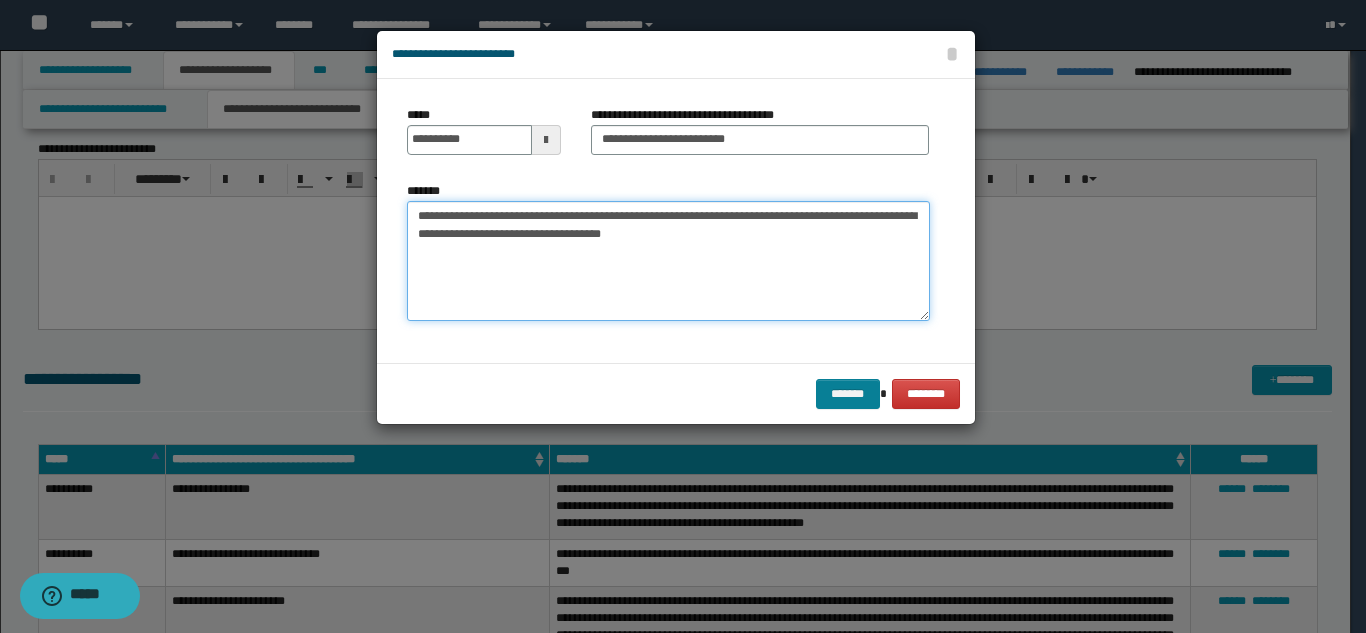 type on "**********" 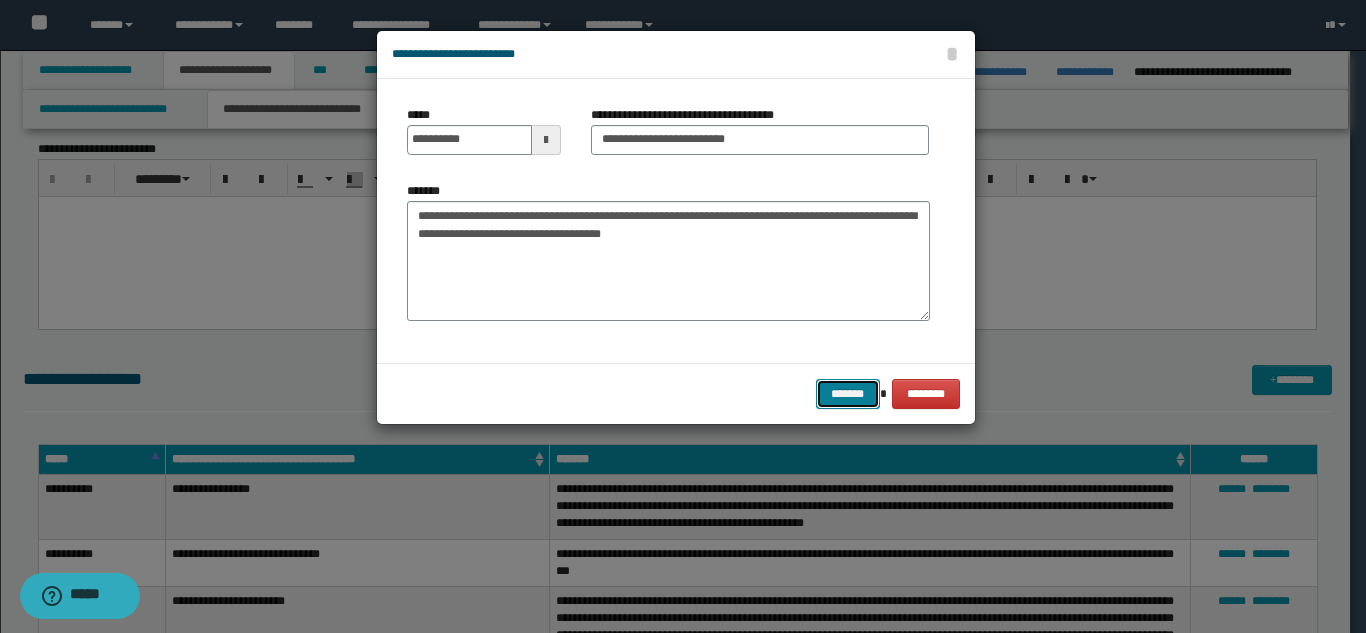 click on "*******" at bounding box center (848, 394) 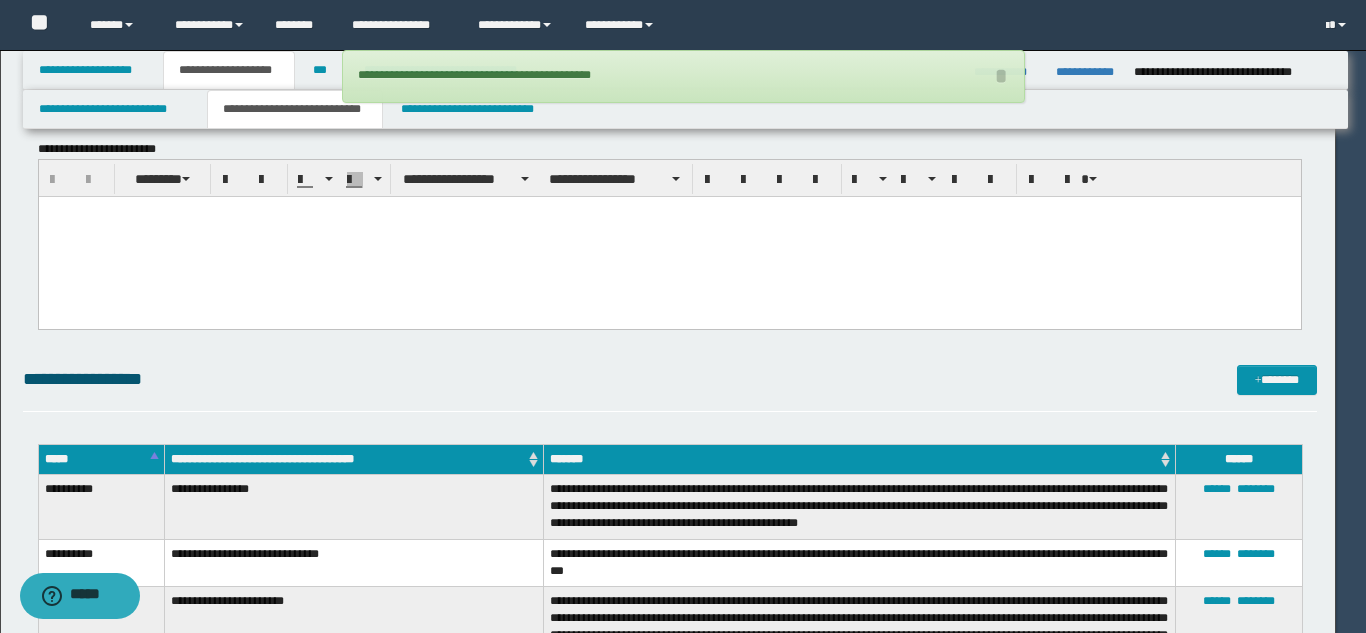 type 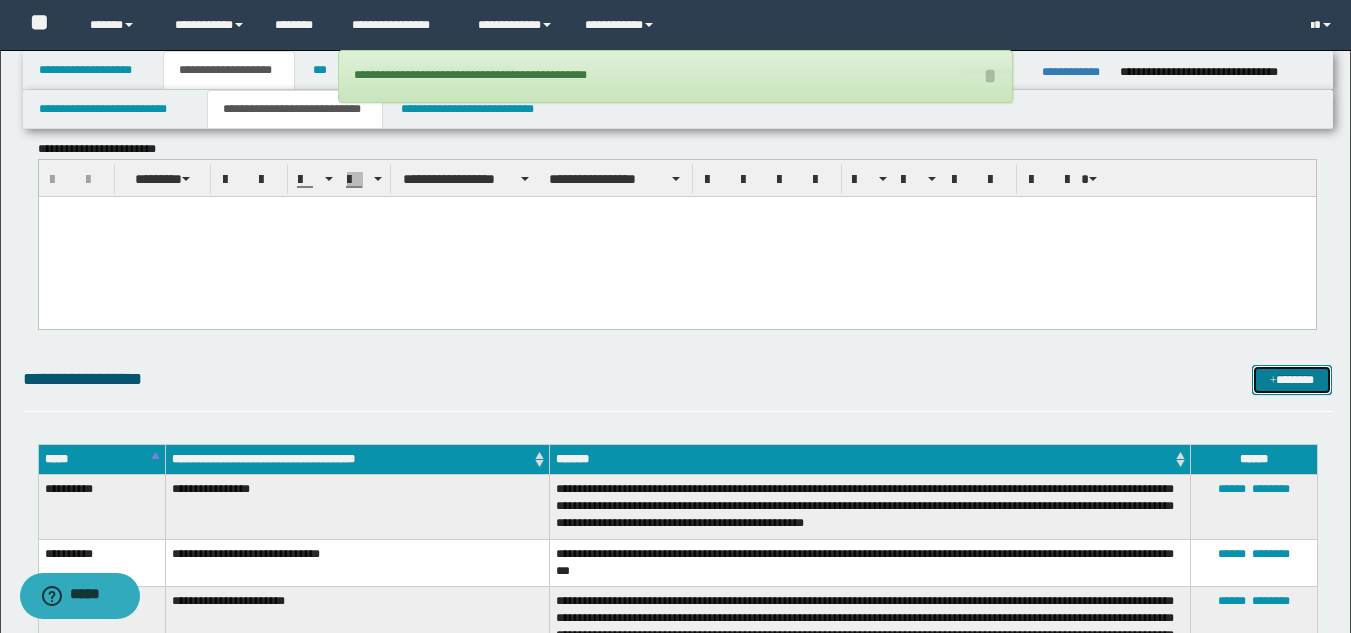 click on "*******" at bounding box center [1292, 380] 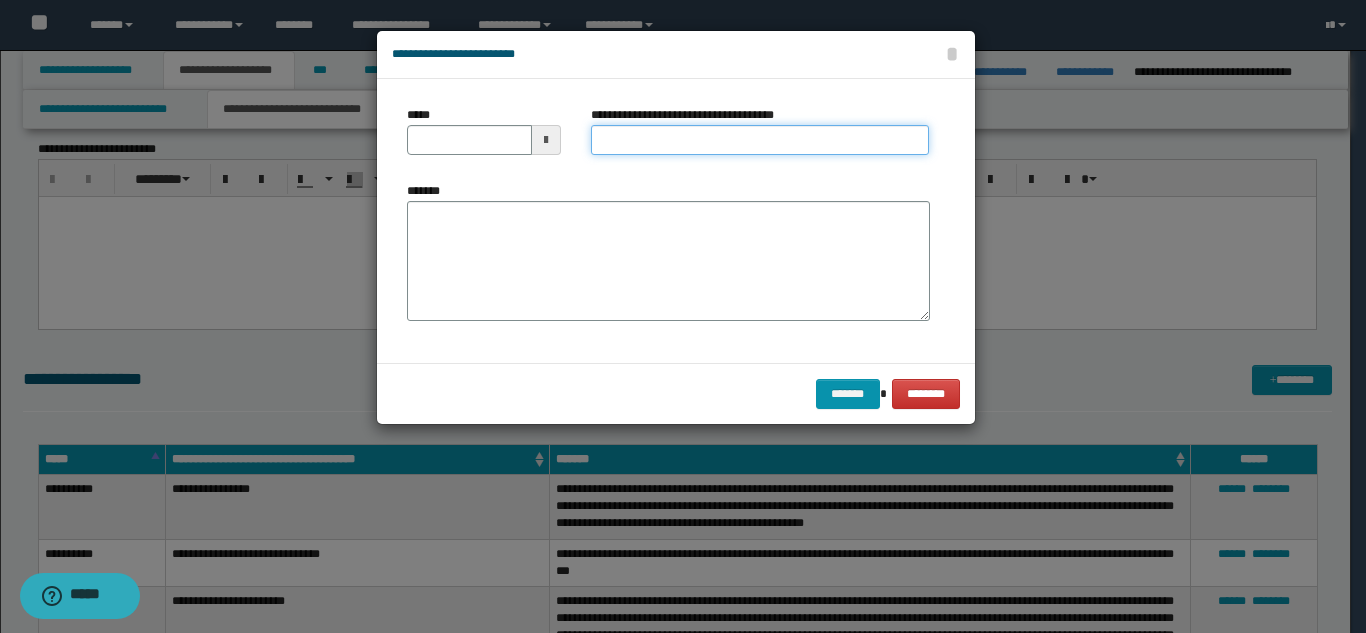 click on "**********" at bounding box center [760, 140] 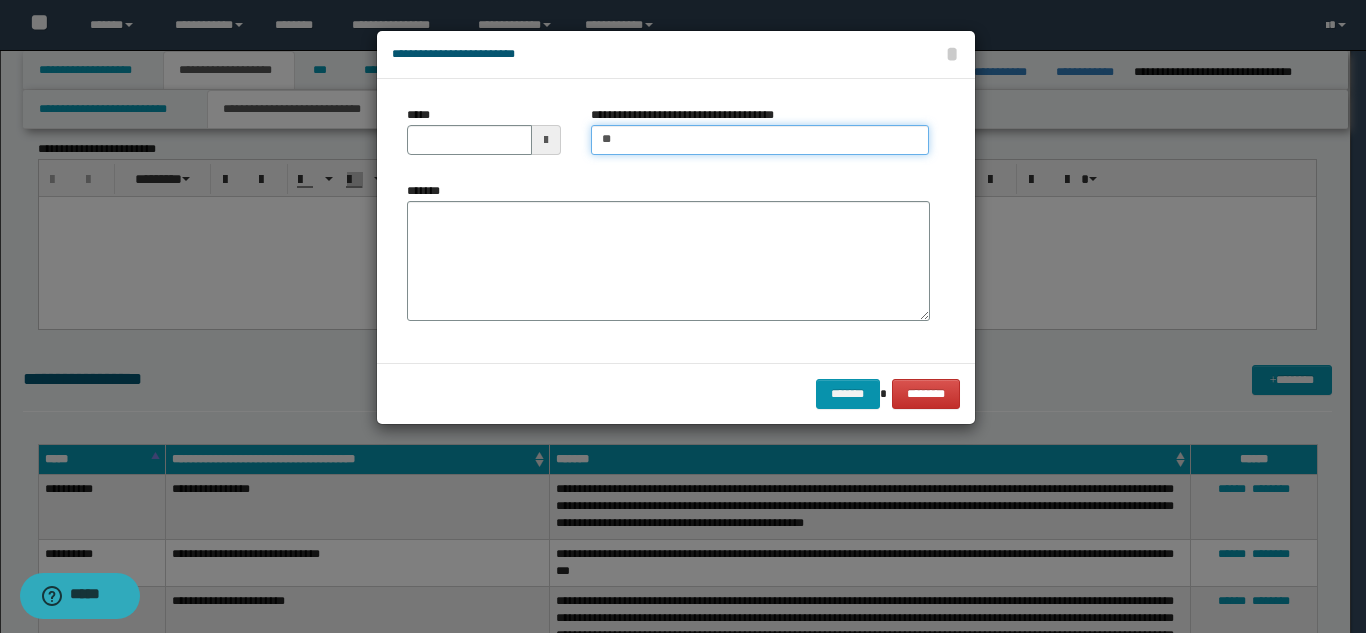 type on "*********" 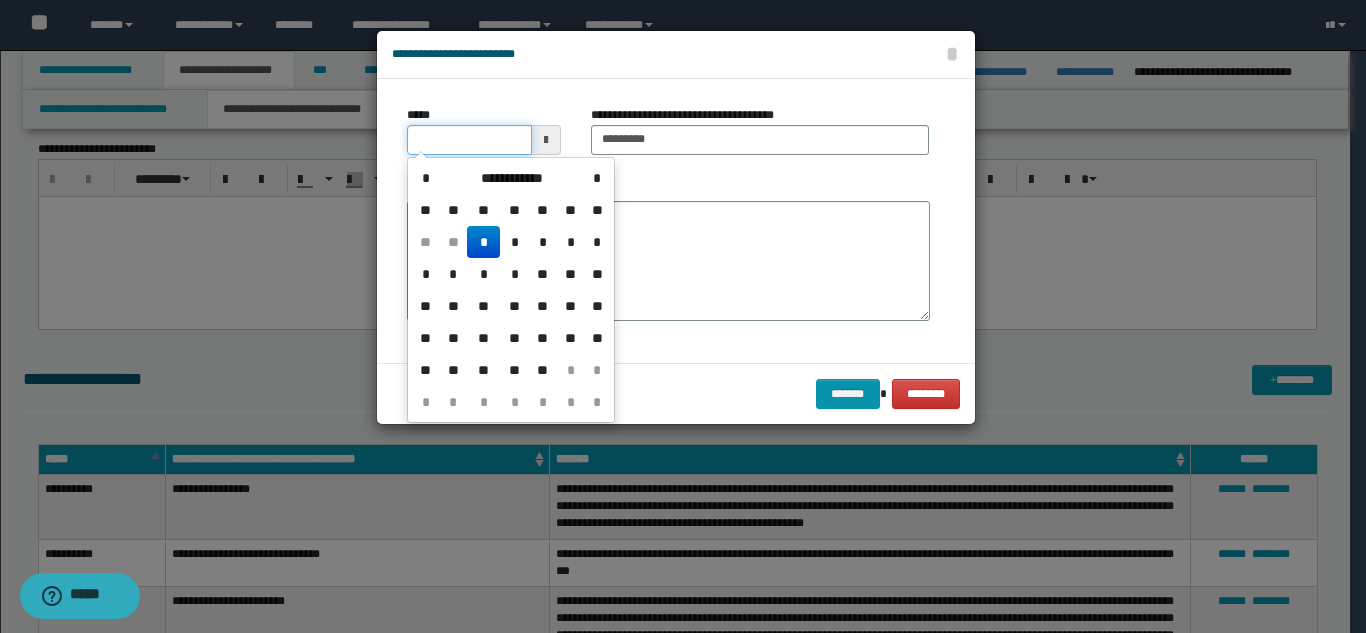 click on "*****" at bounding box center (469, 140) 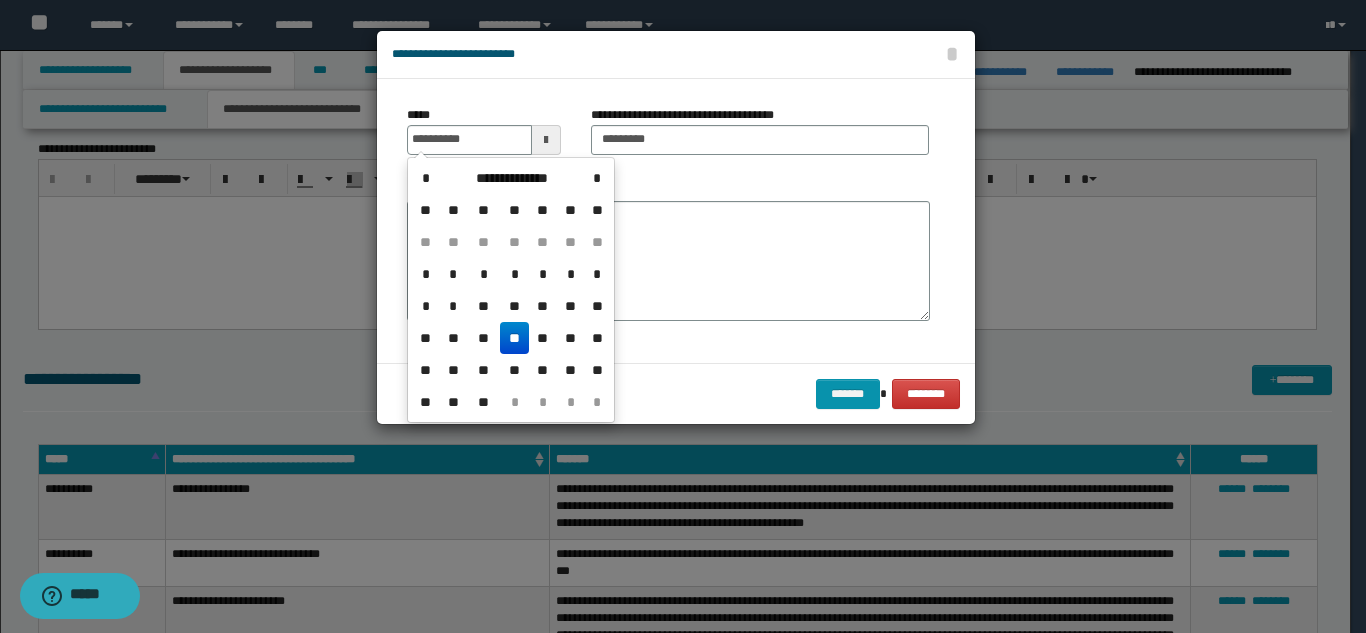 click on "**" at bounding box center [514, 338] 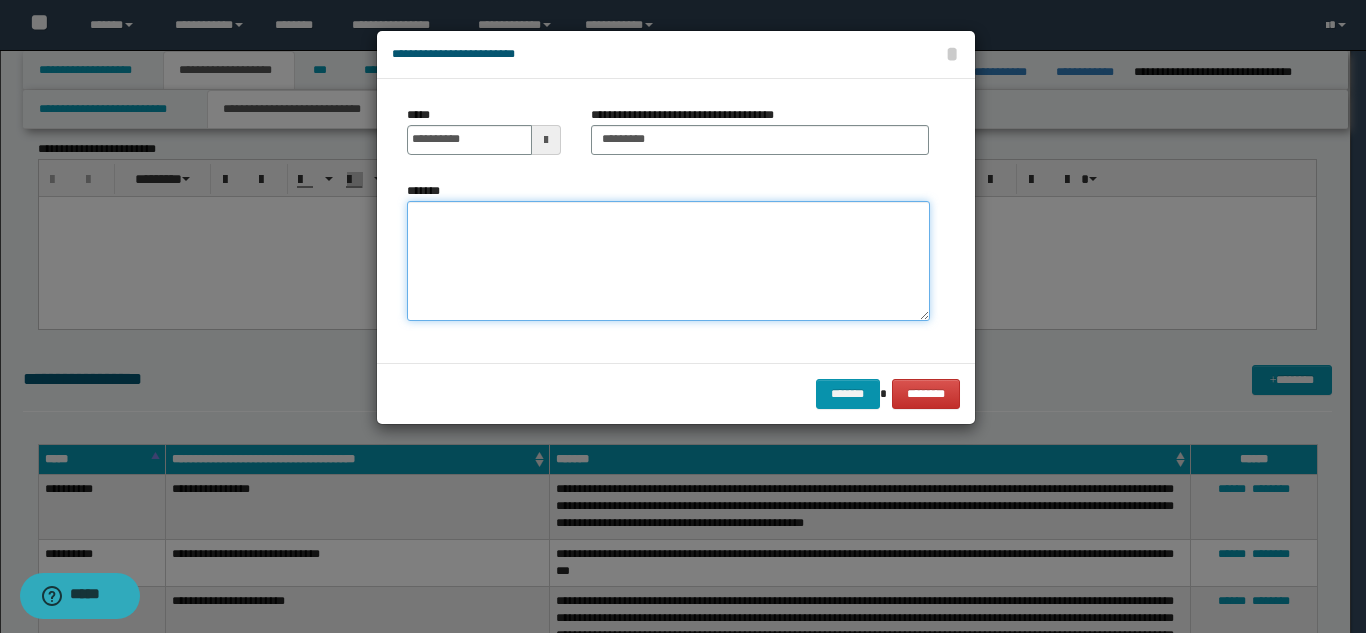 click on "*******" at bounding box center [668, 261] 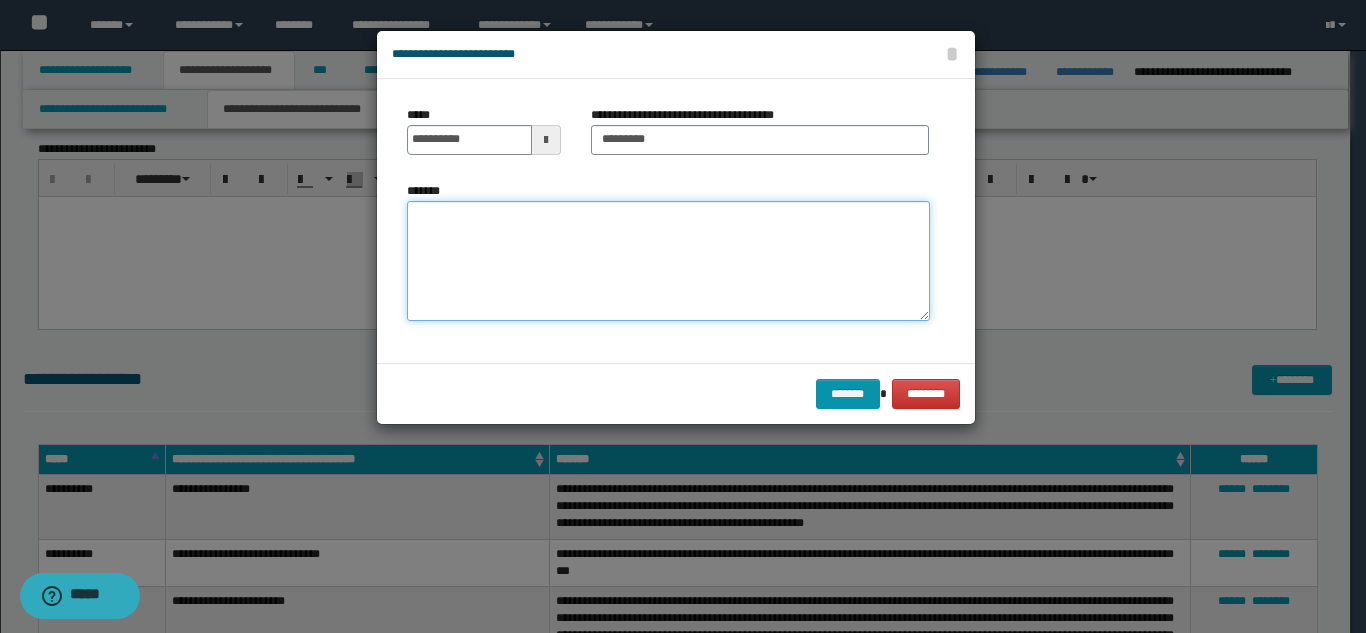 click on "*******" at bounding box center (668, 261) 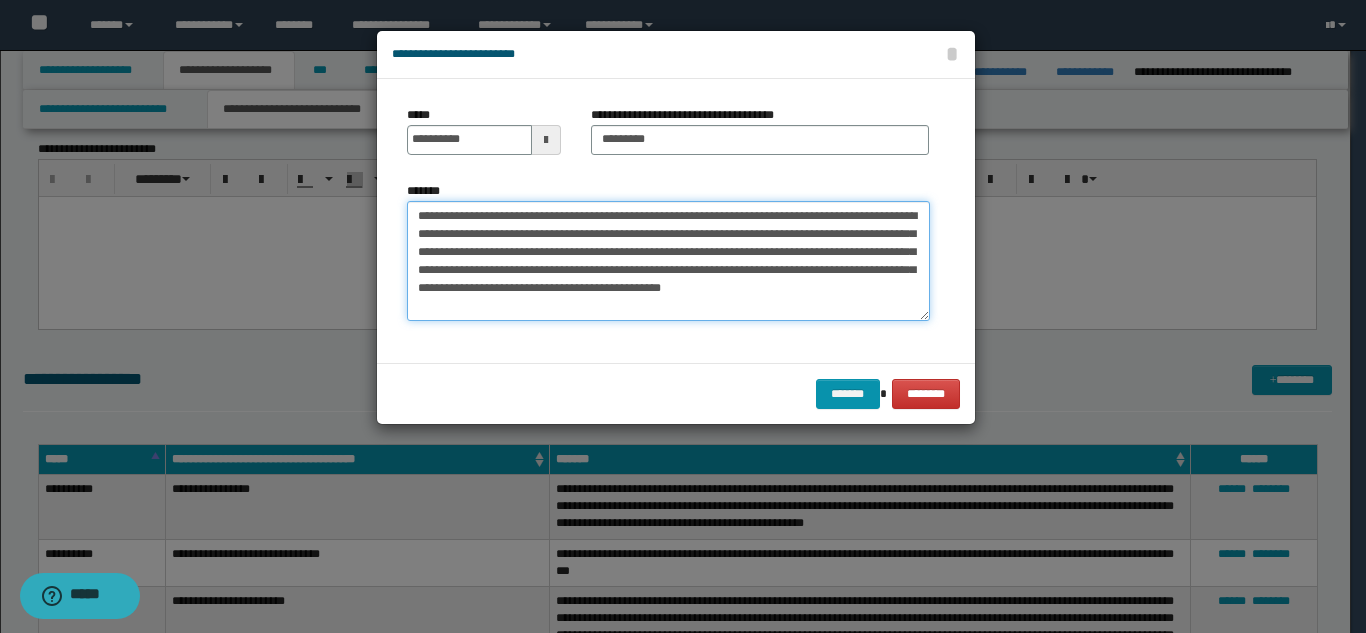 drag, startPoint x: 603, startPoint y: 270, endPoint x: 646, endPoint y: 271, distance: 43.011627 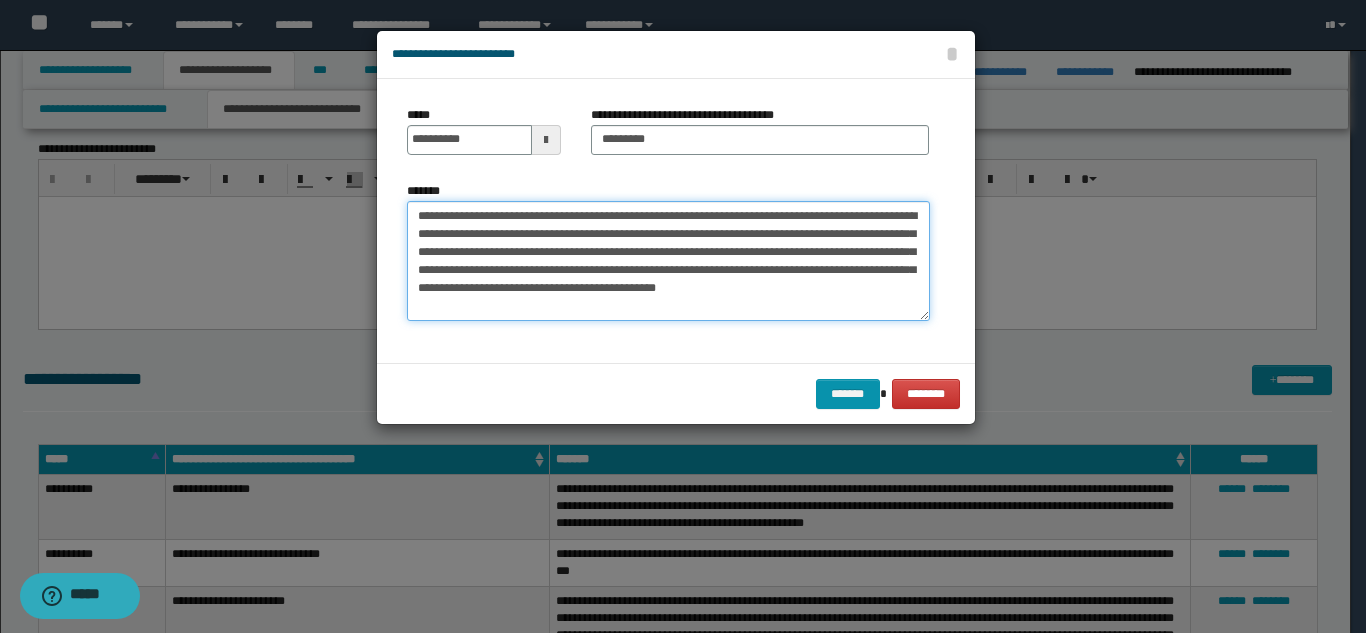 click on "**********" at bounding box center [668, 261] 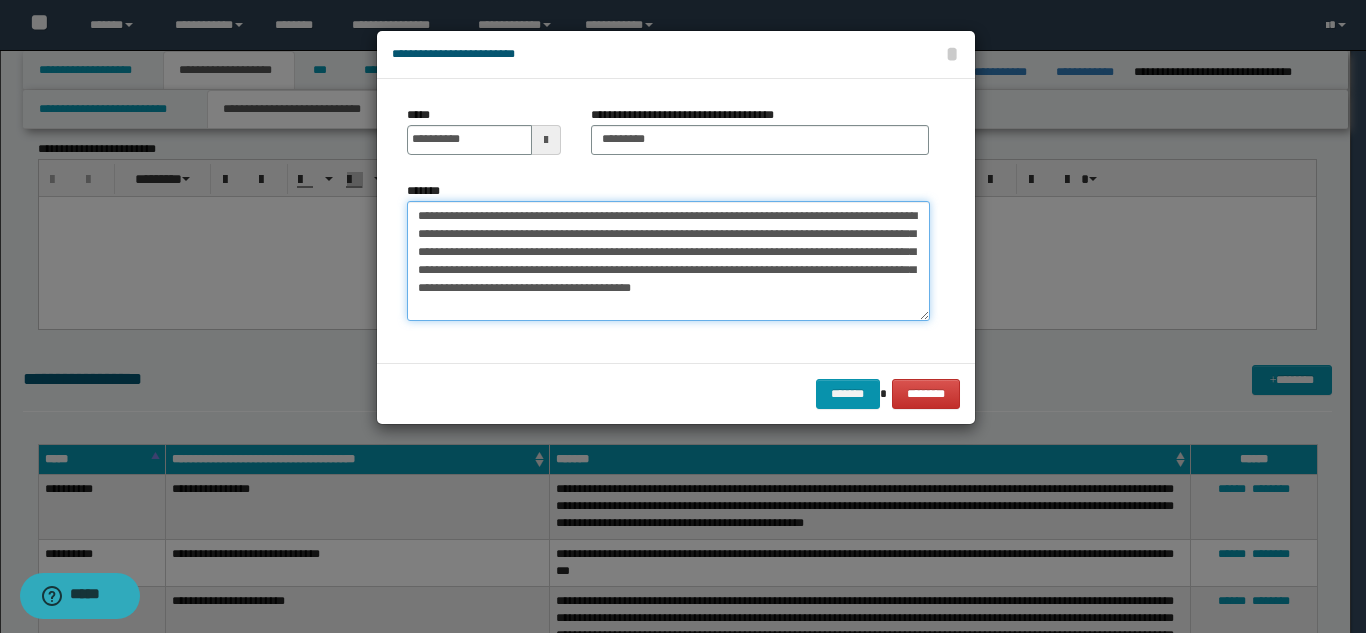 click on "**********" at bounding box center (668, 261) 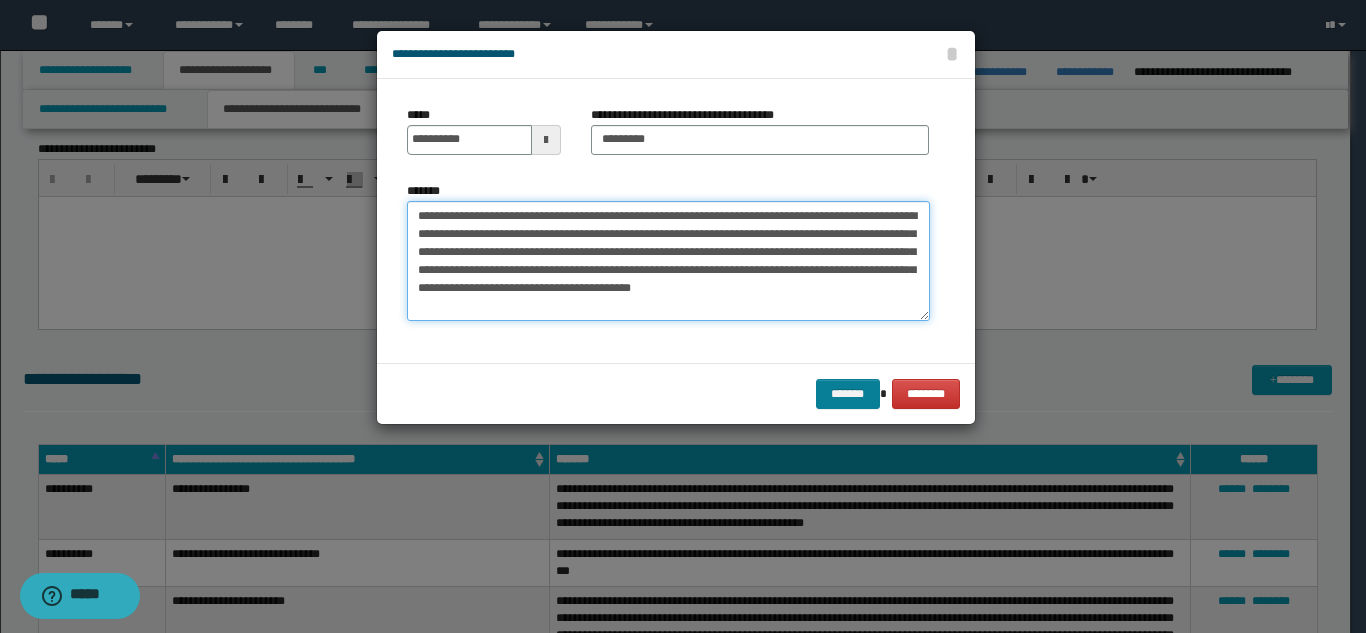 type on "**********" 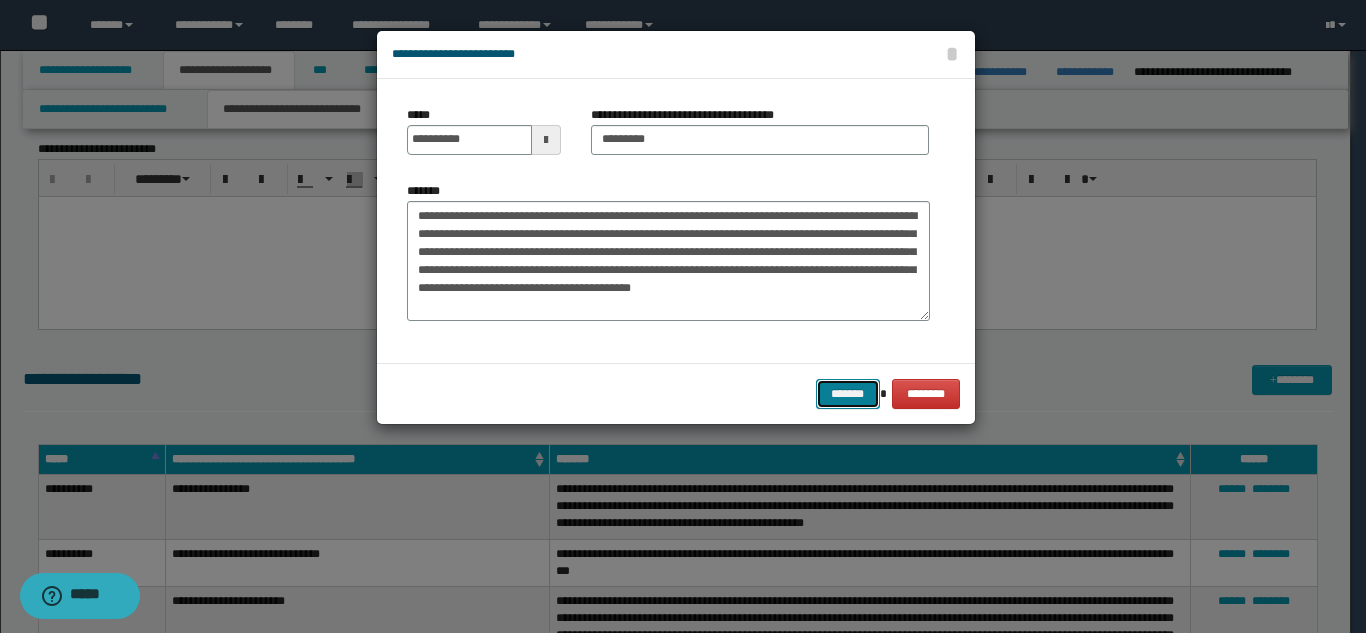 click on "*******" at bounding box center (848, 394) 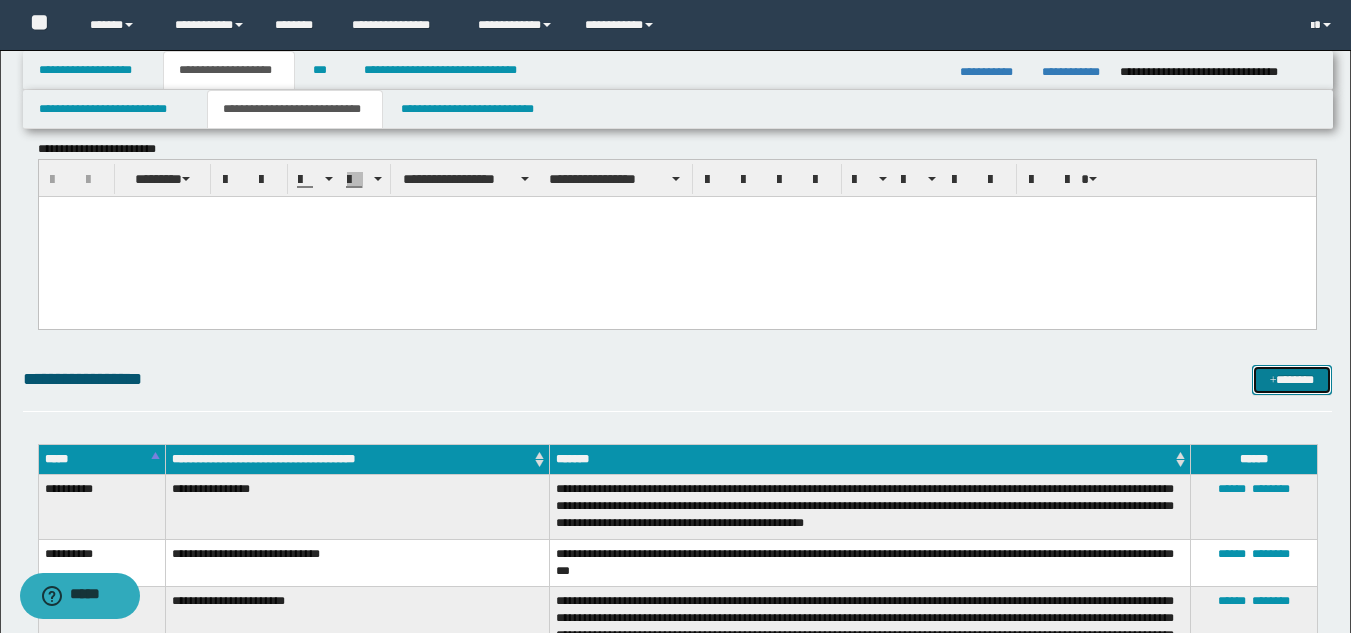 click on "*******" at bounding box center (1292, 380) 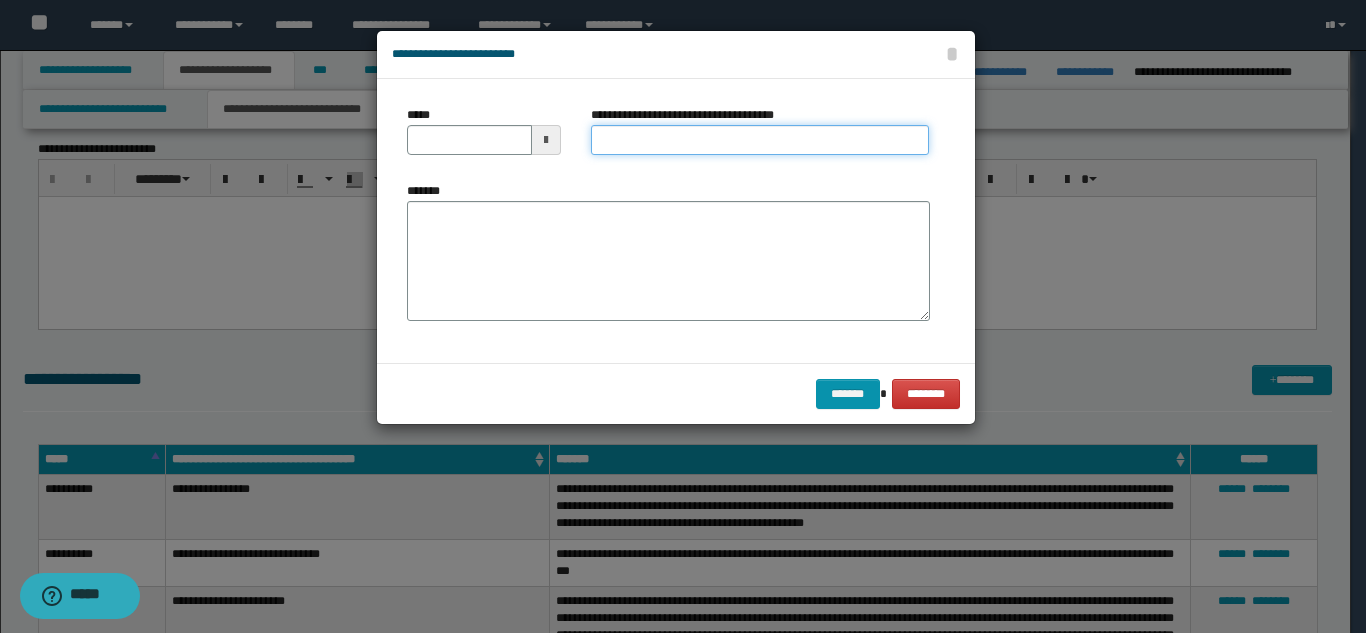 click on "**********" at bounding box center (760, 140) 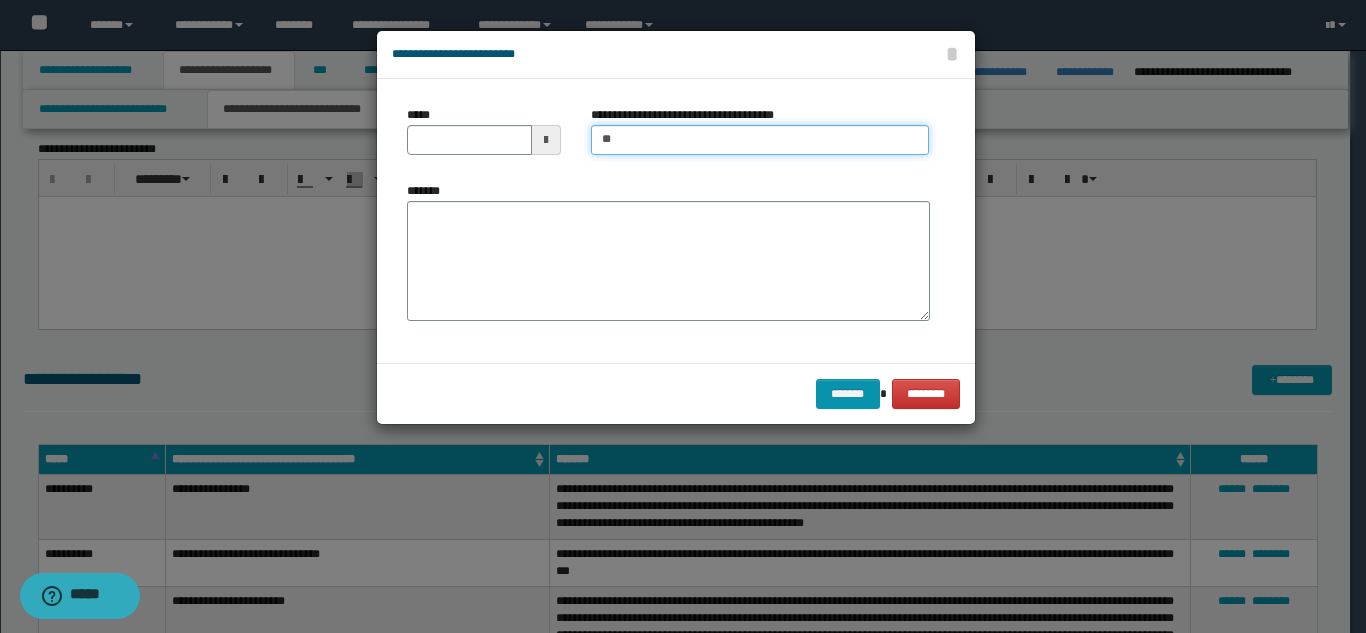 type on "*****" 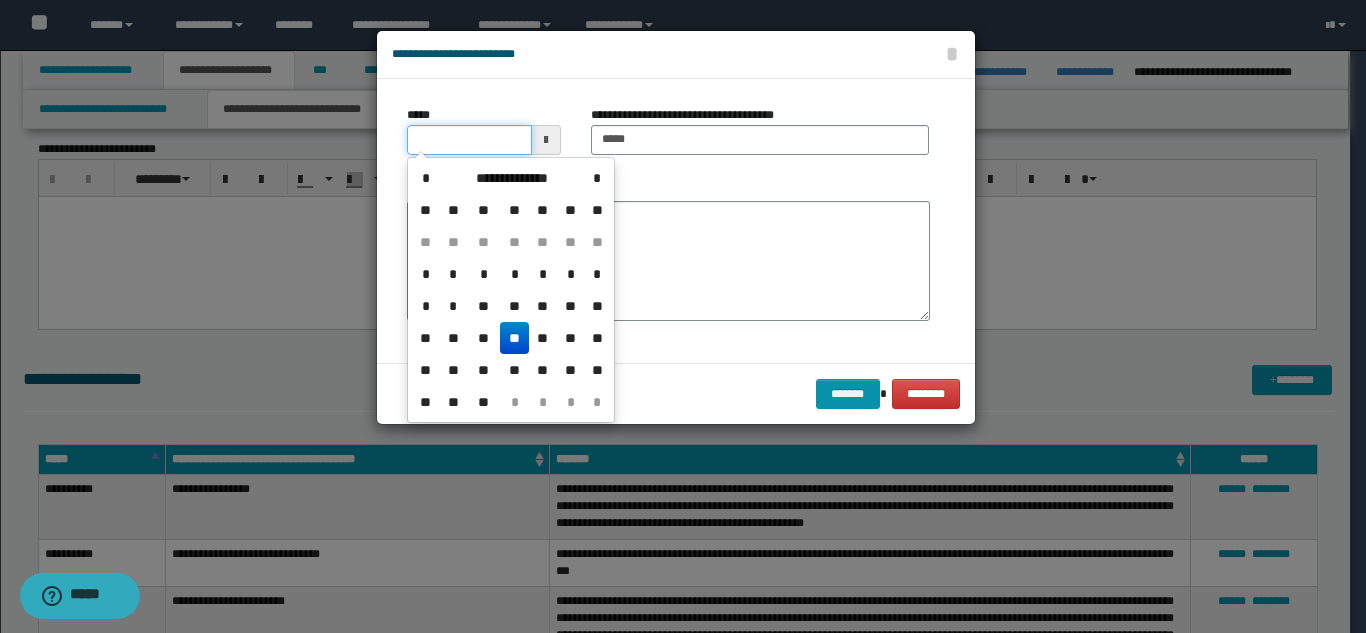 click on "*****" at bounding box center (469, 140) 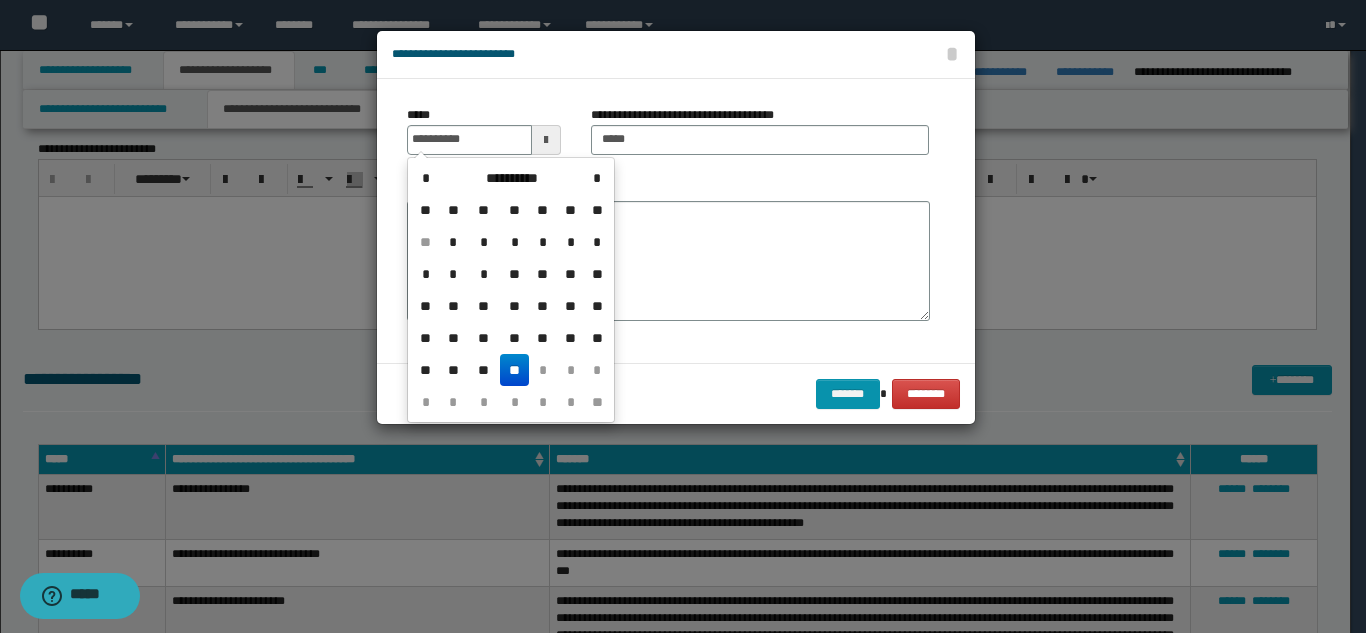 click on "**" at bounding box center [514, 370] 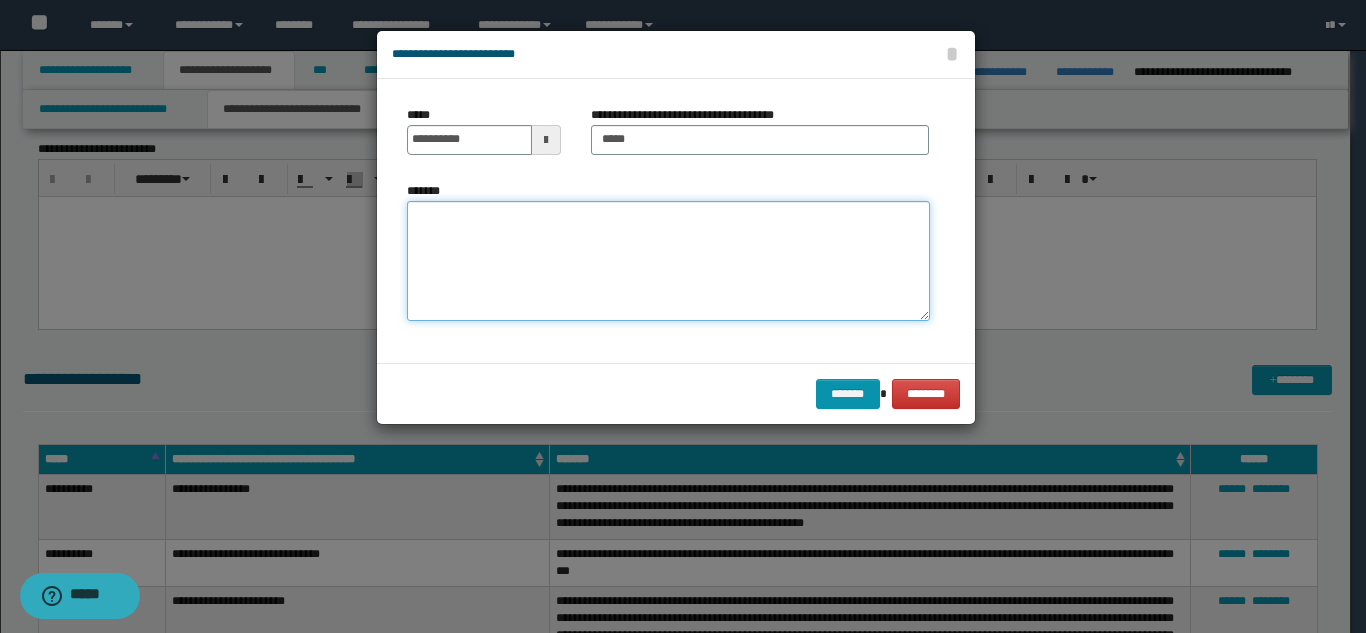 click on "*******" at bounding box center [668, 261] 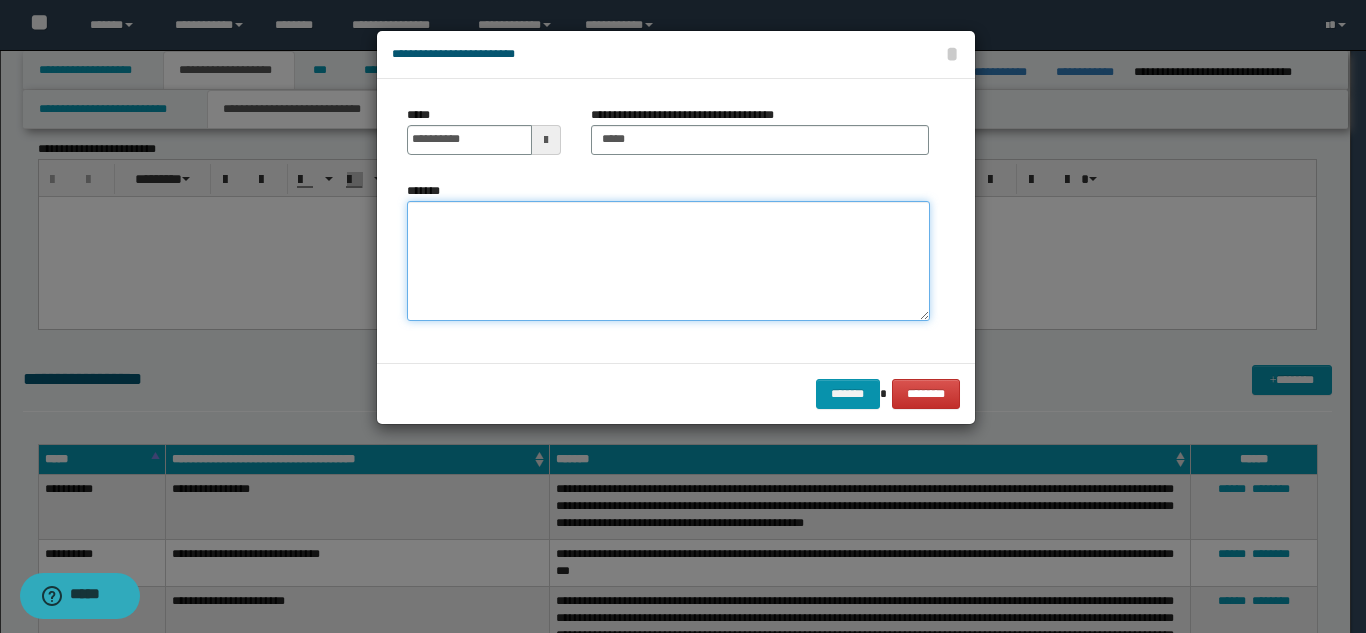 paste on "**********" 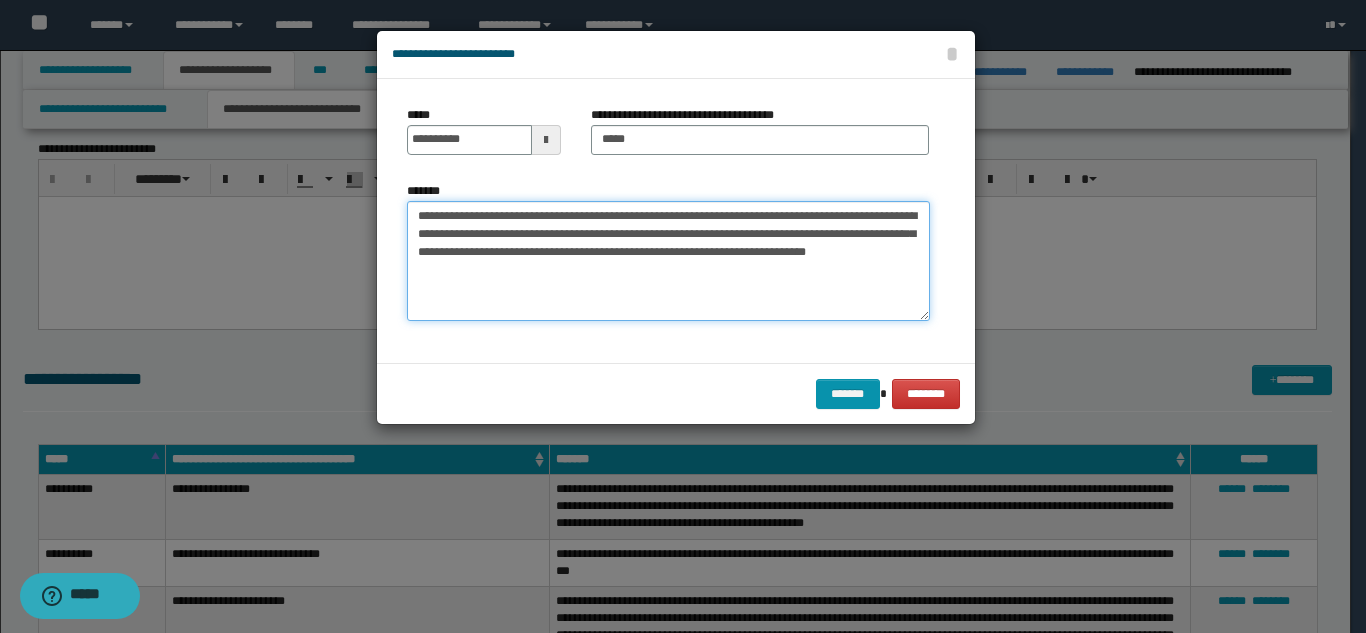 click on "**********" at bounding box center (668, 261) 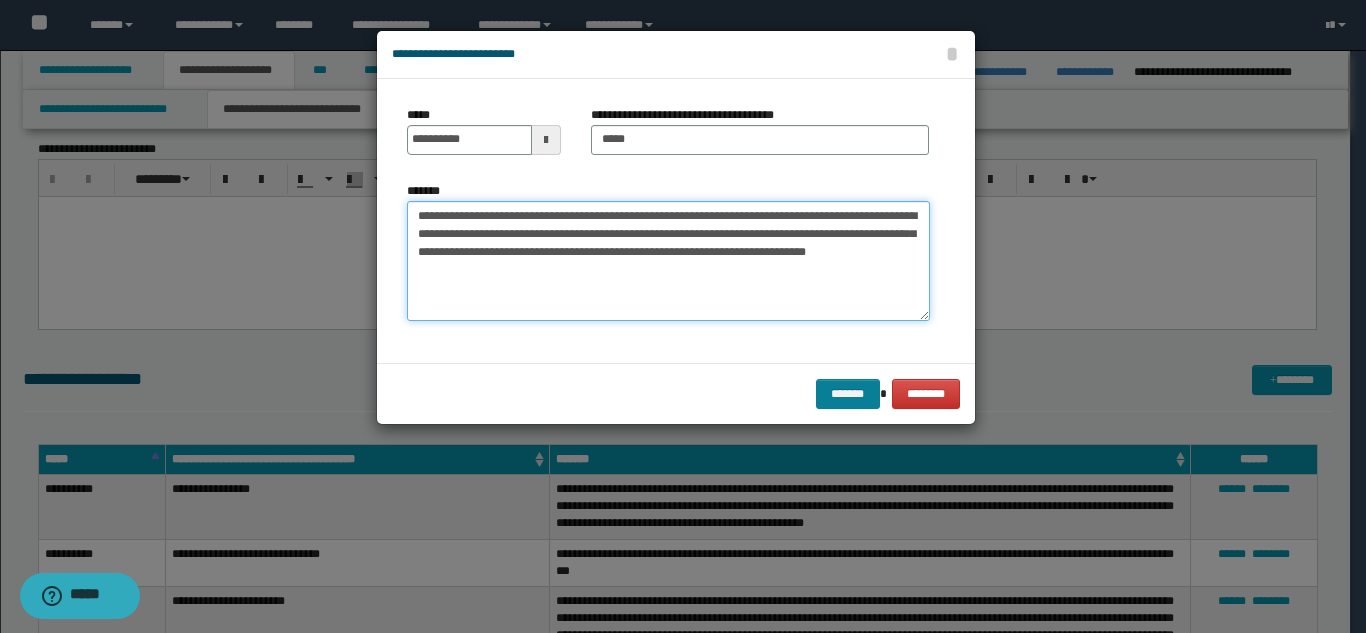 type on "**********" 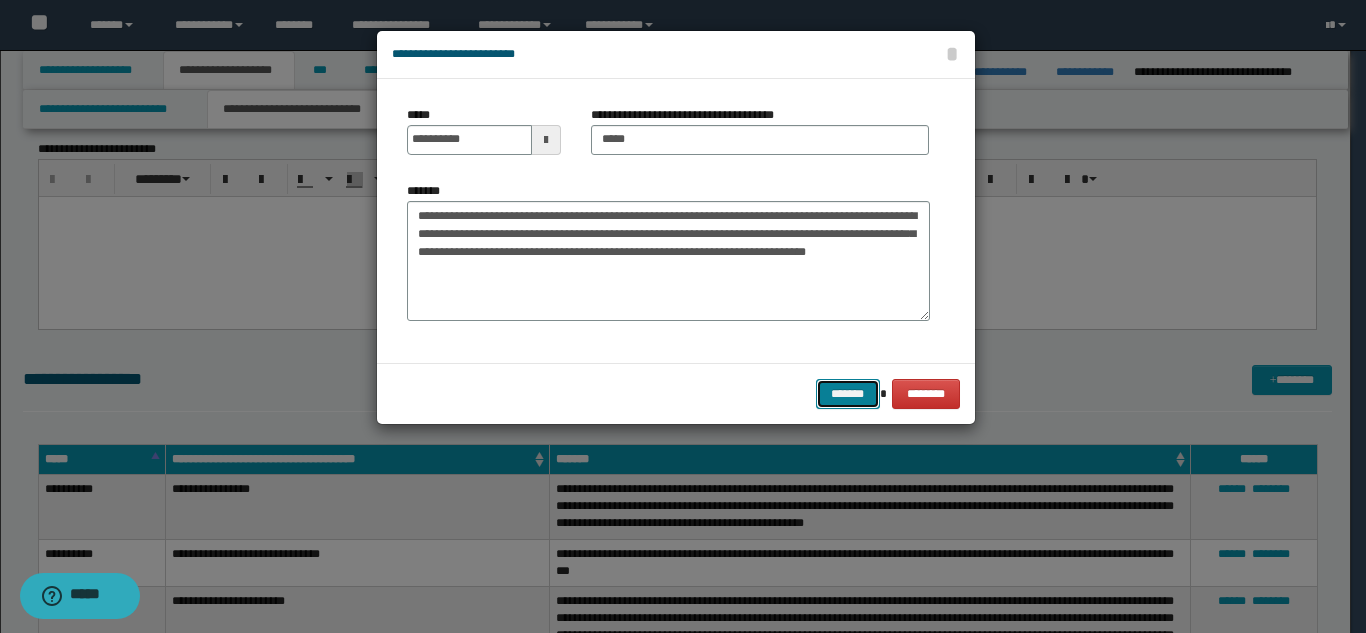 click on "*******" at bounding box center [848, 394] 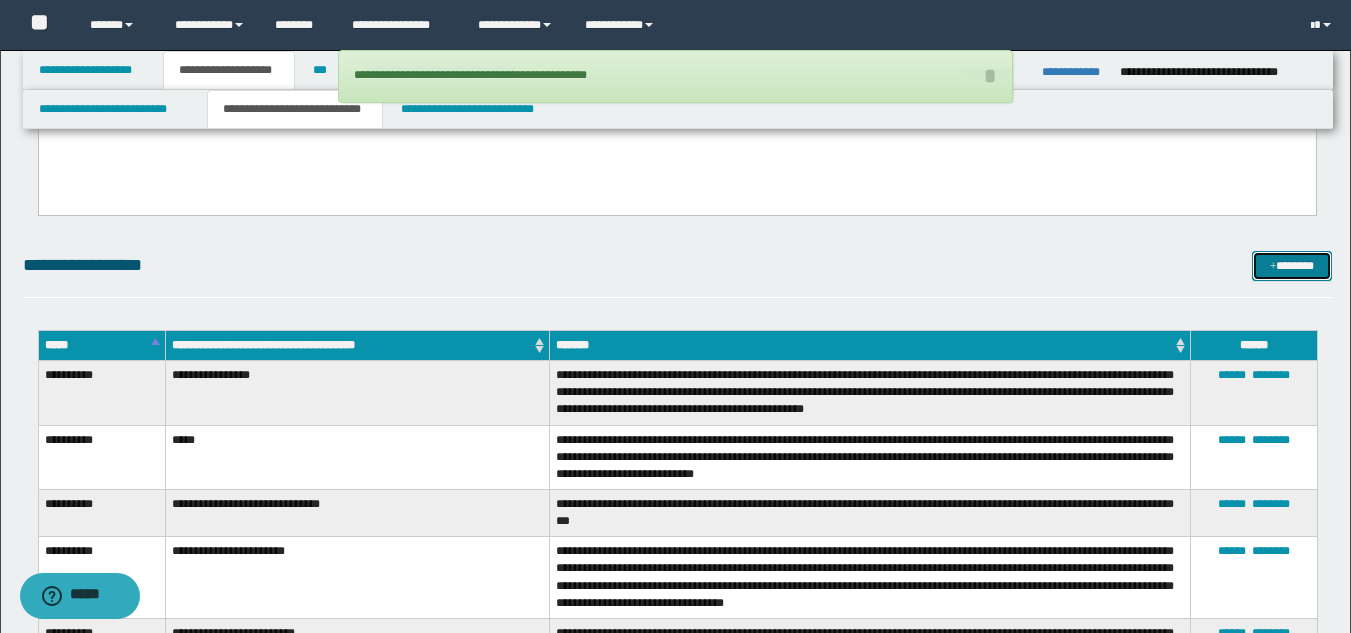 scroll, scrollTop: 2200, scrollLeft: 0, axis: vertical 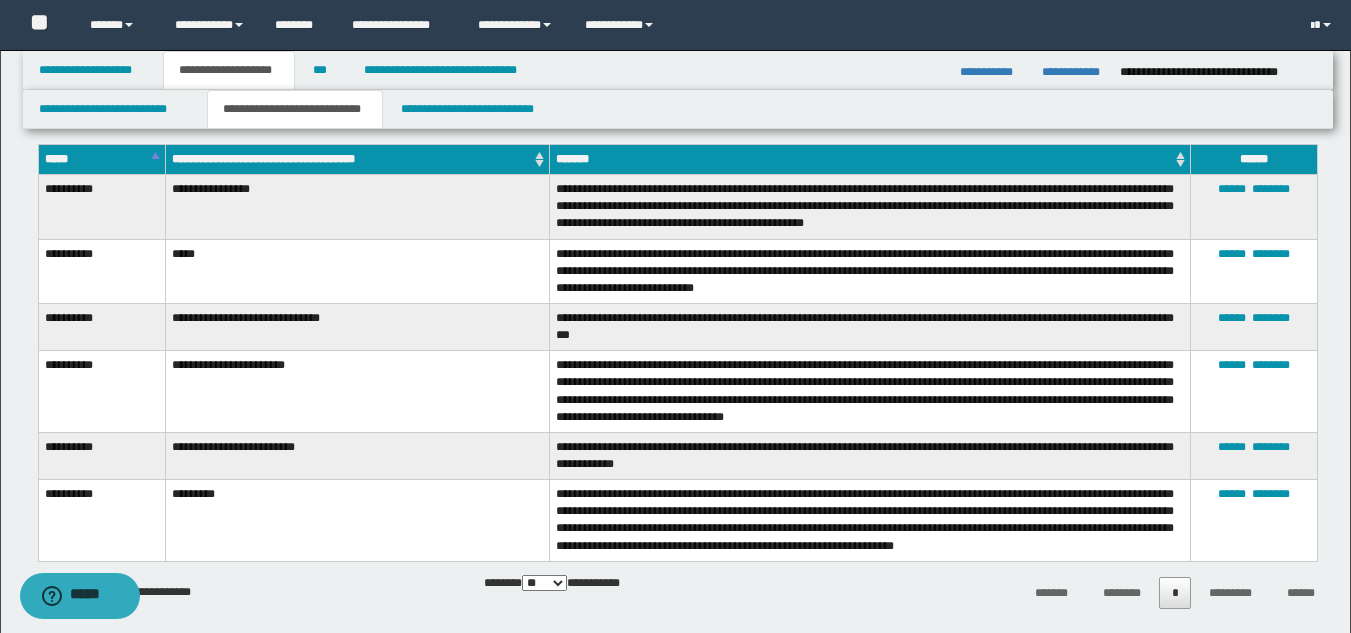 click on "**********" at bounding box center (357, 207) 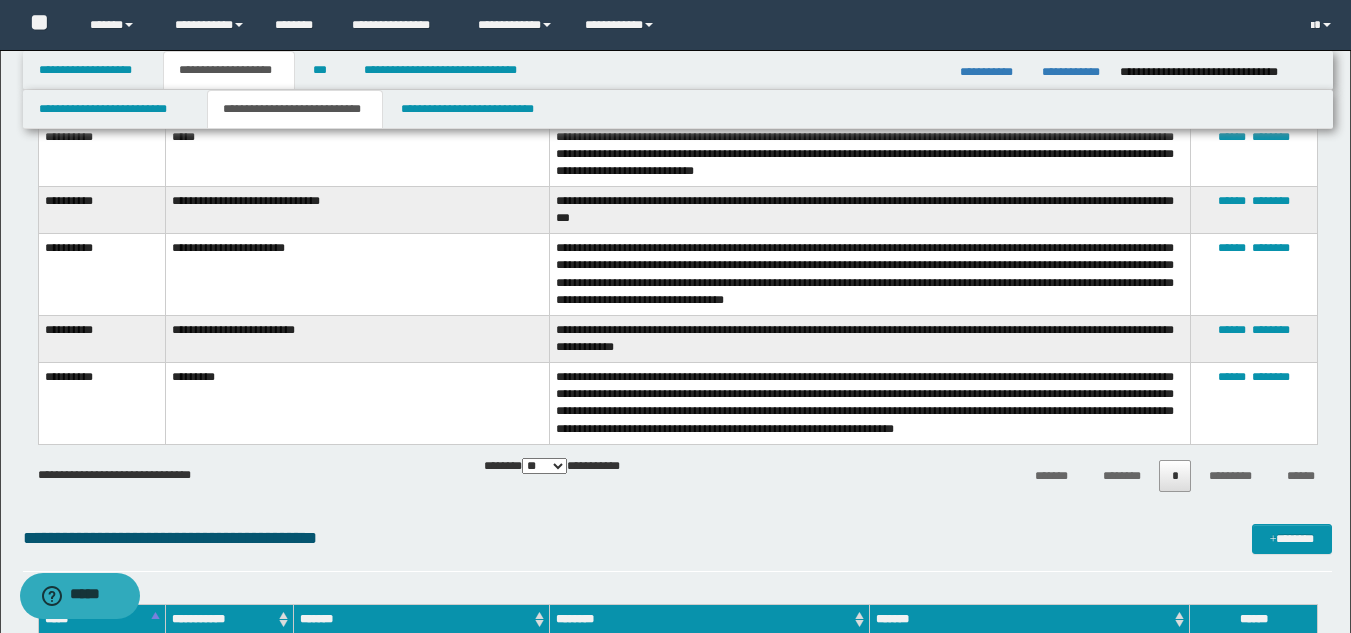scroll, scrollTop: 2300, scrollLeft: 0, axis: vertical 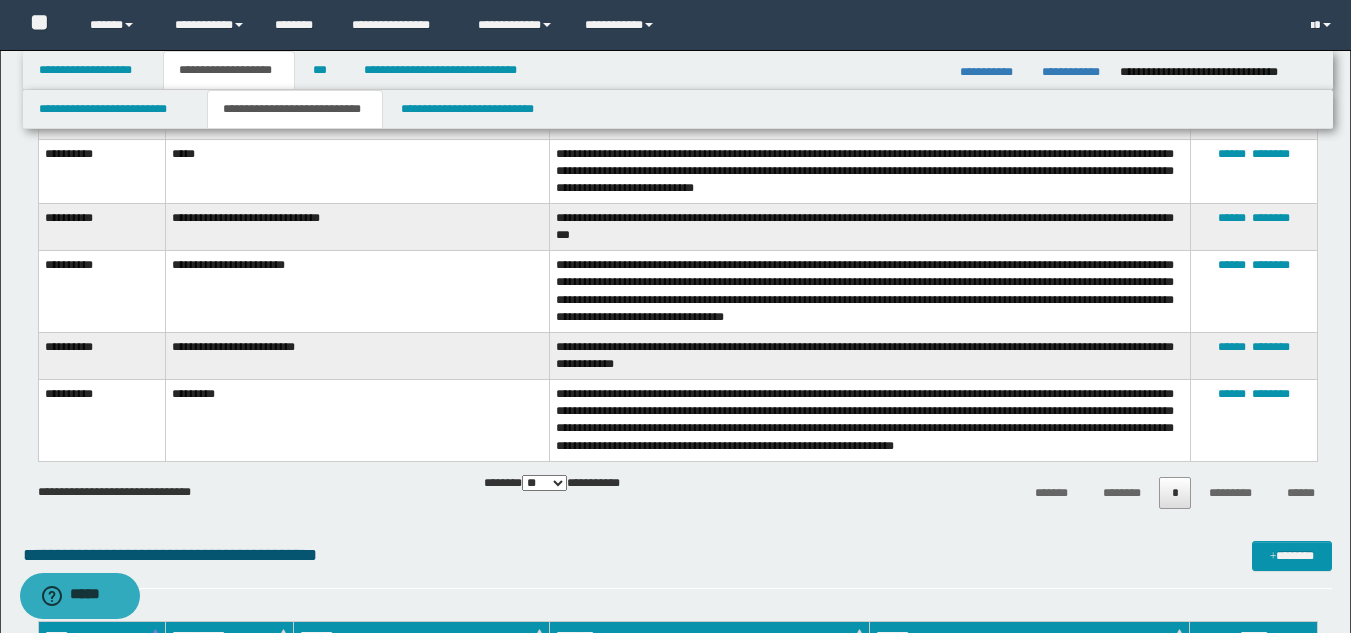 click on "**********" at bounding box center [869, 421] 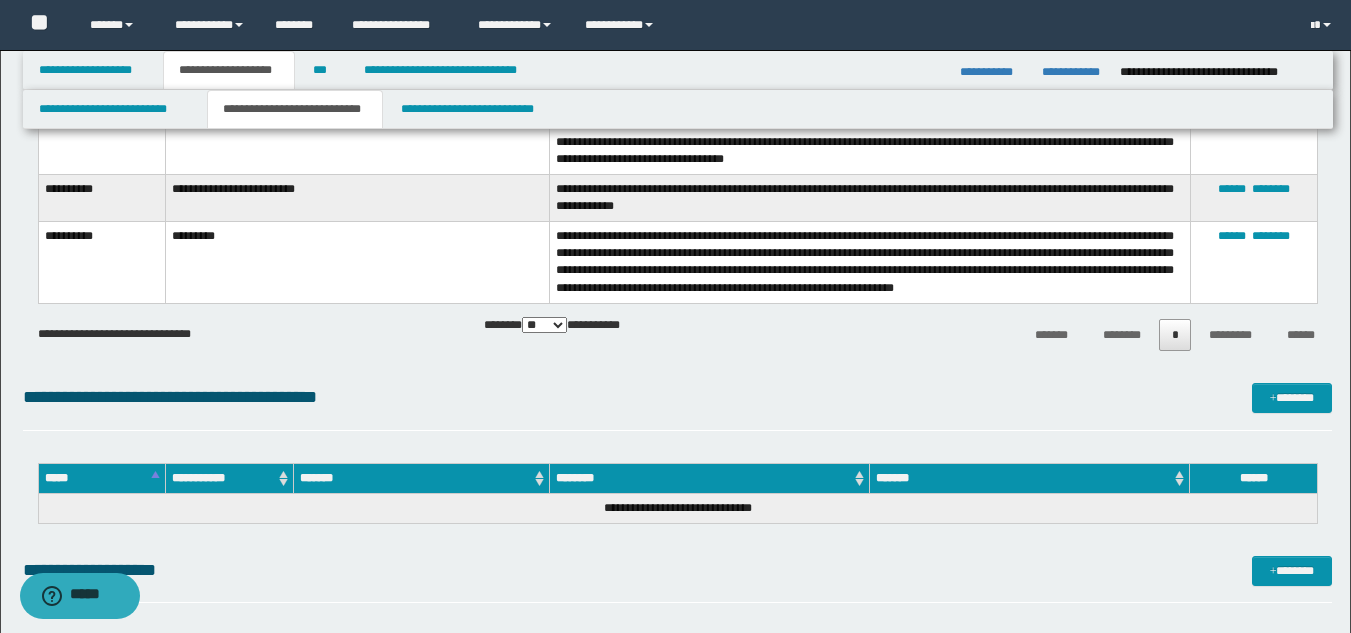 scroll, scrollTop: 2600, scrollLeft: 0, axis: vertical 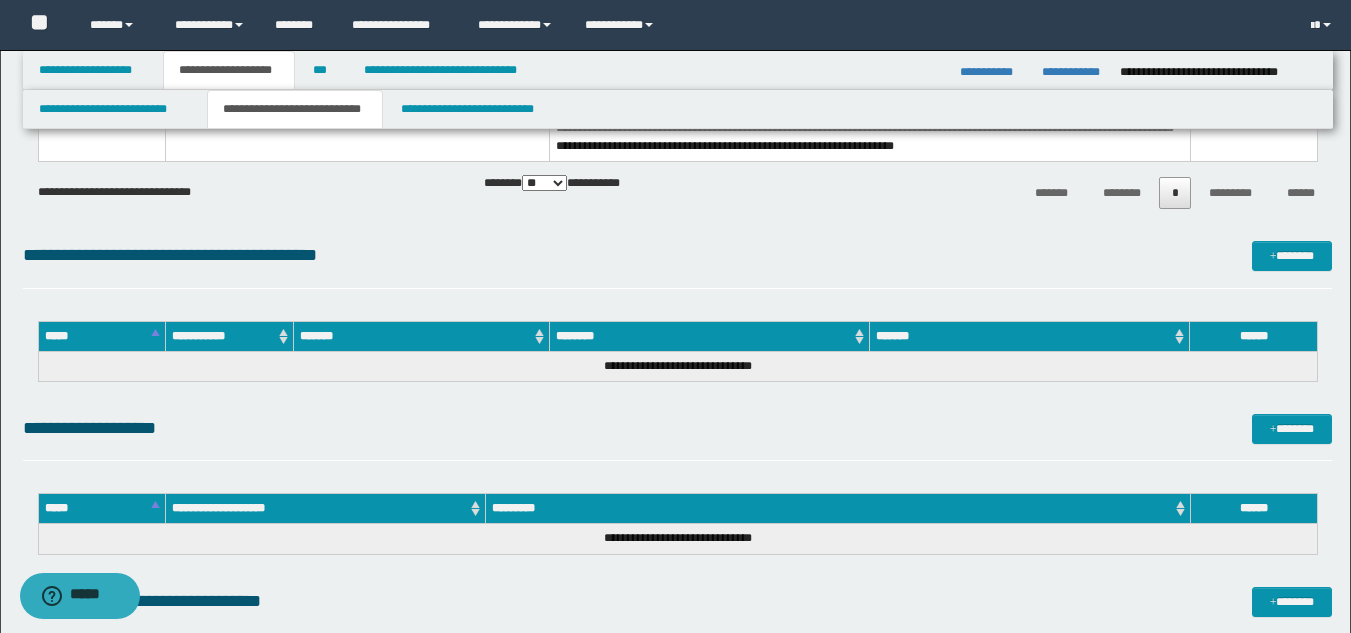 click on "**********" at bounding box center (677, -725) 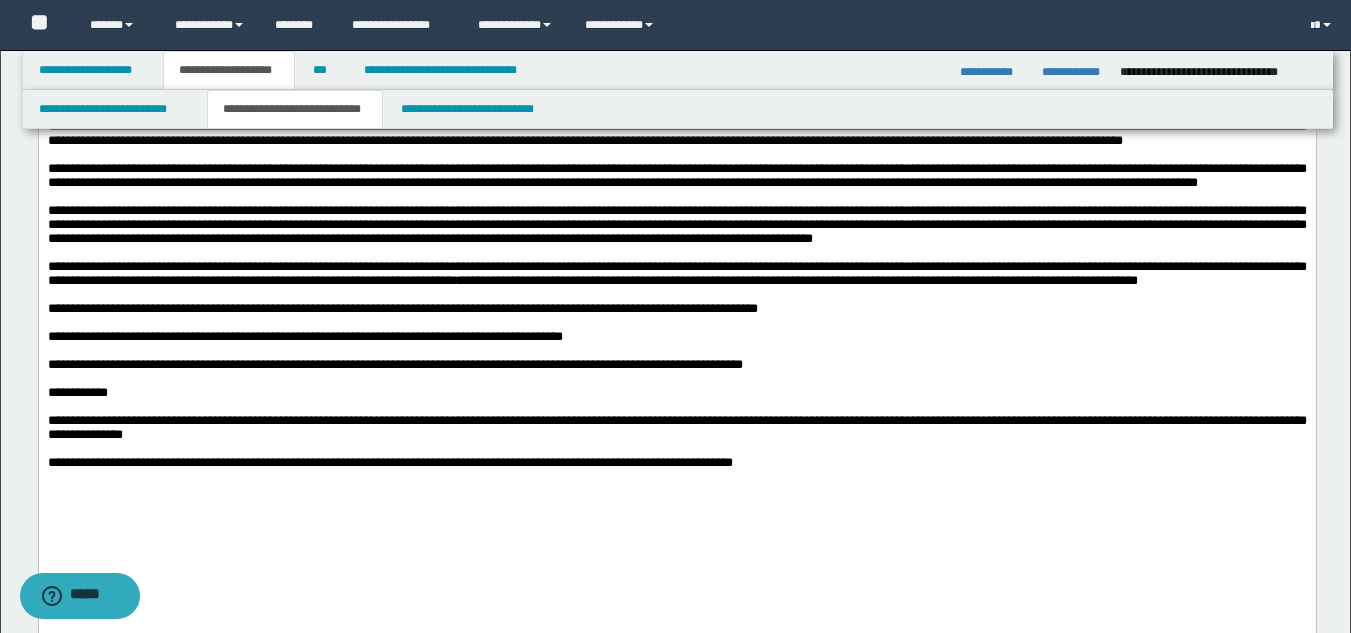 scroll, scrollTop: 1466, scrollLeft: 0, axis: vertical 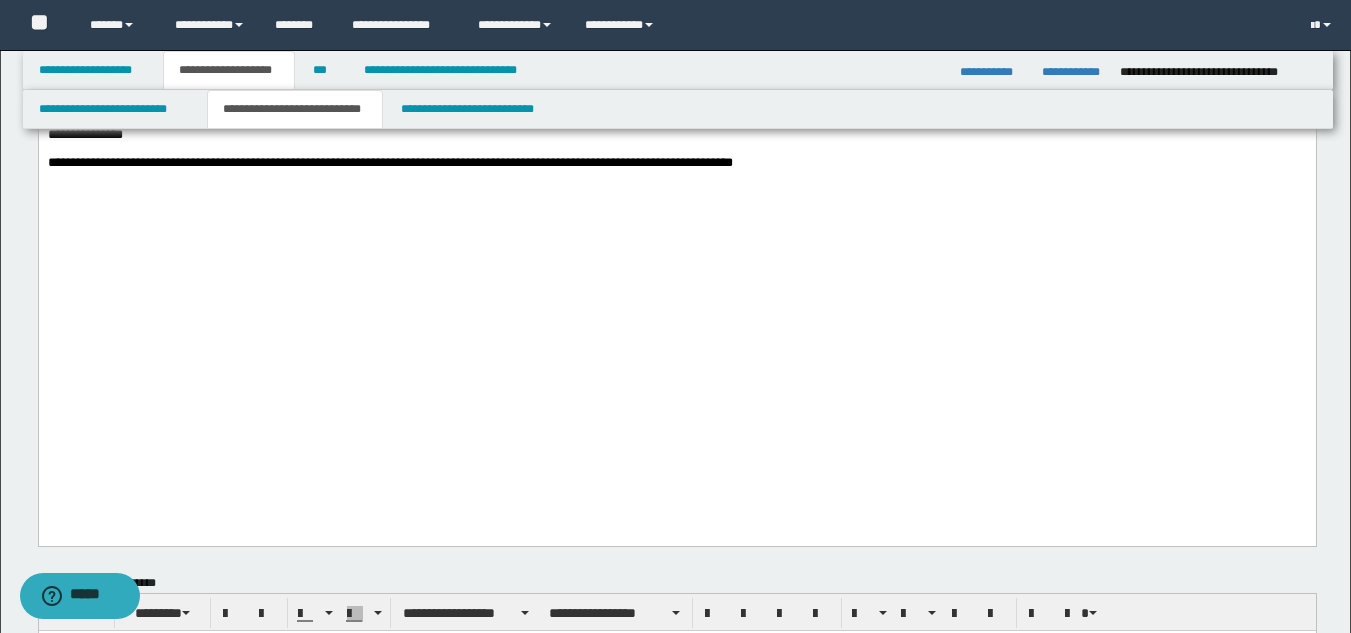 click on "**********" at bounding box center (676, -511) 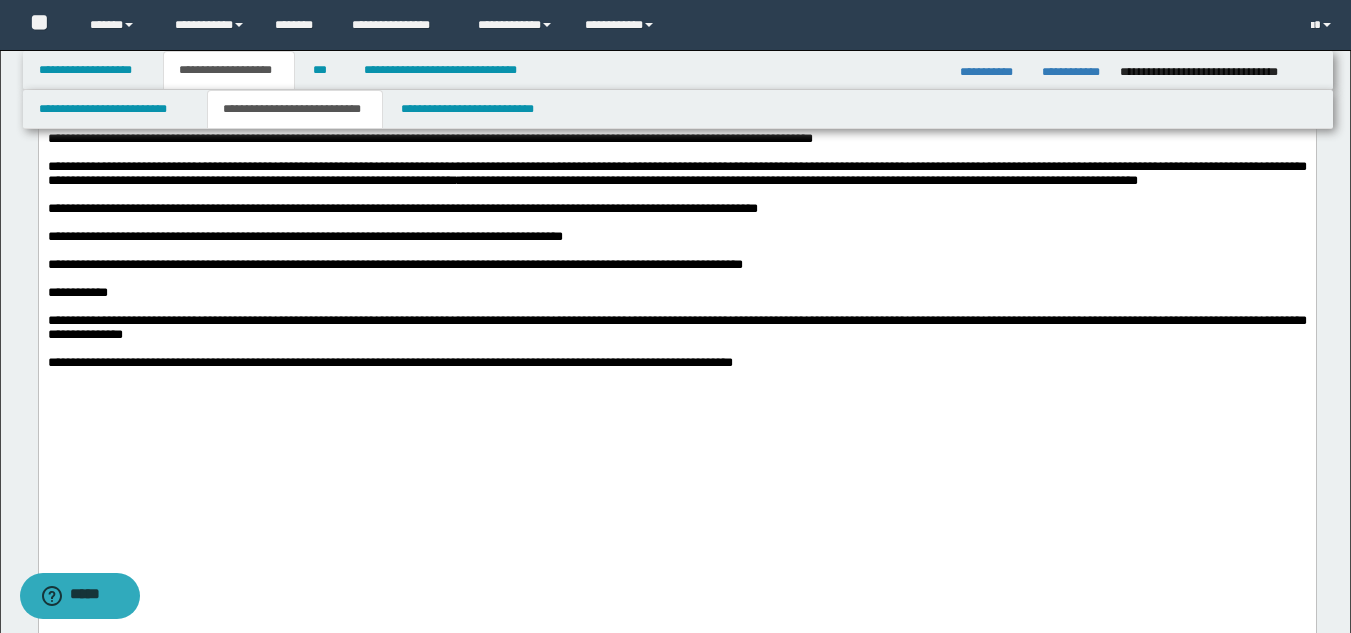 click on "**********" at bounding box center [402, 208] 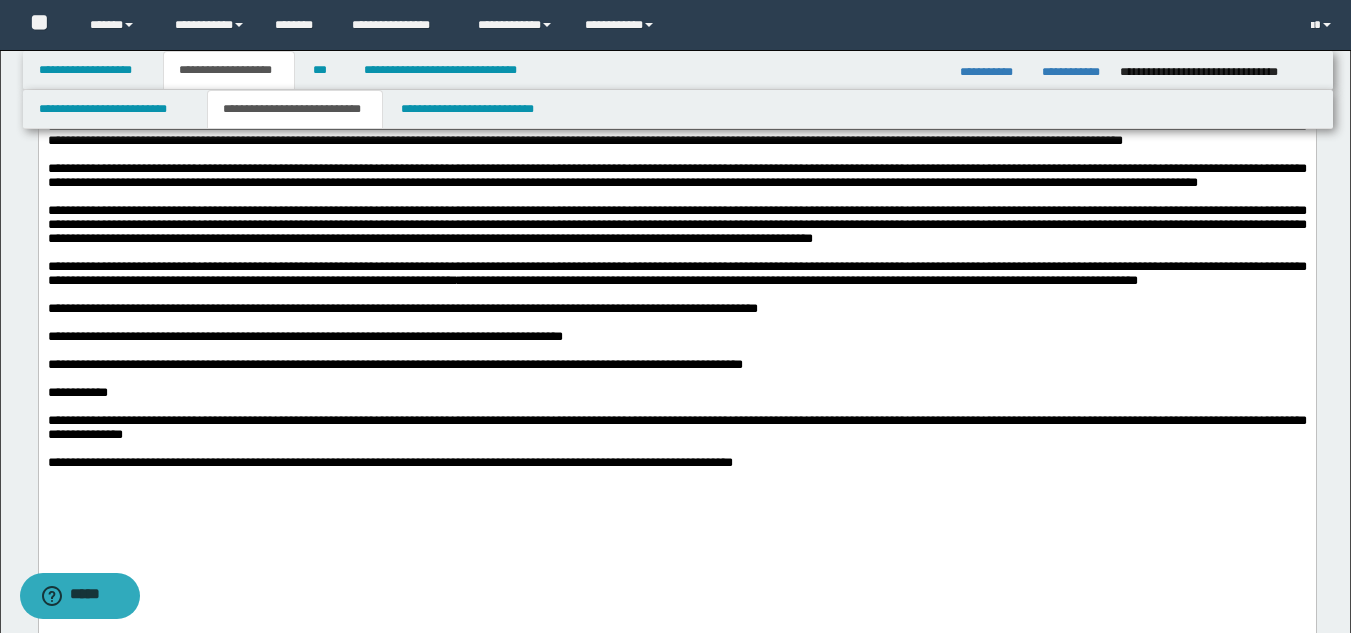 click on "**********" at bounding box center [676, 224] 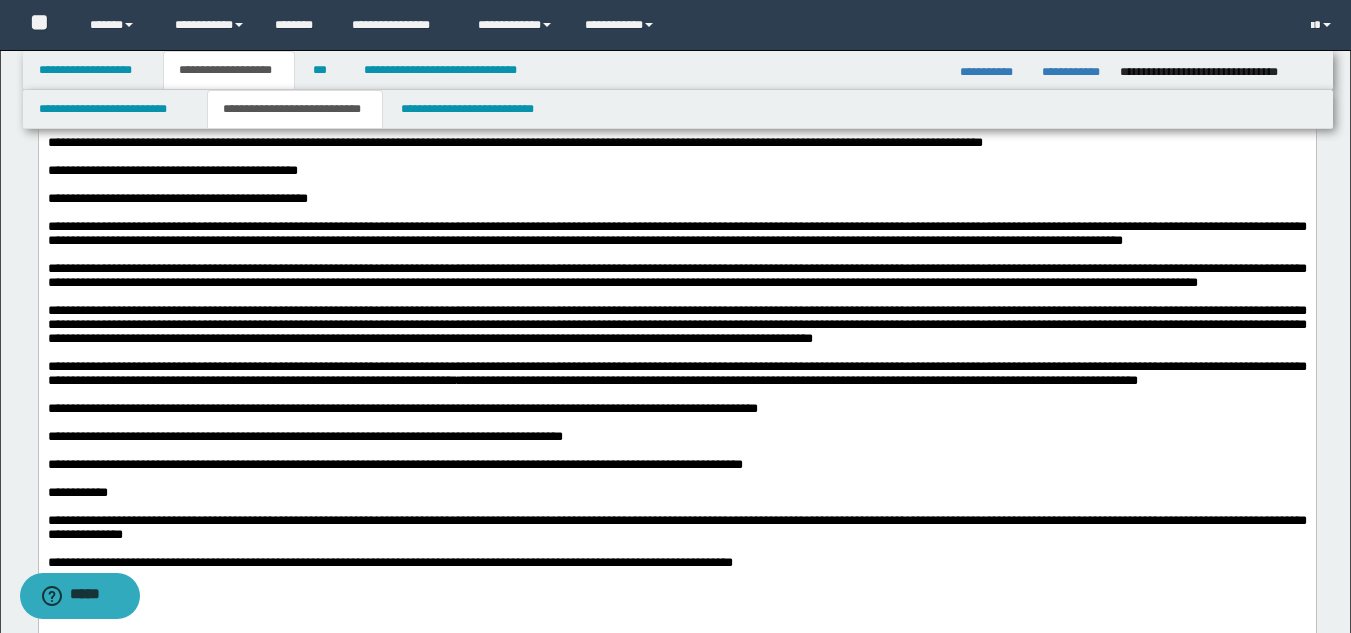 click at bounding box center (676, 255) 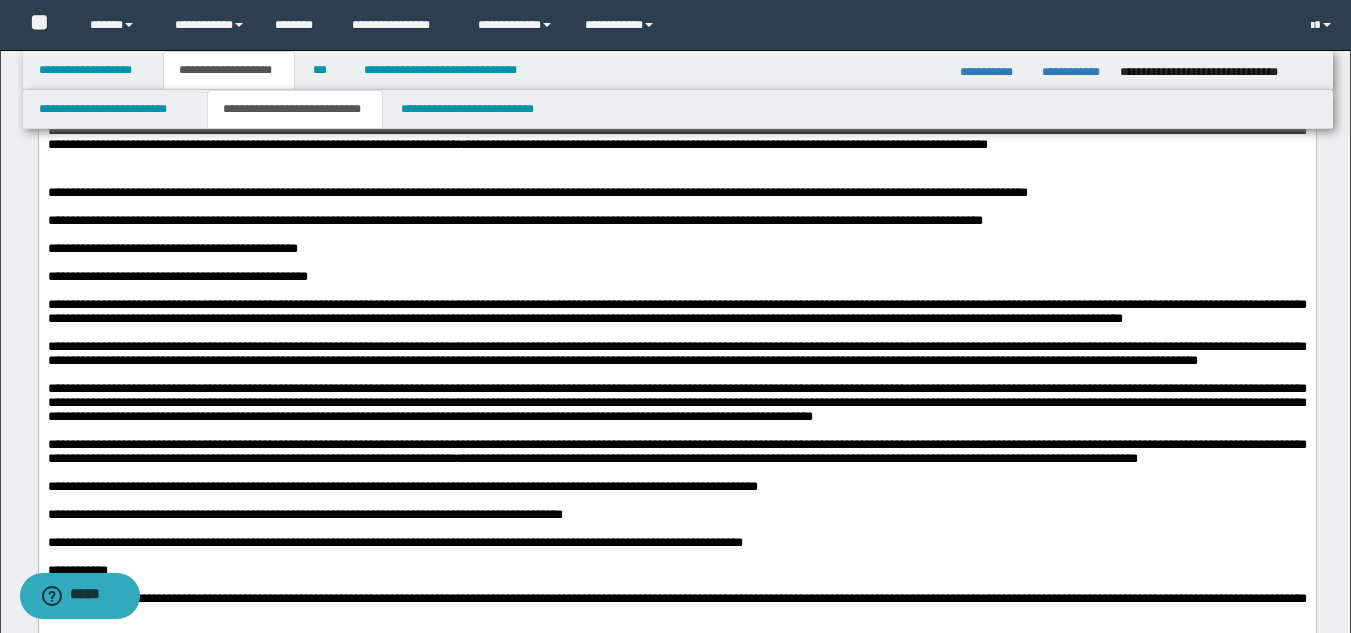 scroll, scrollTop: 866, scrollLeft: 0, axis: vertical 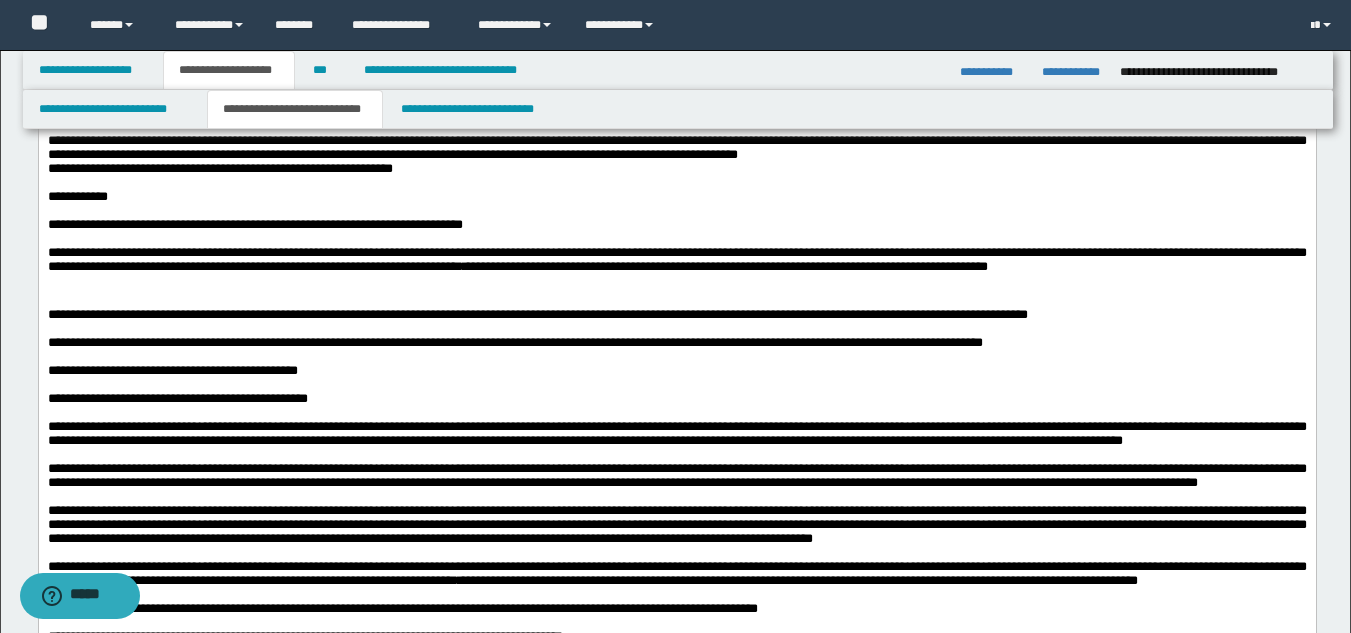 click at bounding box center (676, 301) 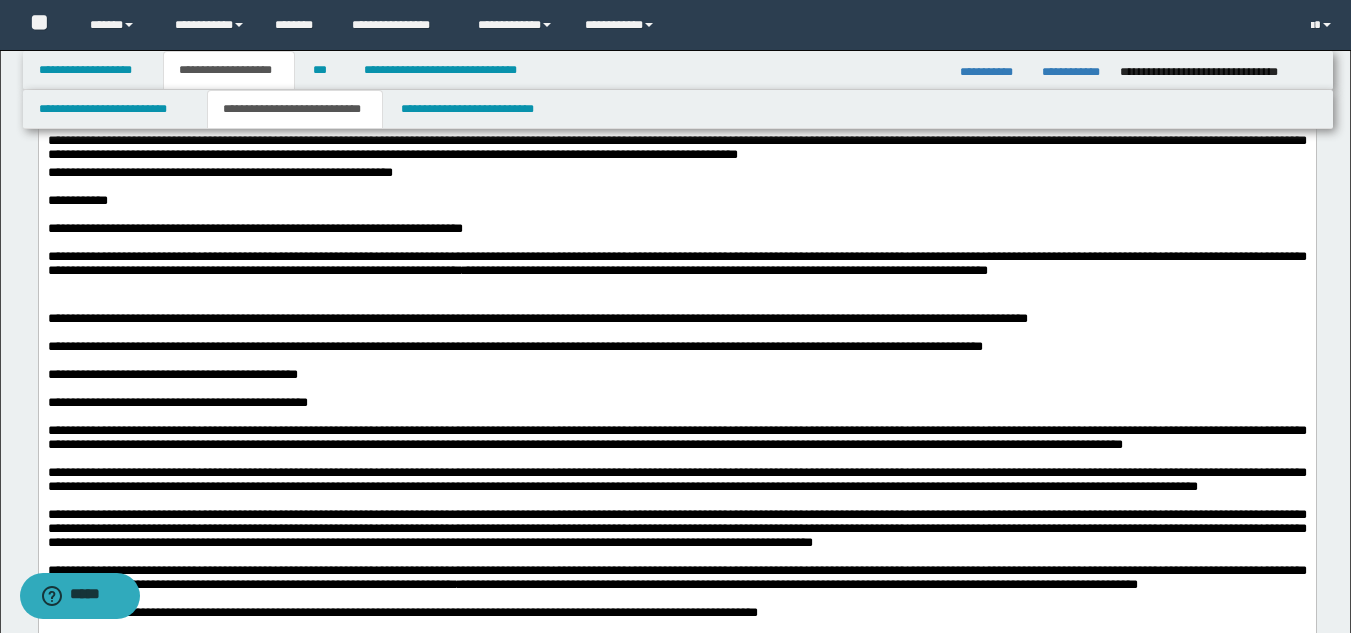 drag, startPoint x: 183, startPoint y: 310, endPoint x: 275, endPoint y: 307, distance: 92.0489 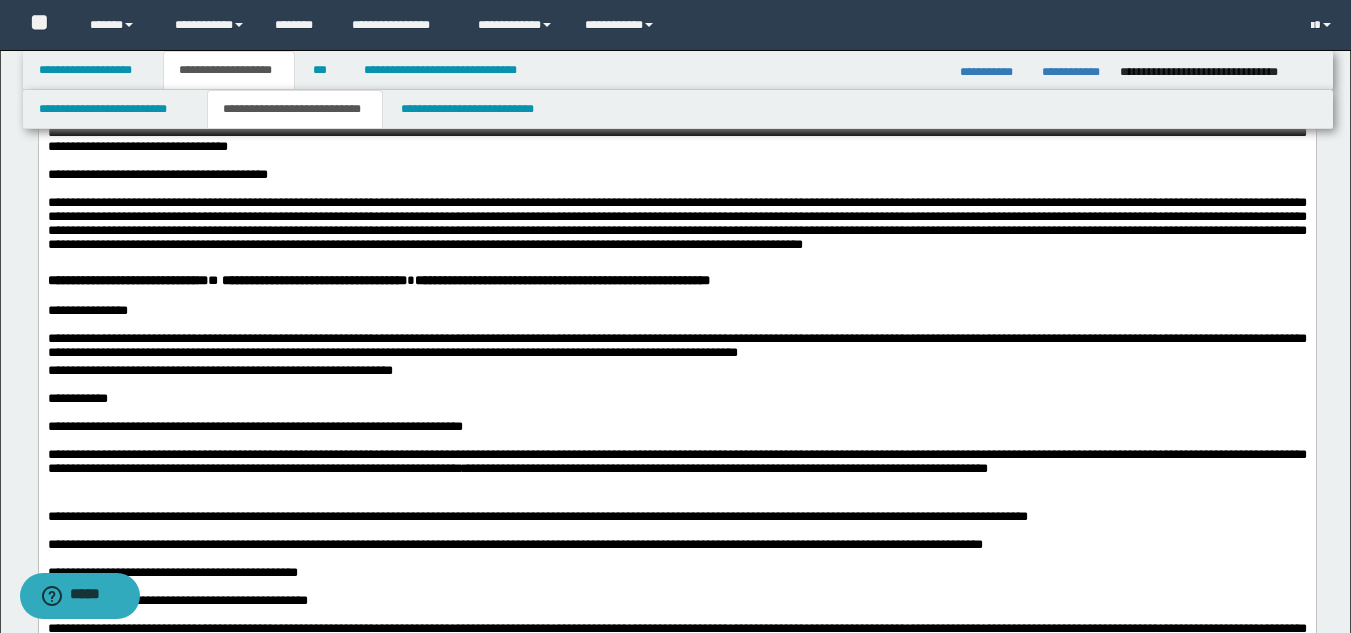 scroll, scrollTop: 666, scrollLeft: 0, axis: vertical 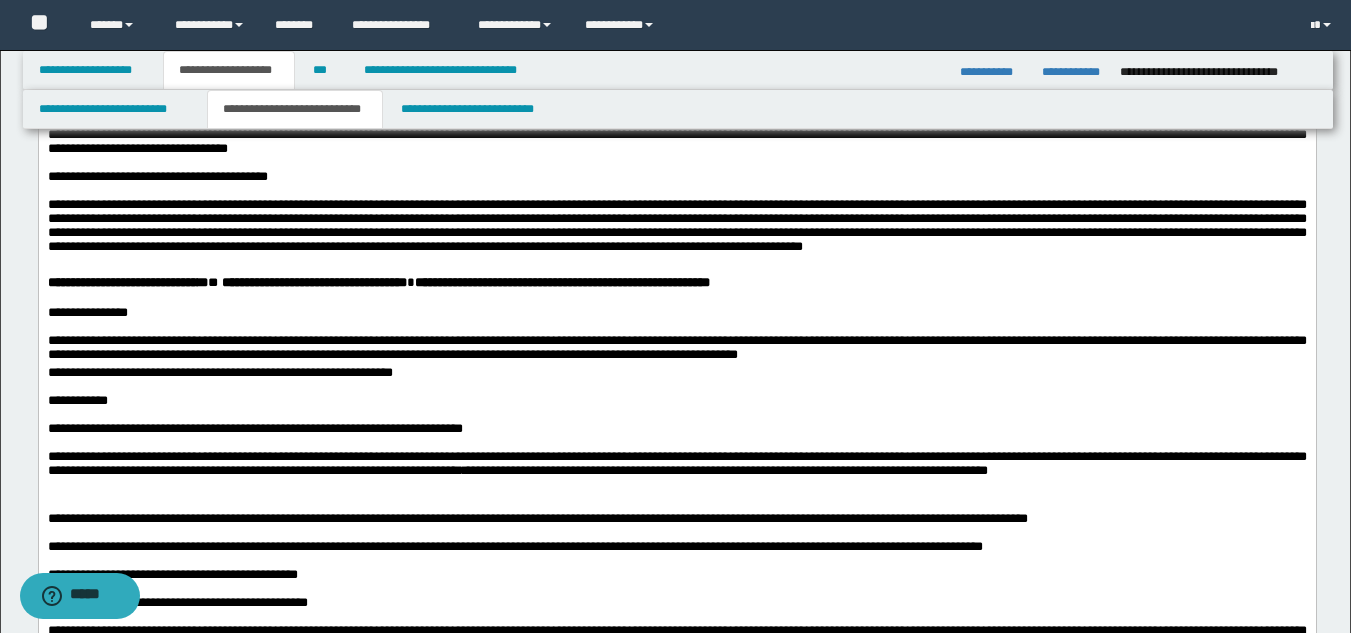 click on "**********" at bounding box center (676, 350) 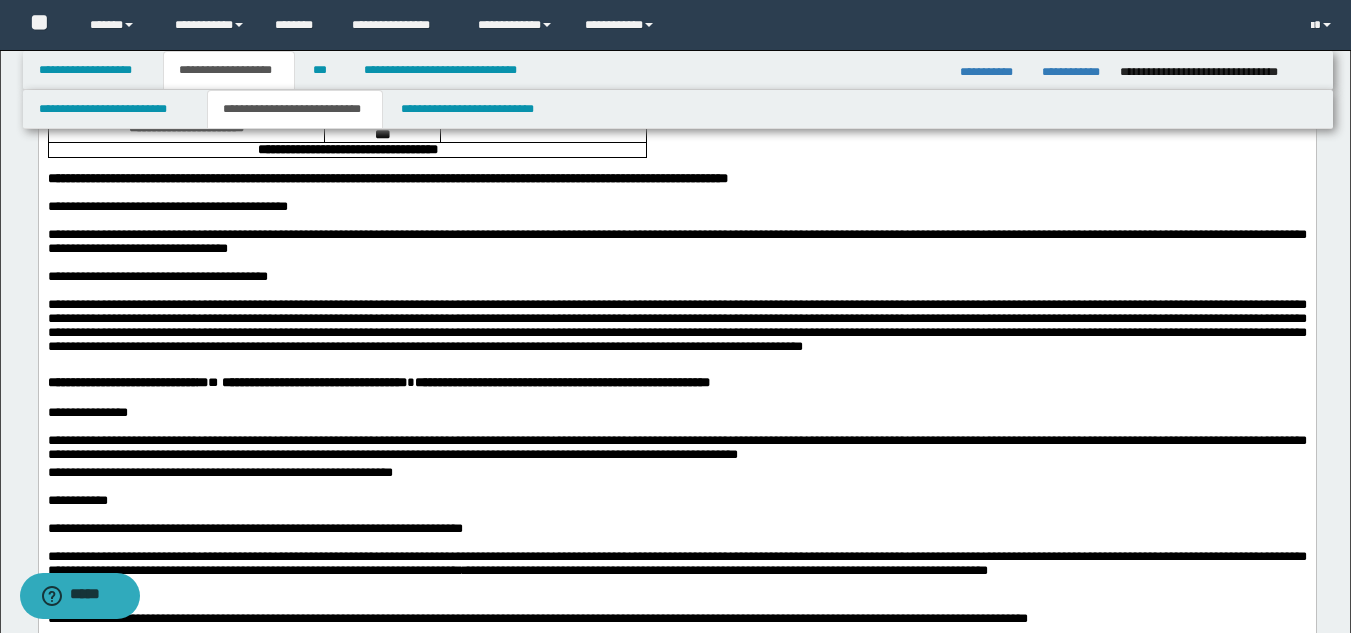 click on "**********" at bounding box center (676, 325) 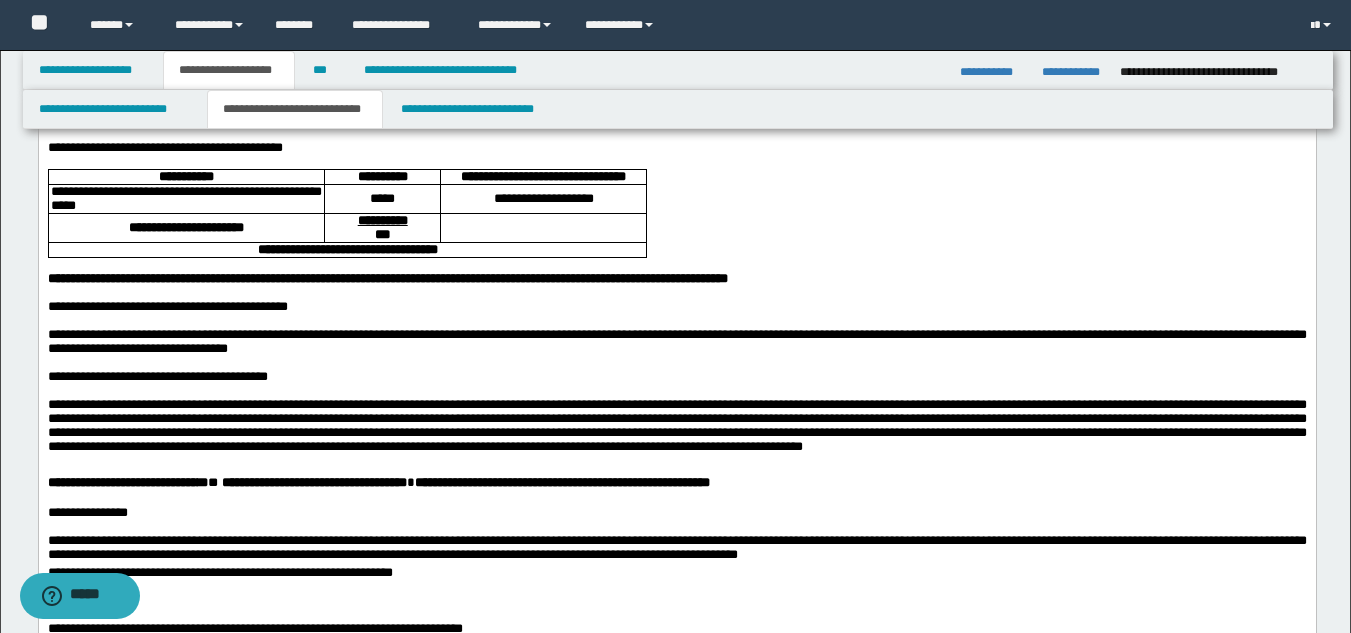 click on "**********" at bounding box center [676, 342] 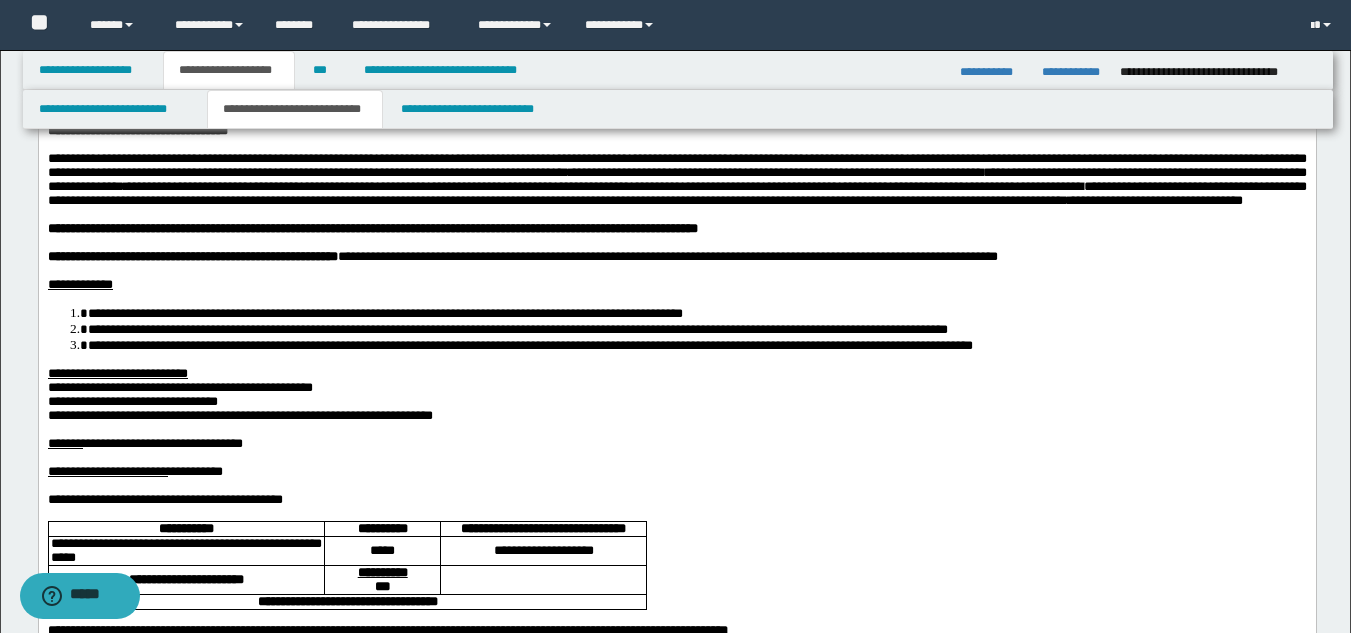 scroll, scrollTop: 66, scrollLeft: 0, axis: vertical 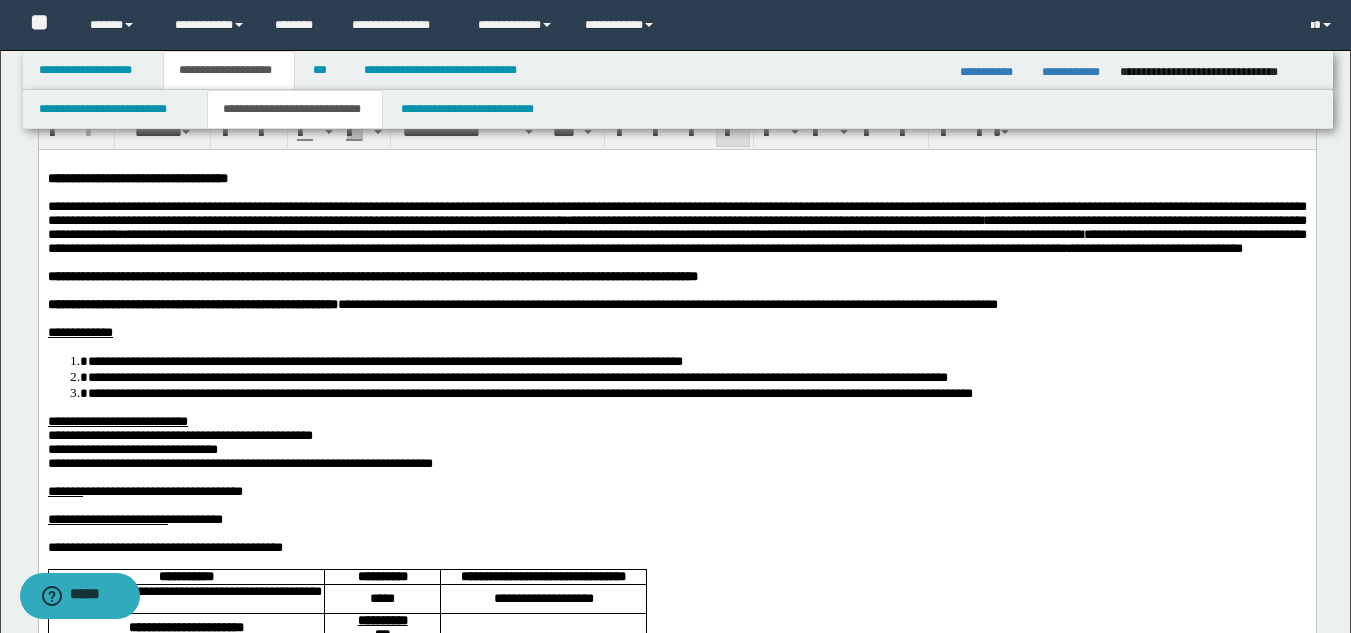 click on "**********" at bounding box center (696, 392) 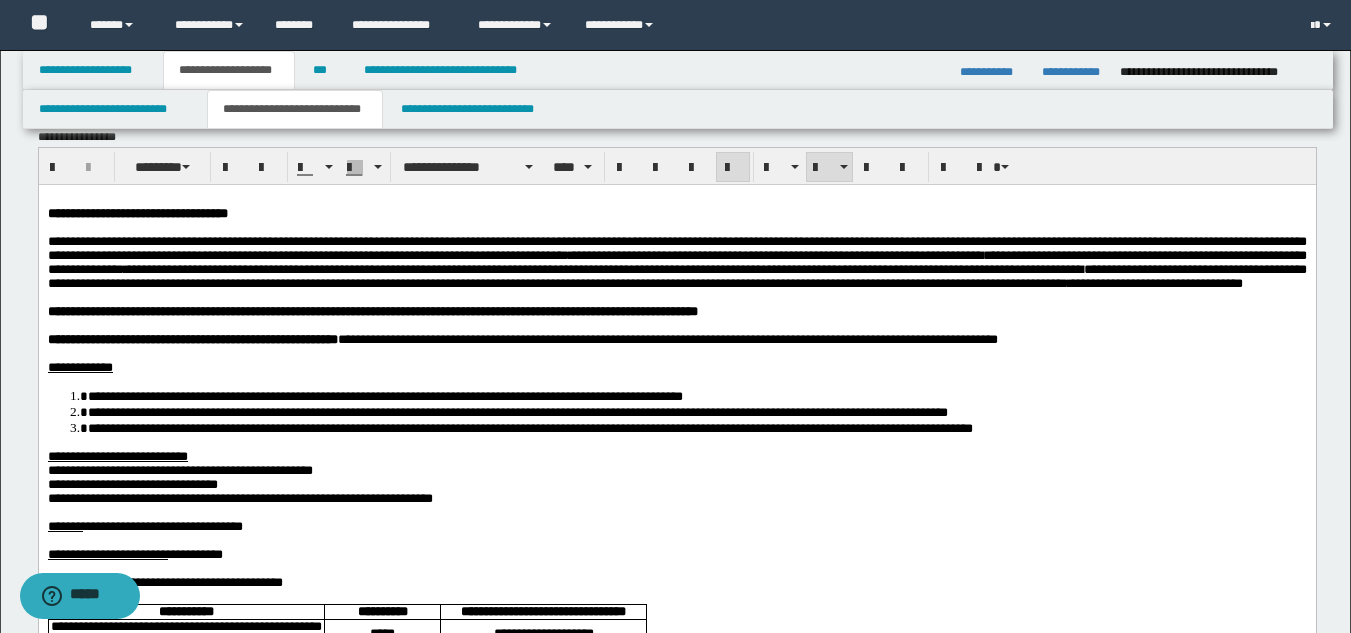 scroll, scrollTop: 0, scrollLeft: 0, axis: both 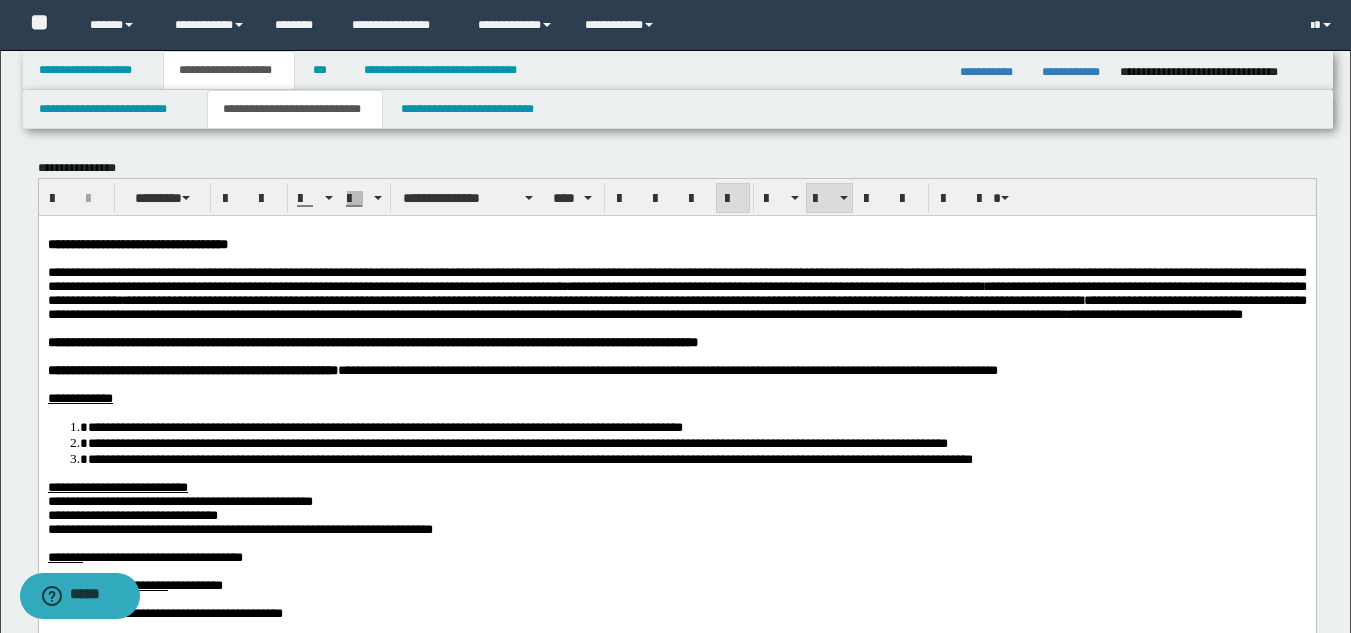 click on "**********" at bounding box center [676, 306] 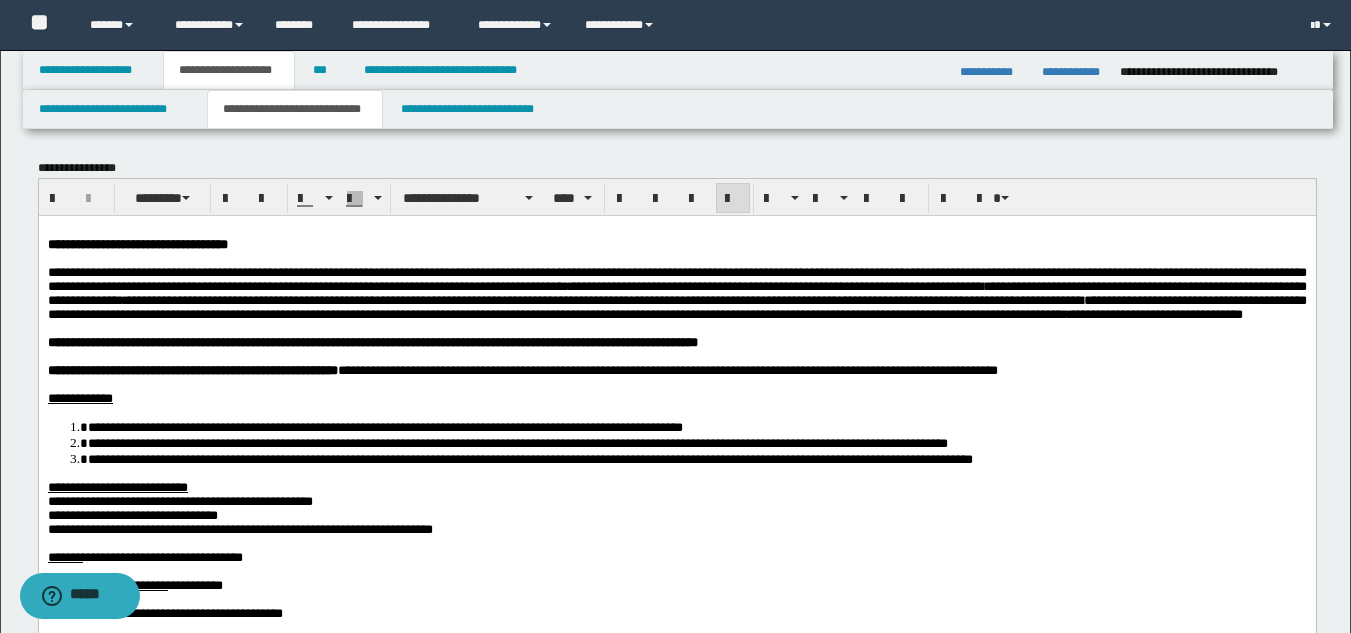 click on "**********" at bounding box center [562, 369] 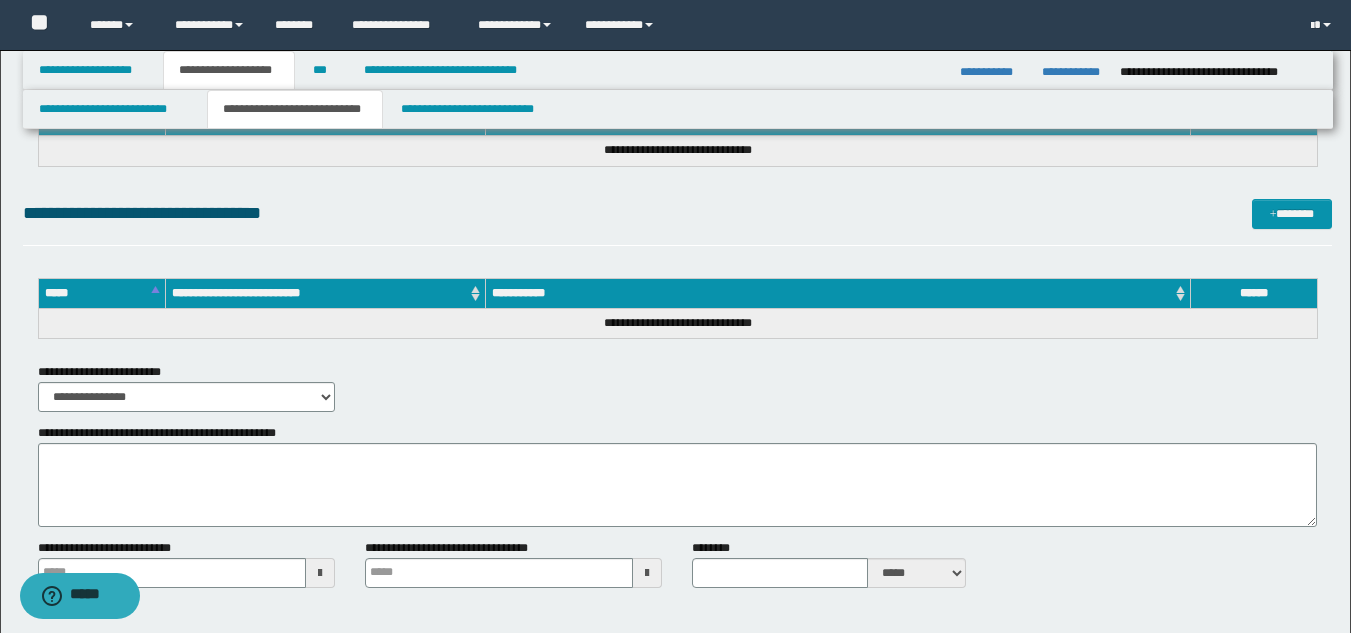 scroll, scrollTop: 3066, scrollLeft: 0, axis: vertical 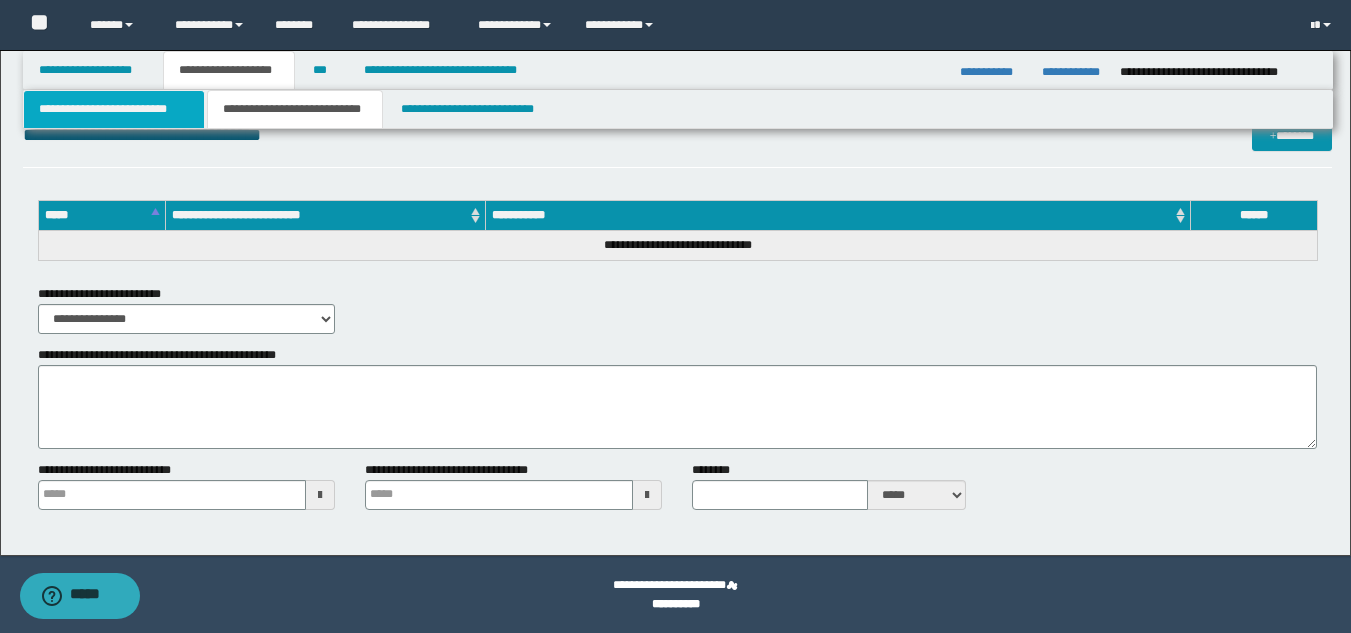 click on "**********" at bounding box center (114, 109) 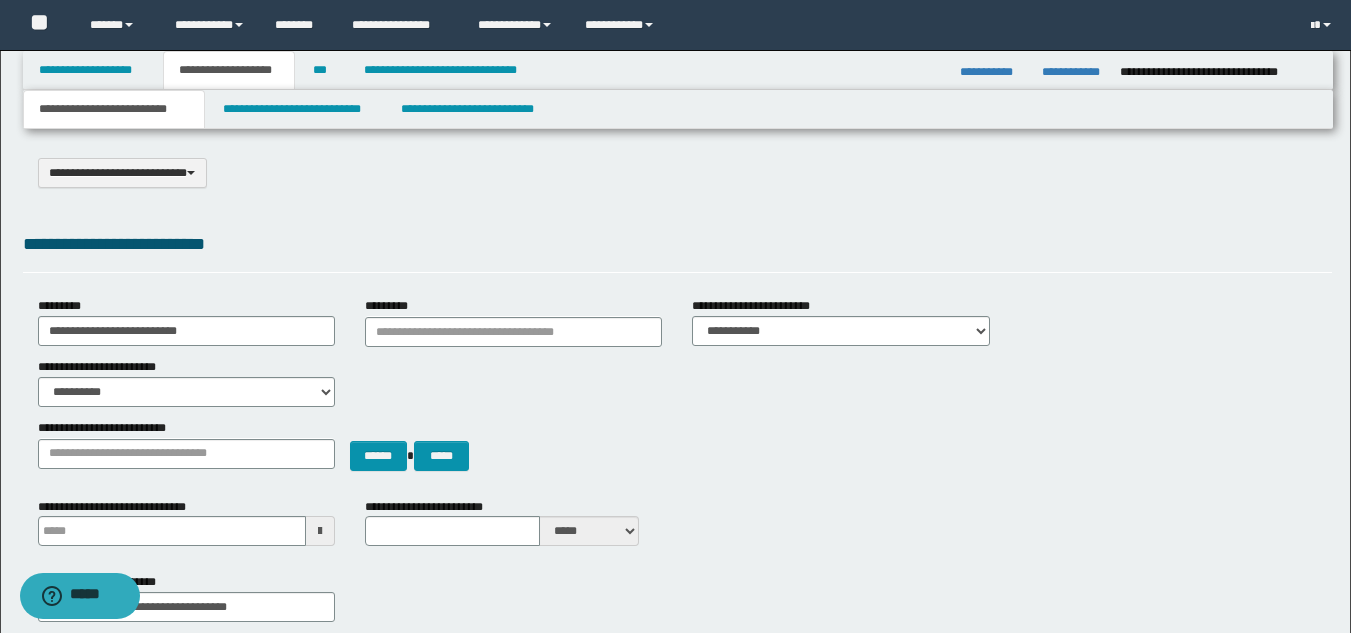 scroll, scrollTop: 0, scrollLeft: 0, axis: both 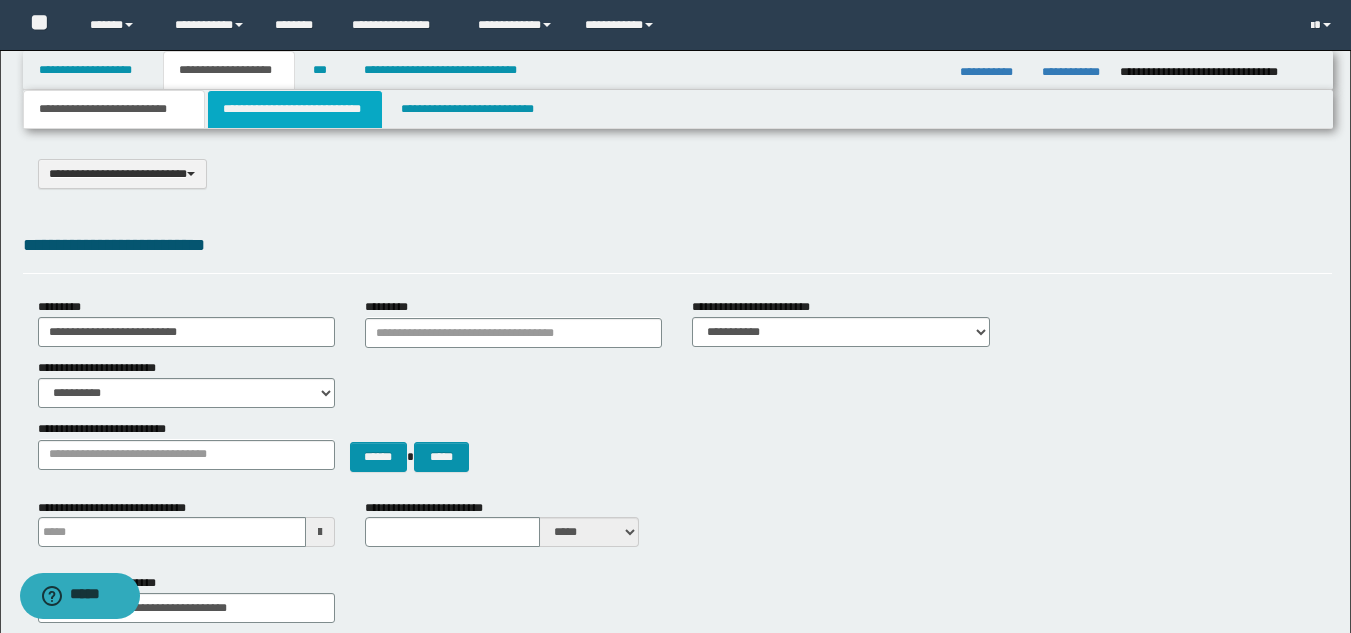 click on "**********" at bounding box center [295, 109] 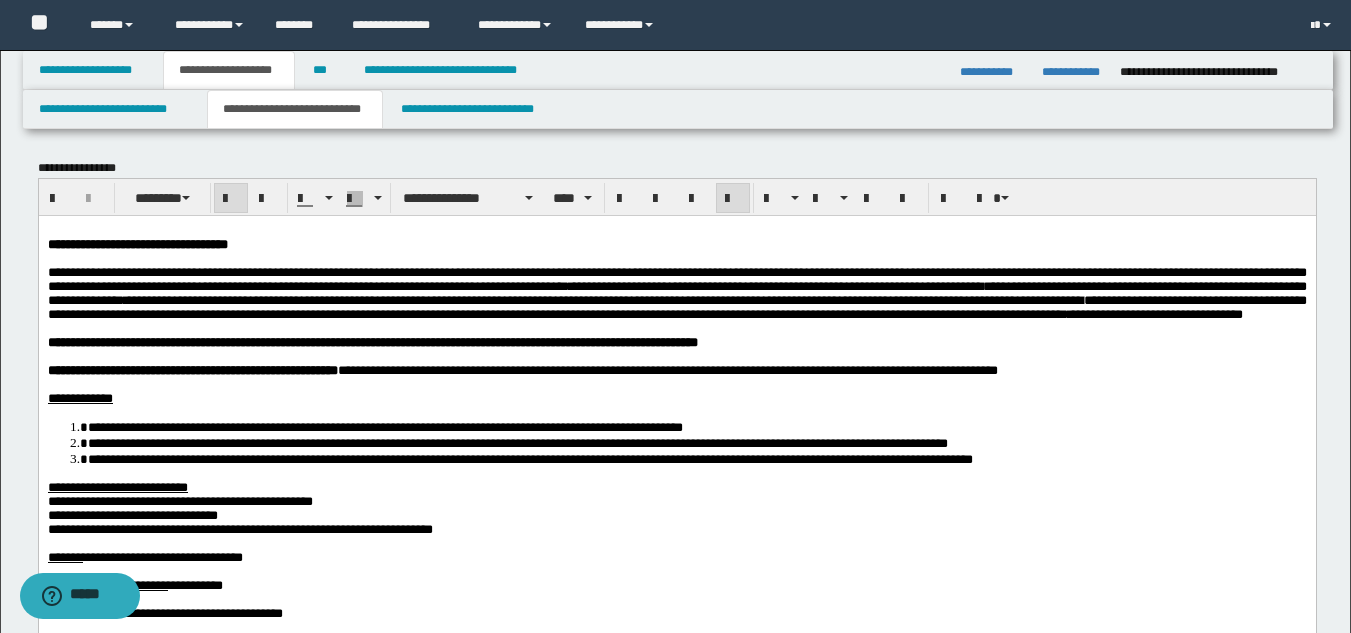 click on "**********" at bounding box center (467, 341) 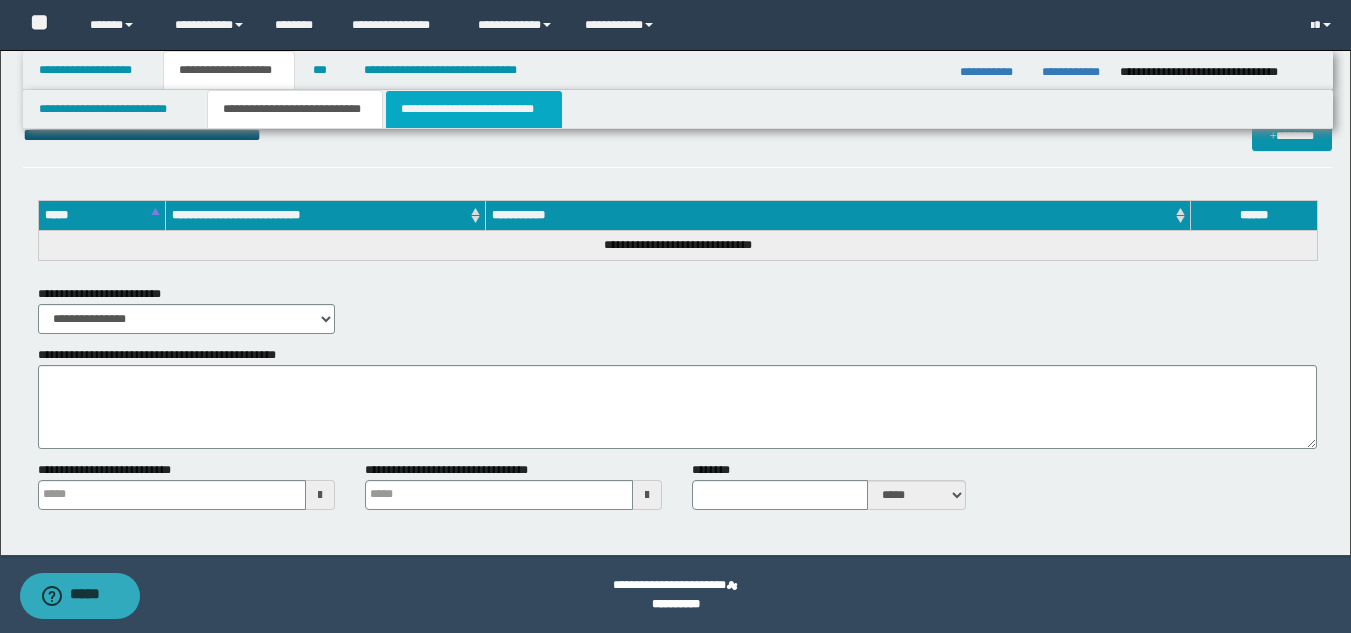 click on "**********" at bounding box center (474, 109) 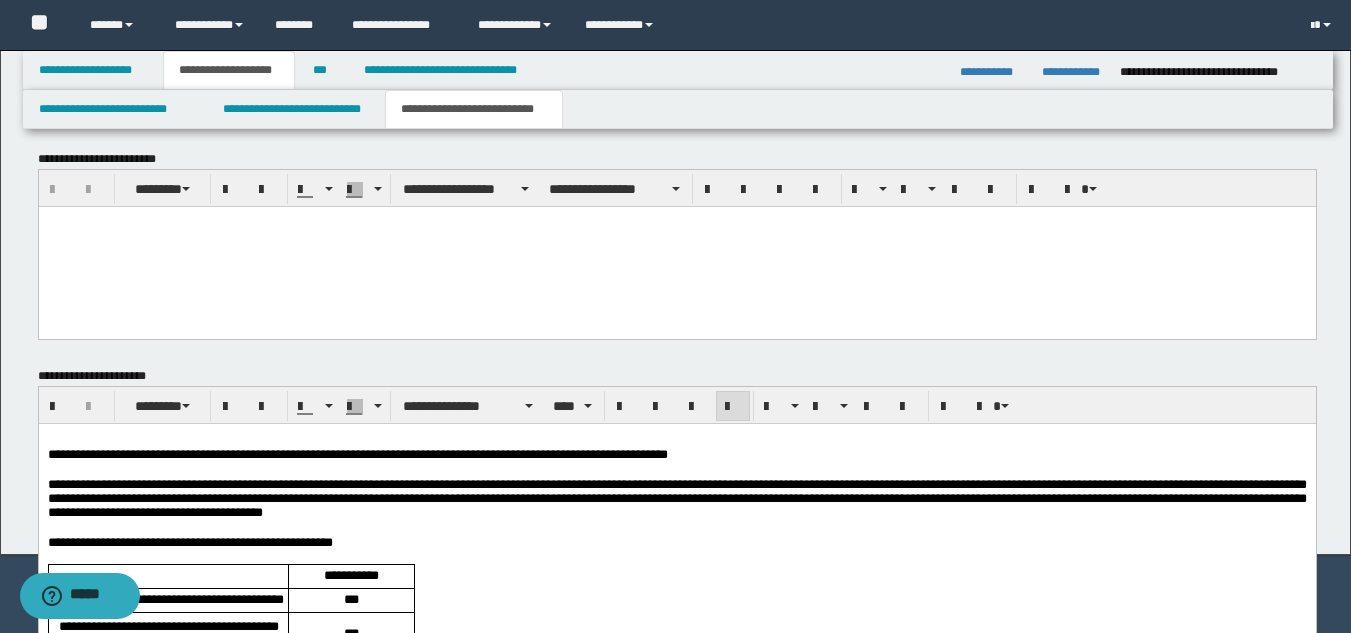 click on "**********" at bounding box center [357, 454] 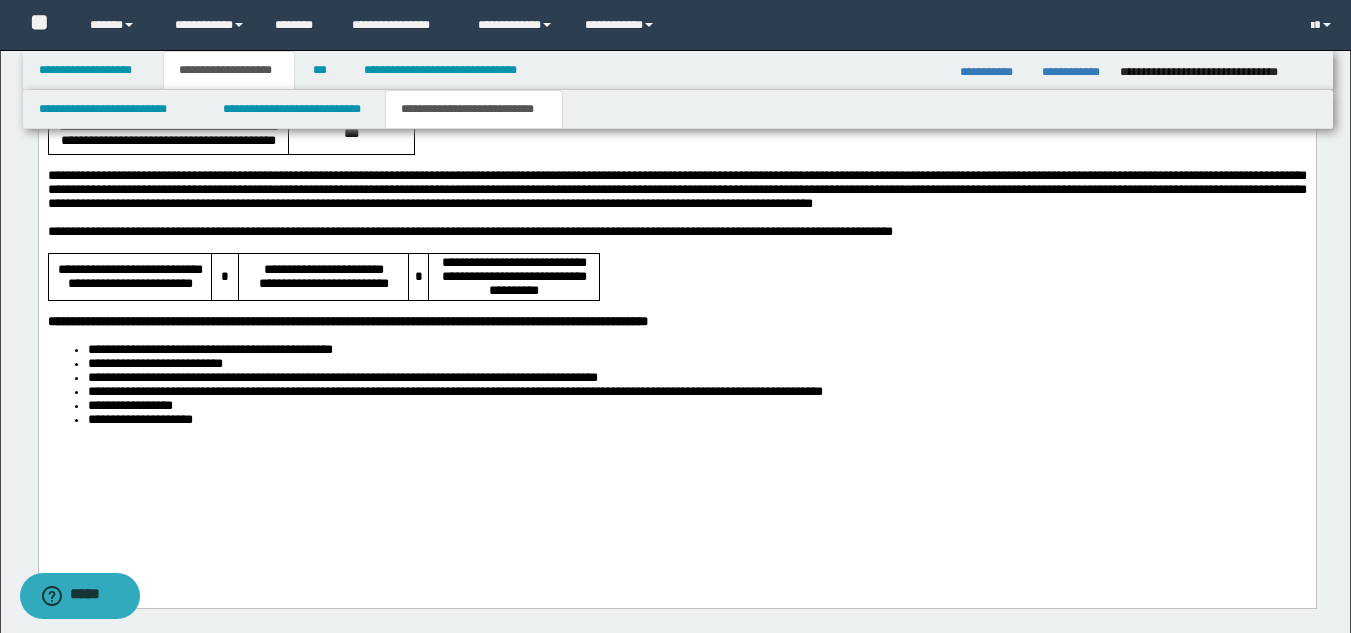 click on "**********" at bounding box center [676, 212] 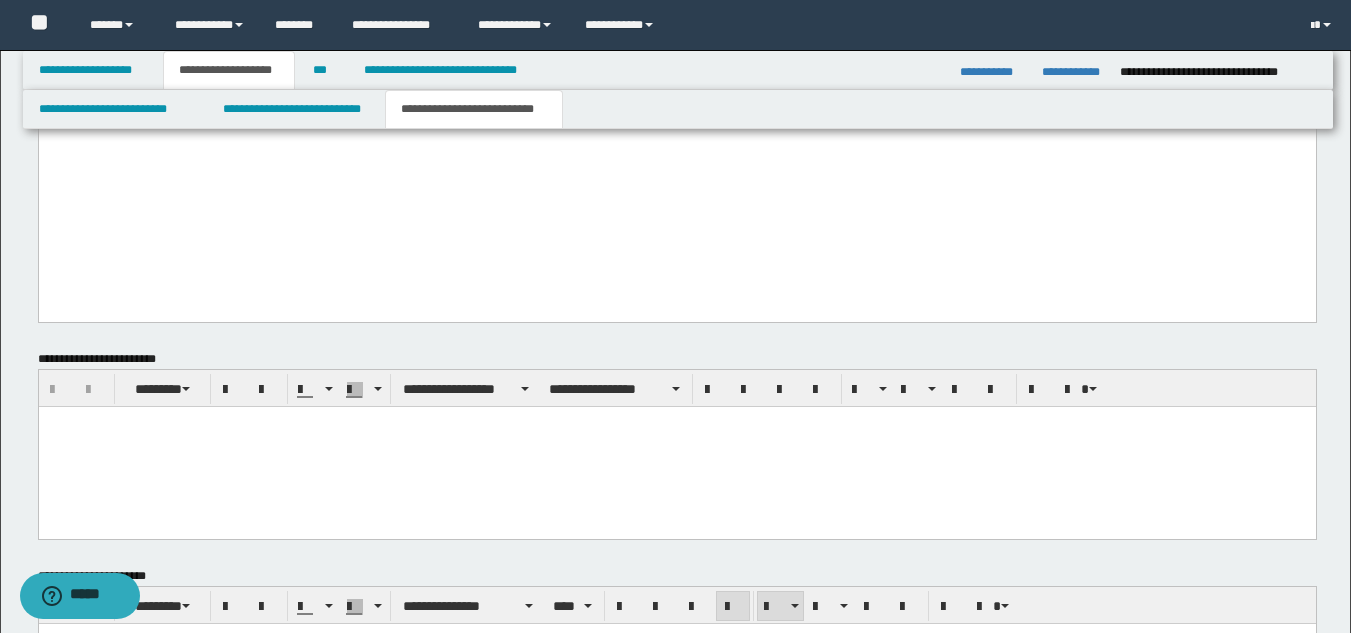 scroll, scrollTop: 1205, scrollLeft: 0, axis: vertical 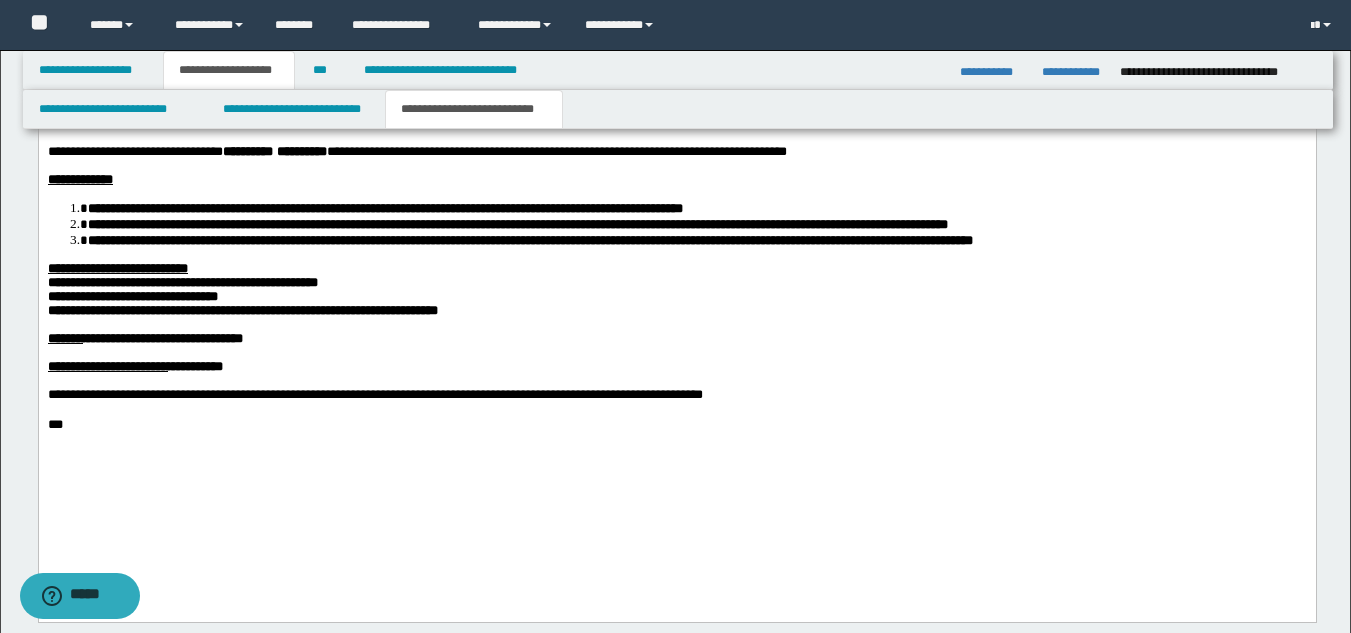 click on "**********" at bounding box center [374, 394] 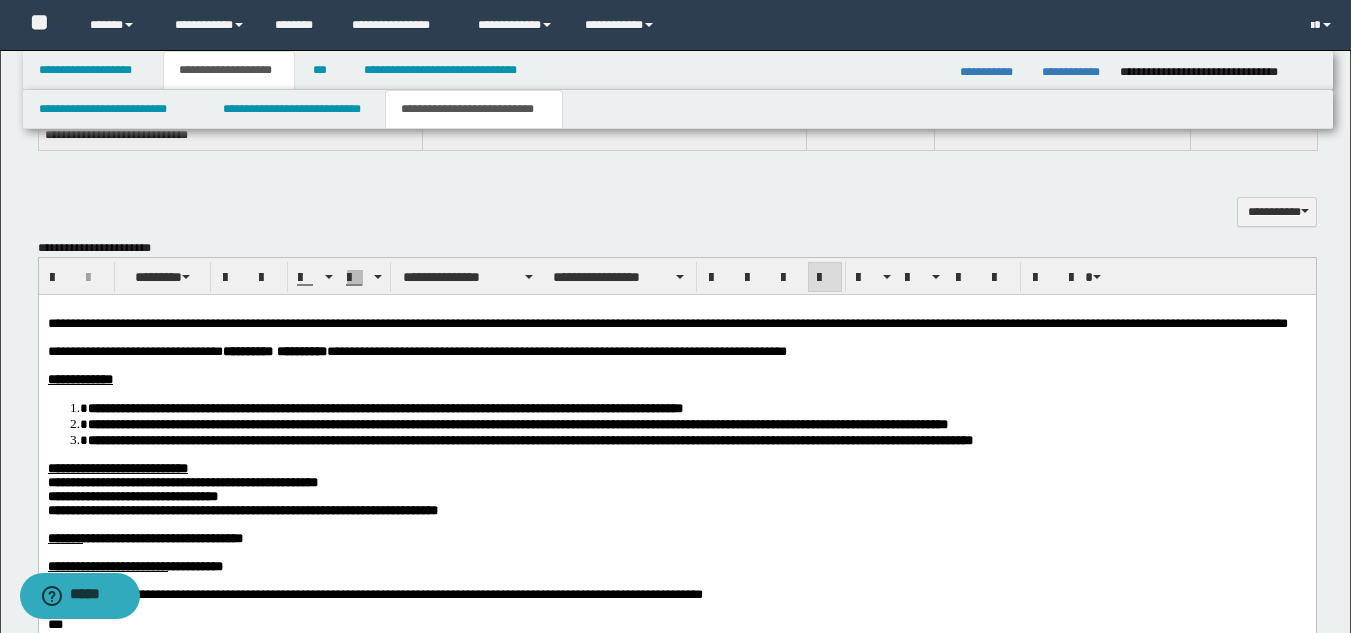 click on "**********" at bounding box center [352, 440] 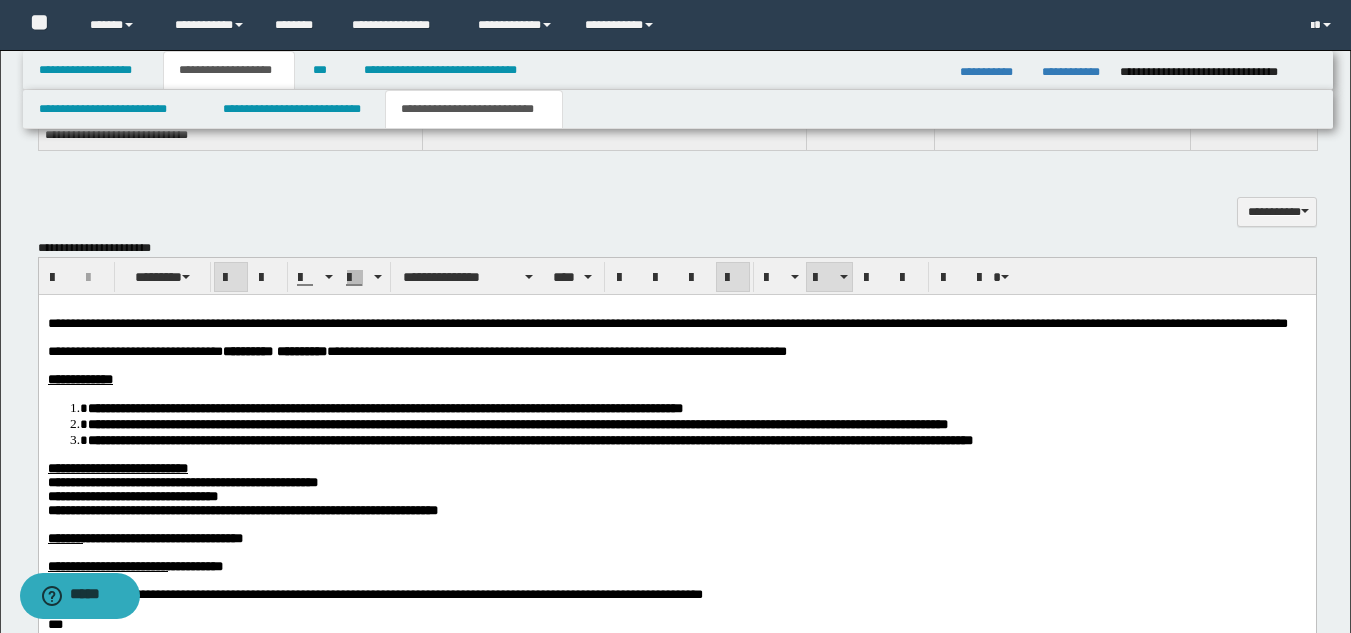 click on "**********" at bounding box center (534, 424) 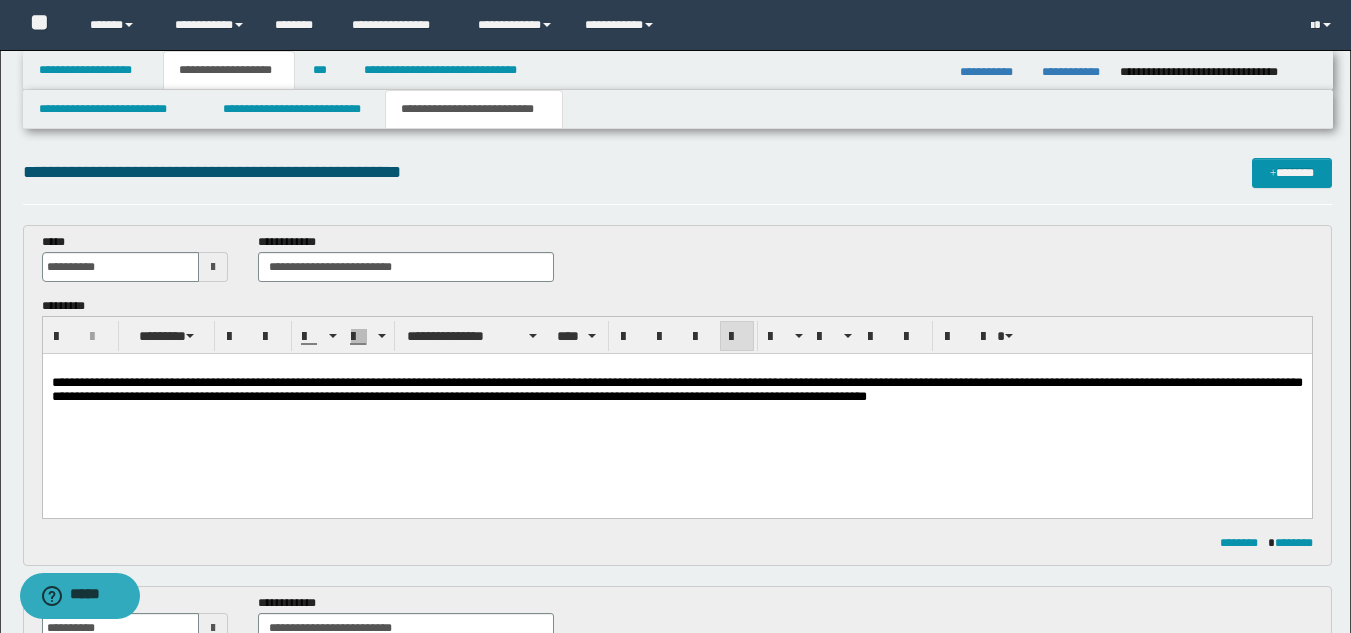 scroll, scrollTop: 0, scrollLeft: 0, axis: both 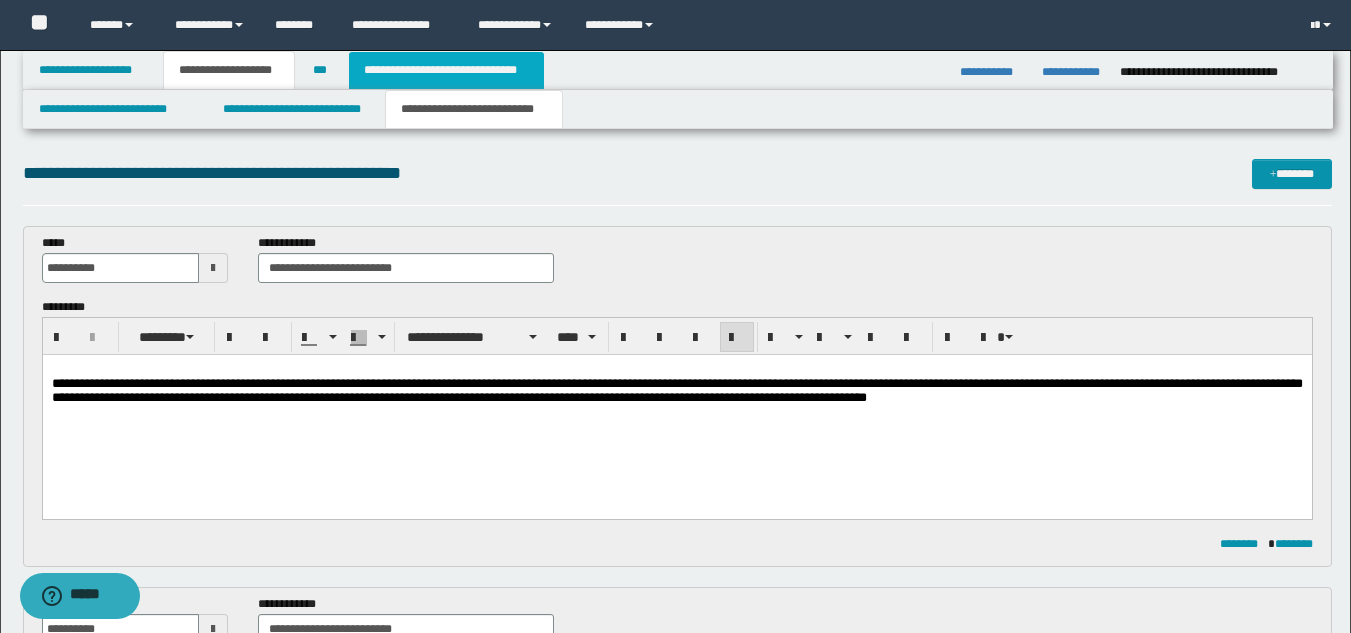 click on "**********" at bounding box center (446, 70) 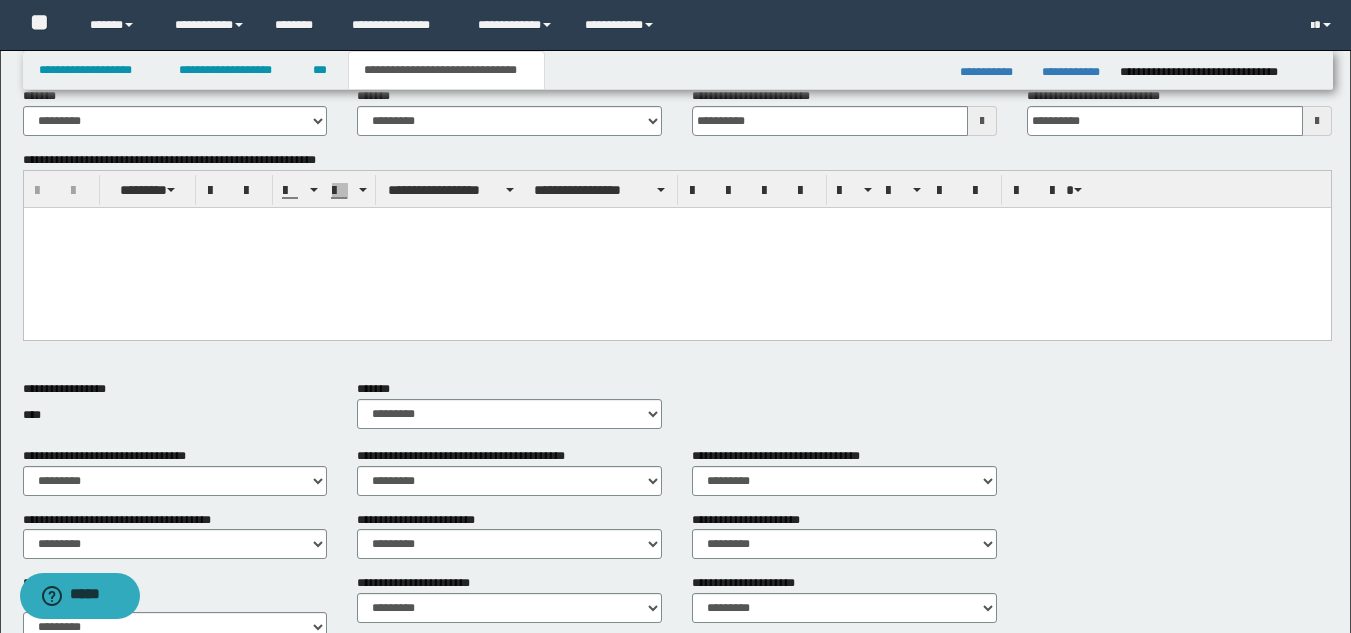 scroll, scrollTop: 0, scrollLeft: 0, axis: both 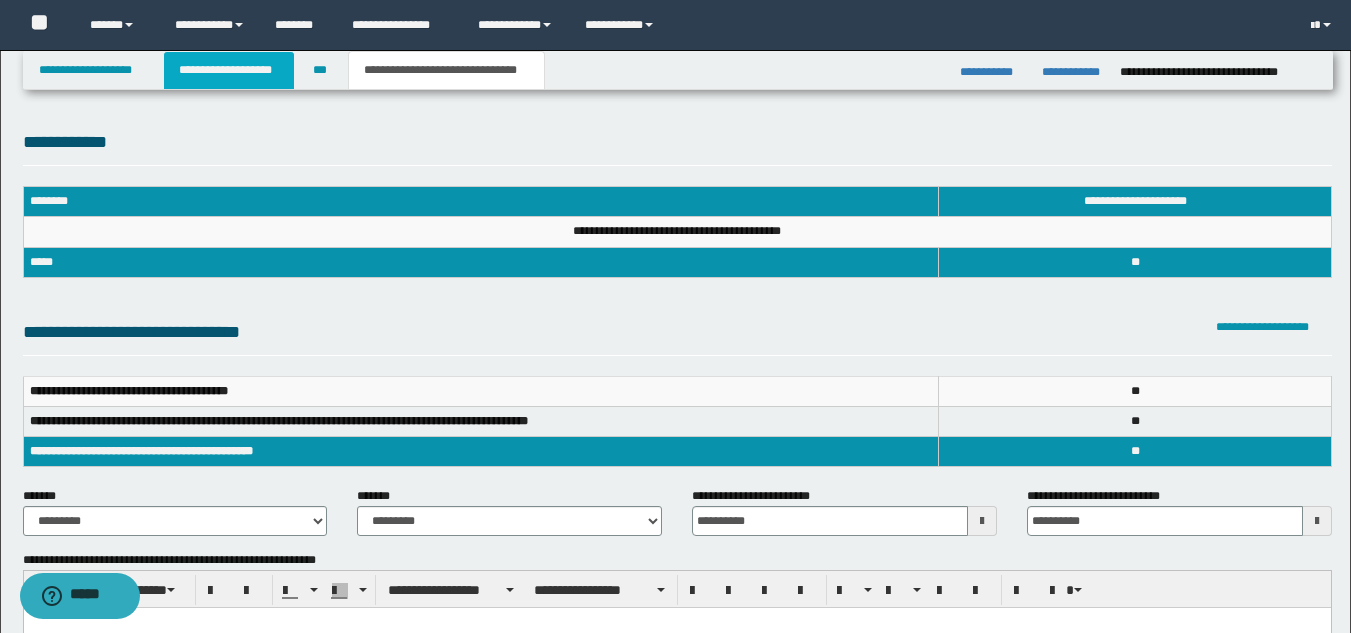click on "**********" at bounding box center (229, 70) 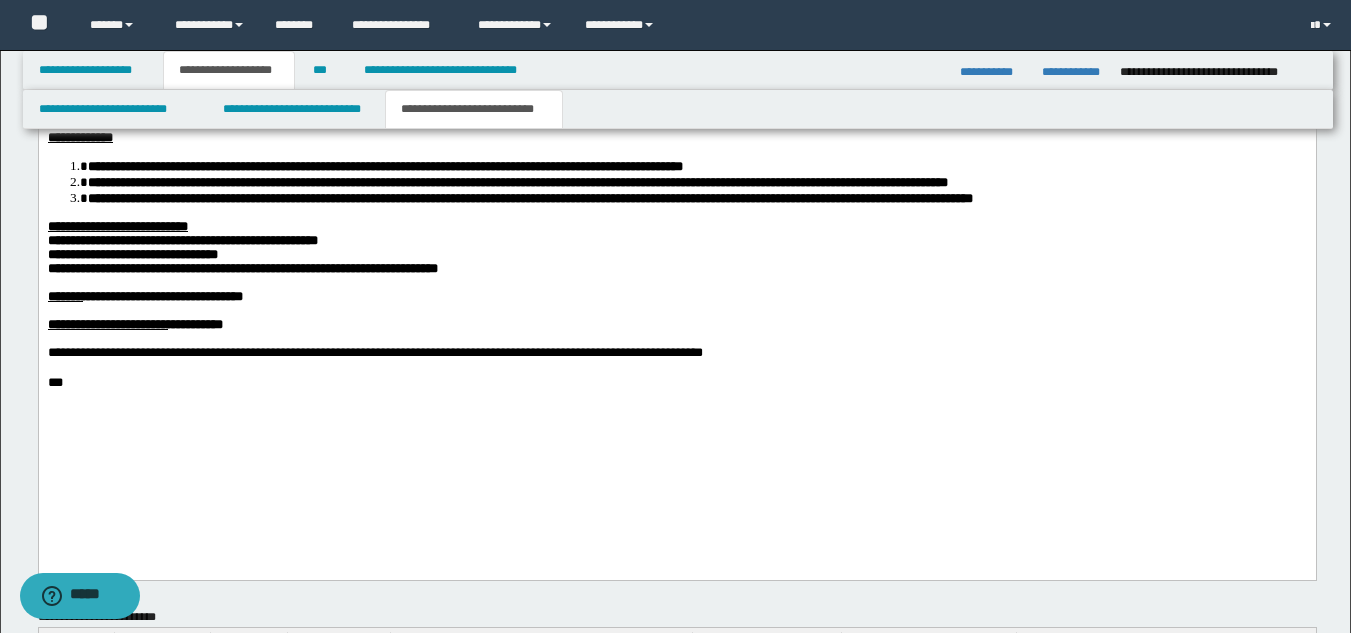 scroll, scrollTop: 1400, scrollLeft: 0, axis: vertical 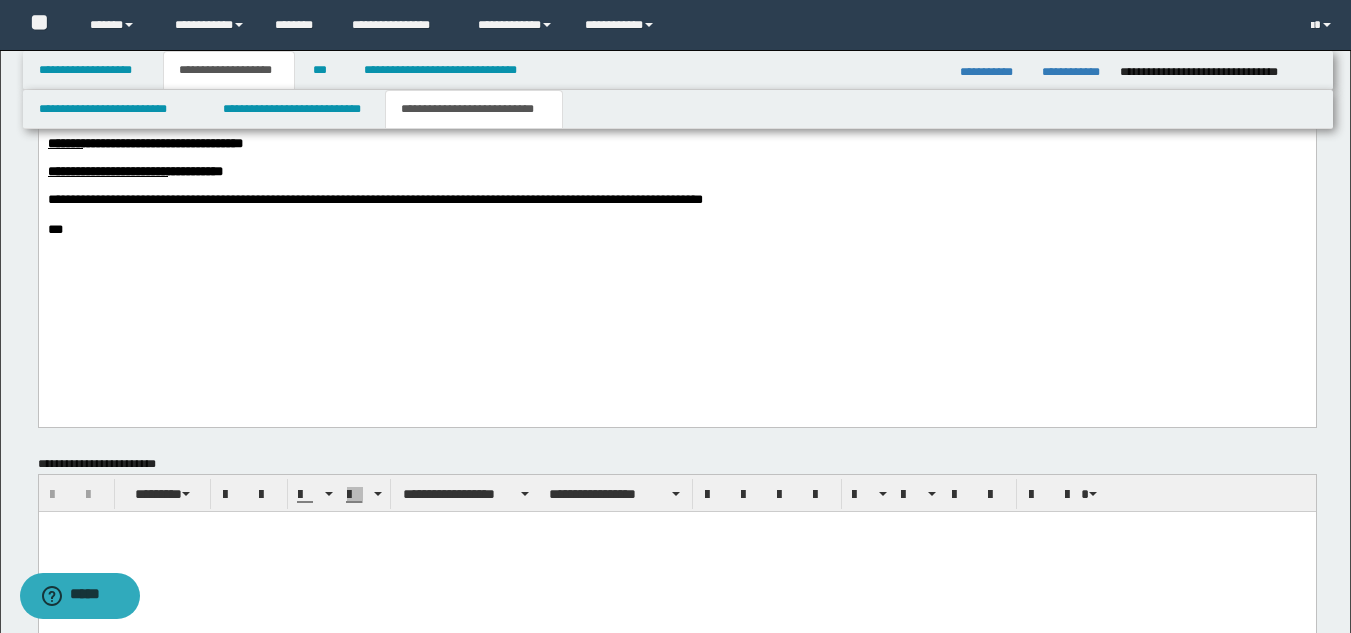 click on "**********" at bounding box center [676, 99] 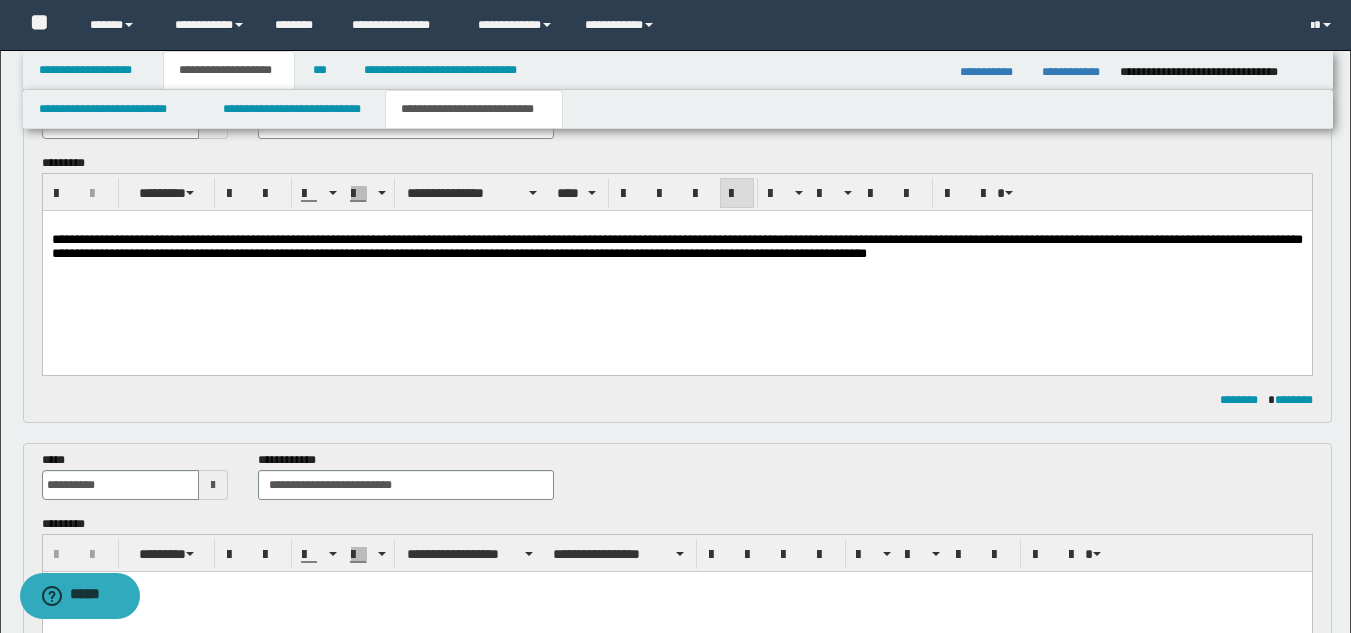 scroll, scrollTop: 0, scrollLeft: 0, axis: both 